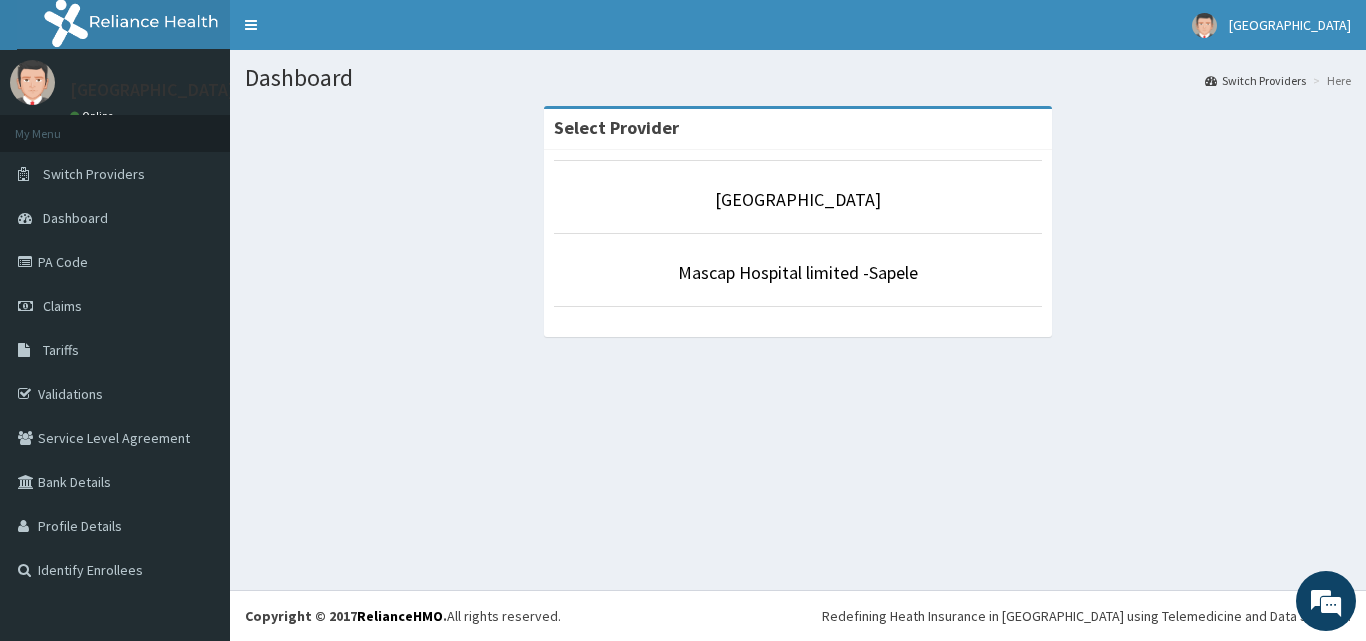 scroll, scrollTop: 0, scrollLeft: 0, axis: both 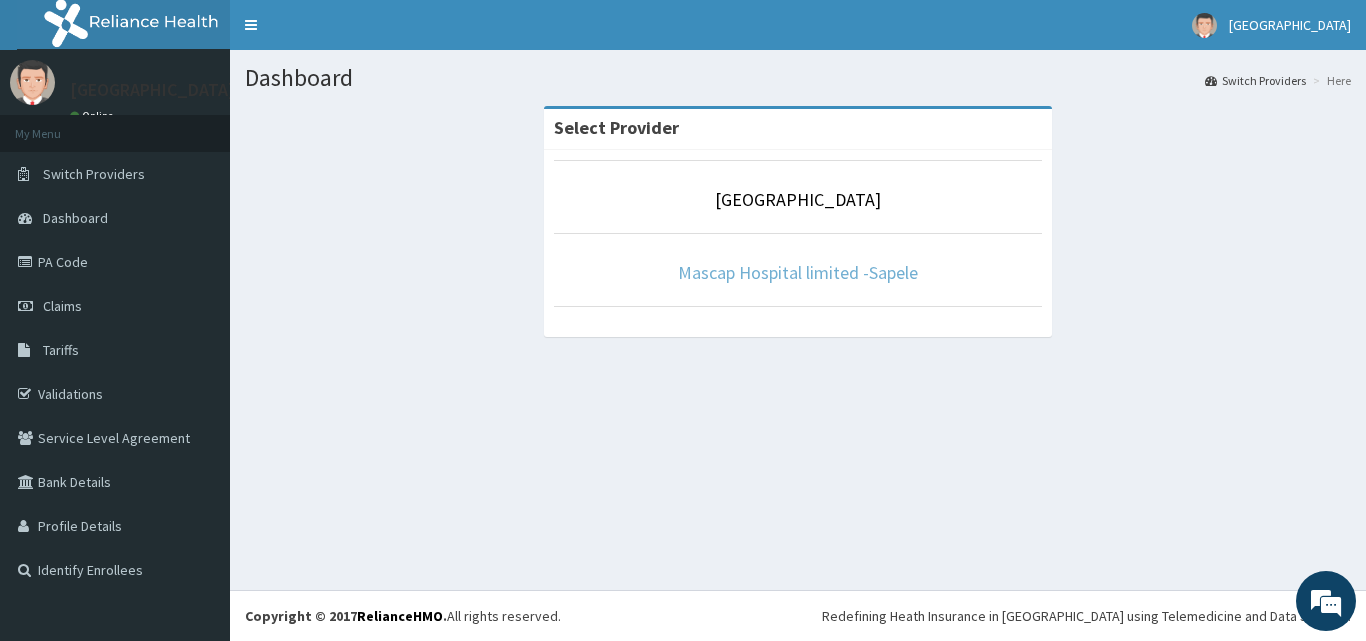click on "Mascap Hospital limited -Sapele" at bounding box center (798, 272) 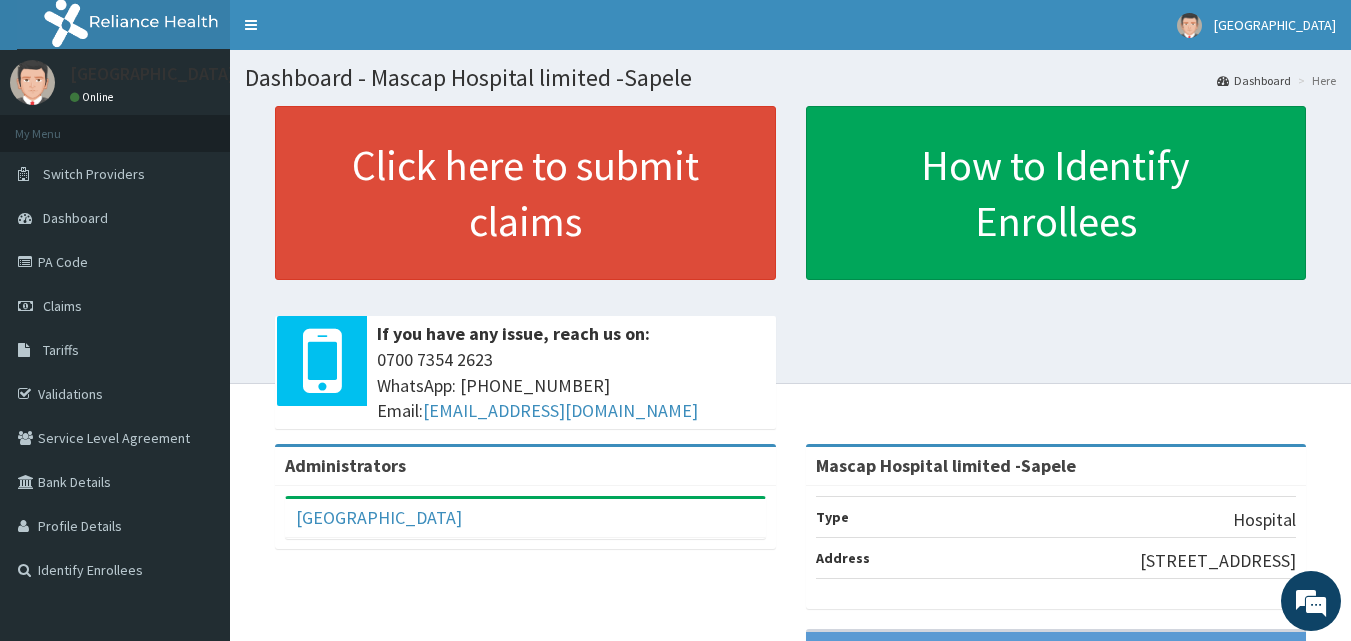 scroll, scrollTop: 0, scrollLeft: 0, axis: both 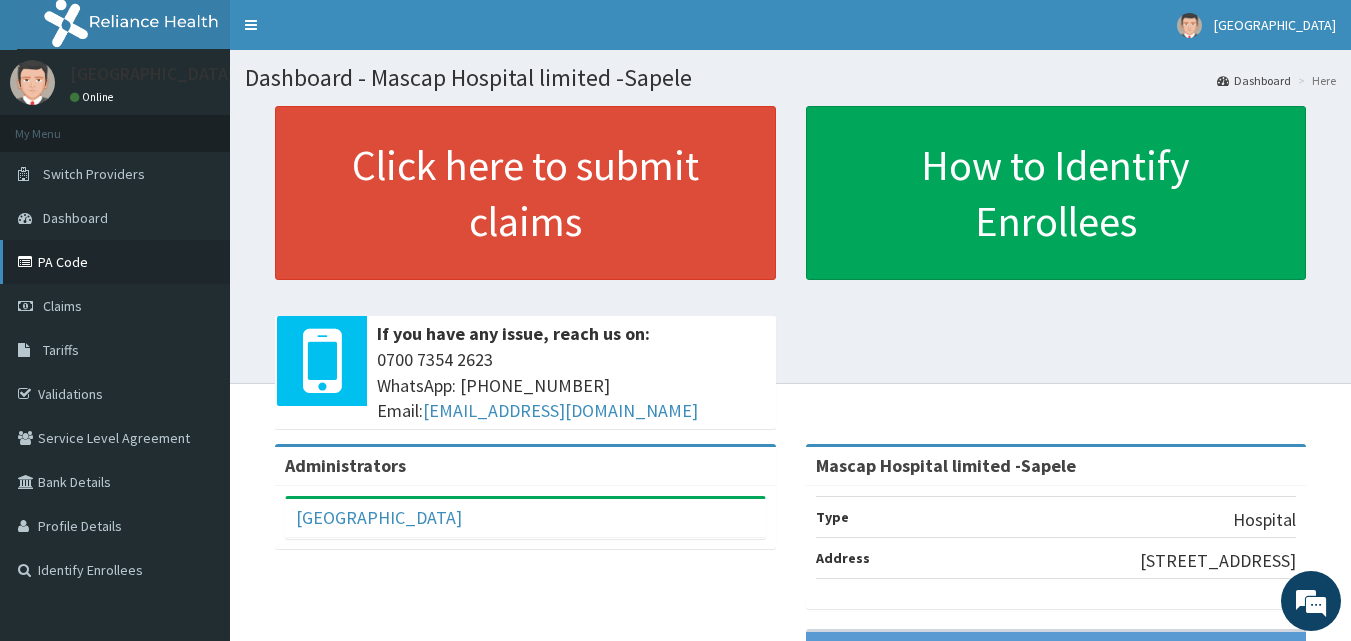 click on "PA Code" at bounding box center (115, 262) 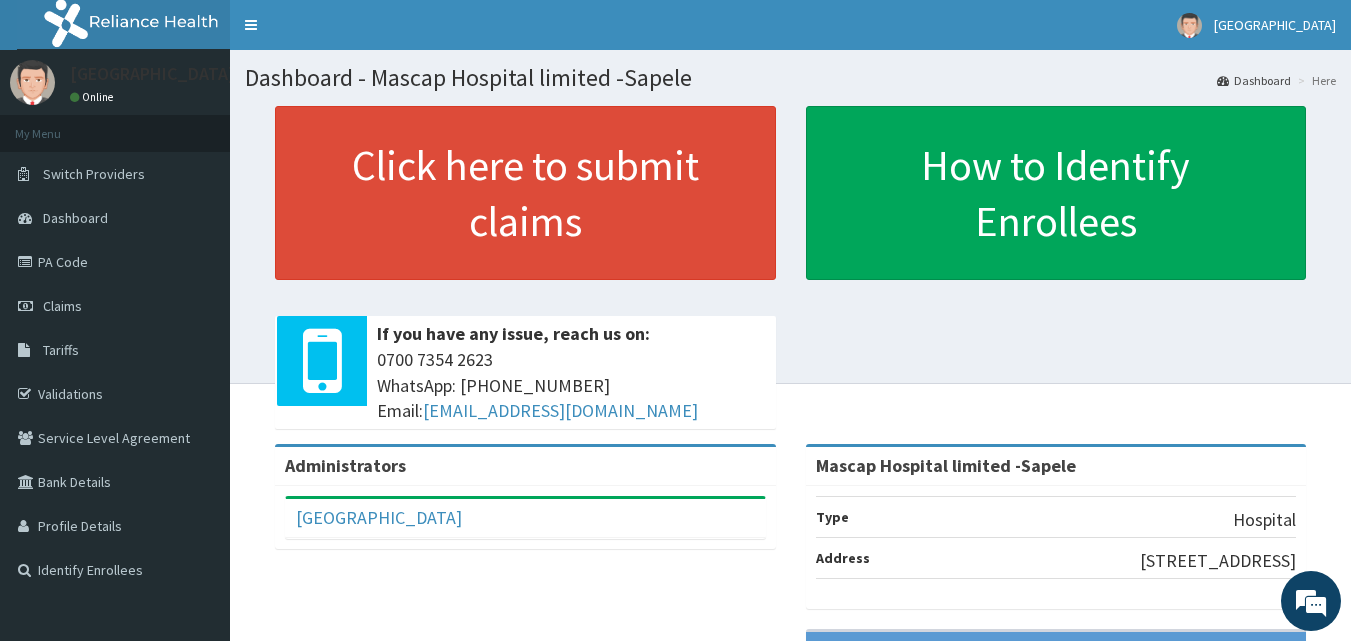 scroll, scrollTop: 0, scrollLeft: 0, axis: both 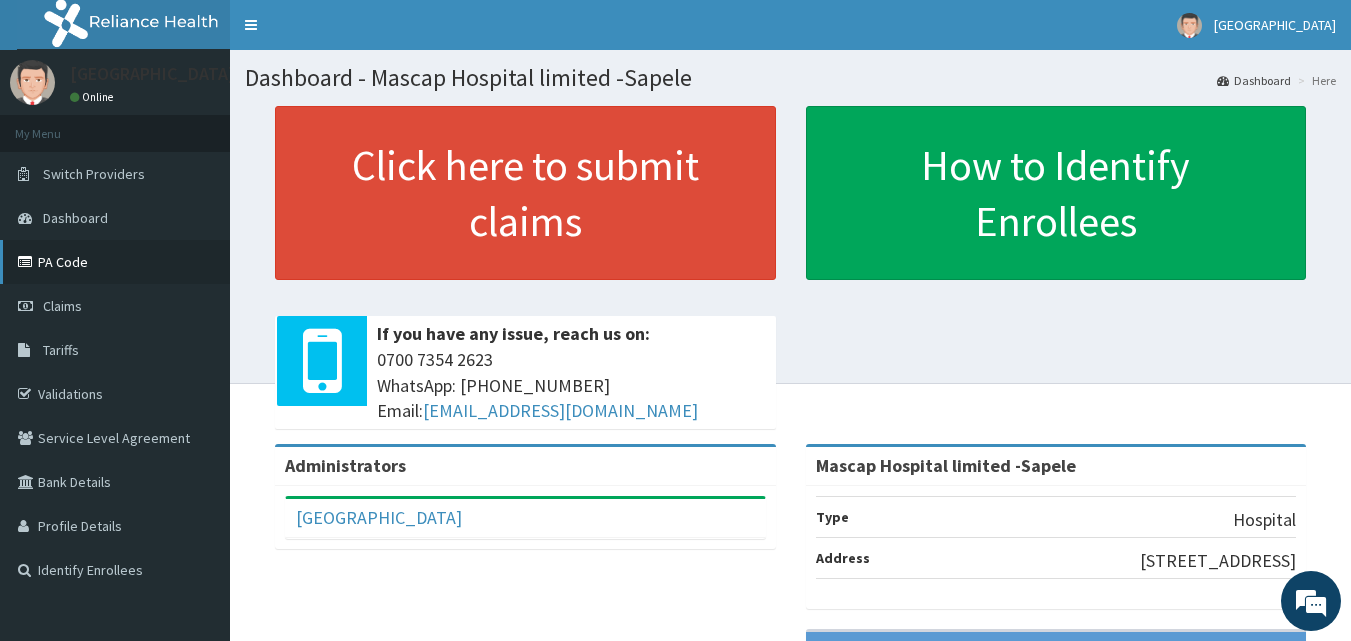click on "PA Code" at bounding box center (115, 262) 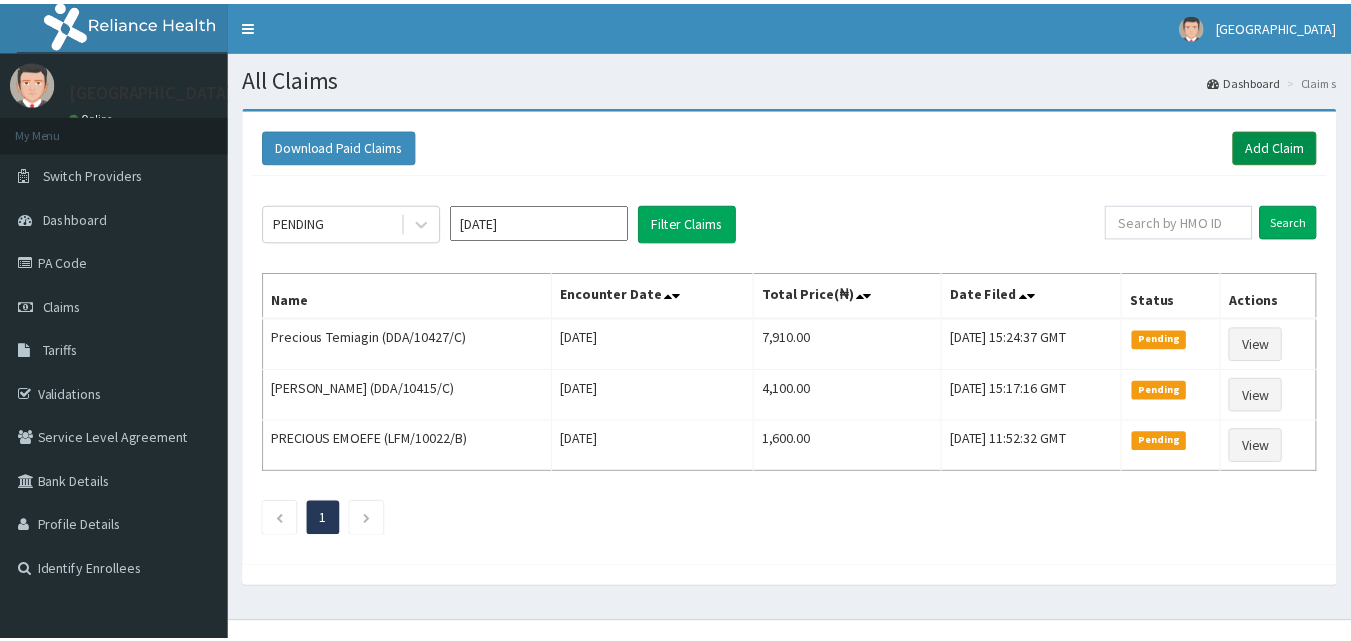 scroll, scrollTop: 0, scrollLeft: 0, axis: both 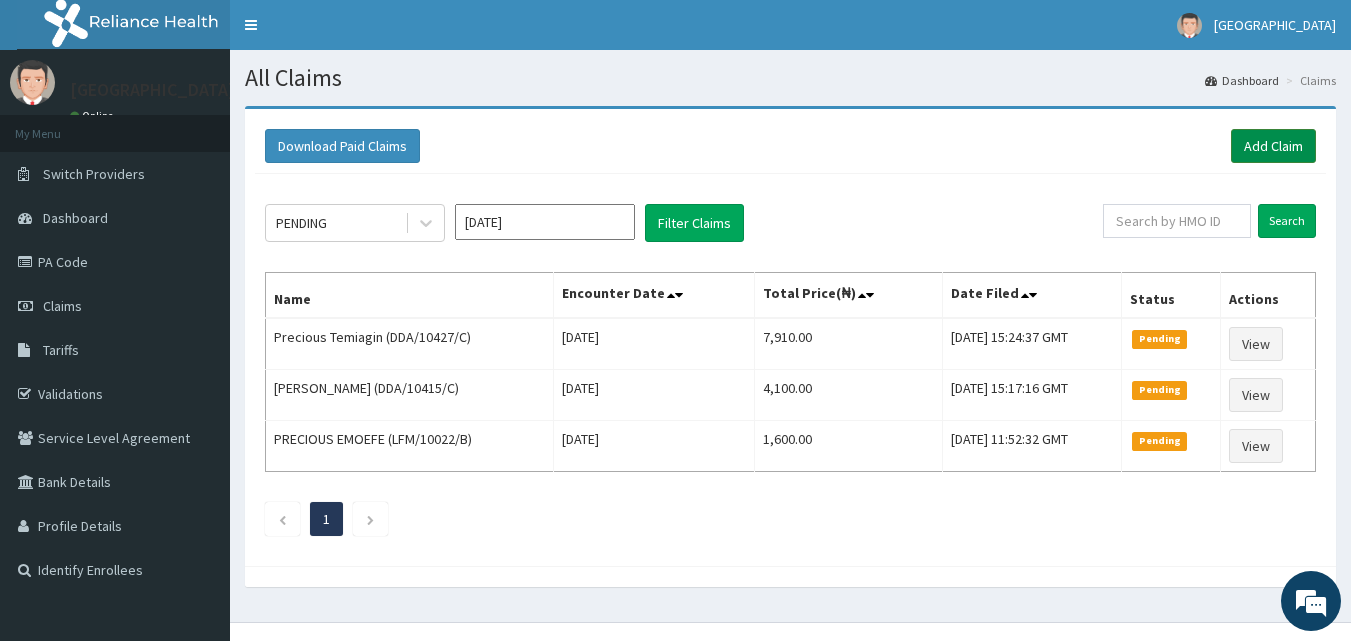 click on "Add Claim" at bounding box center (1273, 146) 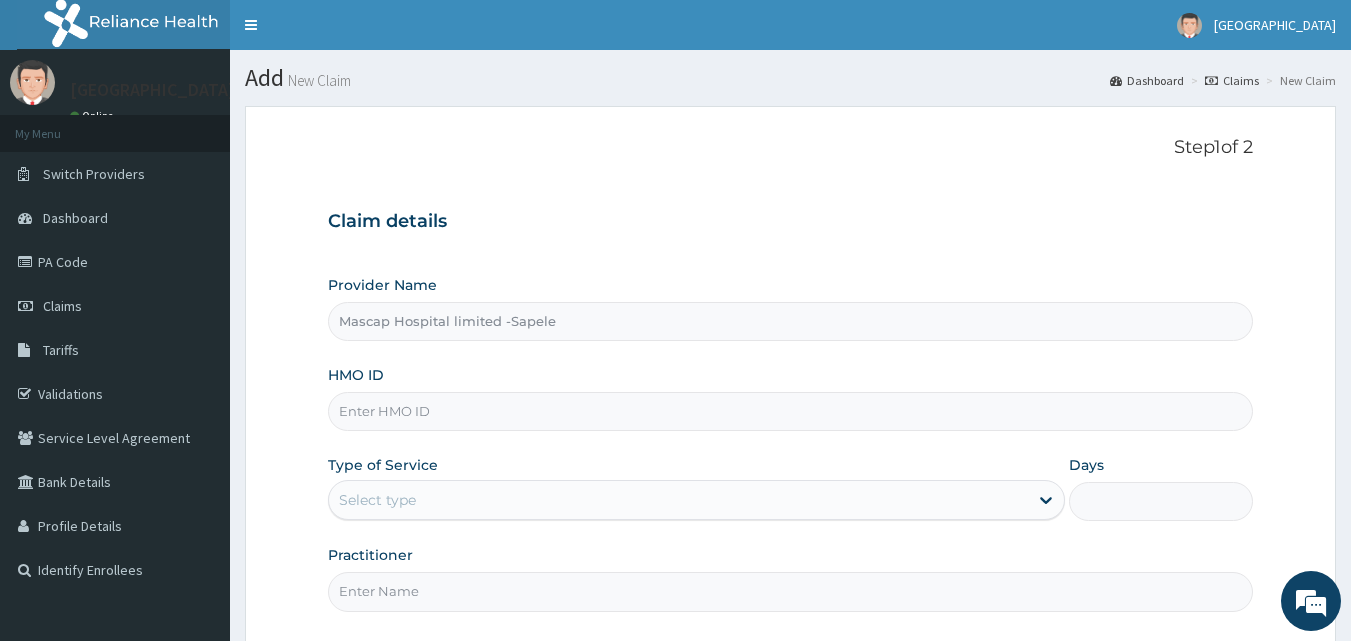 scroll, scrollTop: 0, scrollLeft: 0, axis: both 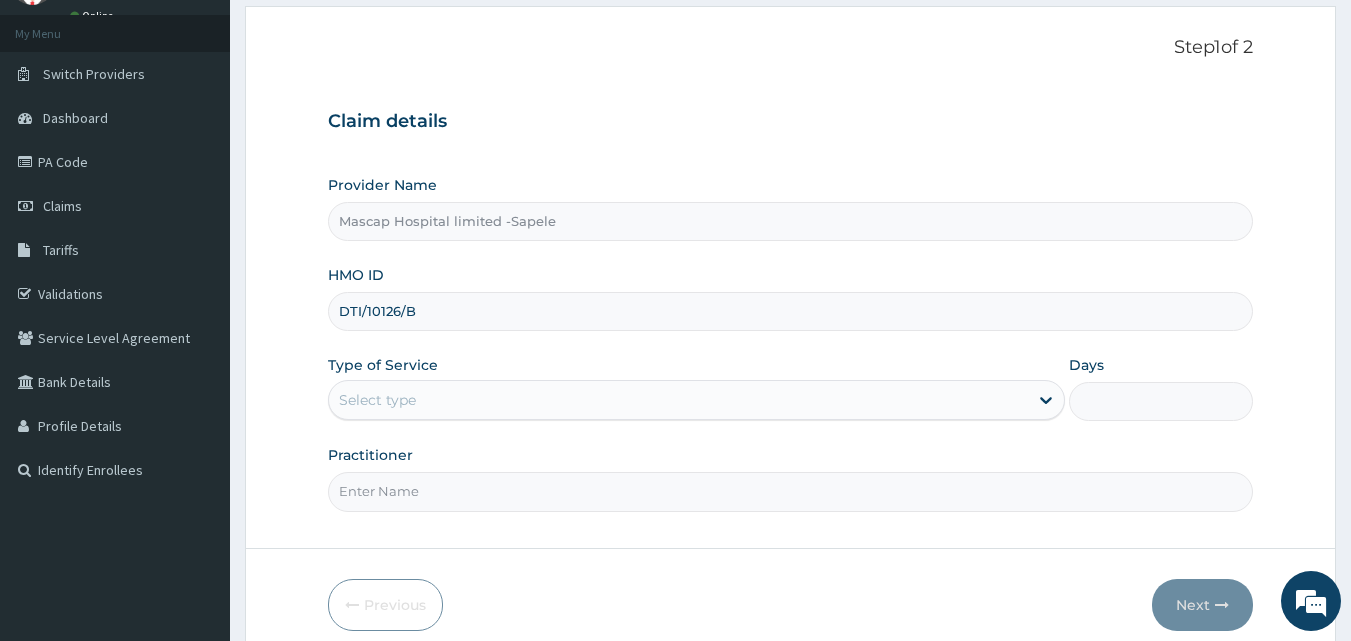click on "DTI/10126/B" at bounding box center (791, 311) 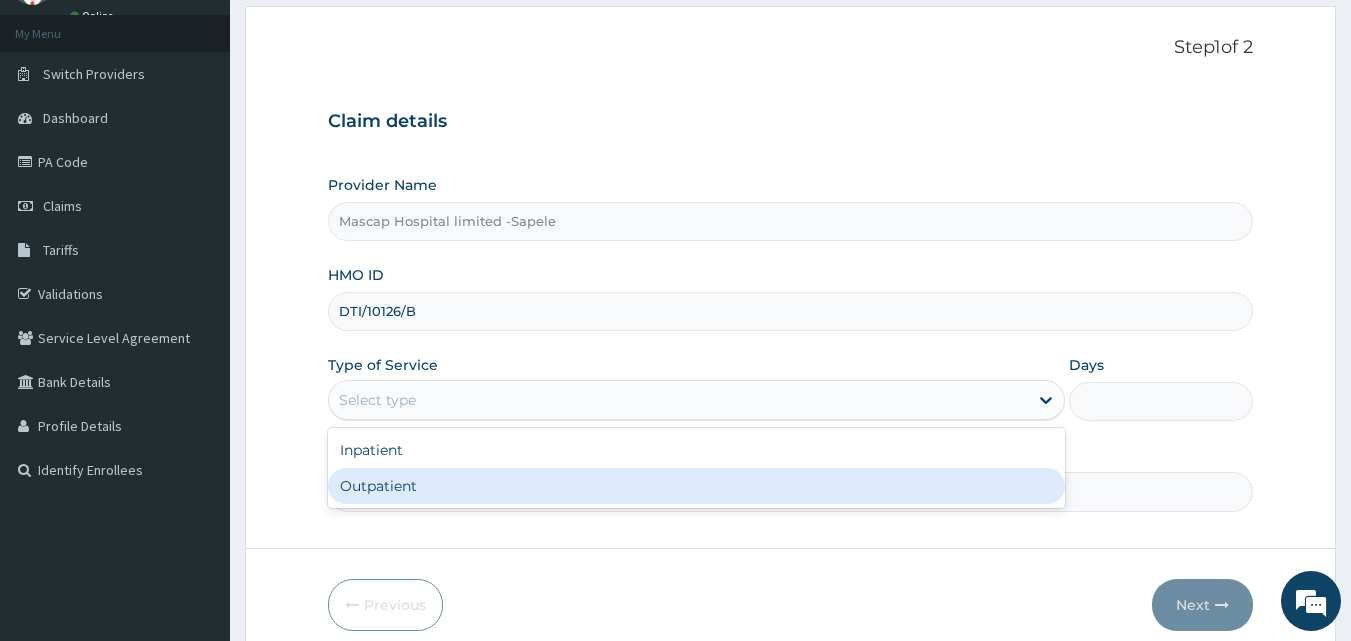 click on "Outpatient" at bounding box center (696, 486) 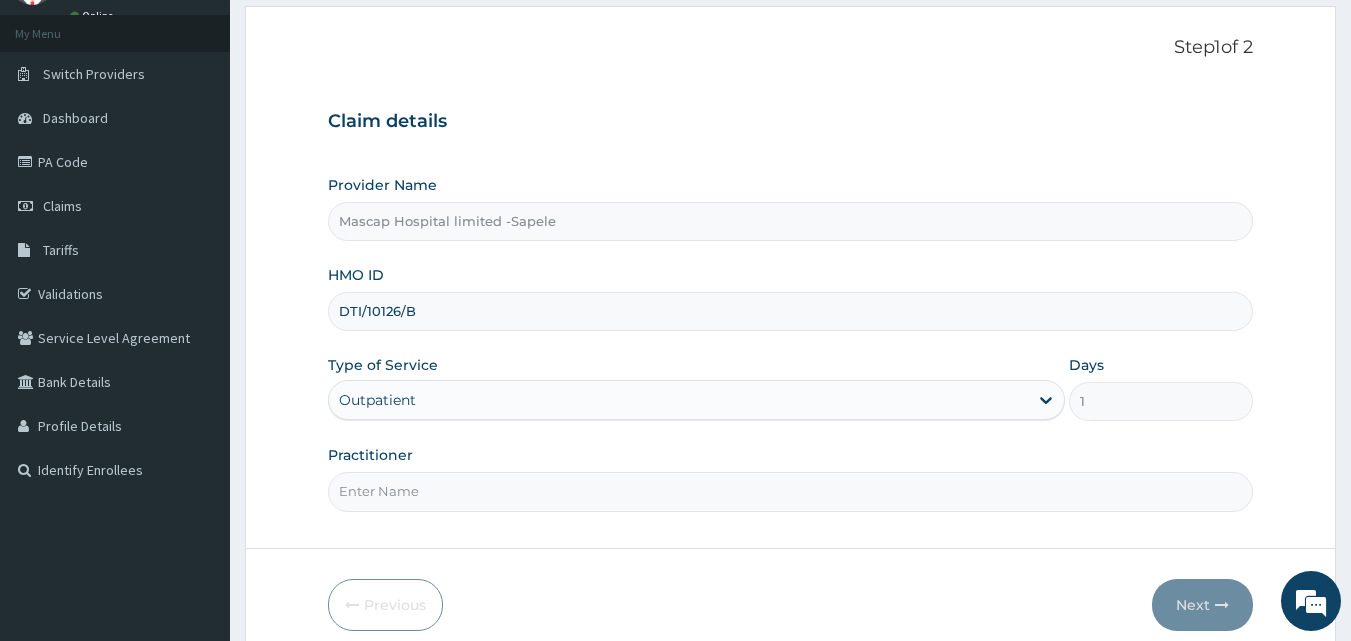 click on "Outpatient" at bounding box center [678, 400] 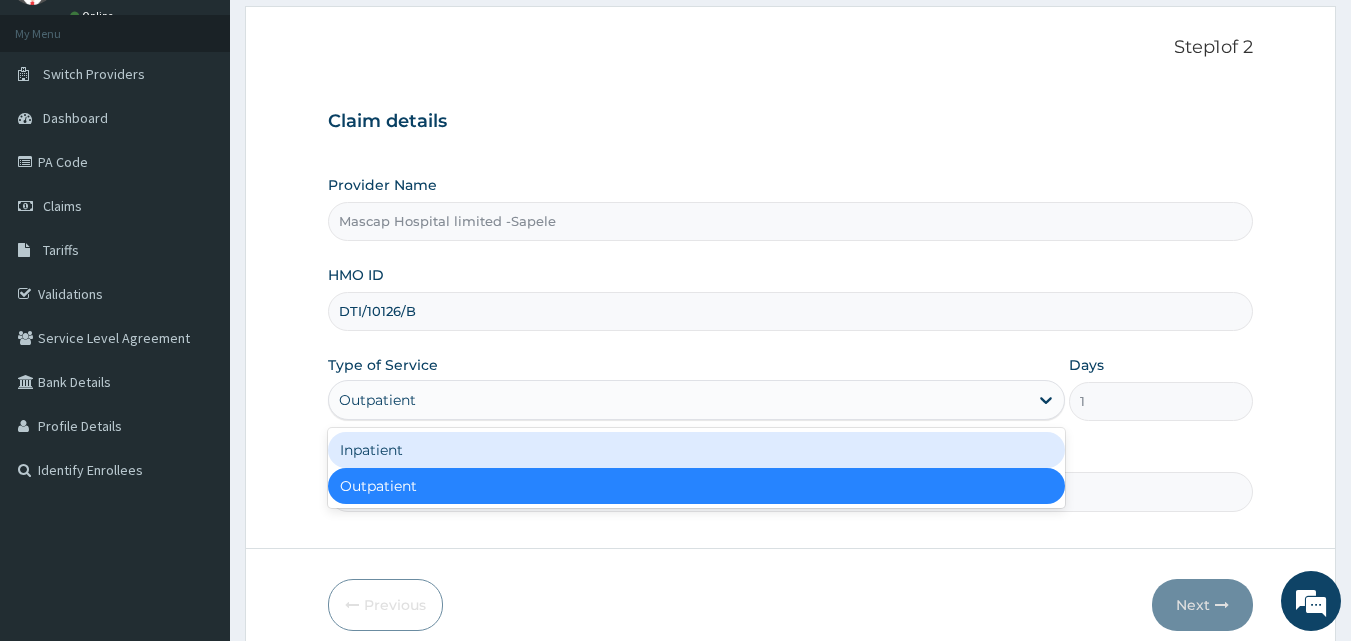 click on "Inpatient" at bounding box center (696, 450) 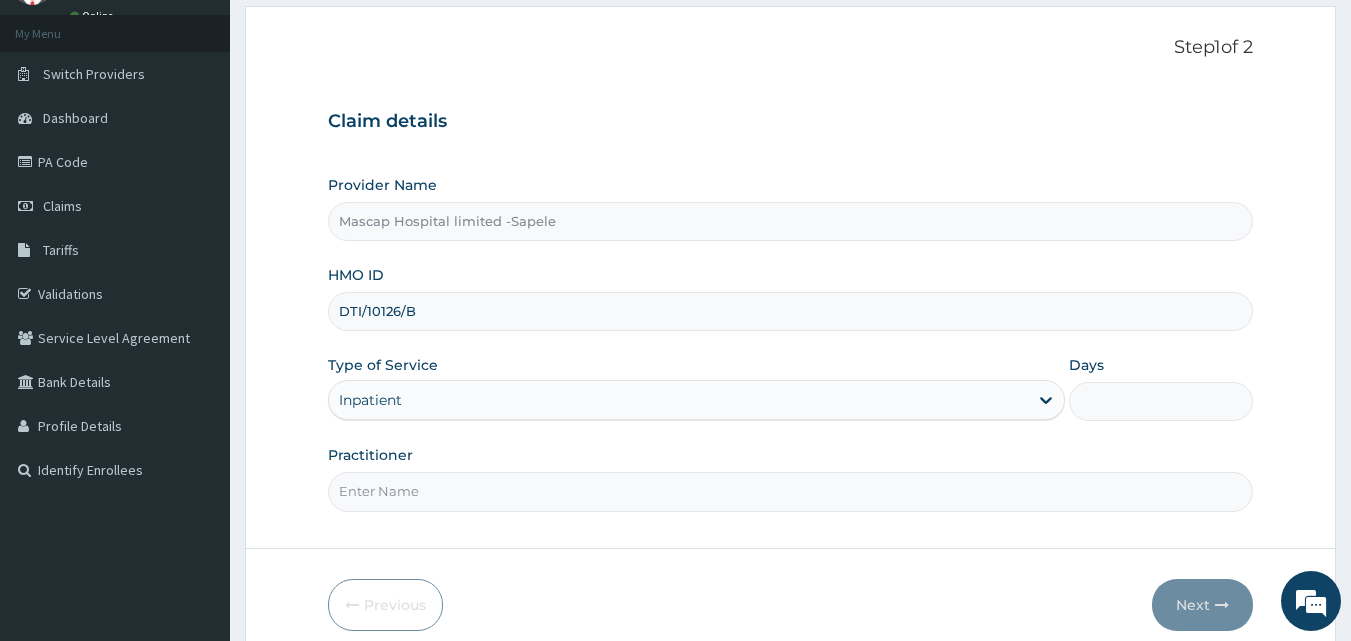 click on "Days" at bounding box center (1161, 401) 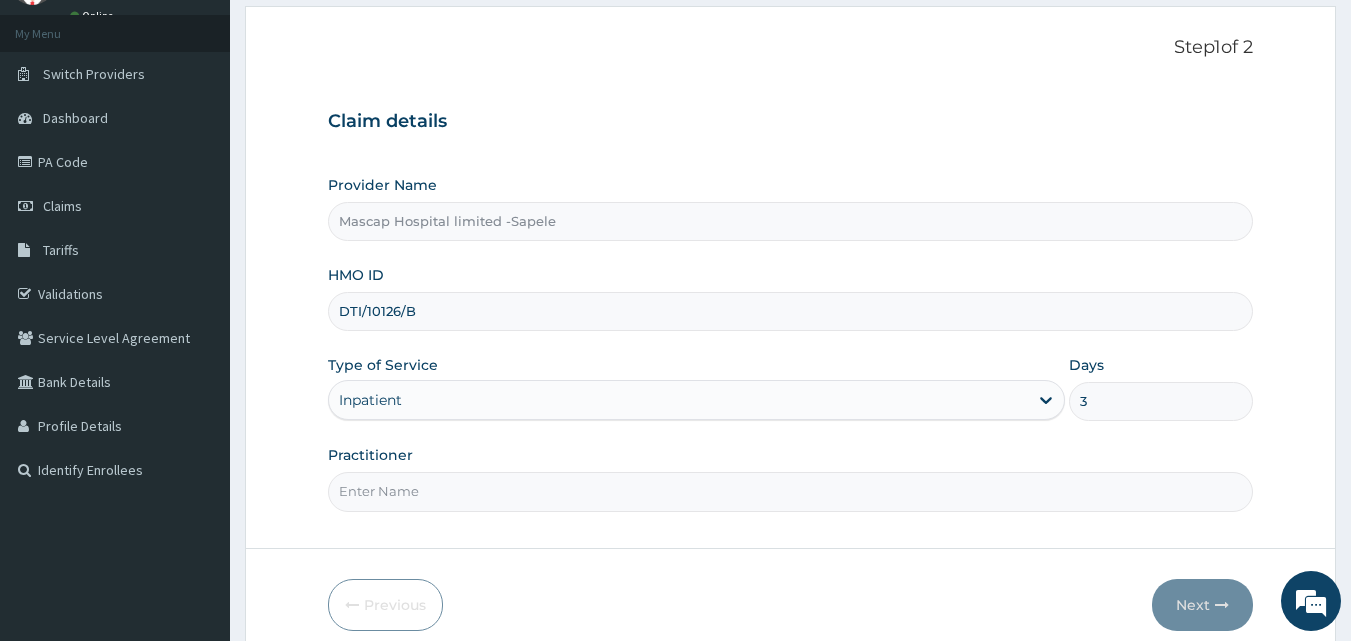 drag, startPoint x: 596, startPoint y: 499, endPoint x: 580, endPoint y: 507, distance: 17.888544 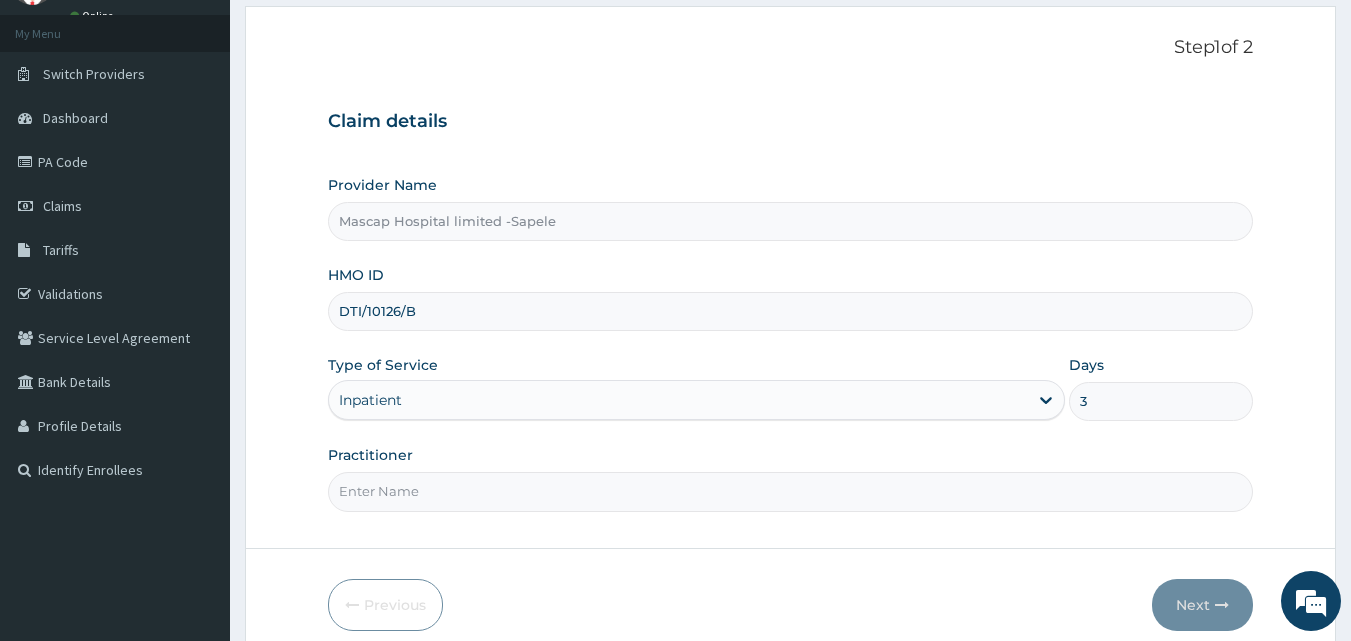 type on "[PERSON_NAME]" 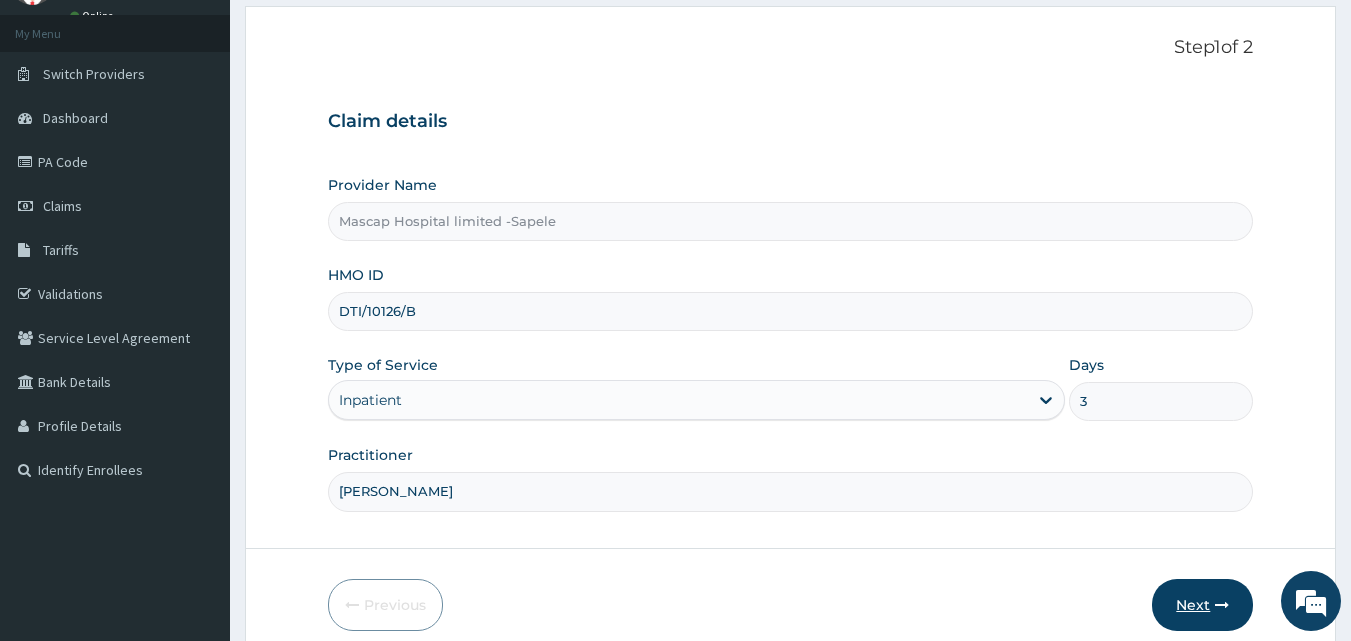 click on "Next" at bounding box center (1202, 605) 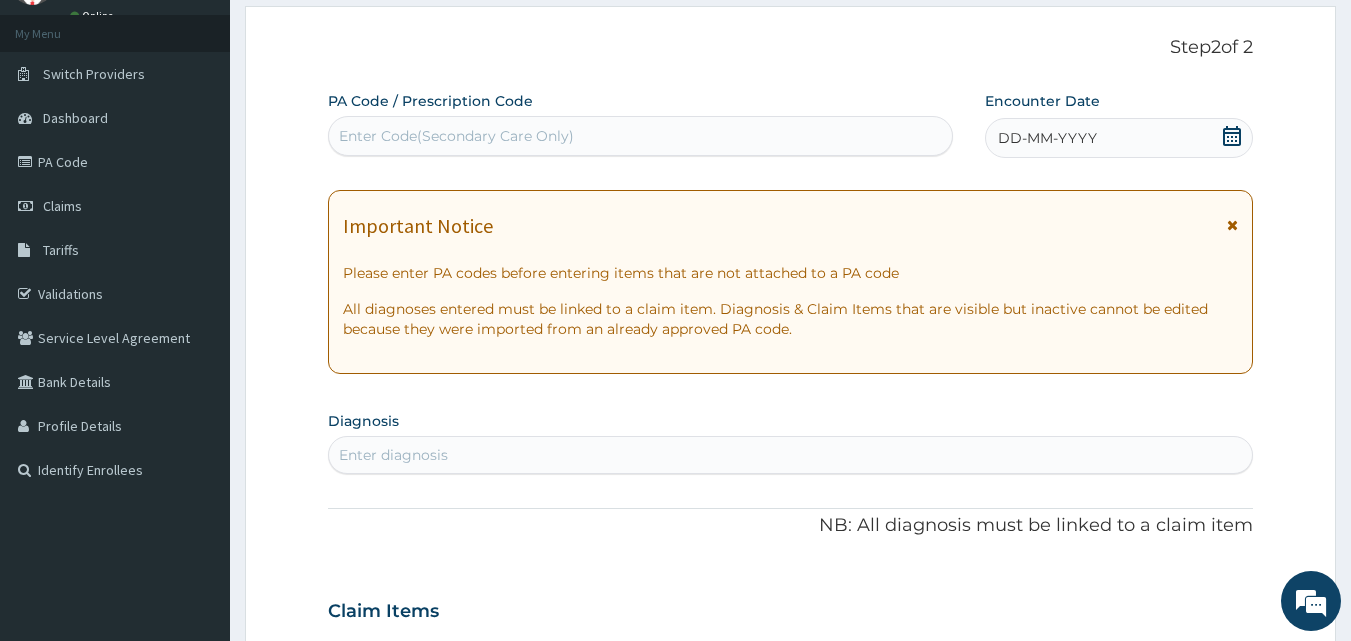 click 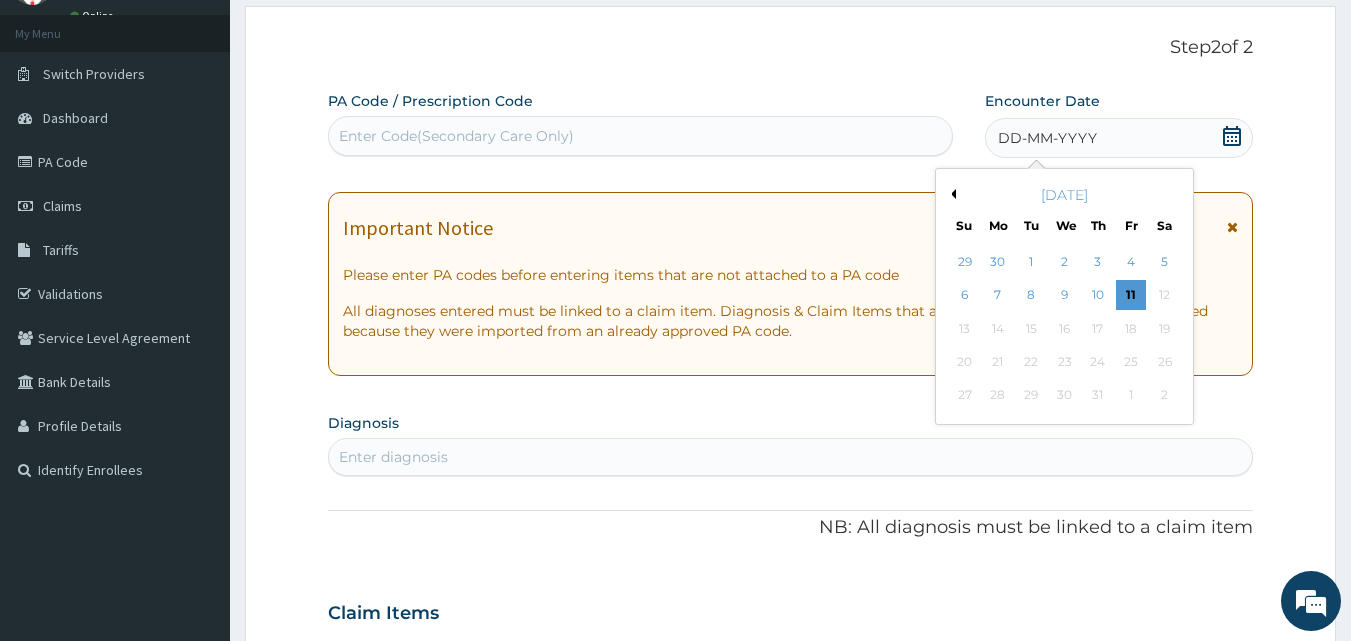 click on "Step  2  of 2 PA Code / Prescription Code Enter Code(Secondary Care Only) Encounter Date DD-MM-YYYY Previous Month [DATE] Su Mo Tu We Th Fr Sa 29 30 1 2 3 4 5 6 7 8 9 10 11 12 13 14 15 16 17 18 19 20 21 22 23 24 25 26 27 28 29 30 31 1 2 Important Notice Please enter PA codes before entering items that are not attached to a PA code   All diagnoses entered must be linked to a claim item. Diagnosis & Claim Items that are visible but inactive cannot be edited because they were imported from an already approved PA code. Diagnosis Enter diagnosis NB: All diagnosis must be linked to a claim item Claim Items No claim item Types Select Type Item Select Item Pair Diagnosis Select Diagnosis Unit Price 0 Add Comment     Previous   Submit" at bounding box center (790, 639) 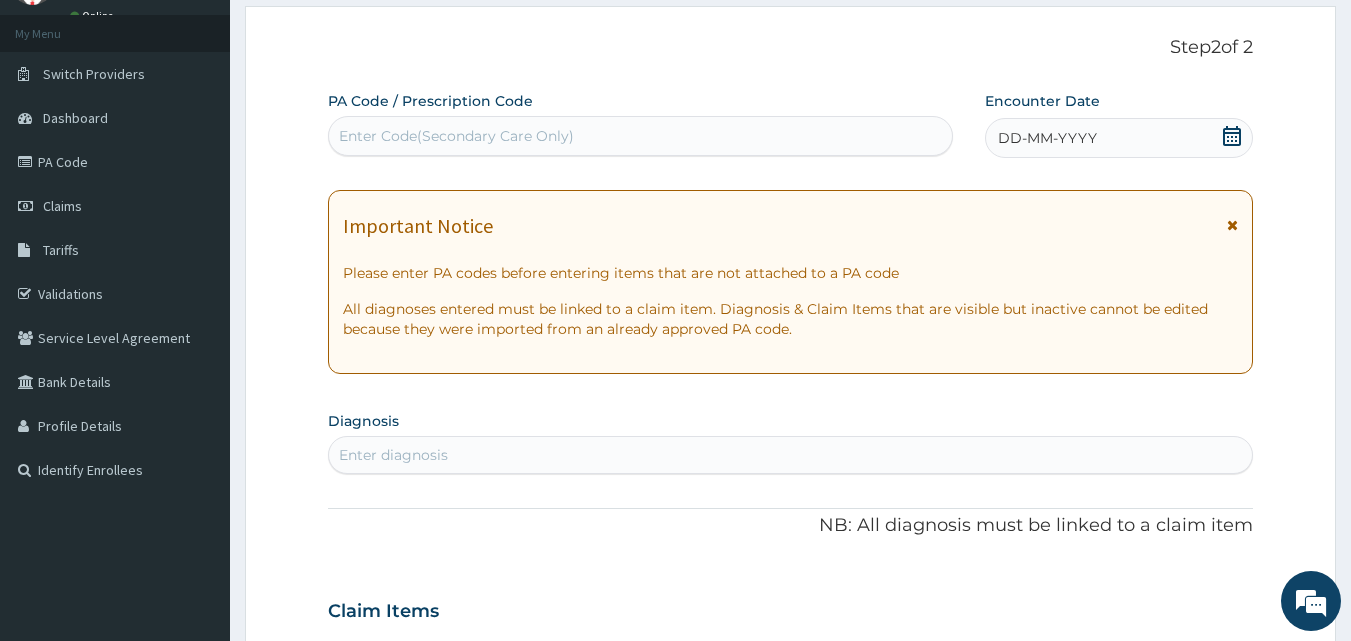 click on "Enter Code(Secondary Care Only)" at bounding box center (641, 136) 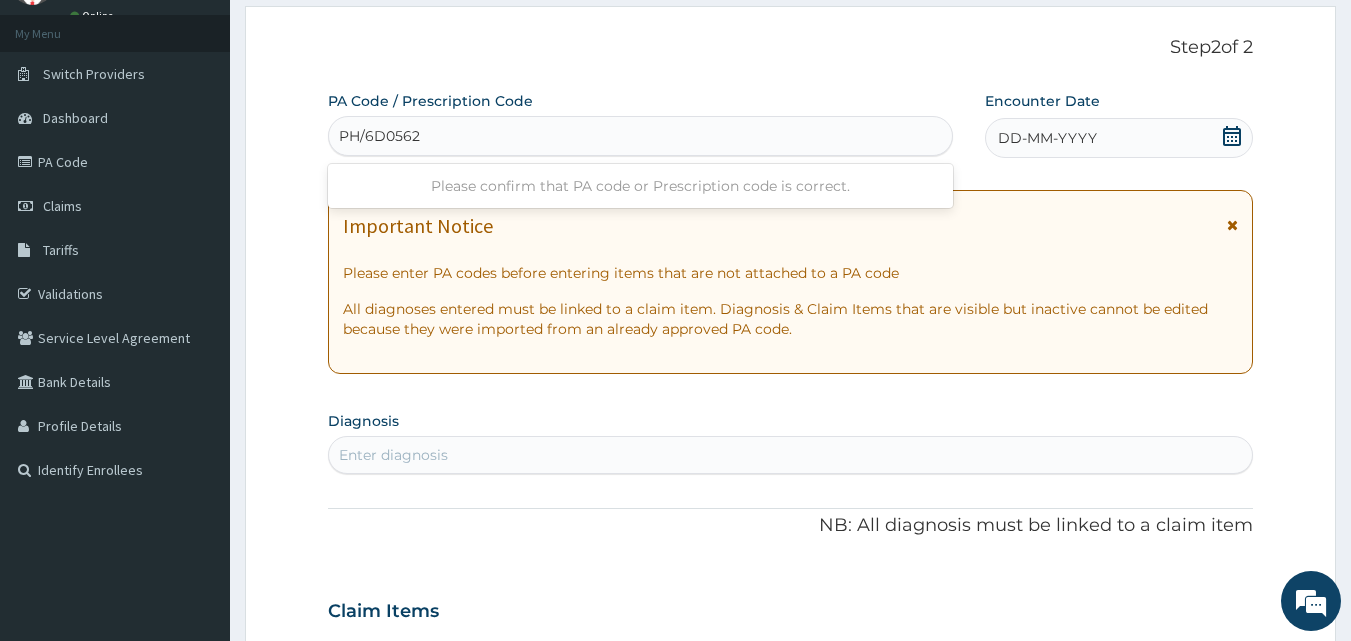 click on "PH/6D0562" at bounding box center (379, 136) 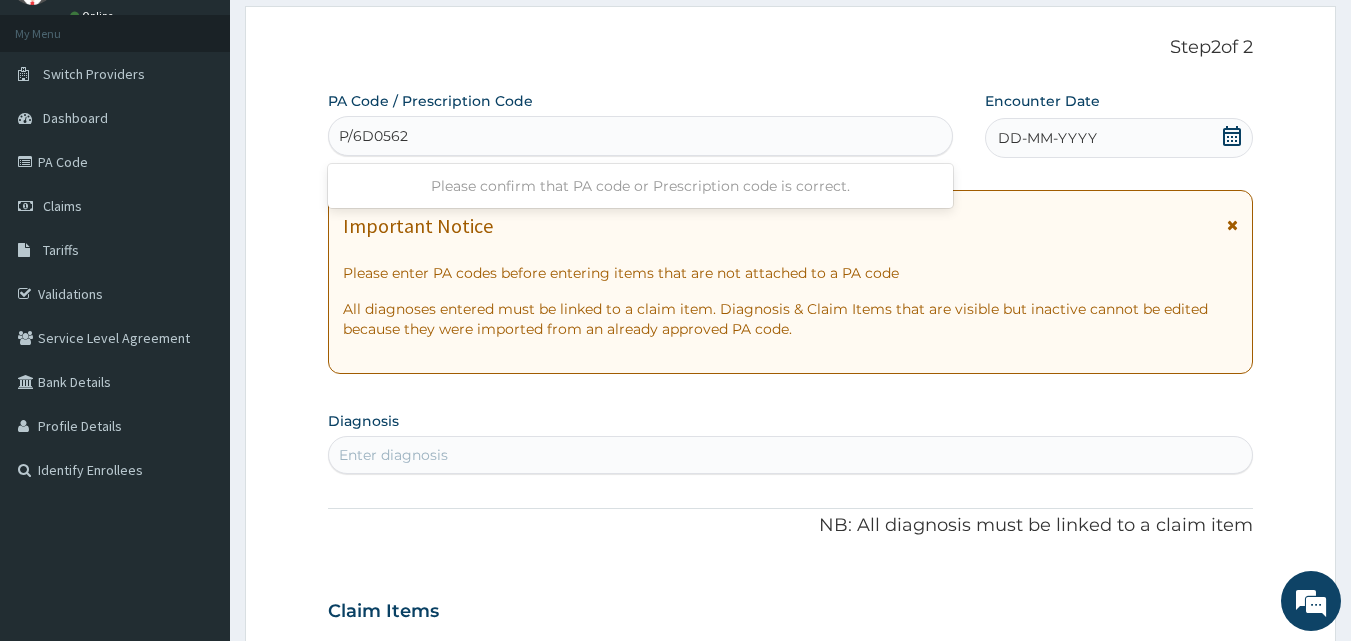 type on "PA/6D0562" 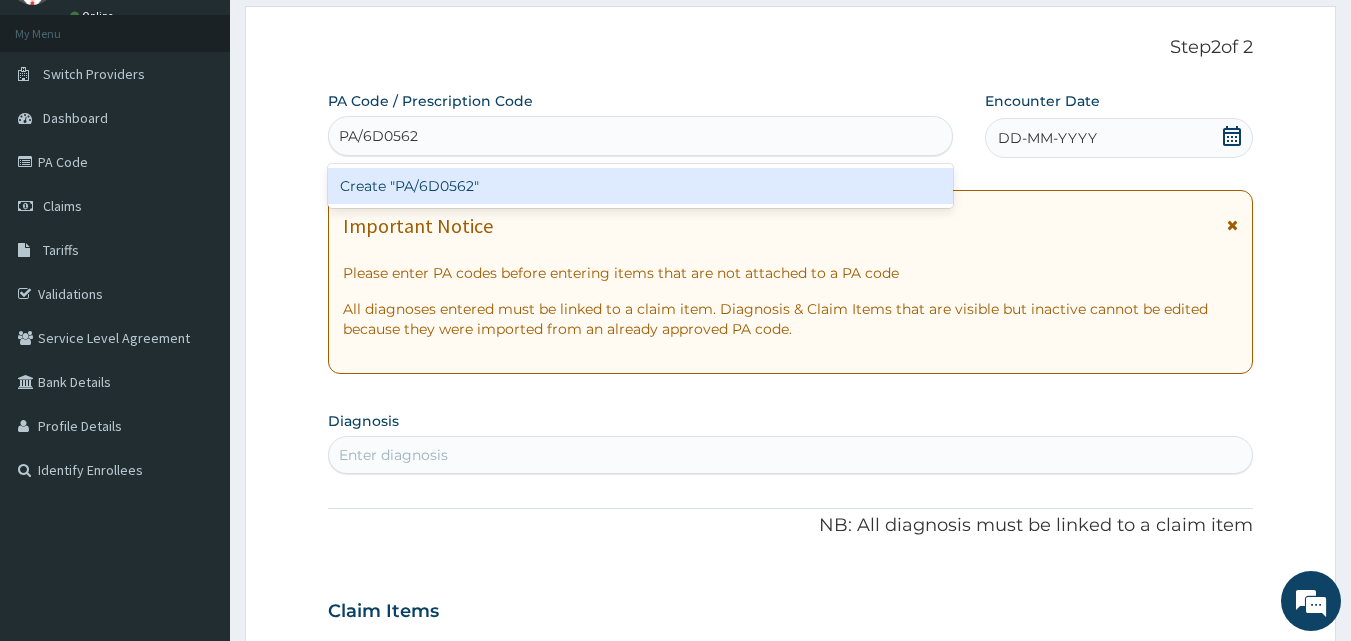 click on "Create "PA/6D0562"" at bounding box center [641, 186] 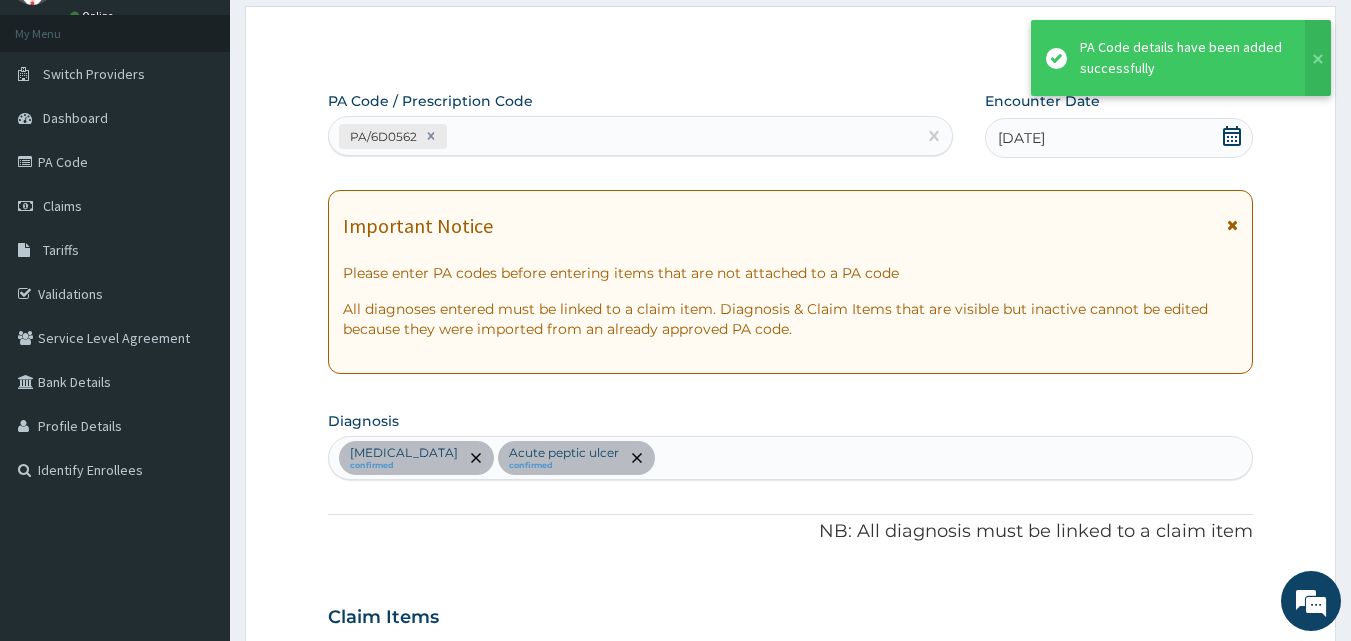 scroll, scrollTop: 581, scrollLeft: 0, axis: vertical 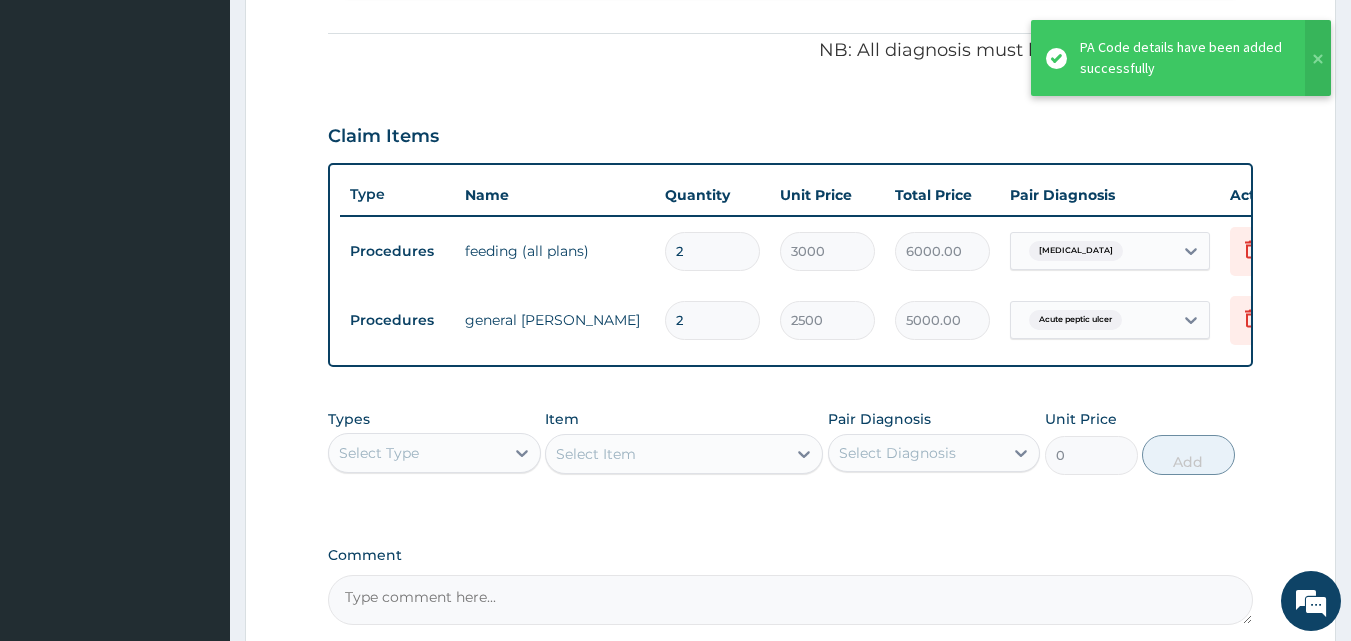 click on "2" at bounding box center (712, 251) 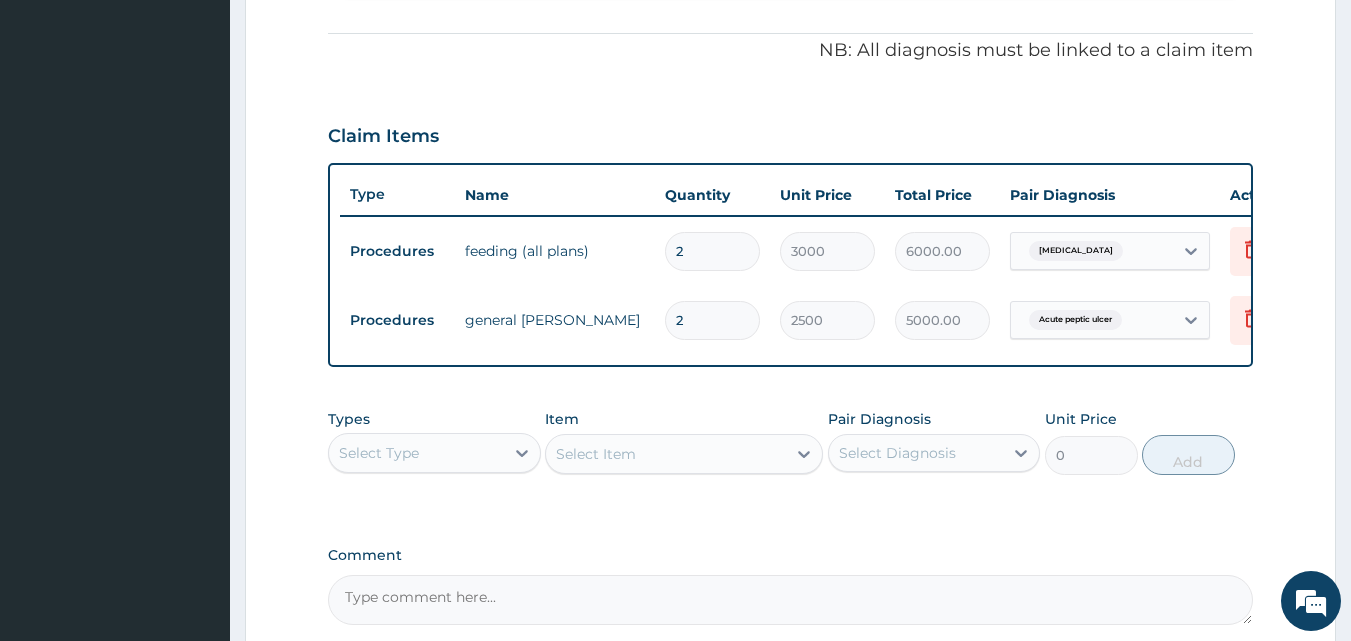 type 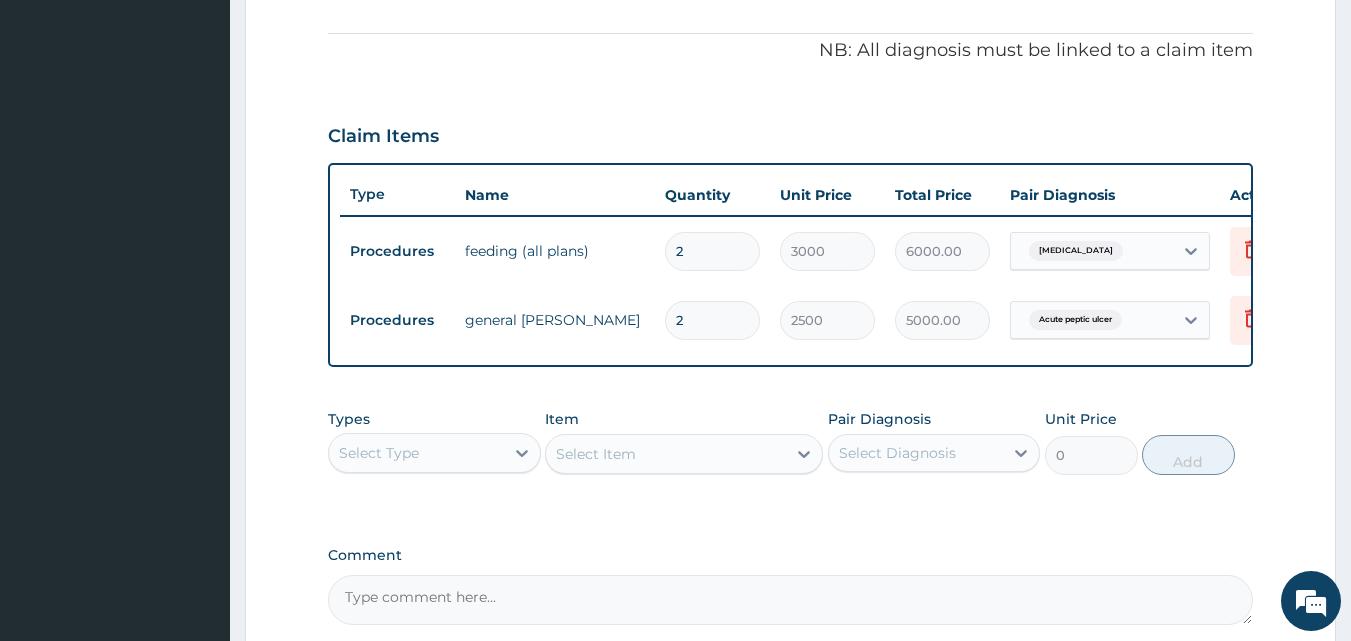 type on "0.00" 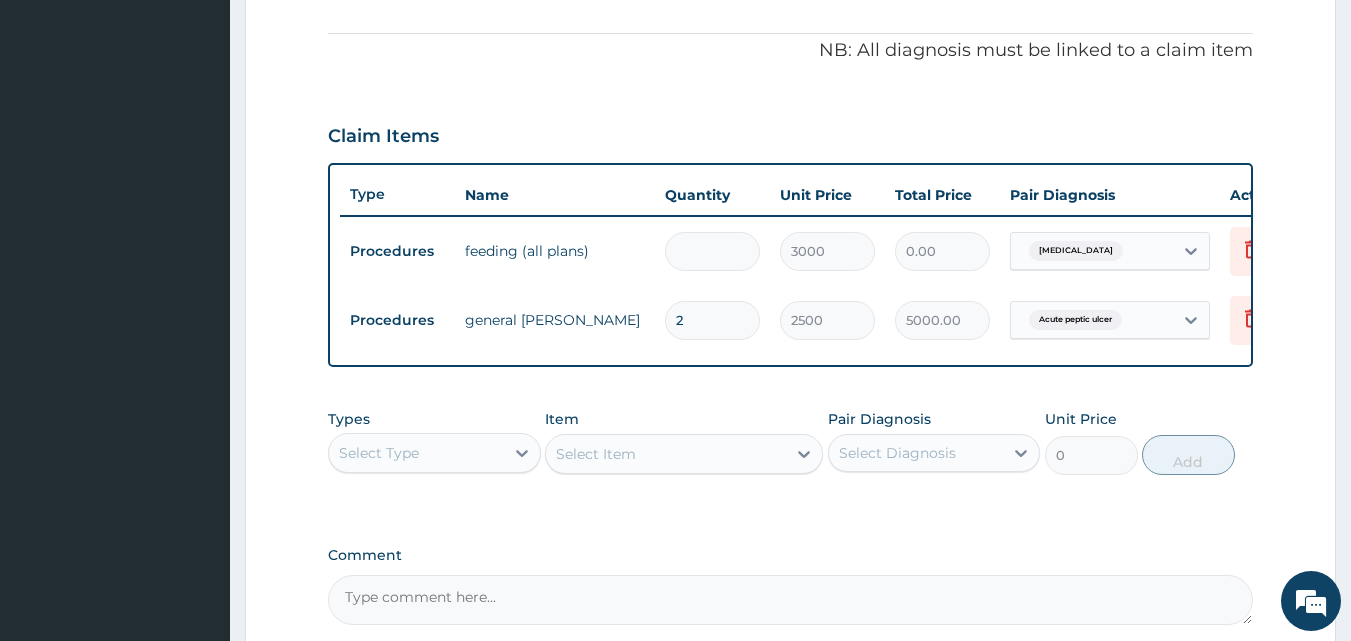 type on "3" 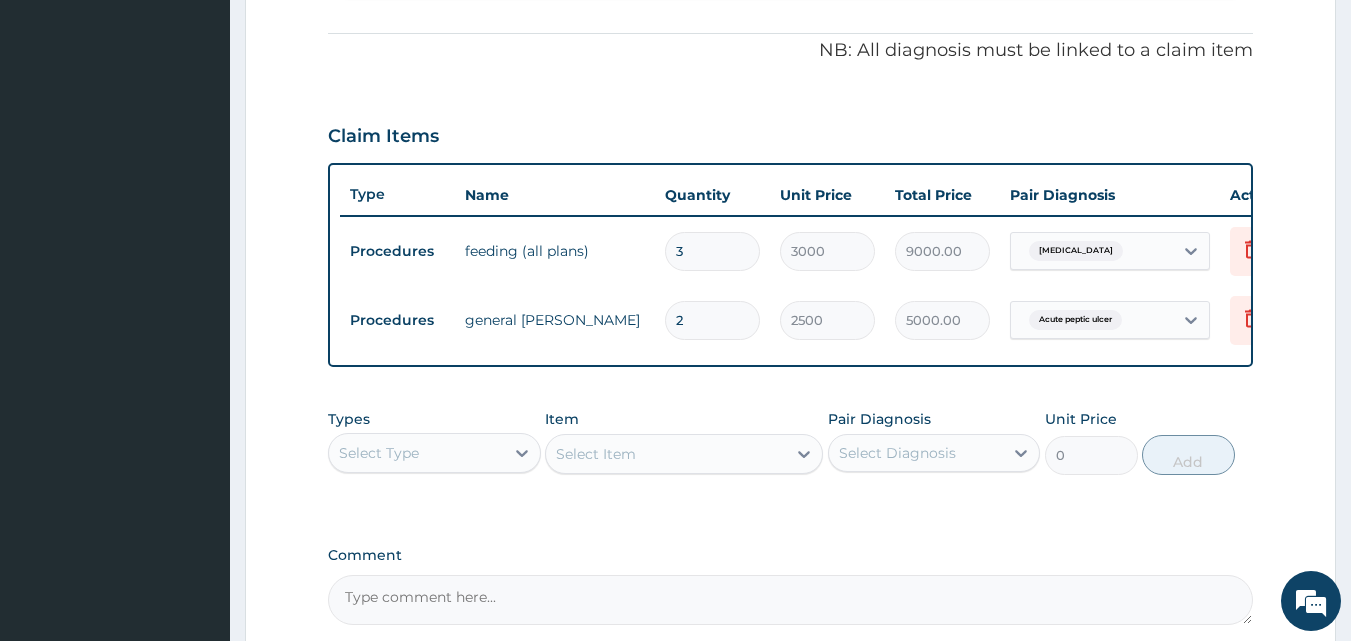 type on "3" 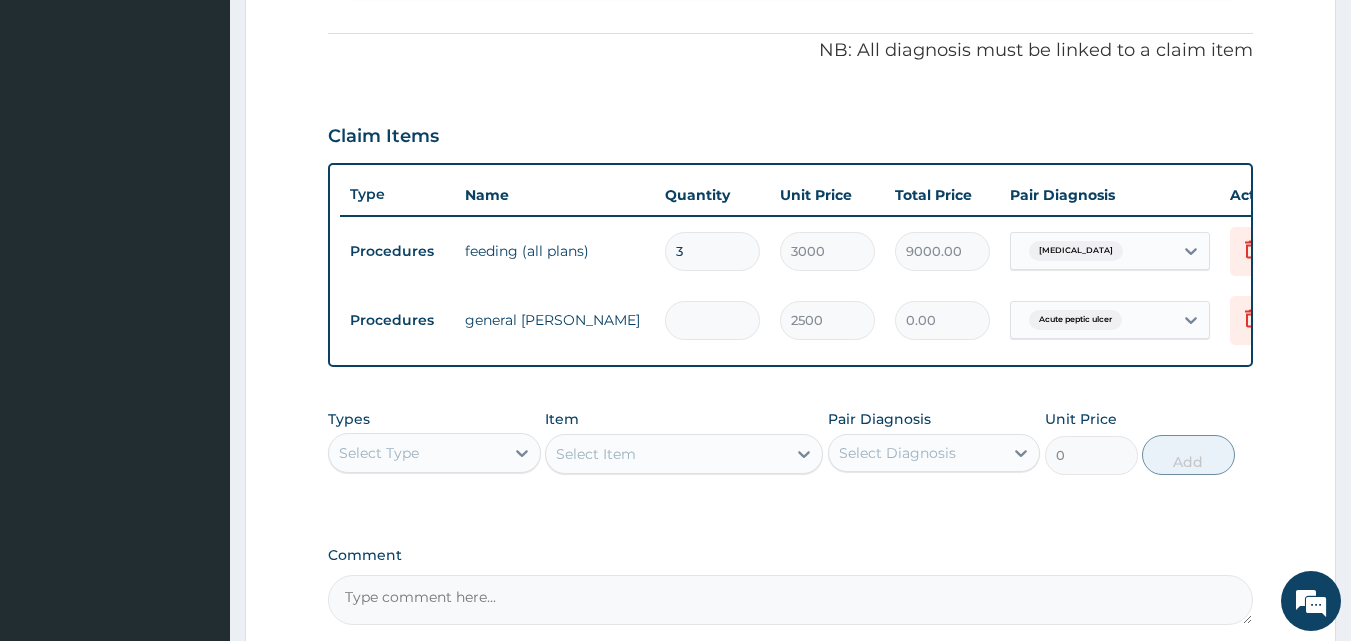 type on "3" 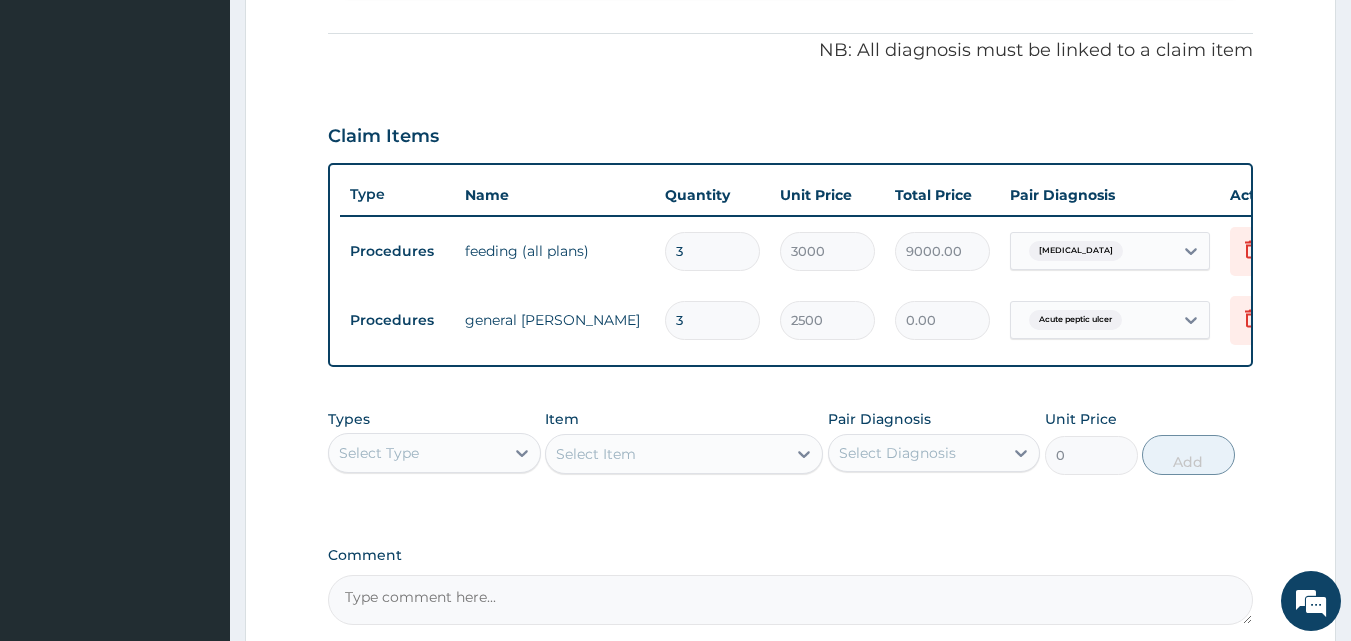 type on "7500.00" 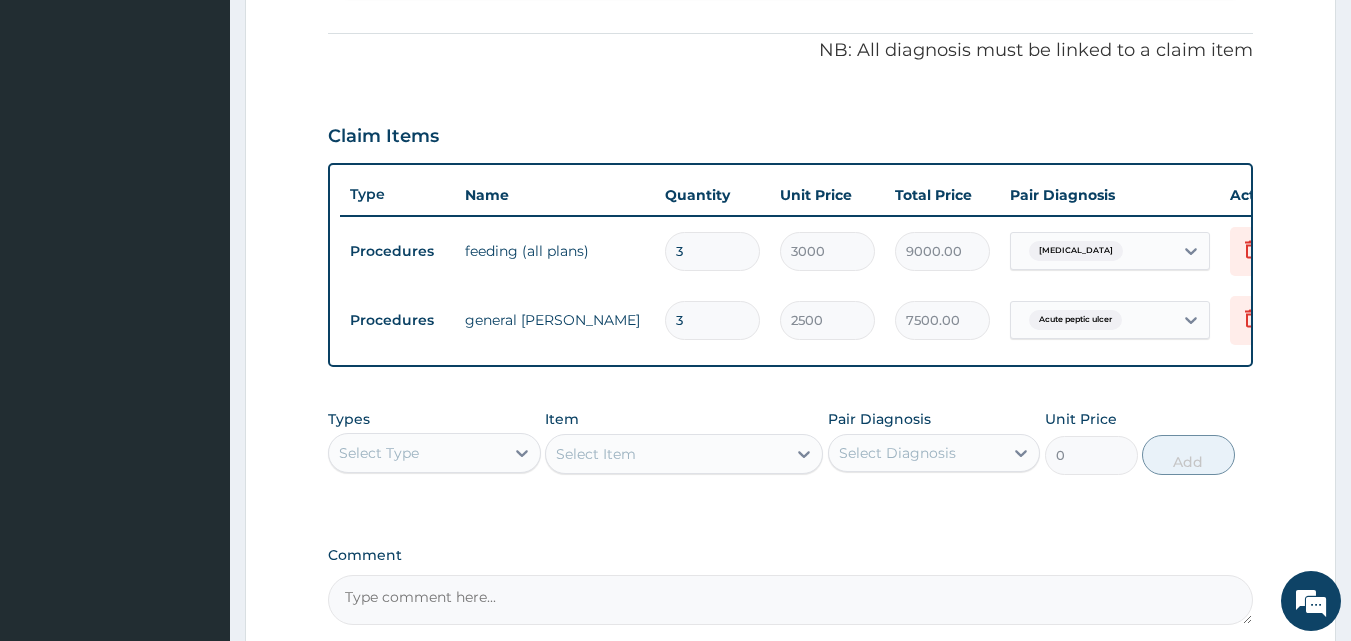 type on "3" 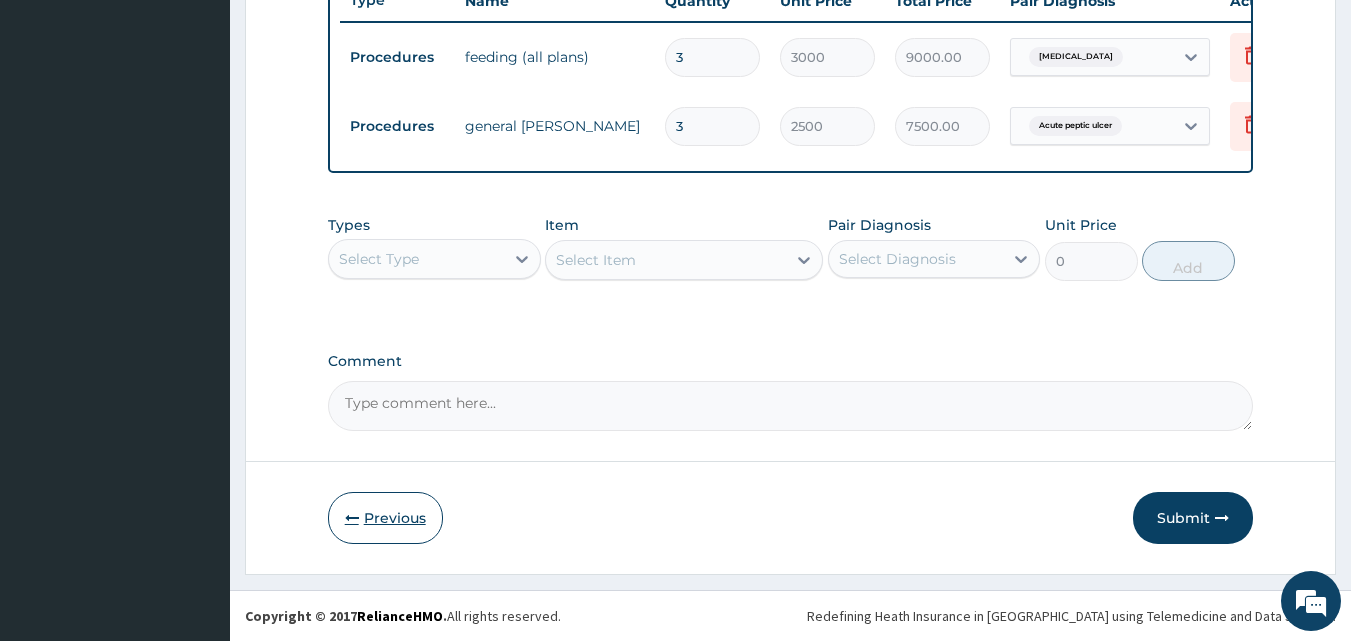 scroll, scrollTop: 790, scrollLeft: 0, axis: vertical 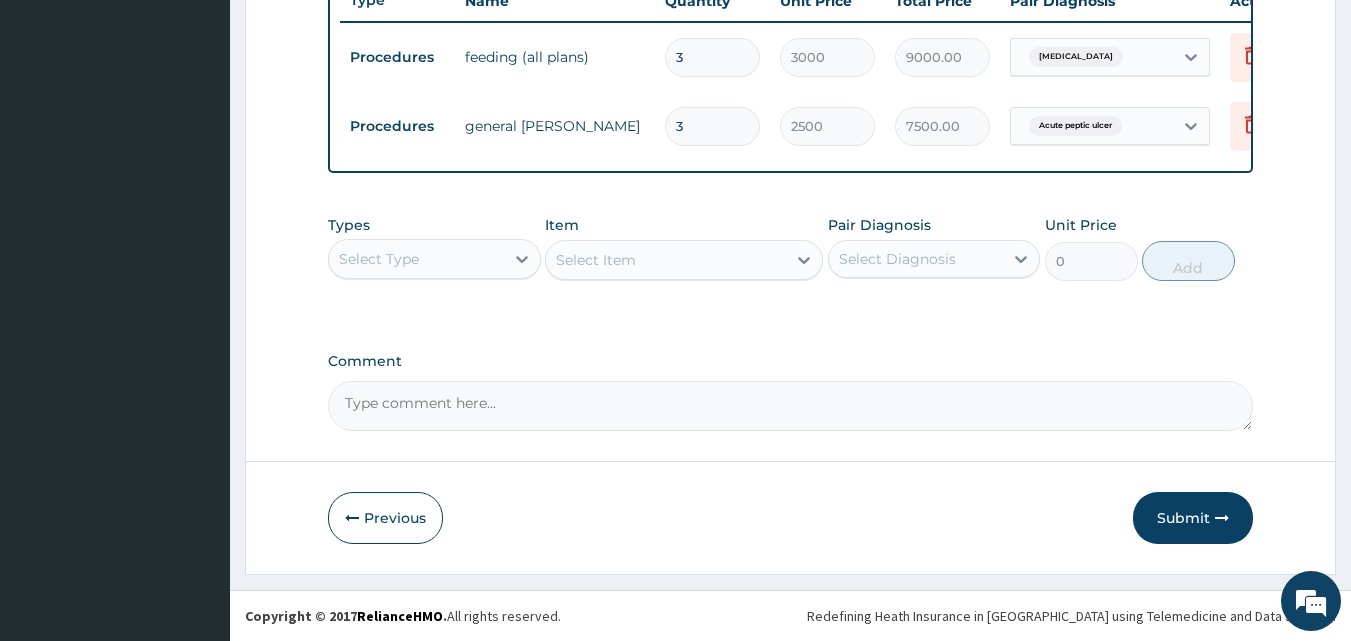 paste on "PA/5EB341" 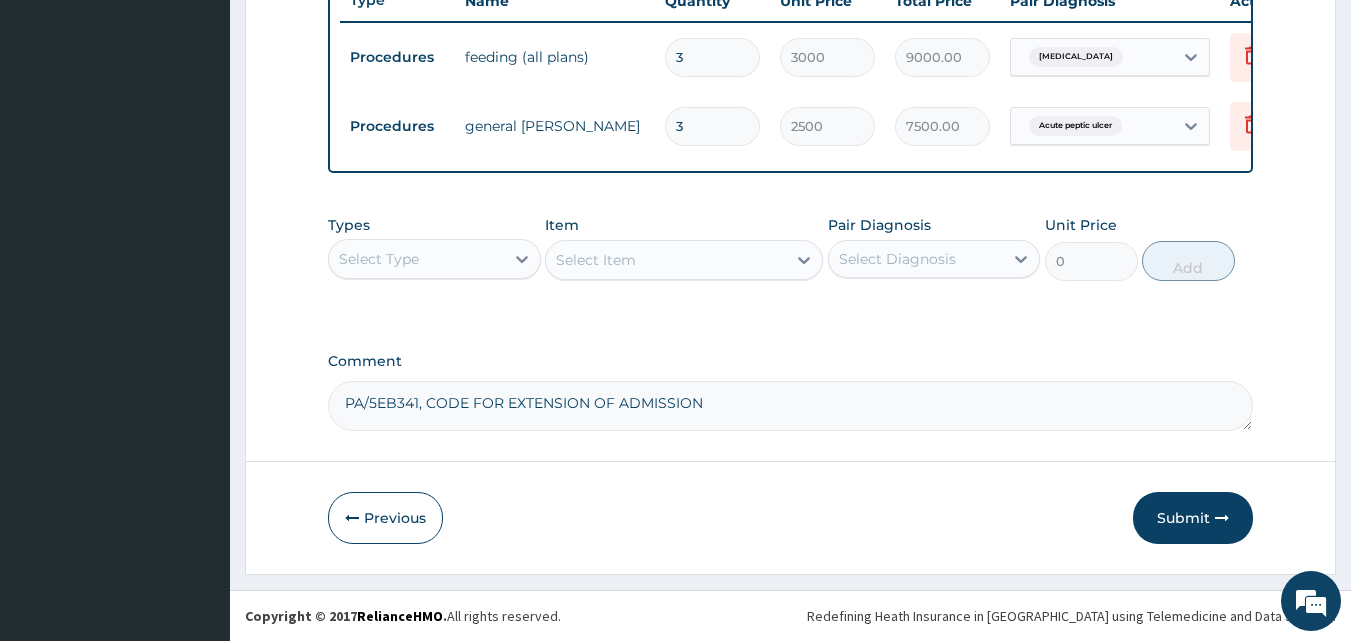 type on "PA/5EB341, CODE FOR EXTENSION OF ADMISSION" 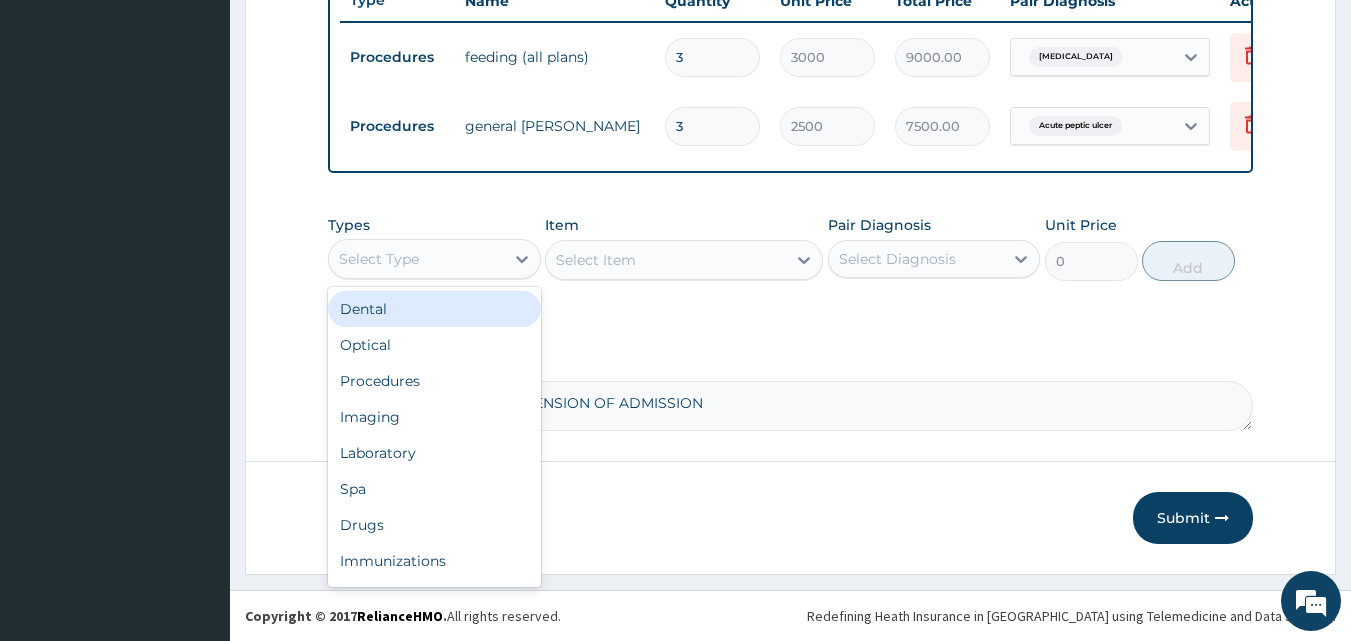 click on "Select Type" at bounding box center [416, 259] 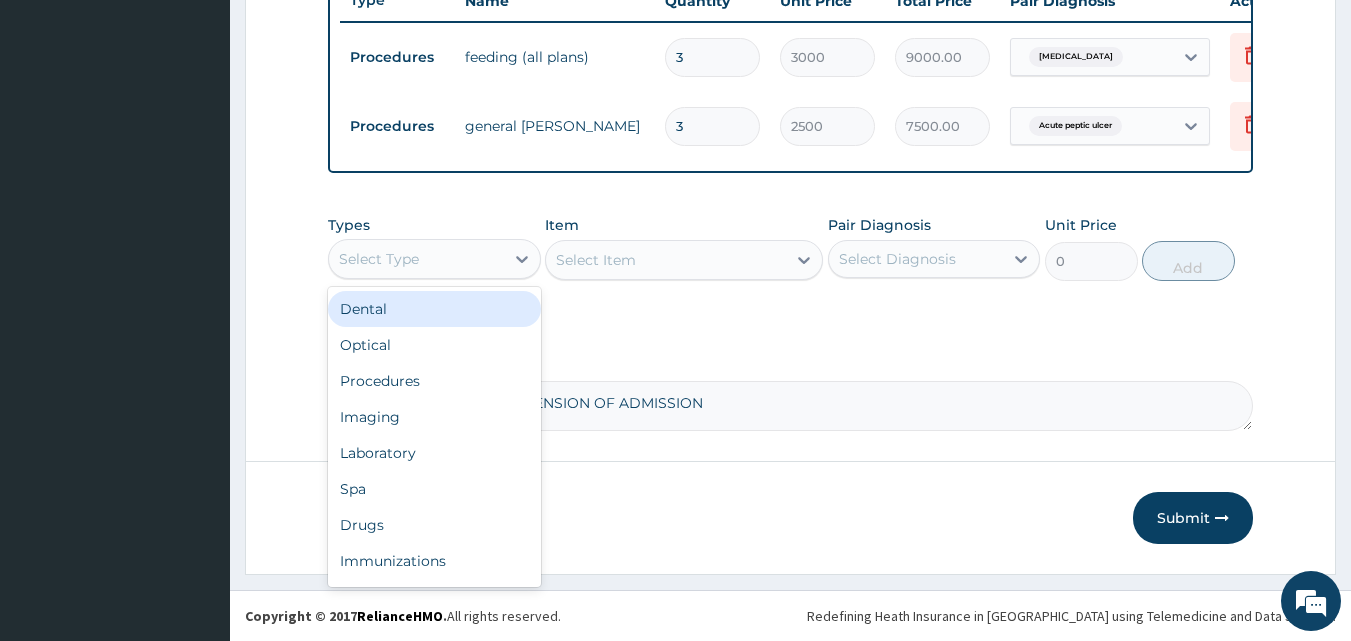 click on "Previous   Submit" at bounding box center [791, 518] 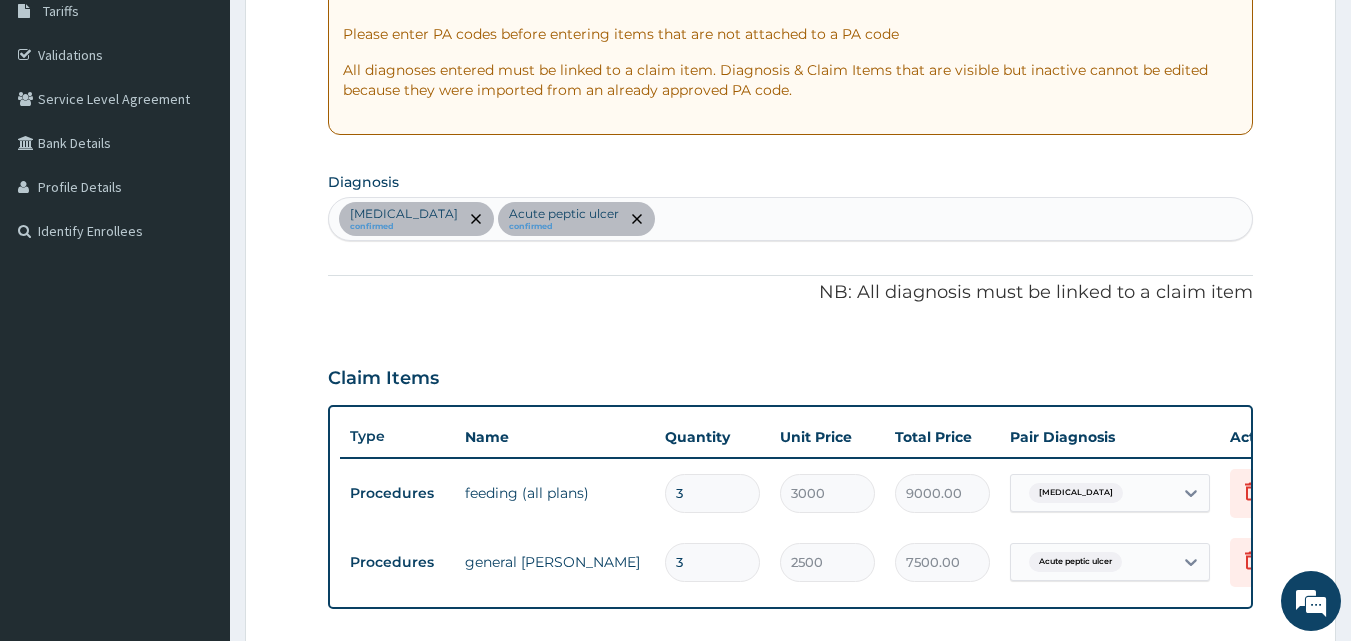 scroll, scrollTop: 290, scrollLeft: 0, axis: vertical 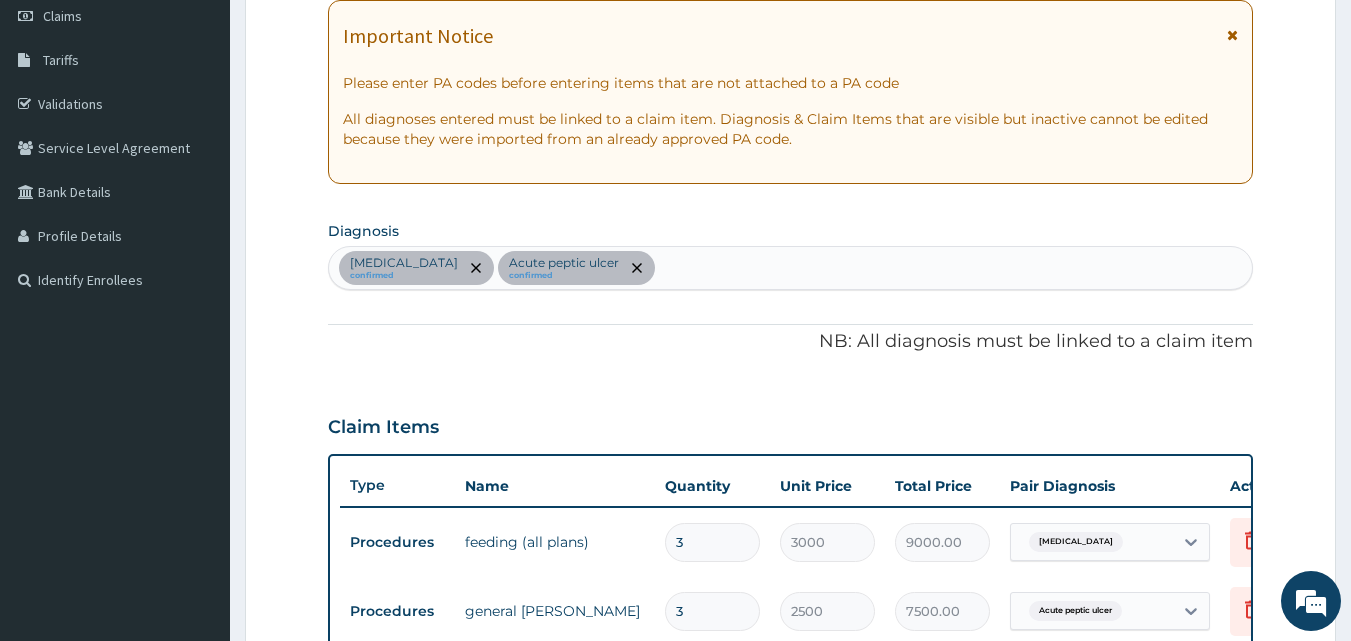 click on "[MEDICAL_DATA] confirmed Acute [MEDICAL_DATA] confirmed" at bounding box center (791, 268) 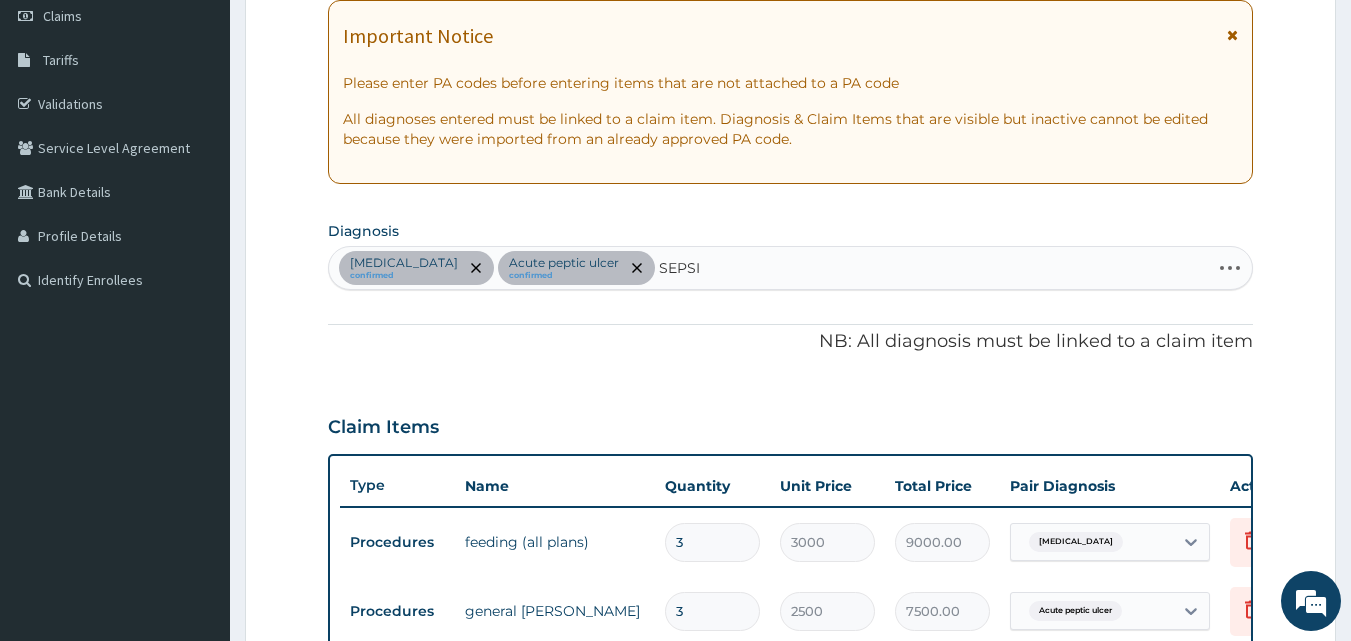type on "[MEDICAL_DATA]" 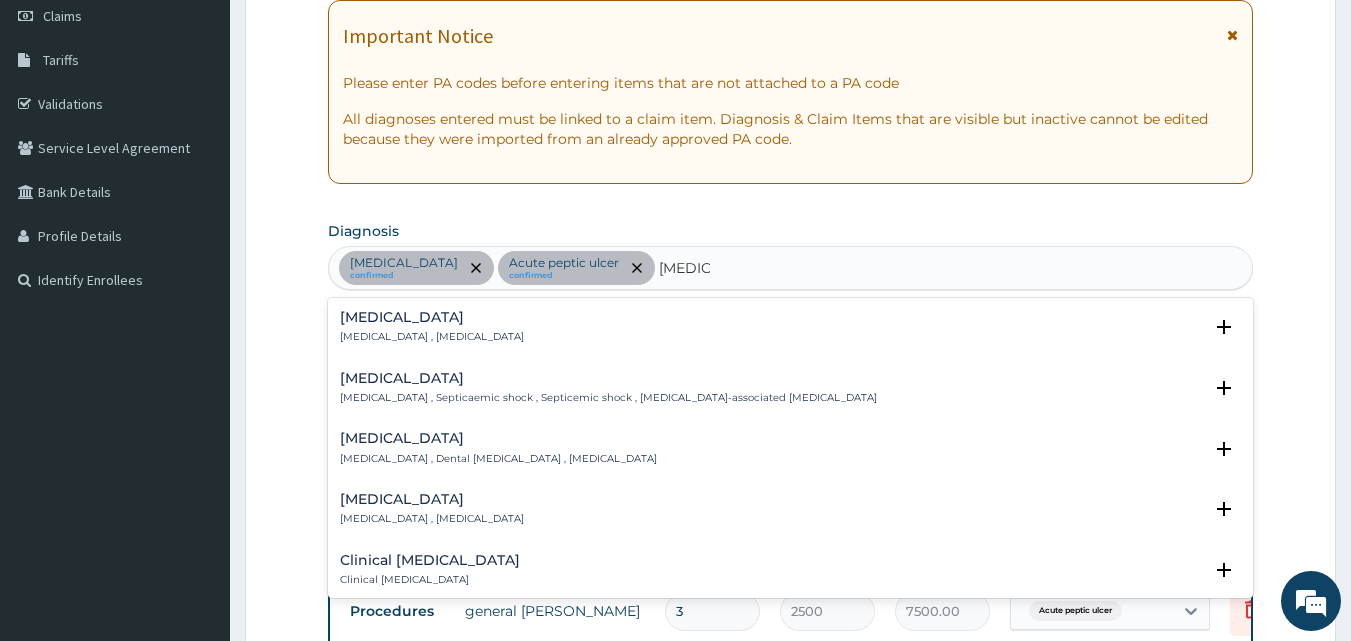 click on "[MEDICAL_DATA]" at bounding box center (432, 317) 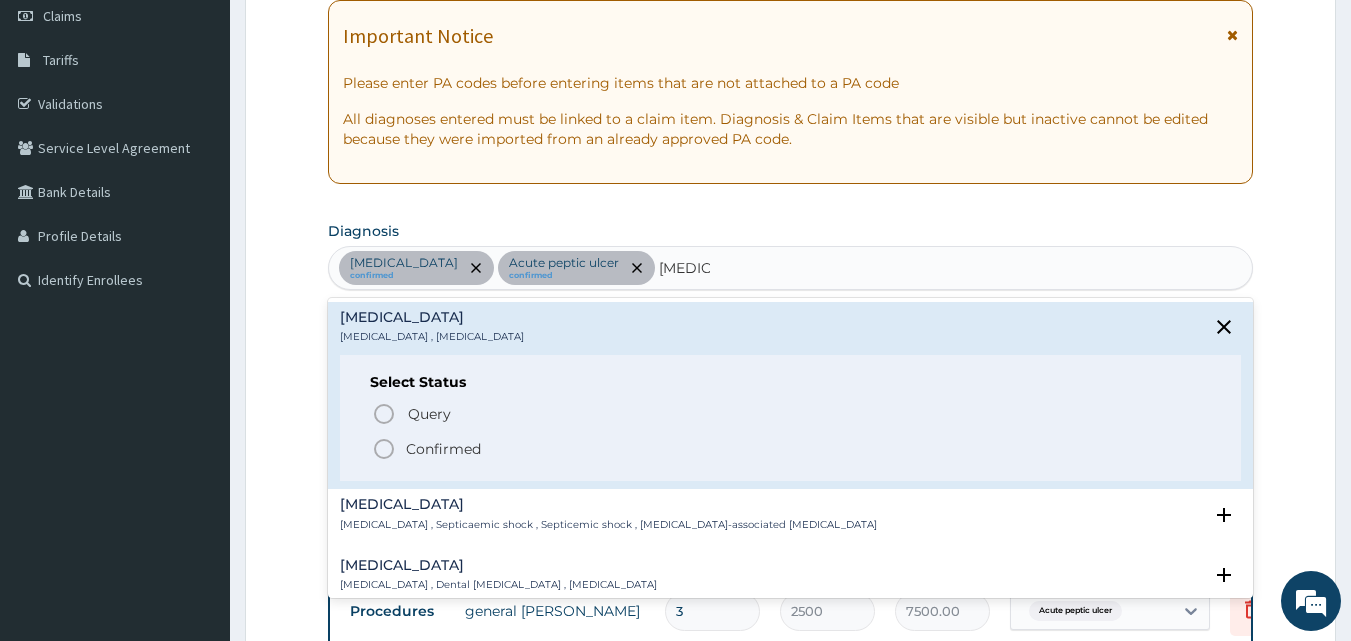 click on "Confirmed" at bounding box center (443, 449) 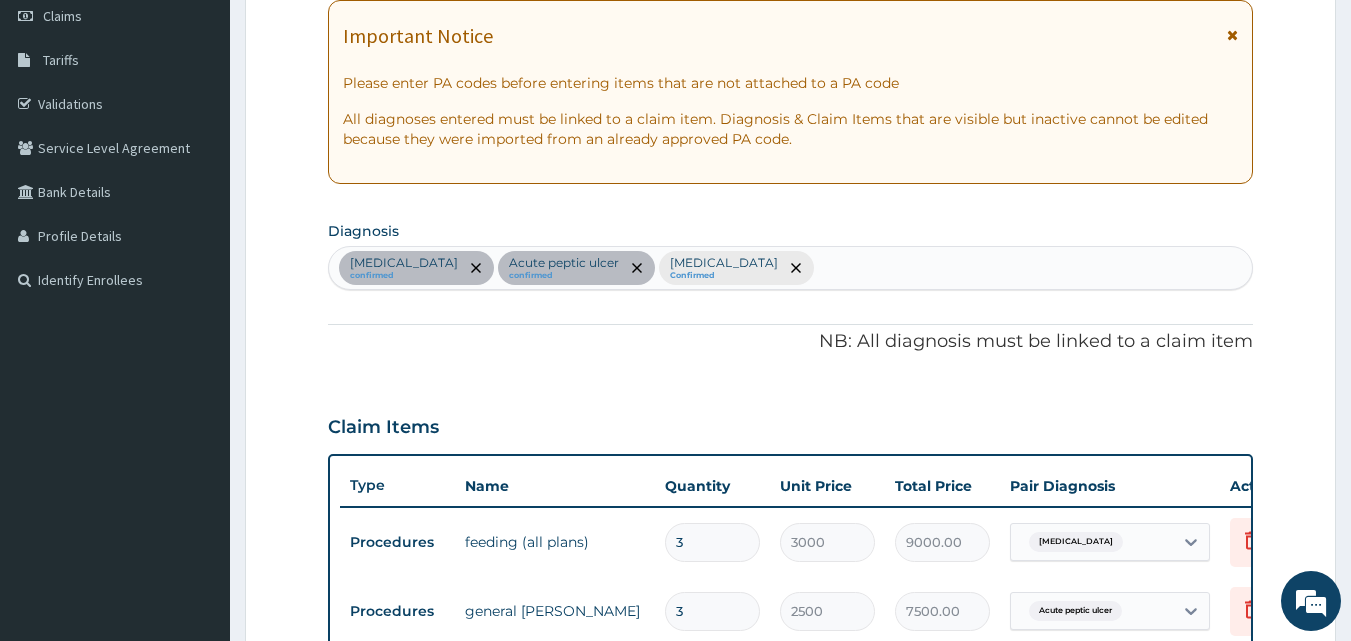 click on "[MEDICAL_DATA] confirmed Acute [MEDICAL_DATA] confirmed [MEDICAL_DATA] Confirmed" at bounding box center [791, 268] 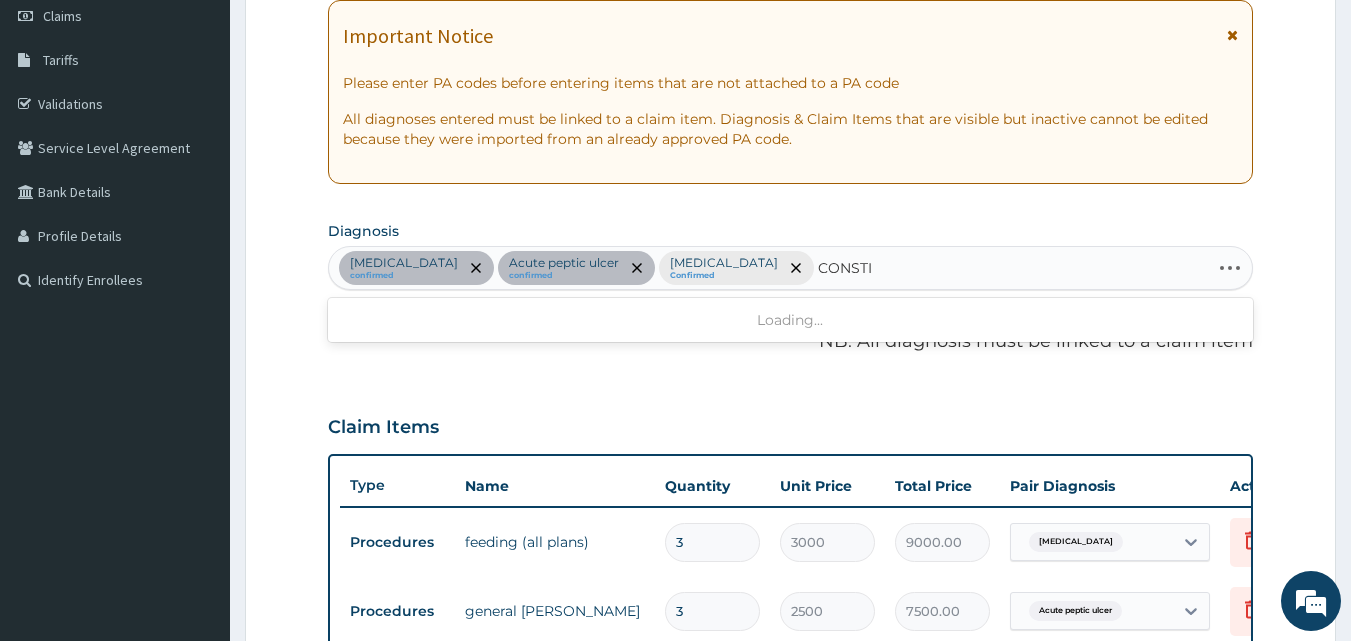 type on "CONSTIP" 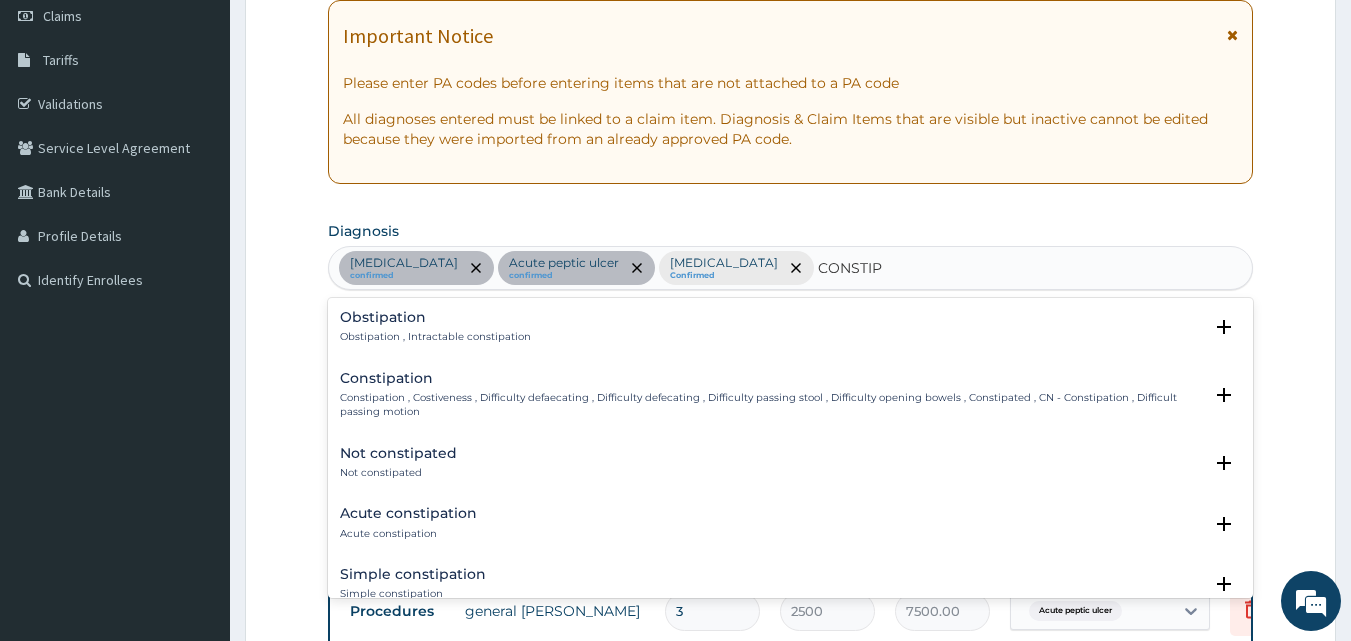 click on "Constipation Constipation , Costiveness , Difficulty defaecating , Difficulty defecating , Difficulty passing stool , Difficulty opening bowels , Constipated , CN - Constipation , Difficult passing motion" at bounding box center [771, 395] 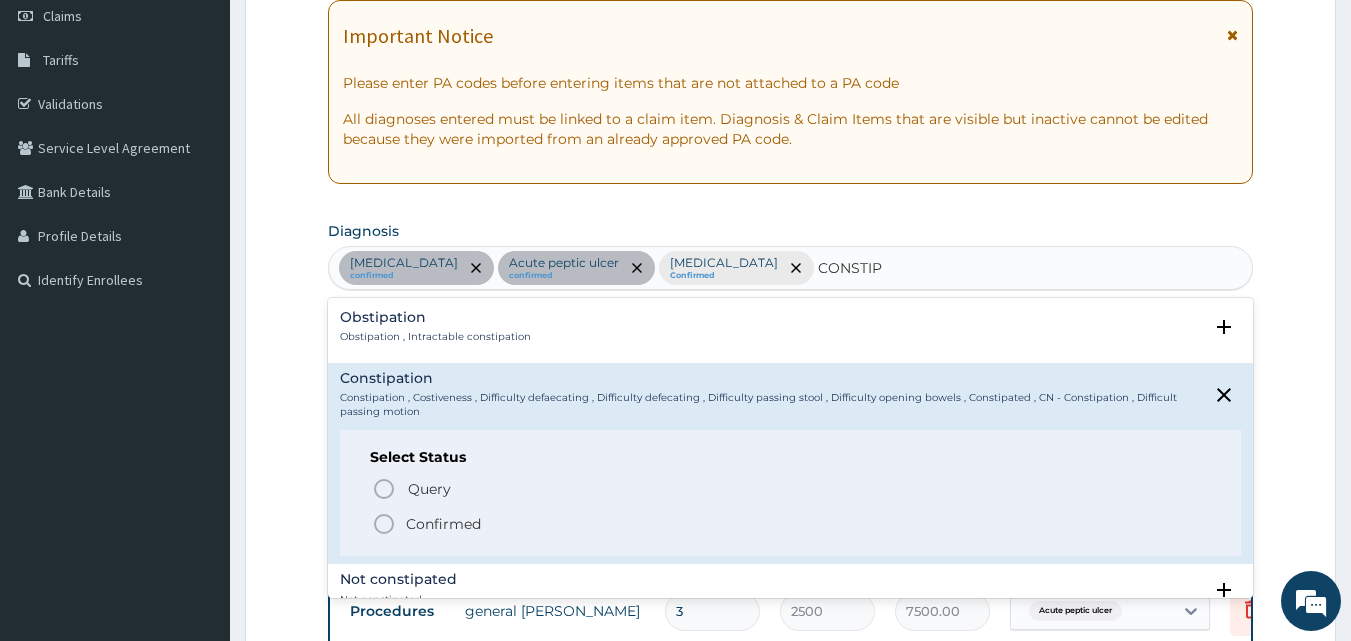 click on "Confirmed" at bounding box center [443, 524] 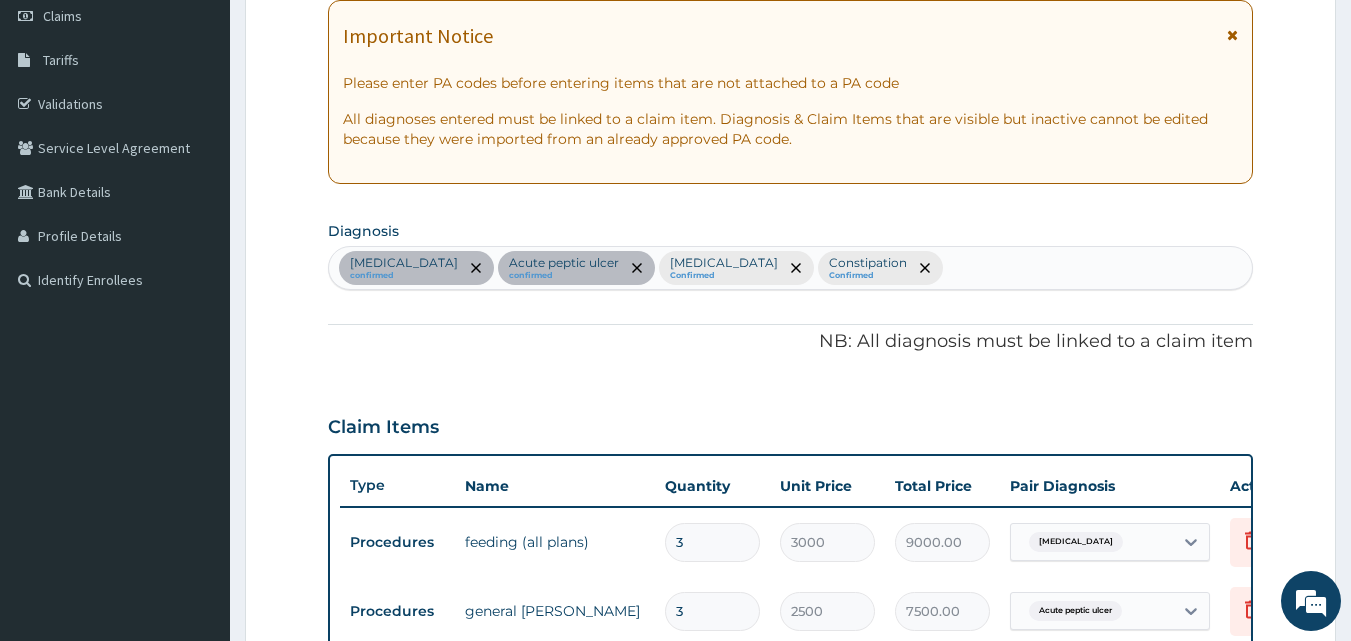 click on "[MEDICAL_DATA] confirmed Acute [MEDICAL_DATA] confirmed [MEDICAL_DATA] Confirmed Constipation Confirmed" at bounding box center [791, 268] 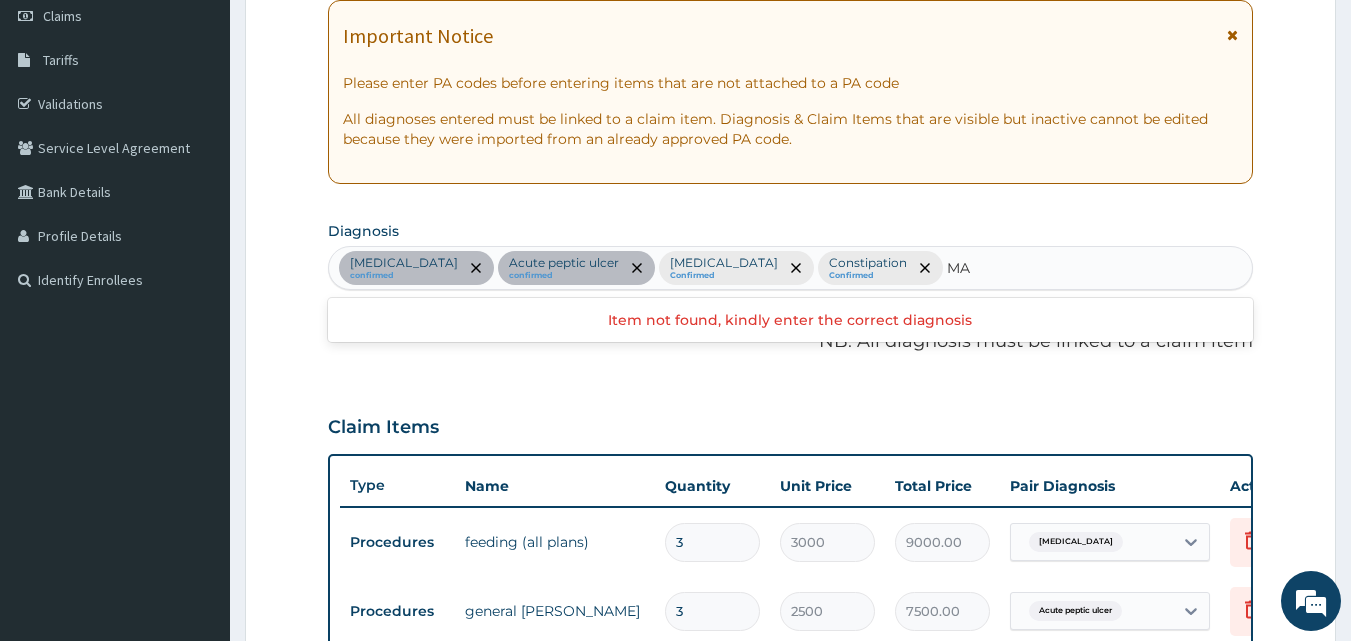 type on "M" 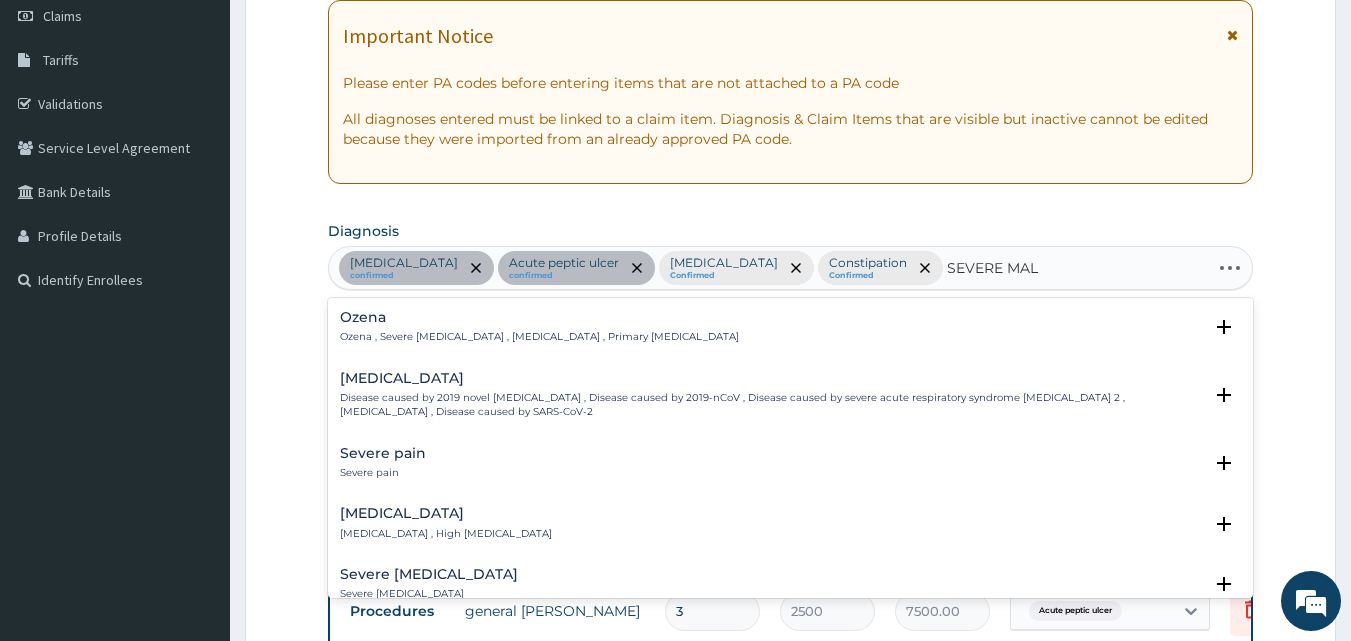 type on "SEVERE MALA" 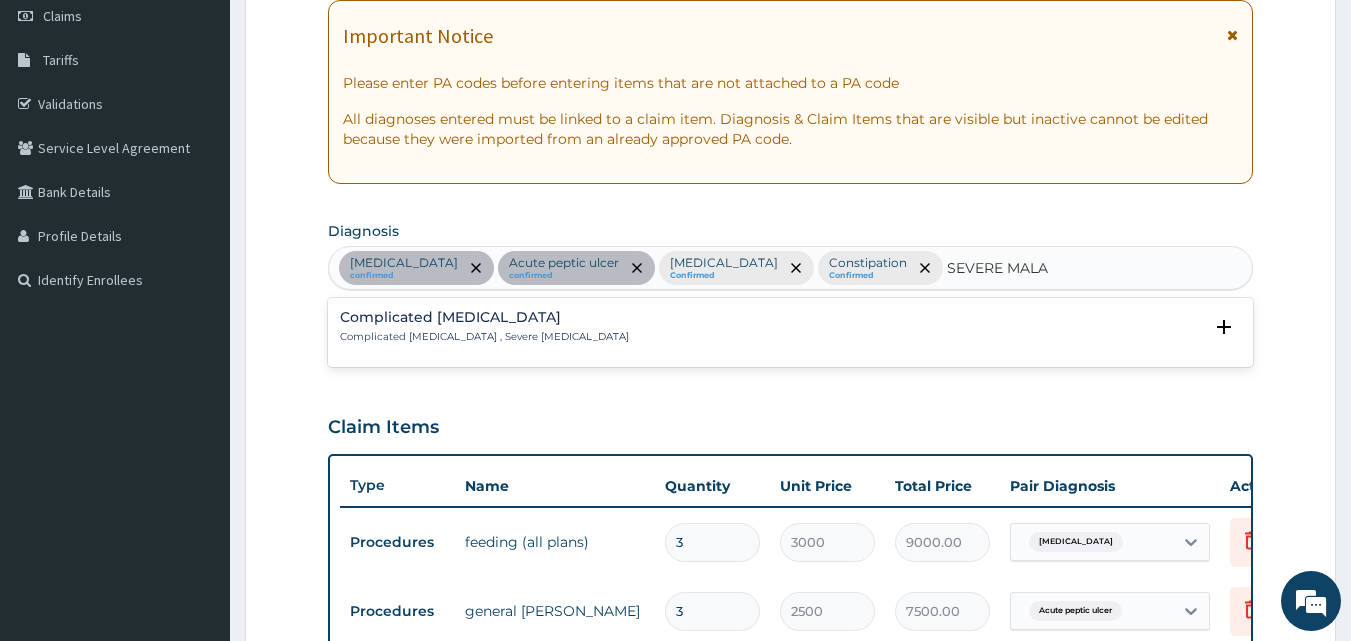 click on "Complicated [MEDICAL_DATA] , Severe [MEDICAL_DATA]" at bounding box center [484, 337] 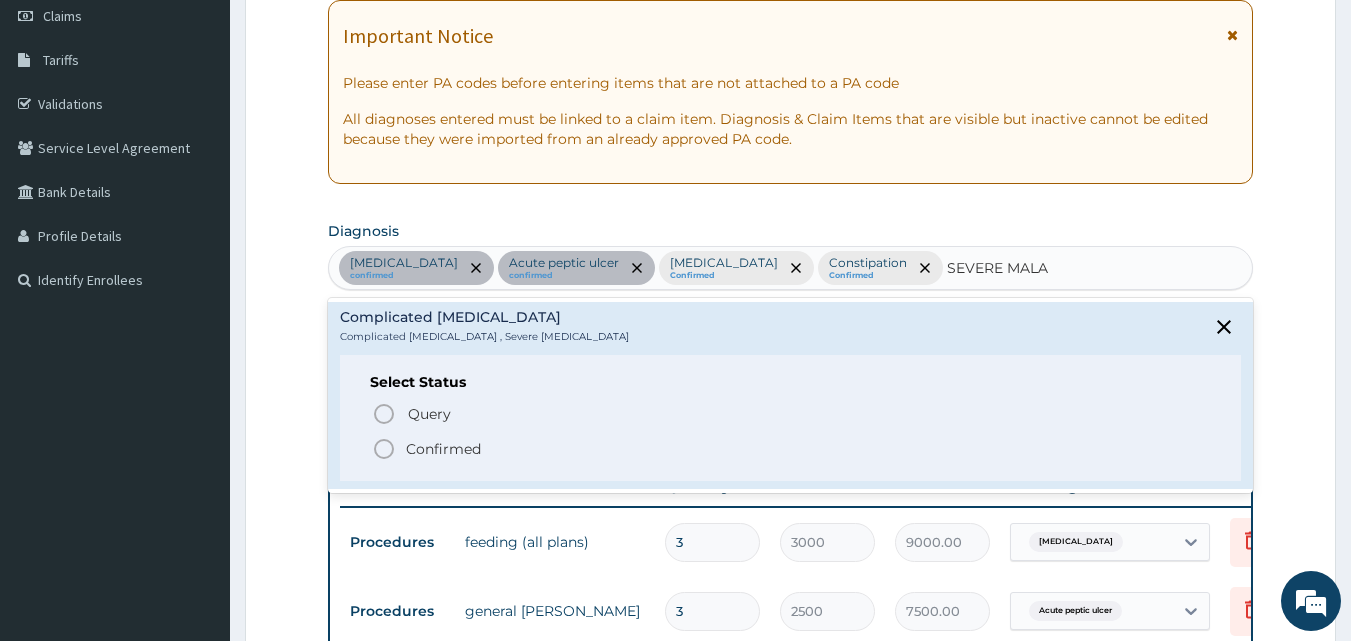 click on "Confirmed" at bounding box center [443, 449] 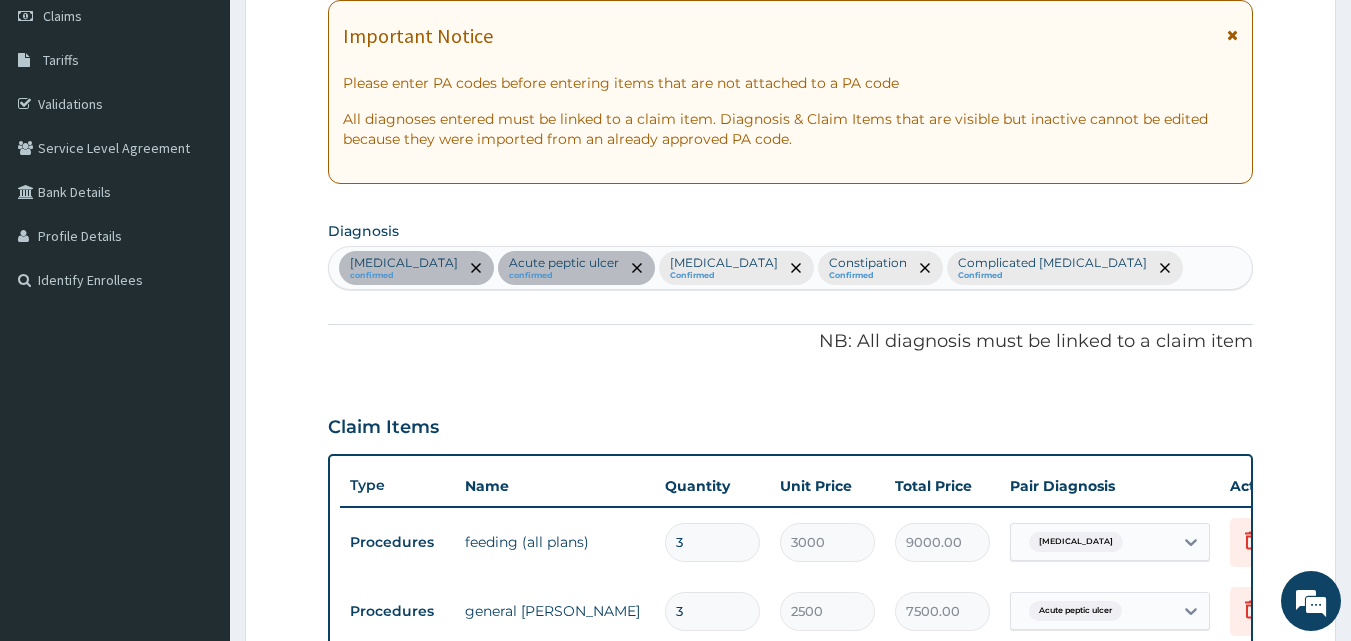 click on "[MEDICAL_DATA] confirmed Acute [MEDICAL_DATA] confirmed [MEDICAL_DATA] Confirmed Constipation Confirmed Complicated [MEDICAL_DATA] Confirmed" at bounding box center (791, 268) 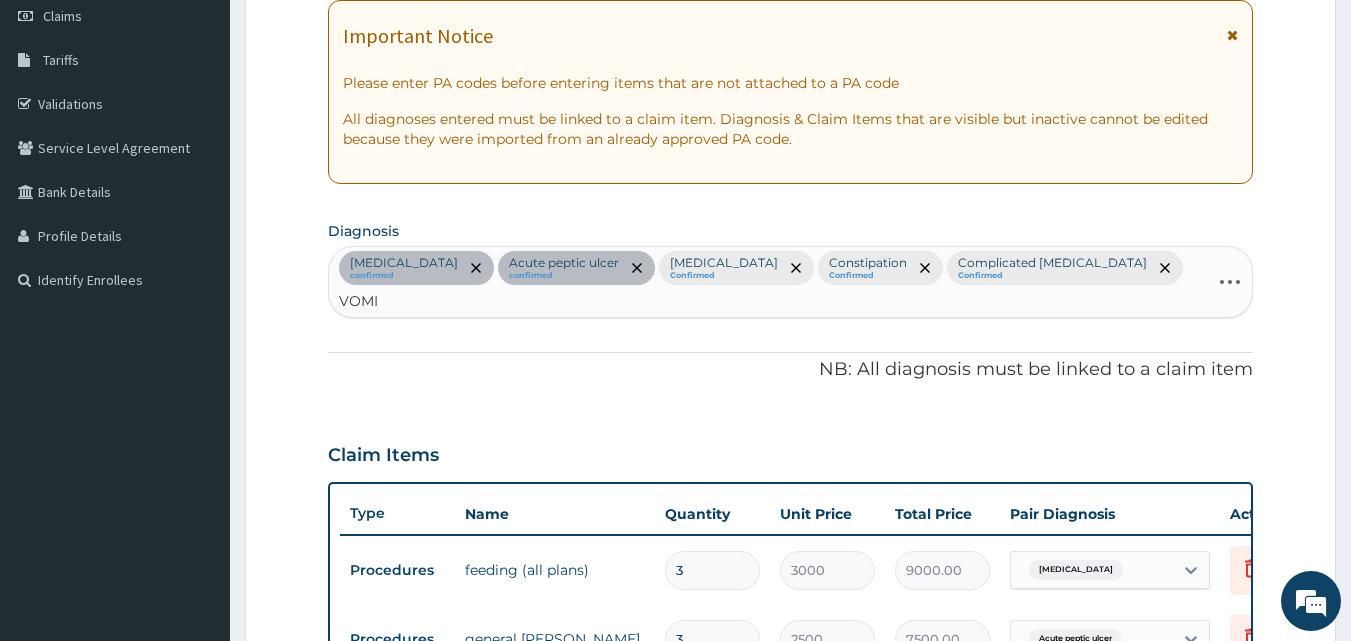 type on "VOMIT" 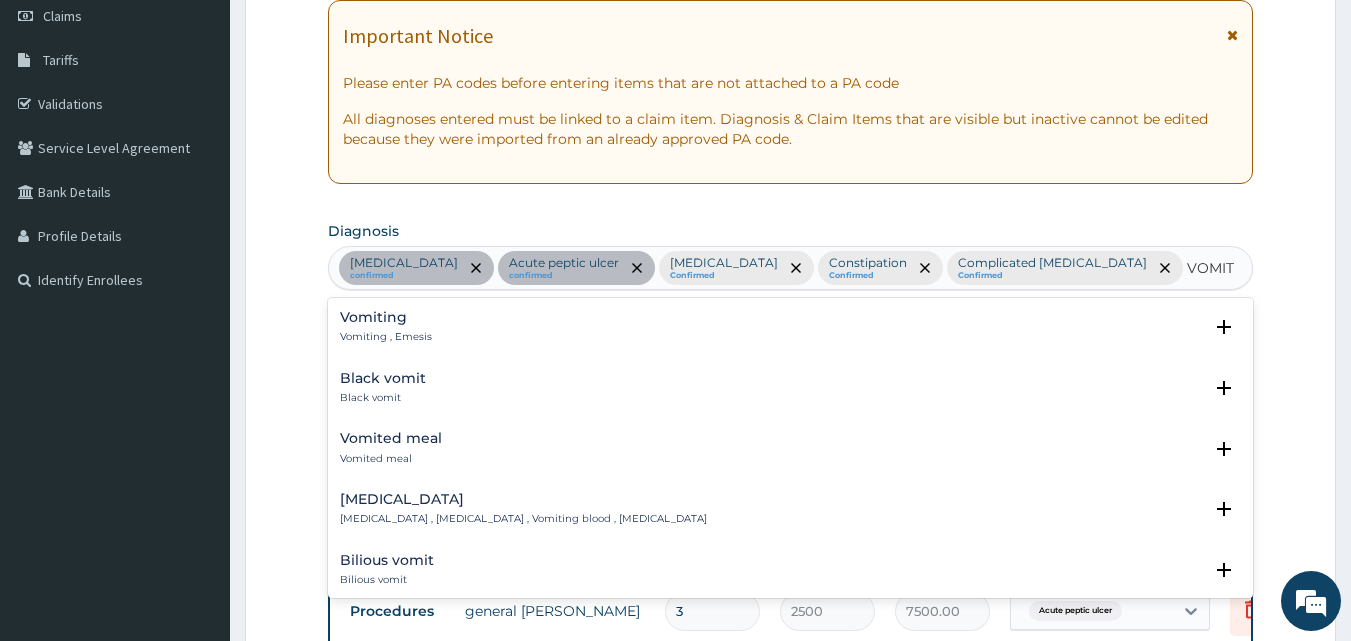 click on "Vomiting Vomiting , Emesis" at bounding box center (386, 327) 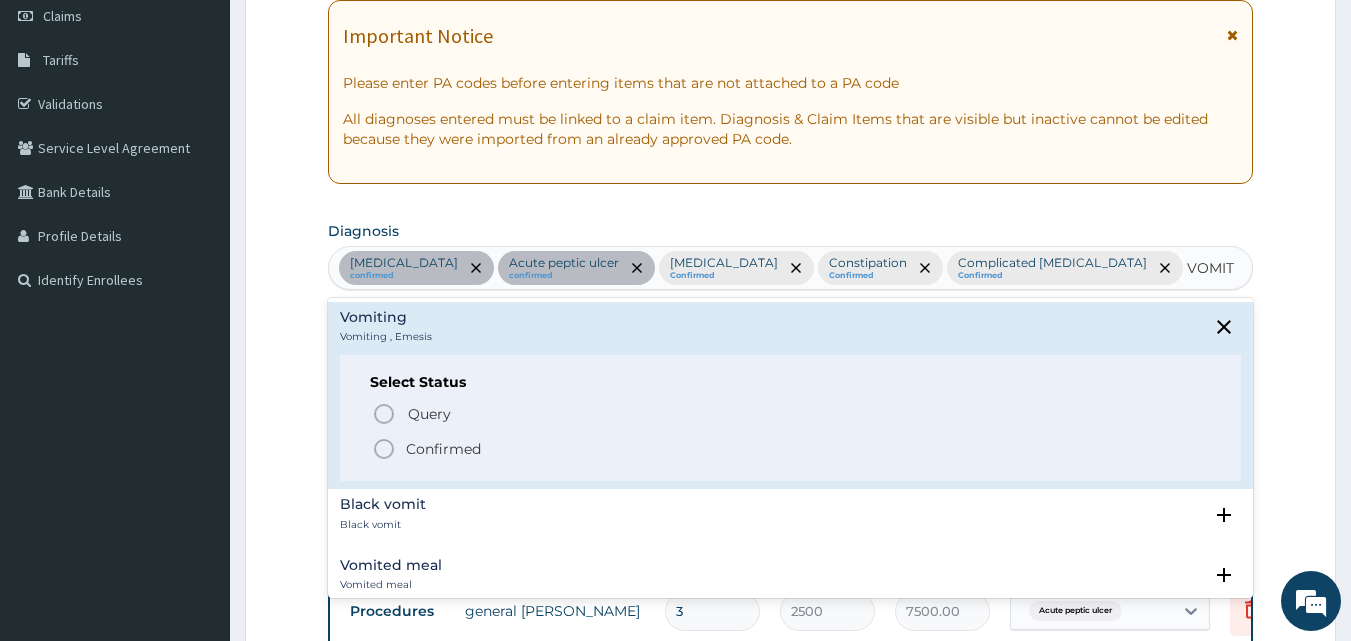 click on "Confirmed" at bounding box center [443, 449] 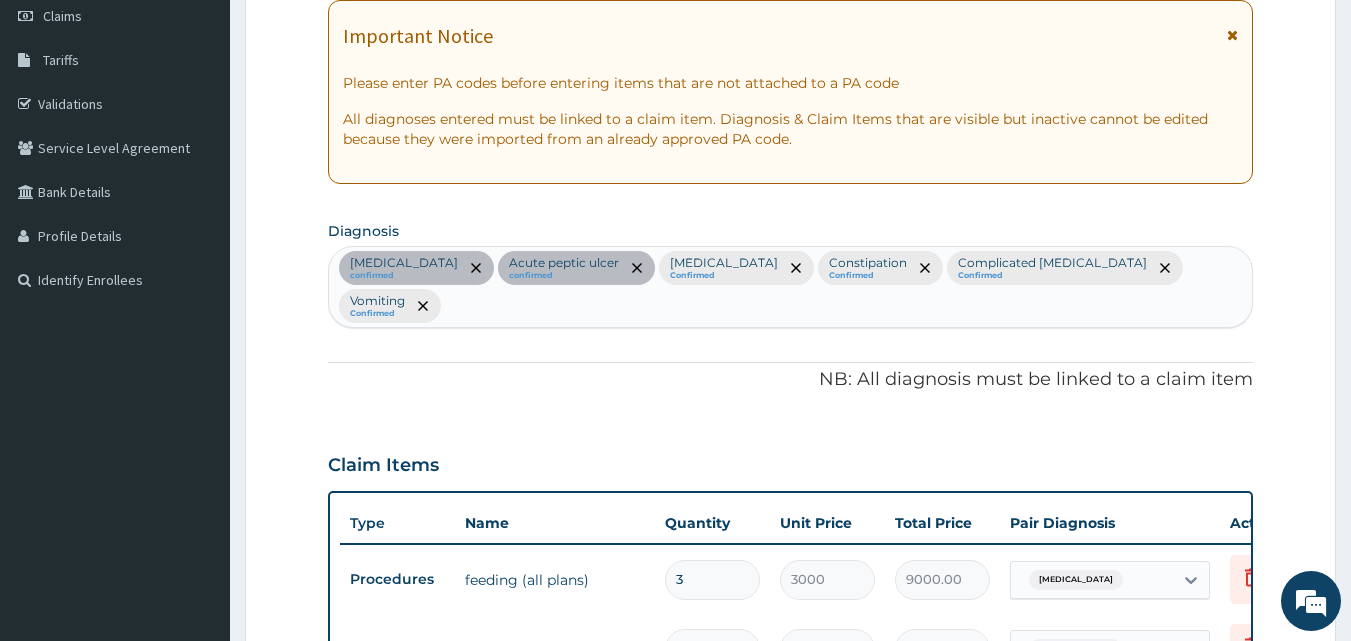 click on "[MEDICAL_DATA] confirmed Acute [MEDICAL_DATA] confirmed [MEDICAL_DATA] Confirmed Constipation Confirmed Complicated [MEDICAL_DATA] Confirmed Vomiting Confirmed" at bounding box center (791, 287) 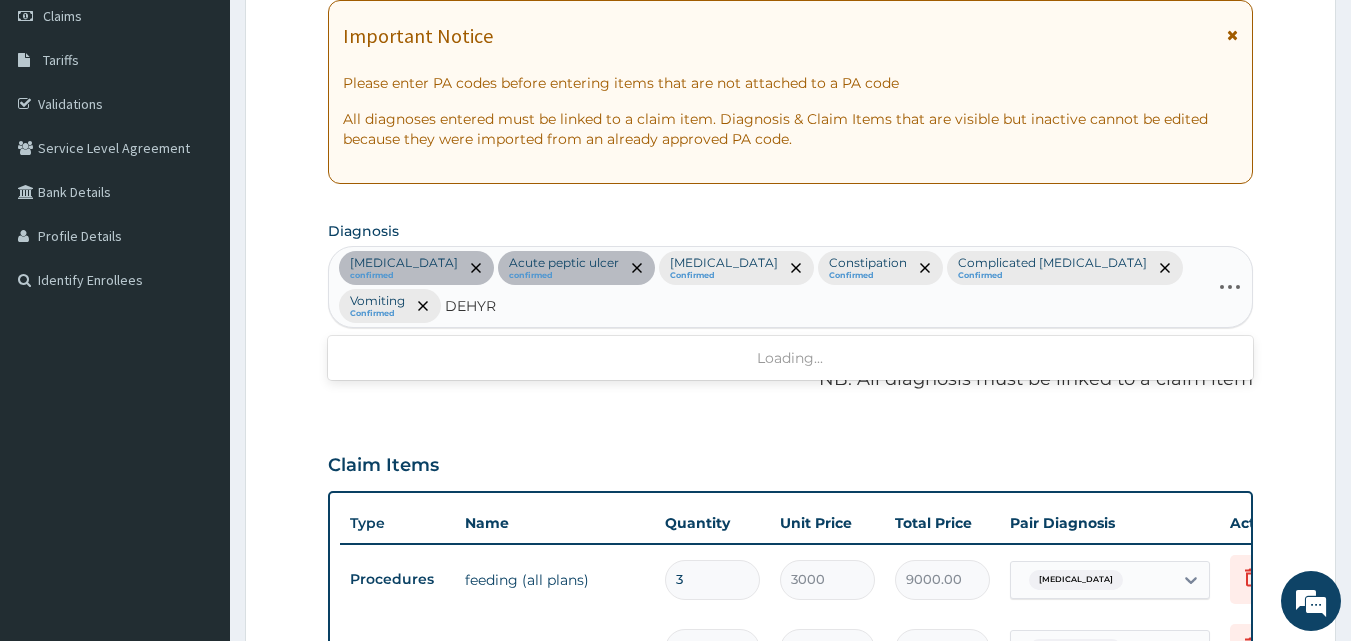 type on "DEHY" 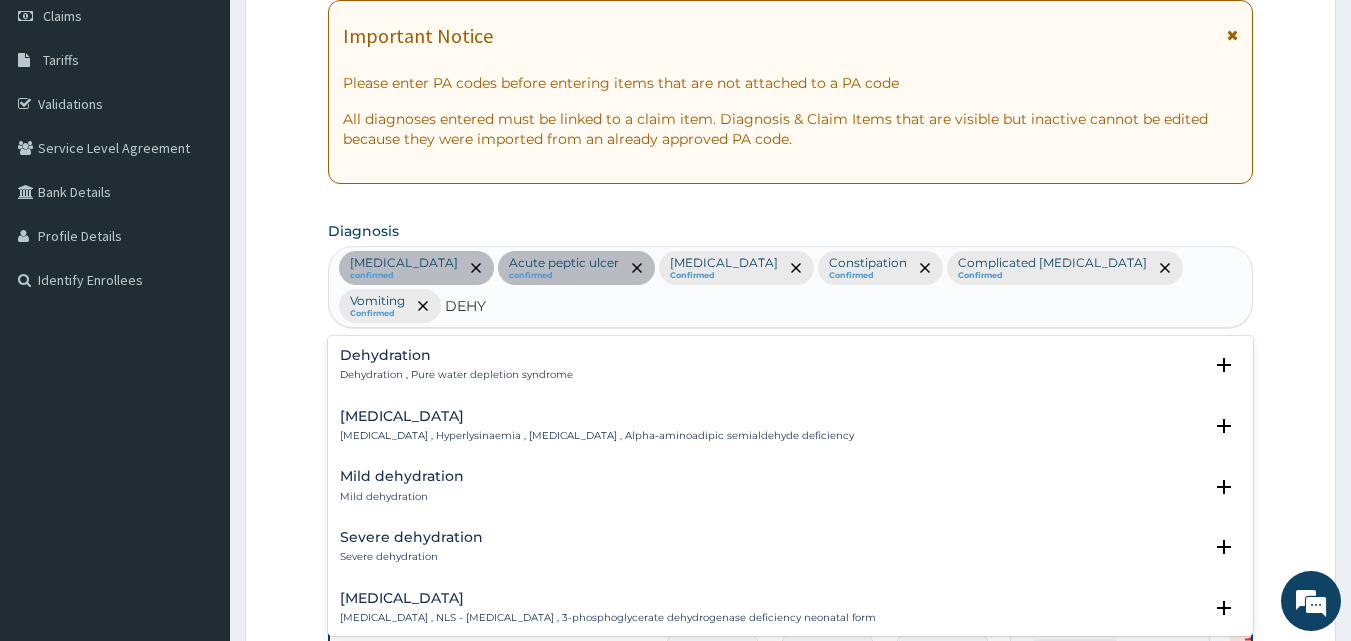 click on "Dehydration , Pure water depletion syndrome" at bounding box center (456, 375) 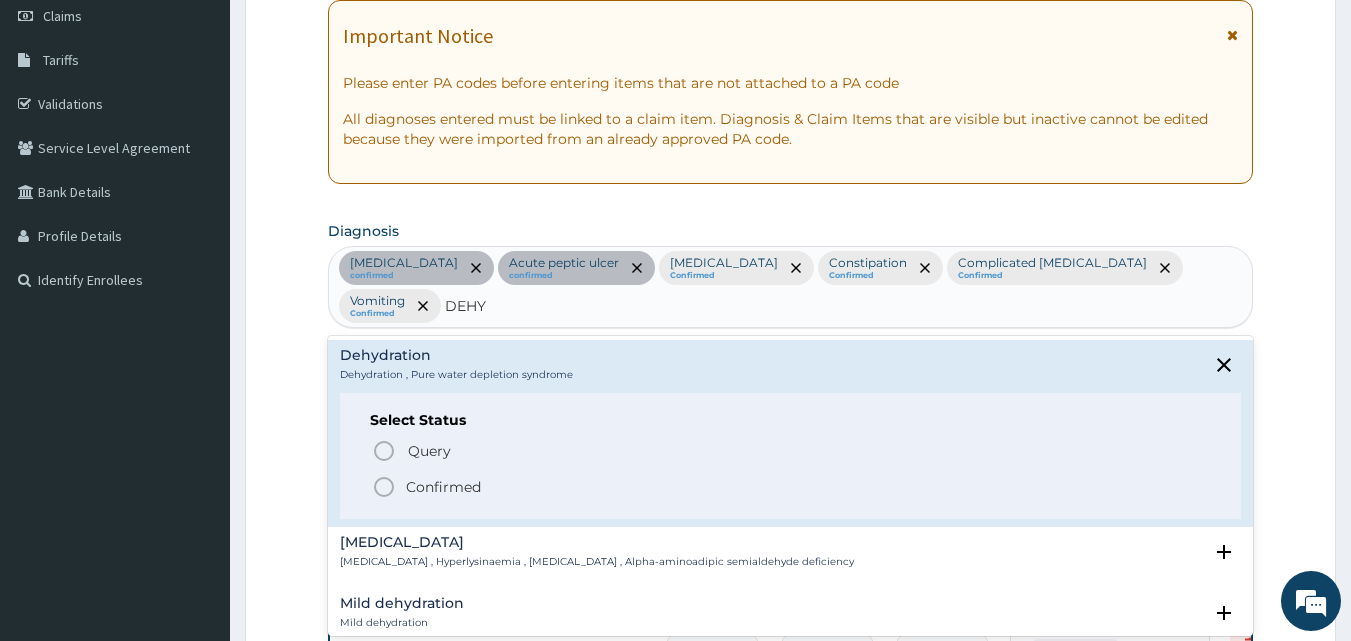 click on "Confirmed" at bounding box center [443, 487] 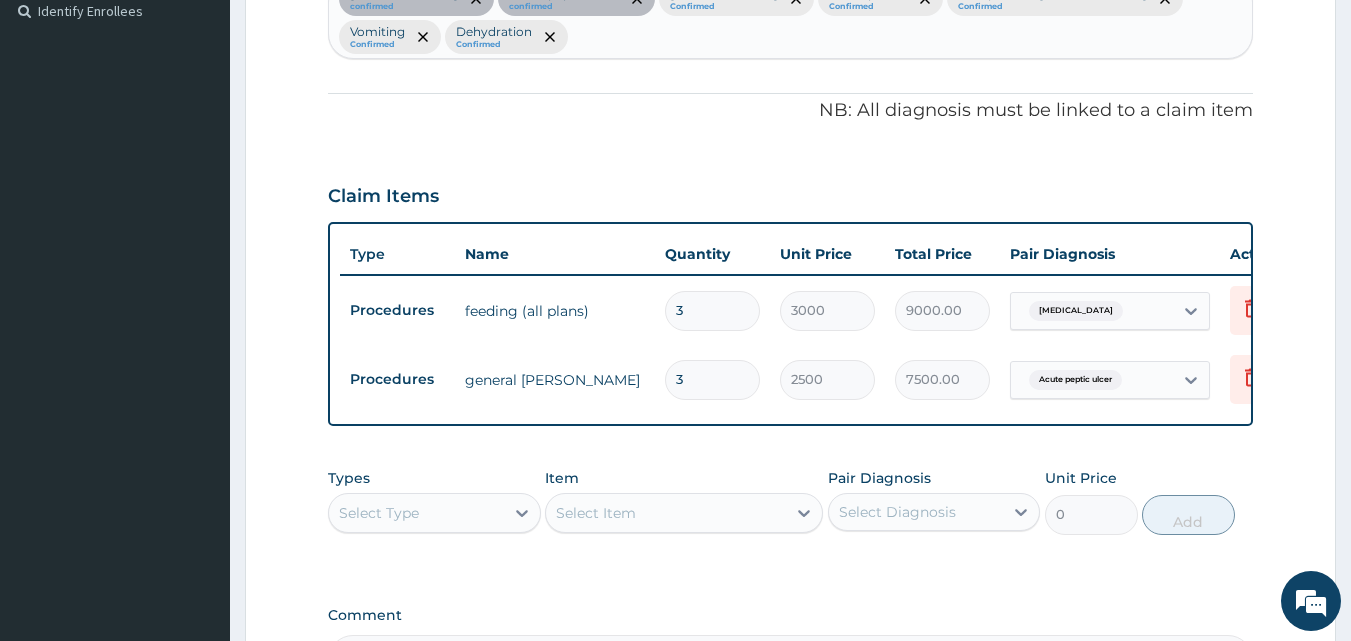 scroll, scrollTop: 690, scrollLeft: 0, axis: vertical 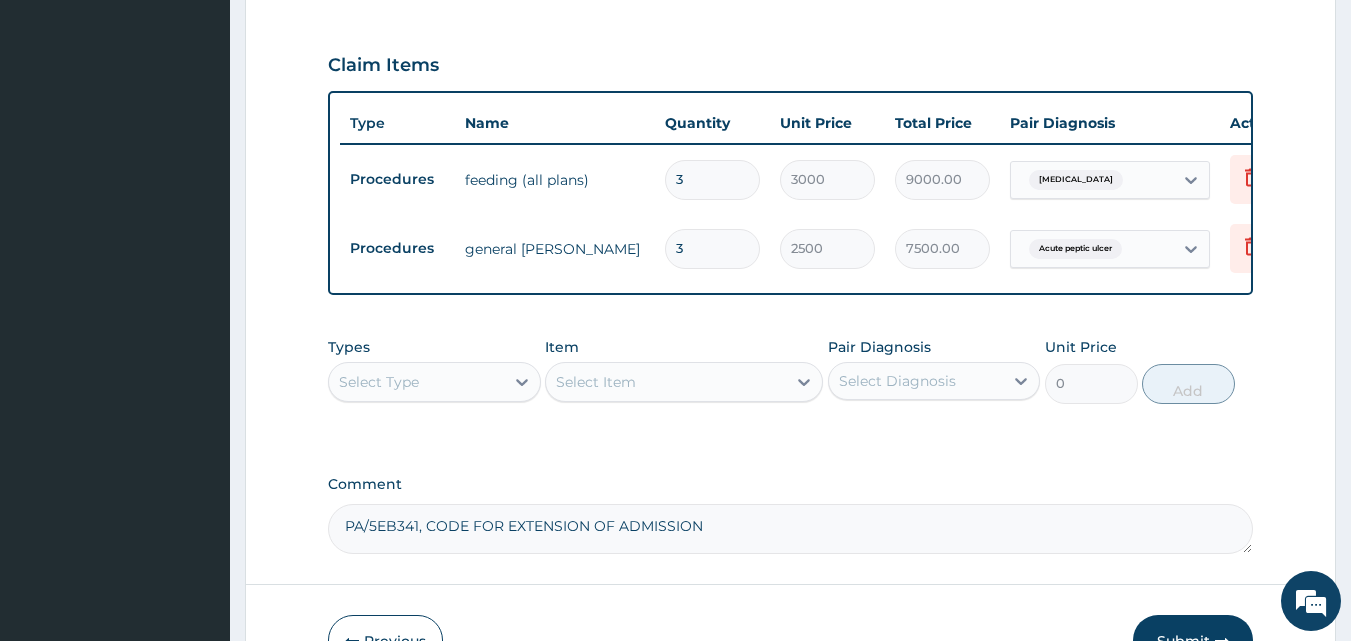 click on "Select Type" at bounding box center [416, 382] 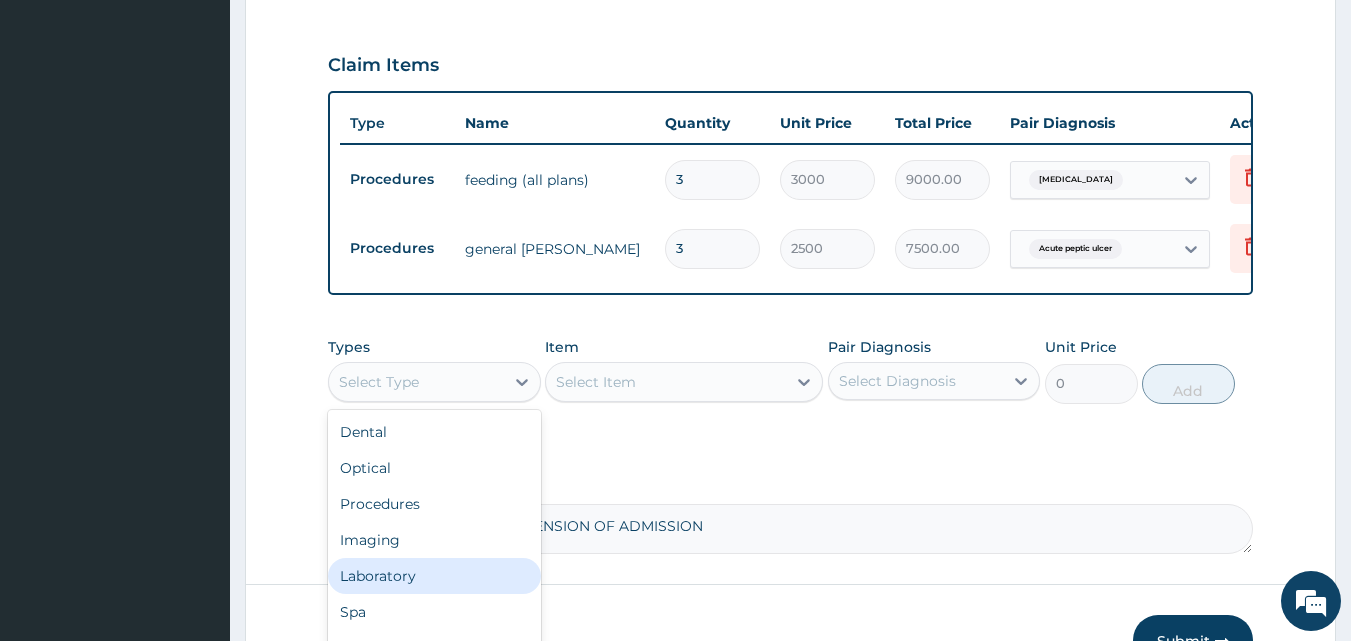 click on "Laboratory" at bounding box center (434, 576) 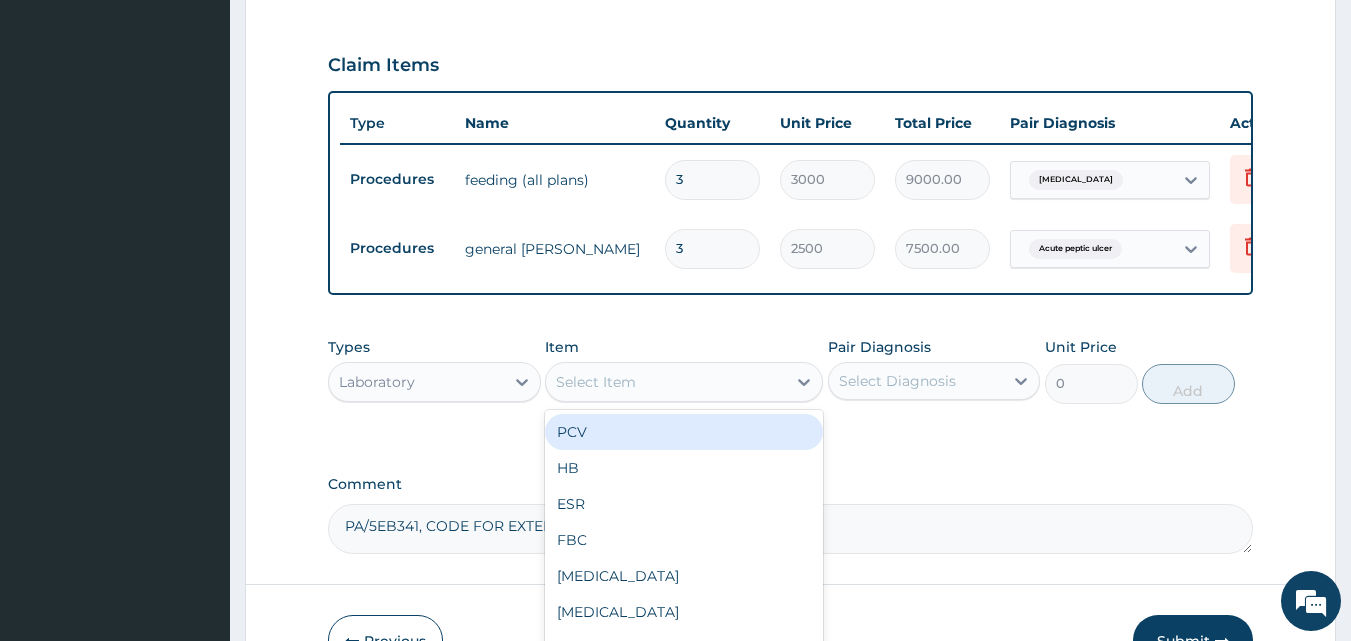 click on "Select Item" at bounding box center [596, 382] 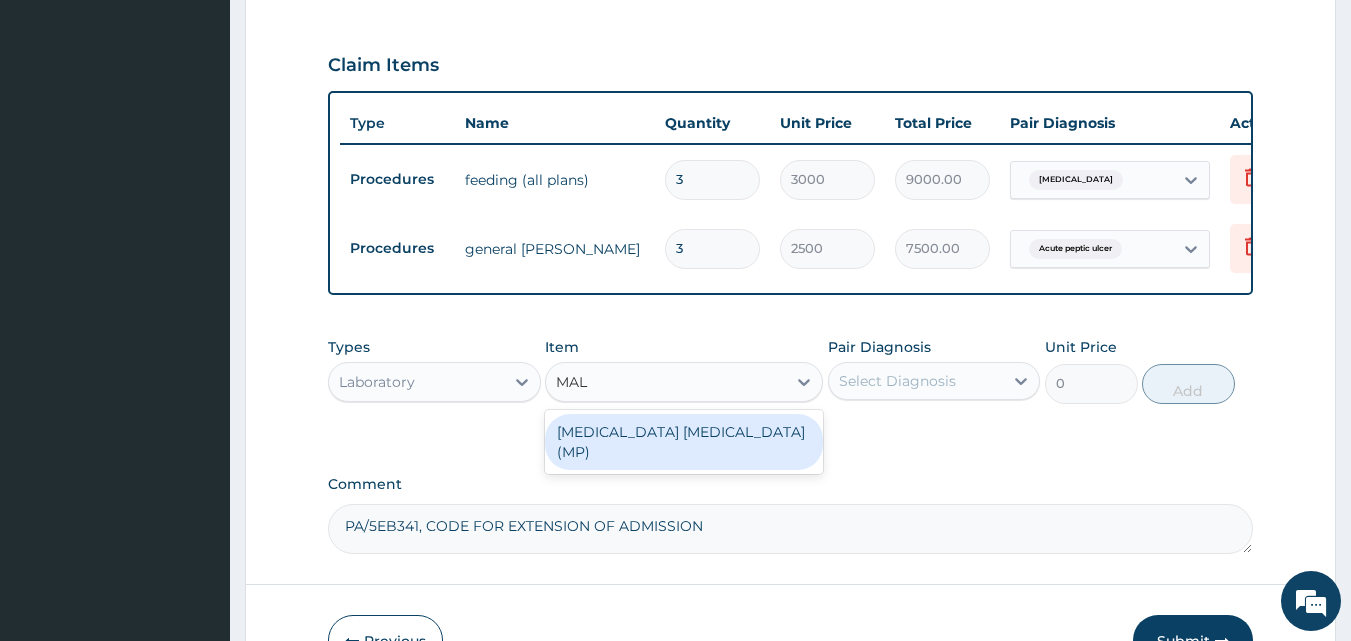 type on "MALA" 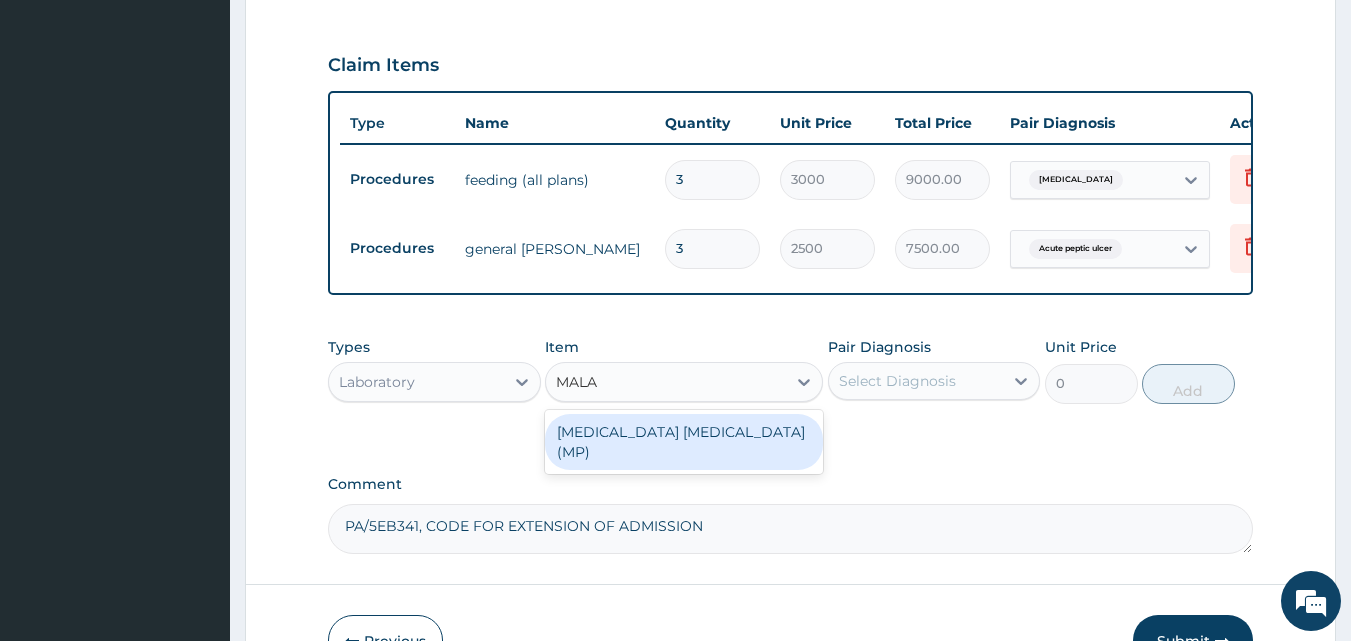 click on "[MEDICAL_DATA] [MEDICAL_DATA] (MP)" at bounding box center [684, 442] 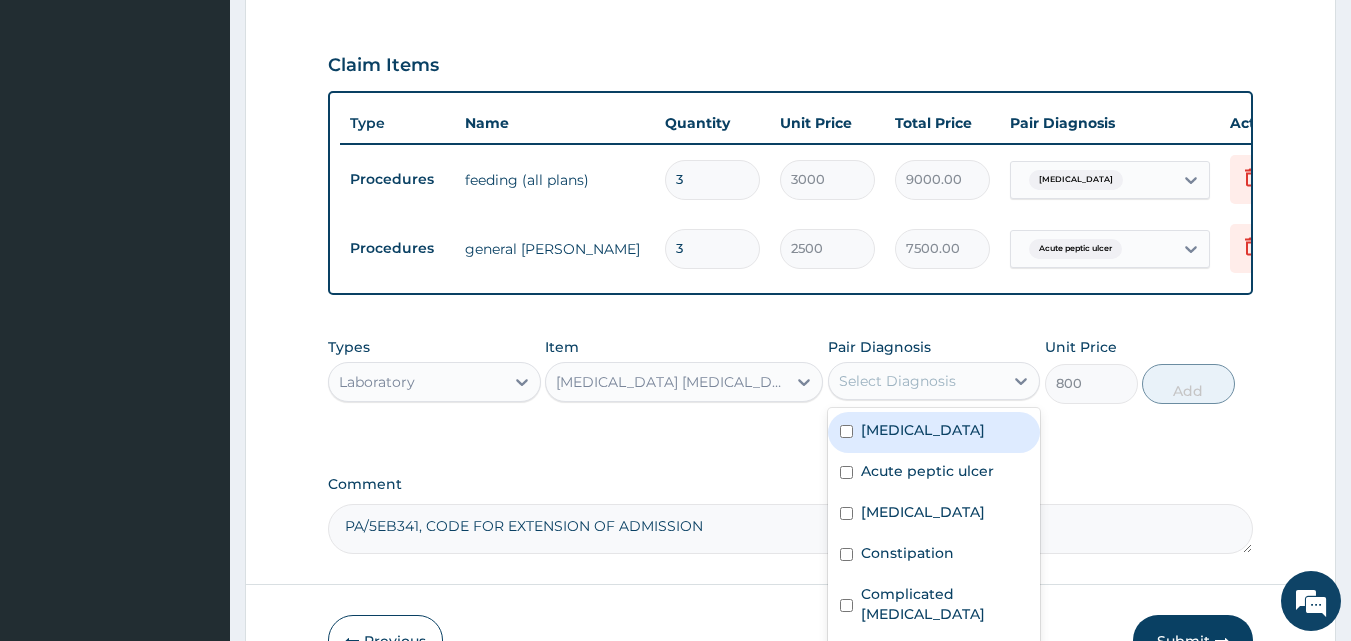 click on "Select Diagnosis" at bounding box center (897, 381) 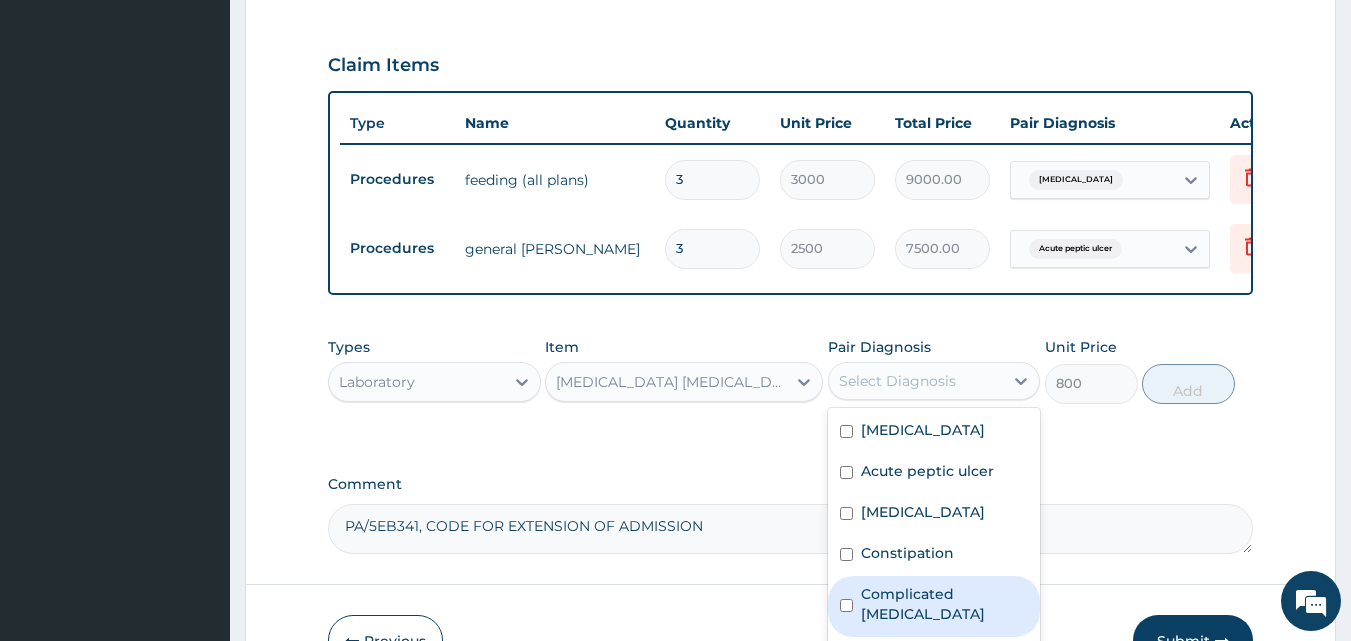 click on "Complicated [MEDICAL_DATA]" at bounding box center (945, 604) 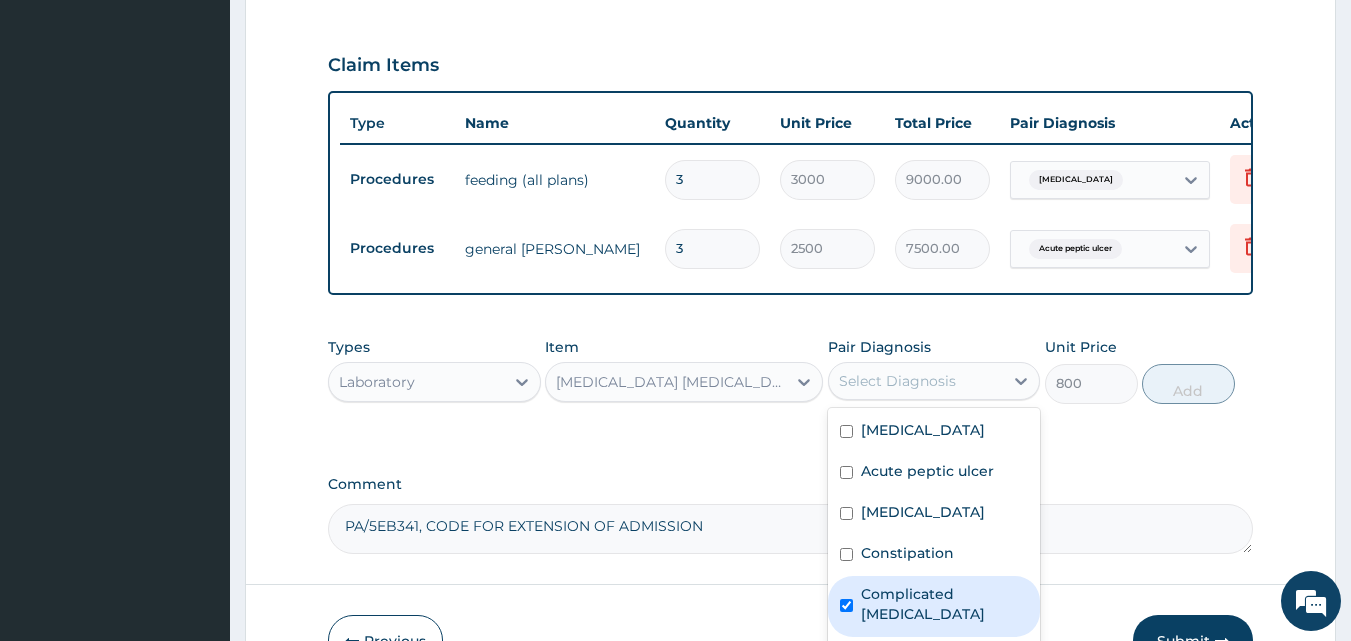 checkbox on "true" 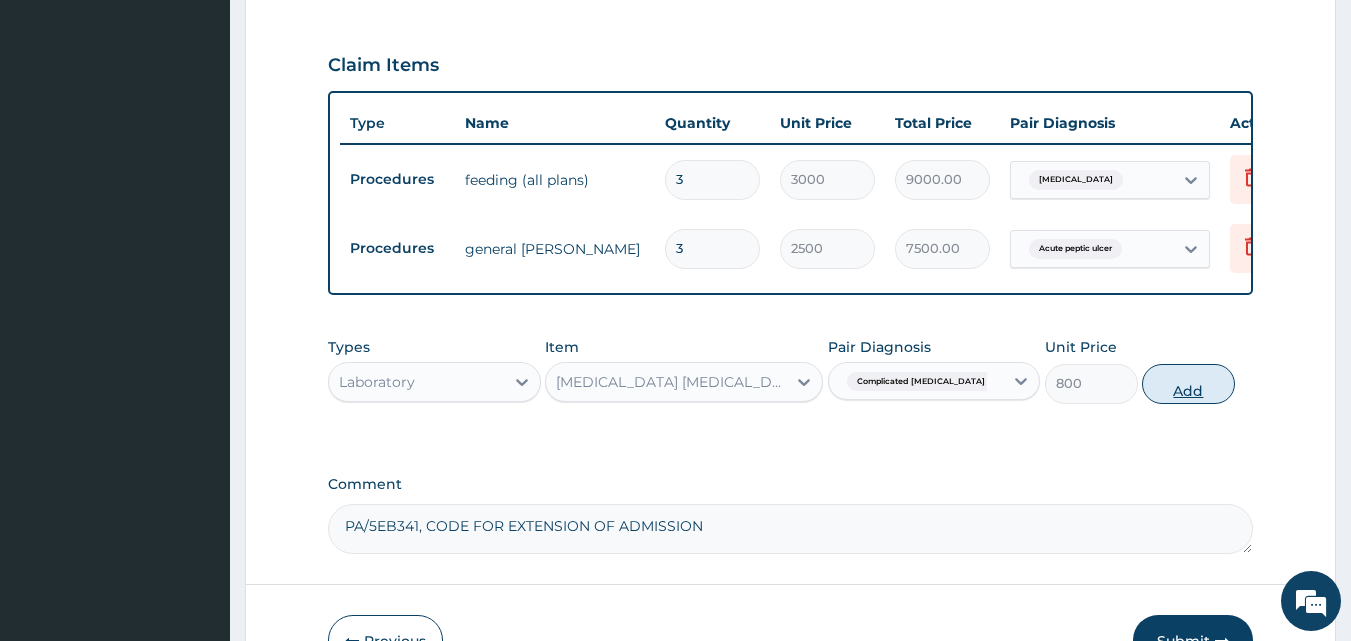 click on "Add" at bounding box center (1188, 384) 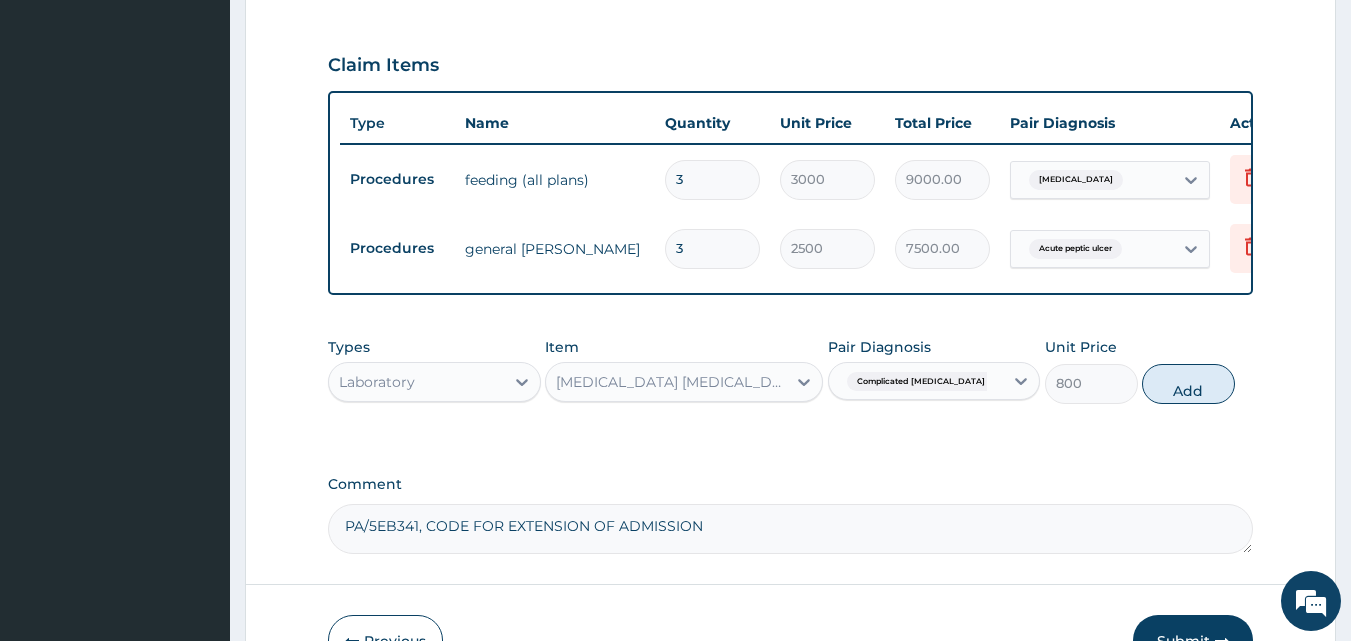 type on "0" 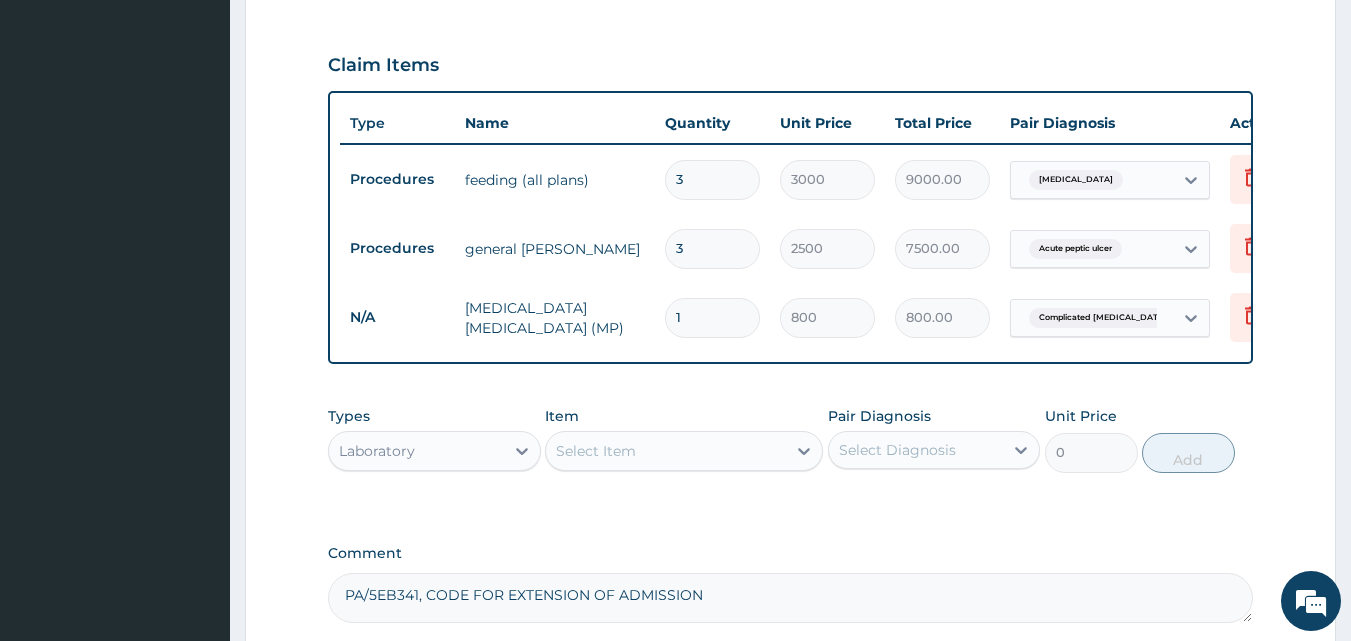 click on "Select Item" at bounding box center (666, 451) 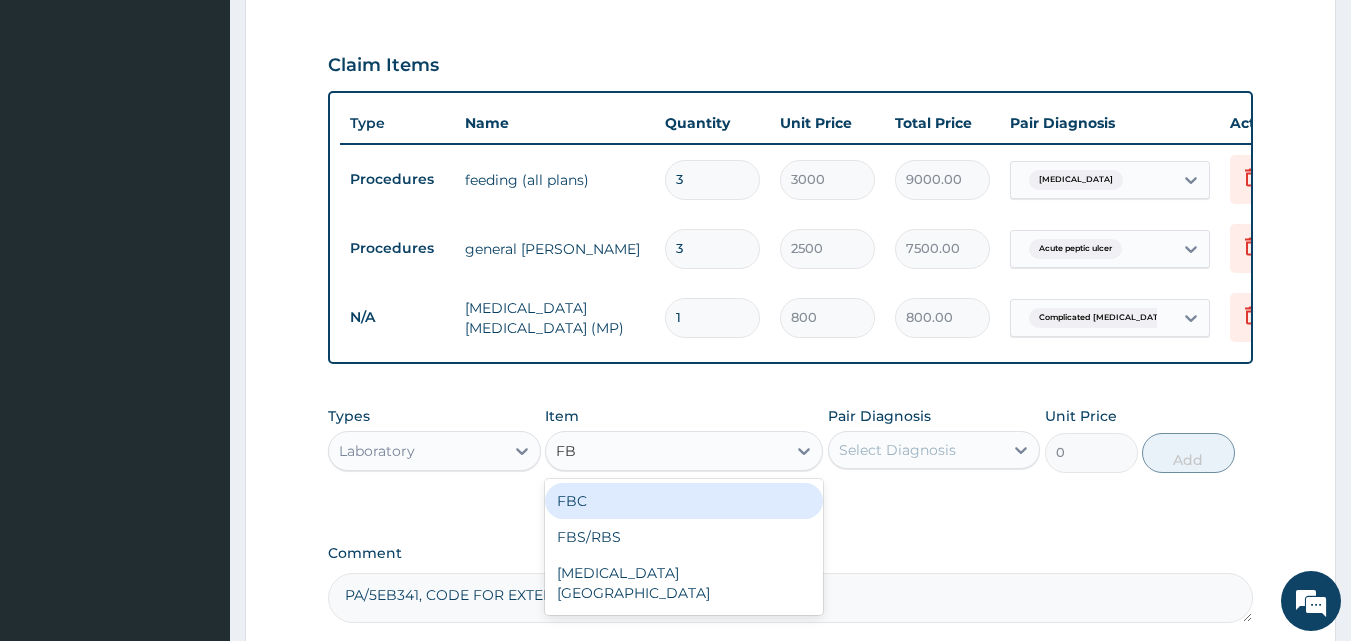 type on "FBC" 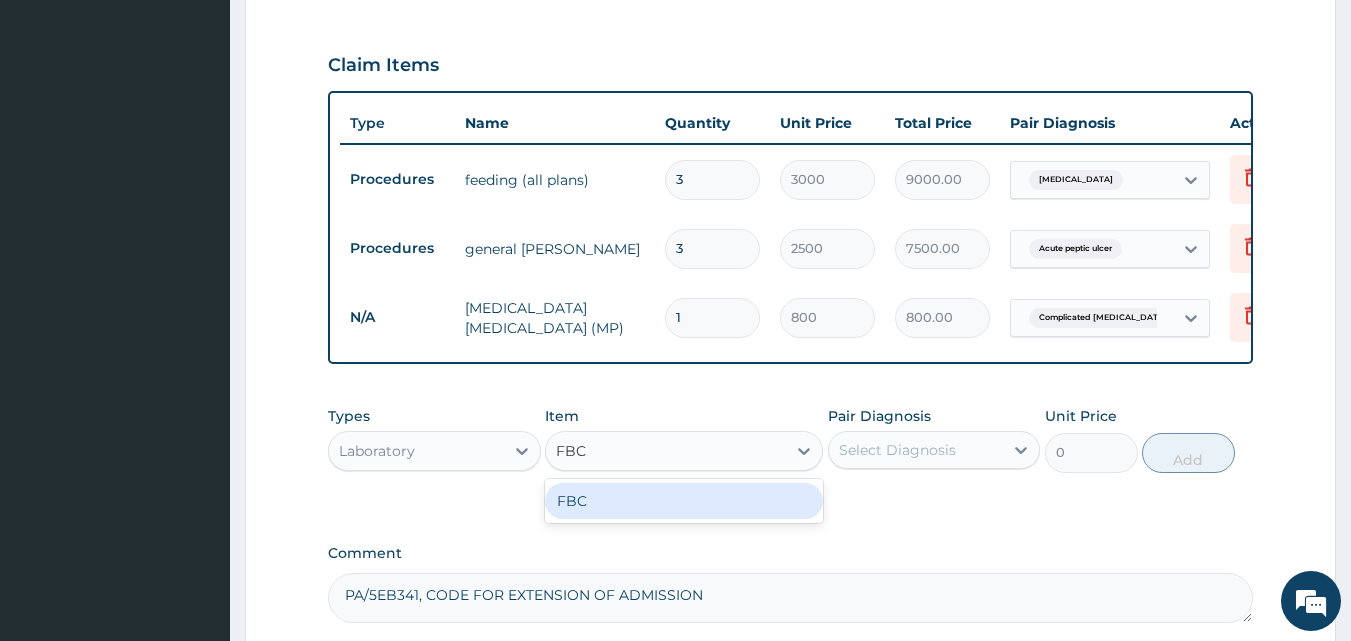 click on "FBC" at bounding box center [684, 501] 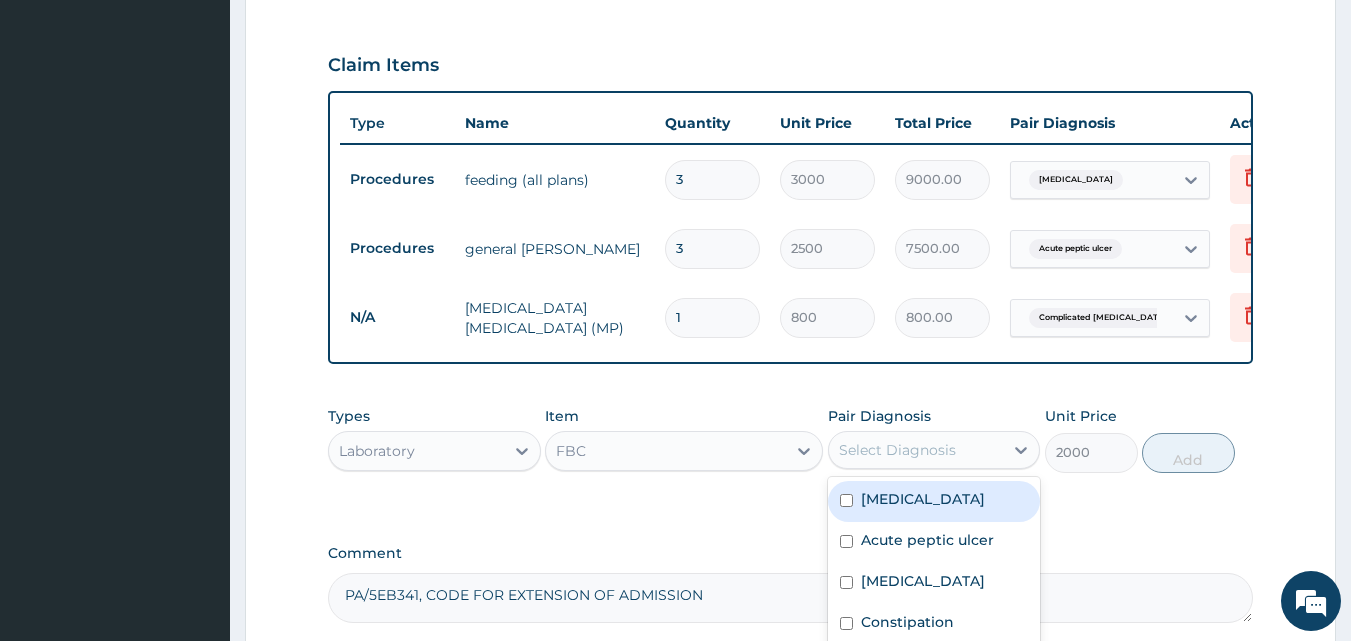 click on "Select Diagnosis" at bounding box center (916, 450) 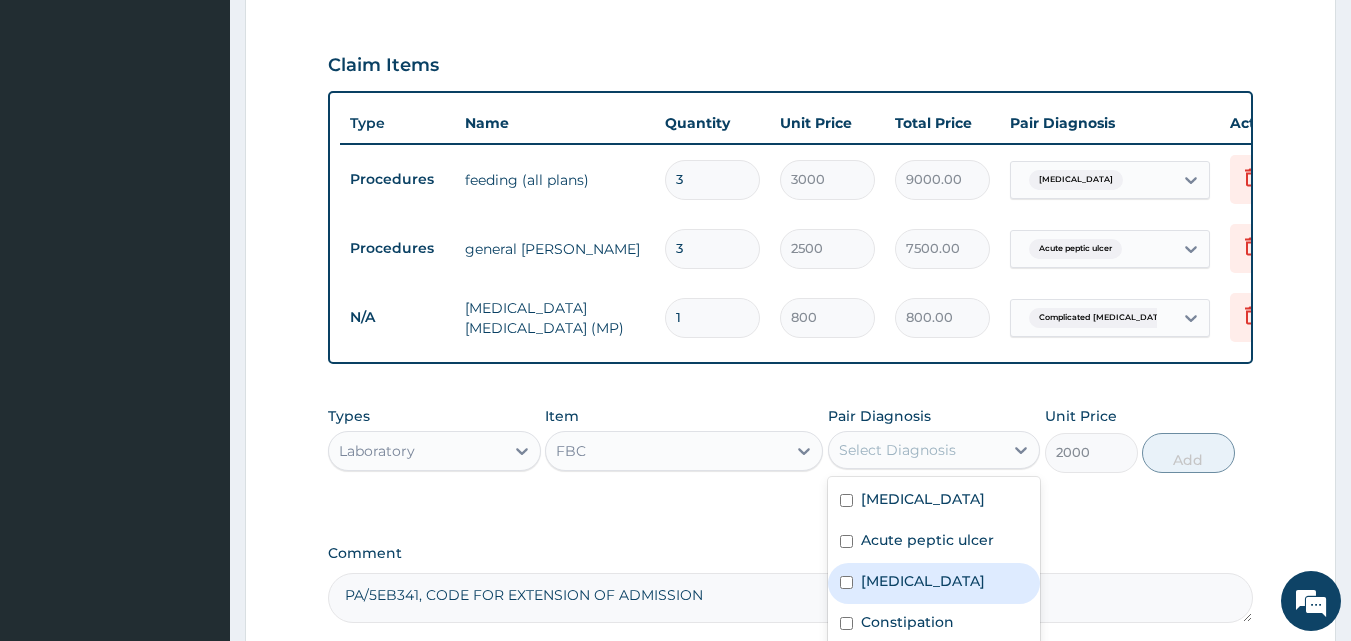 click on "[MEDICAL_DATA]" at bounding box center [934, 583] 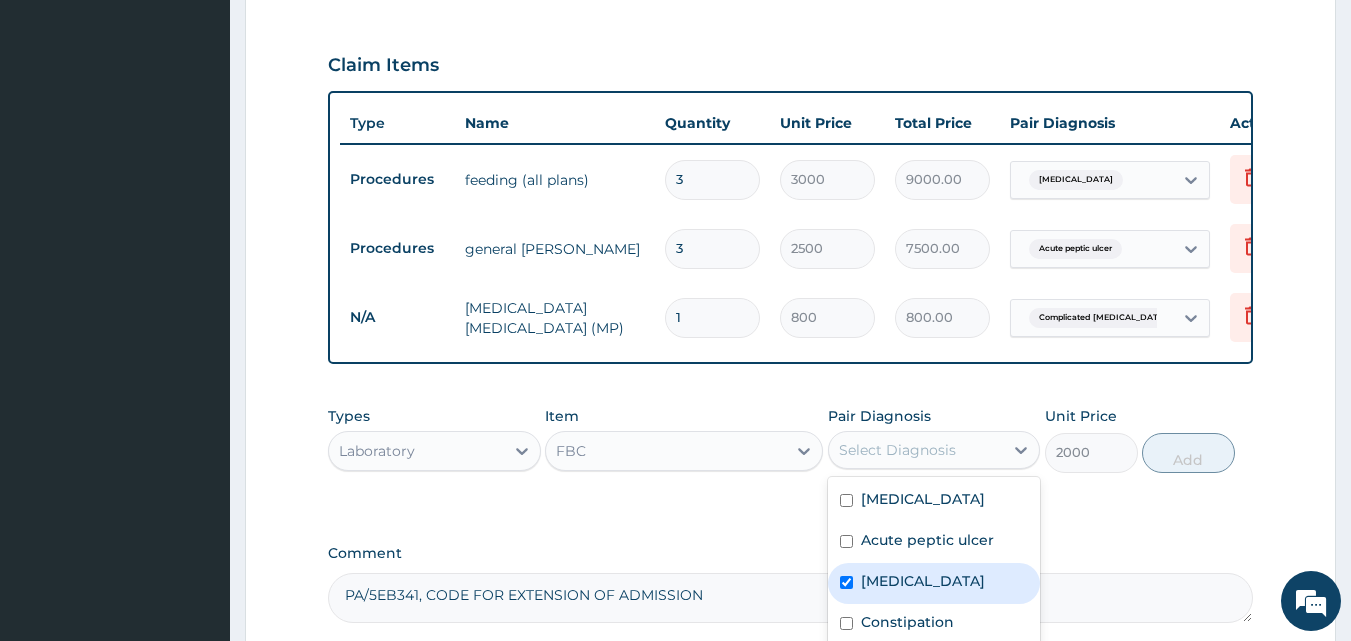 checkbox on "true" 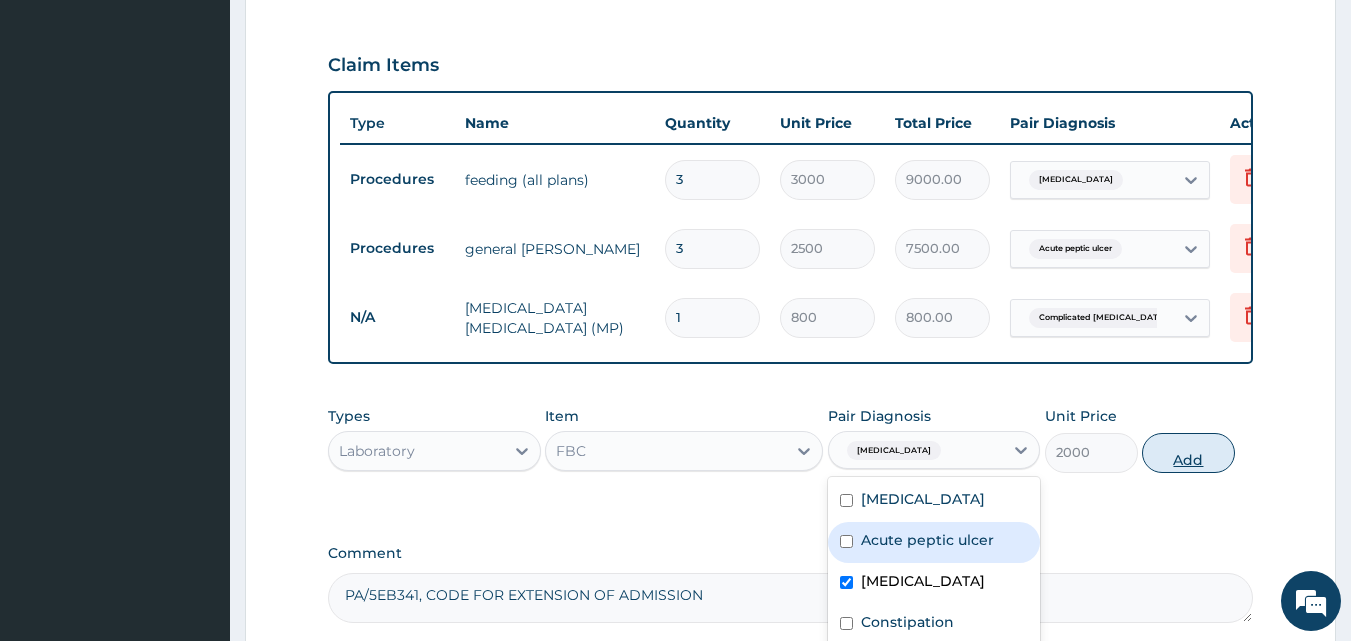 click on "Add" at bounding box center (1188, 453) 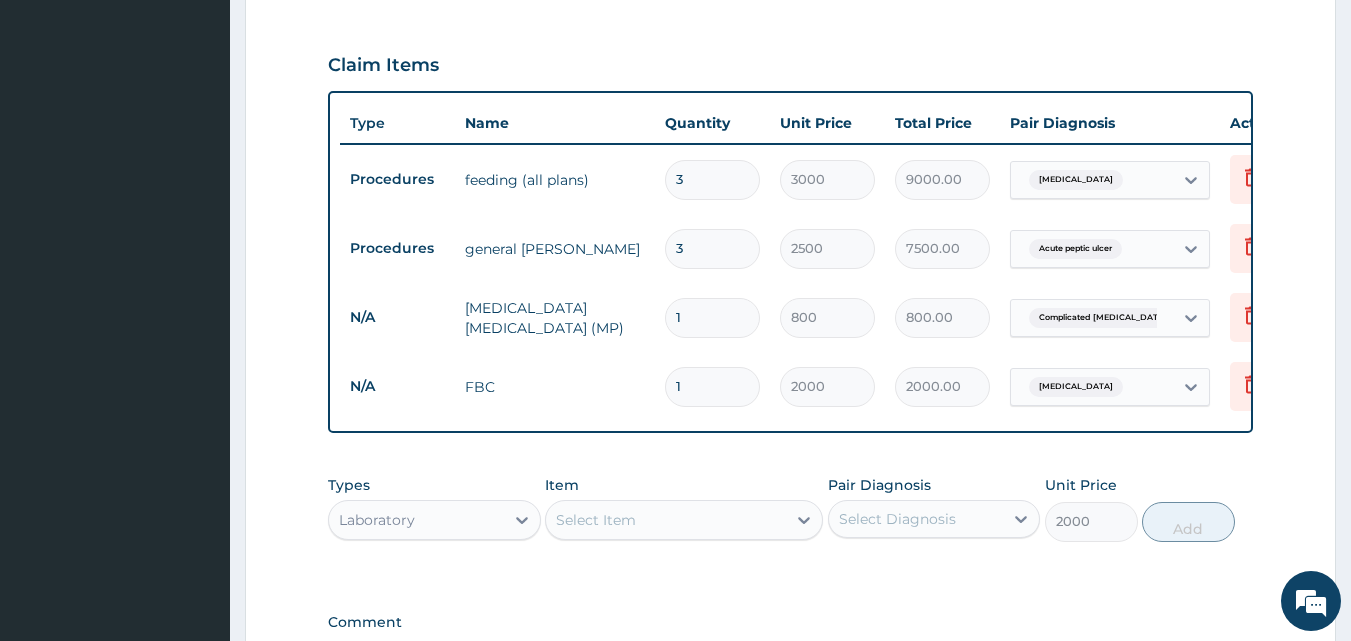 type on "0" 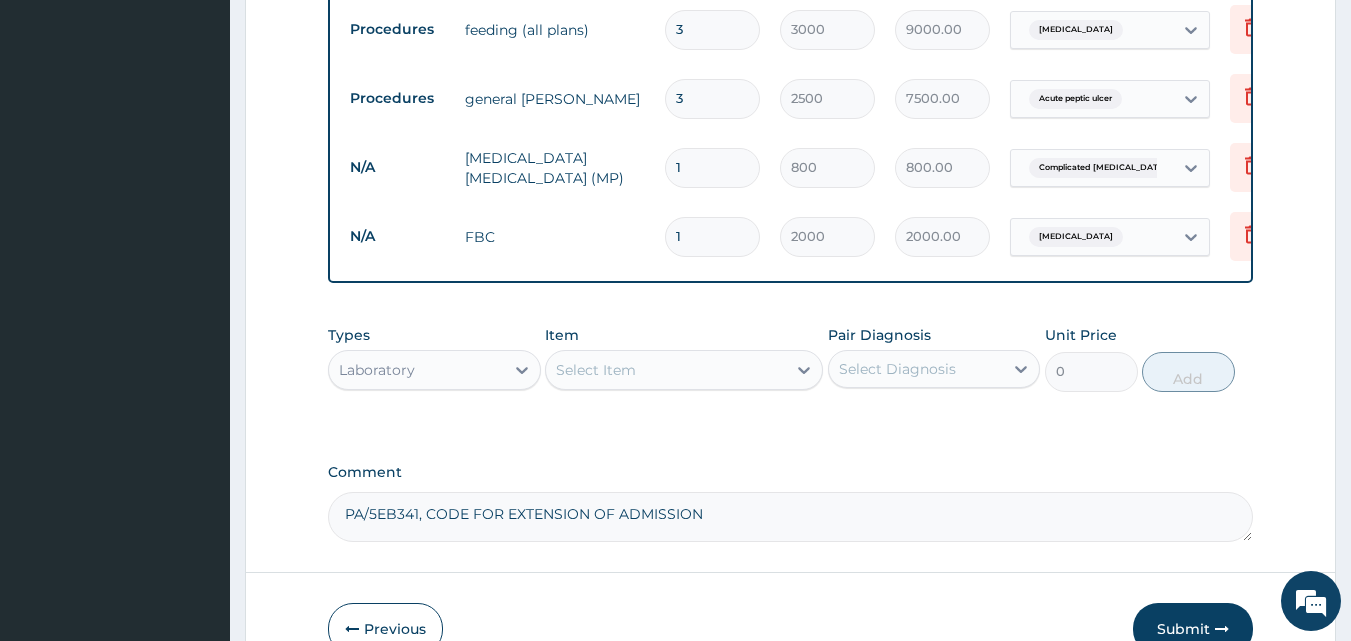 scroll, scrollTop: 890, scrollLeft: 0, axis: vertical 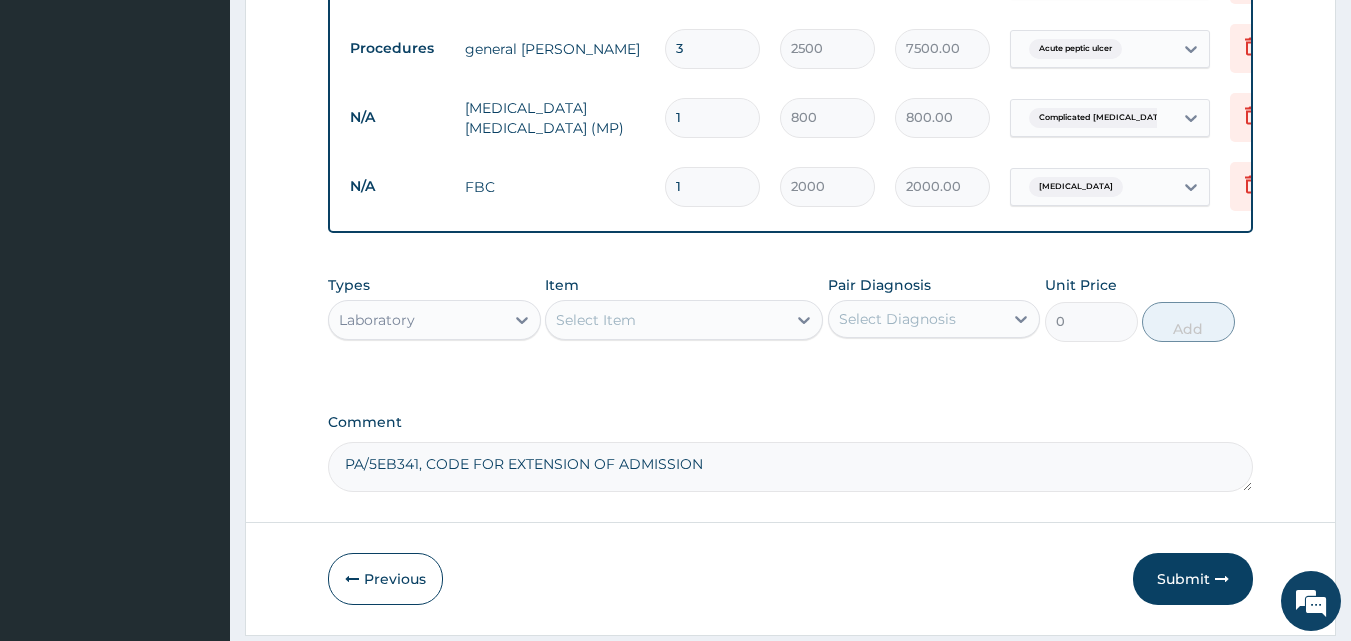 click on "Laboratory" at bounding box center [416, 320] 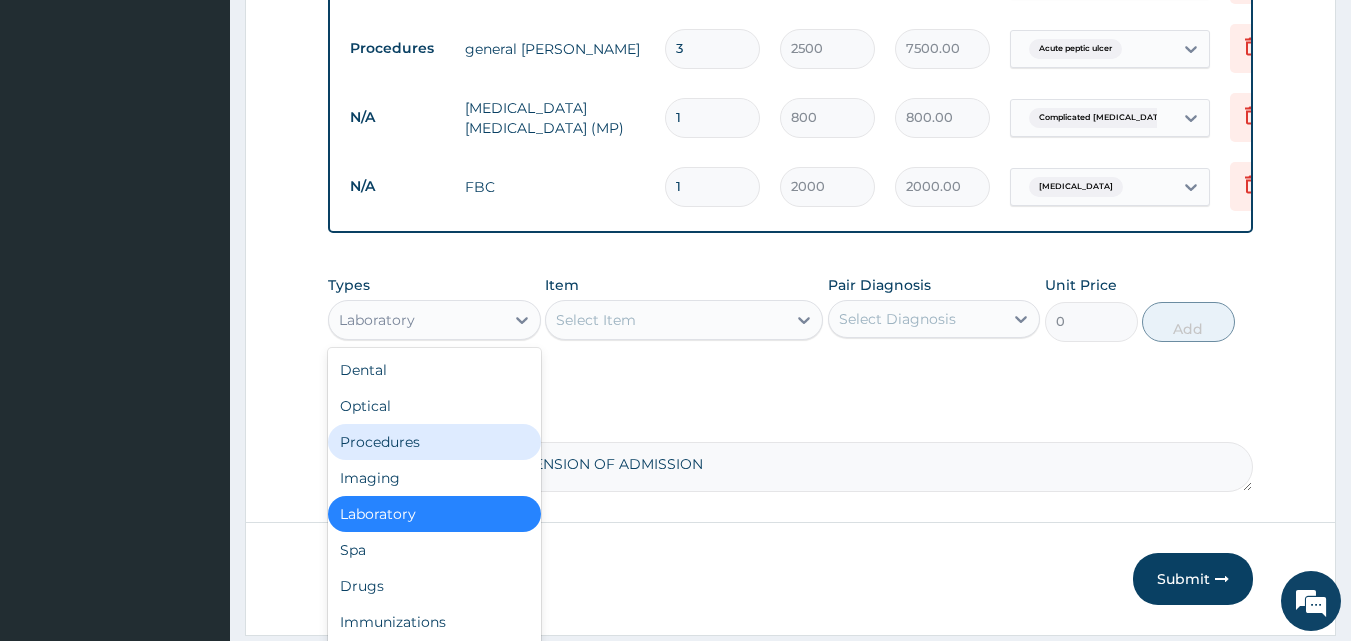 click on "Procedures" at bounding box center (434, 442) 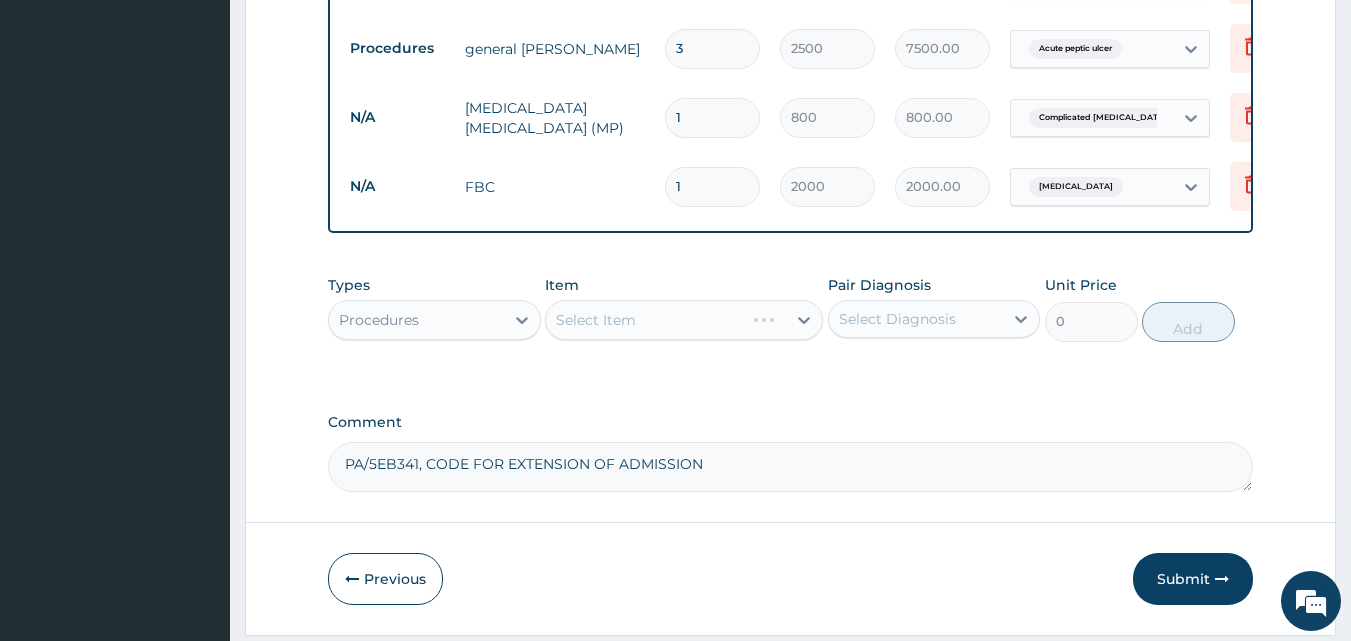 click on "Select Item" at bounding box center (684, 320) 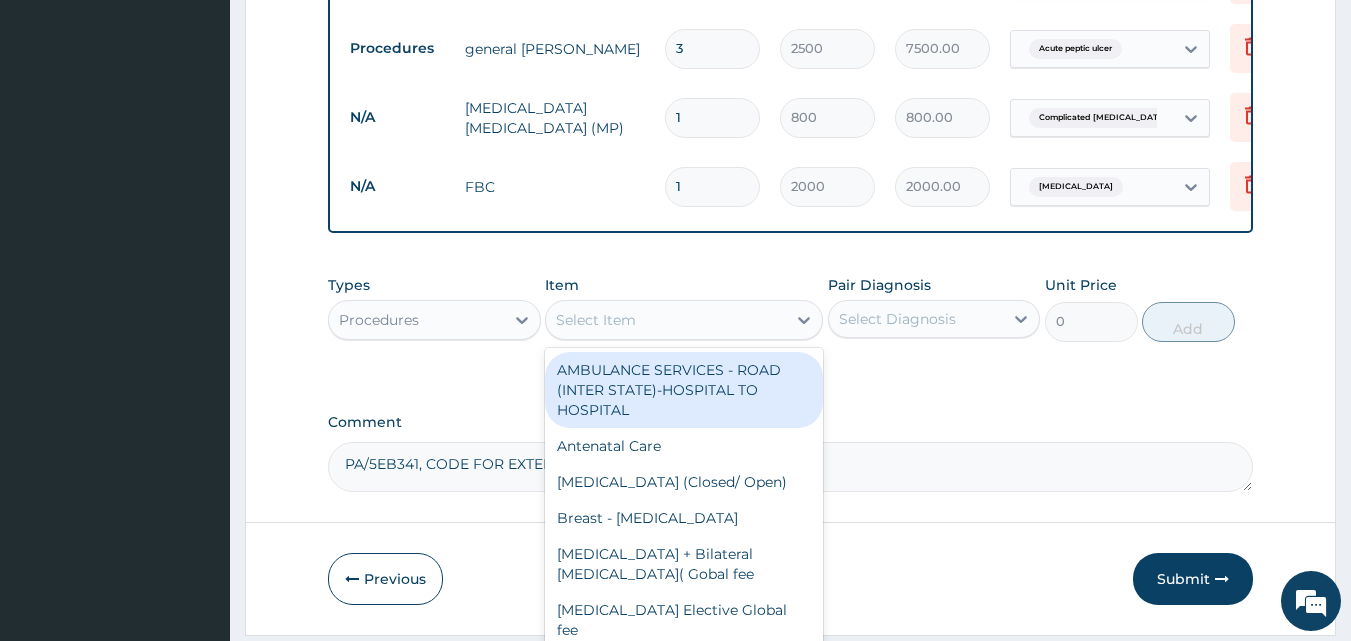 click on "Select Item" at bounding box center [666, 320] 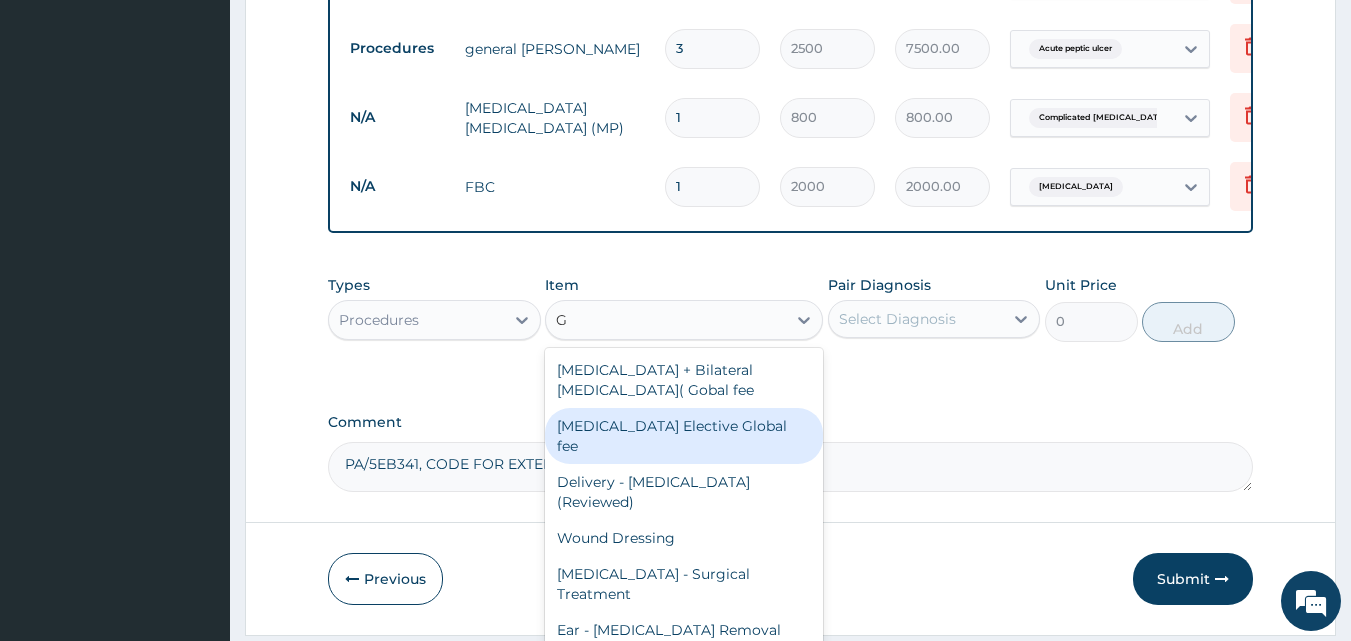 type on "GP" 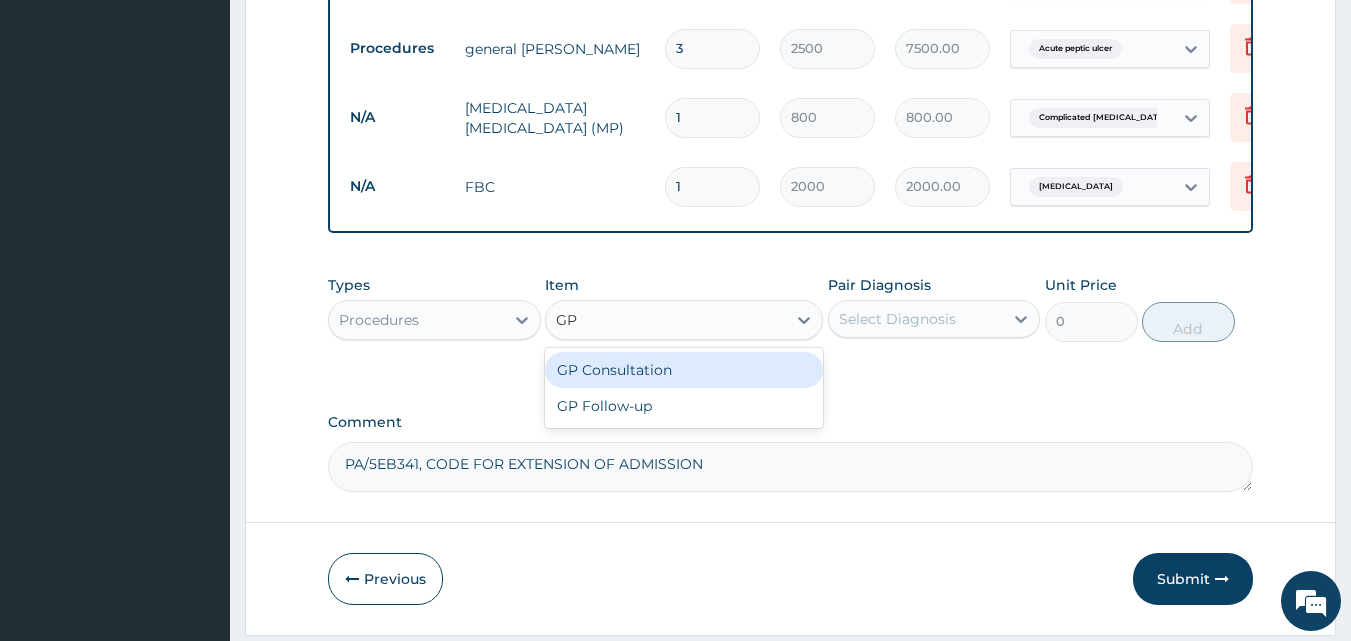 click on "GP Consultation" at bounding box center (684, 370) 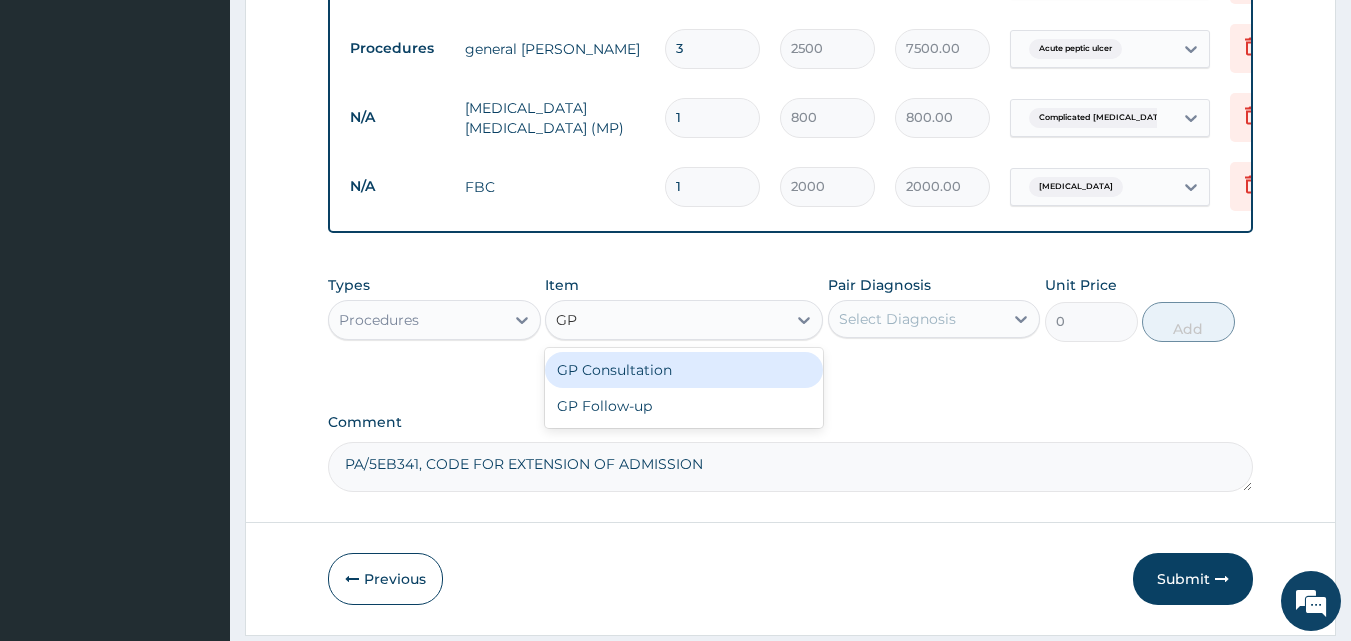 type 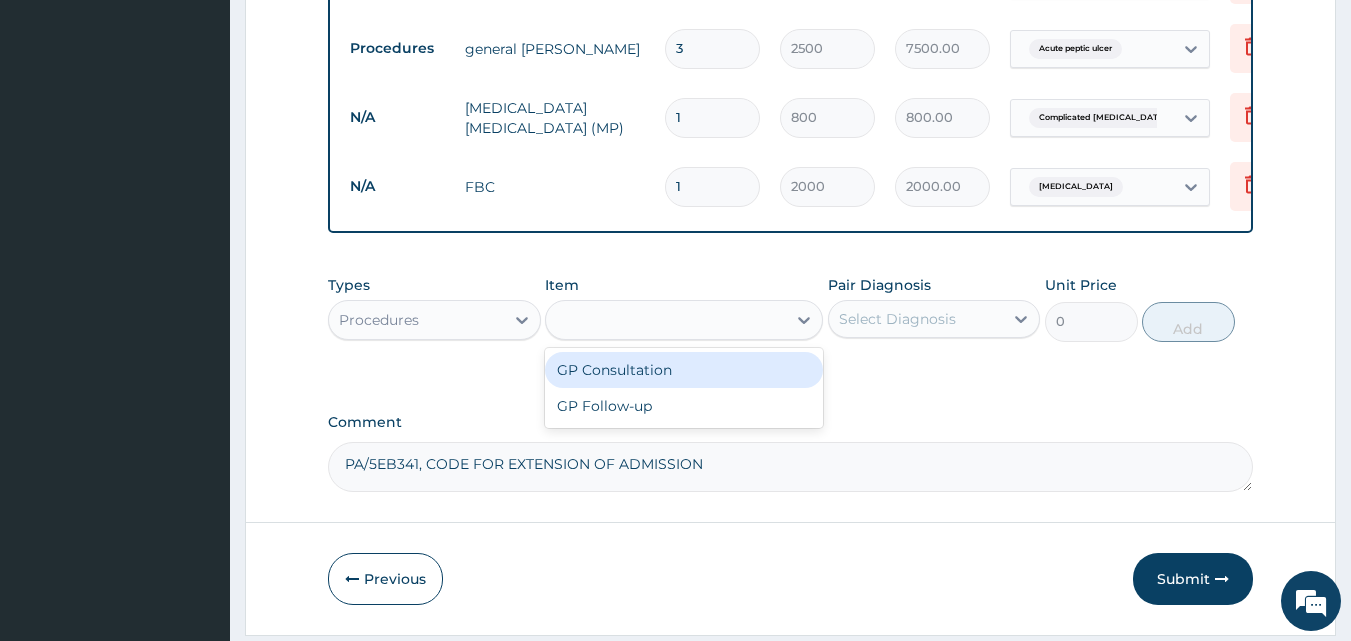type on "1500" 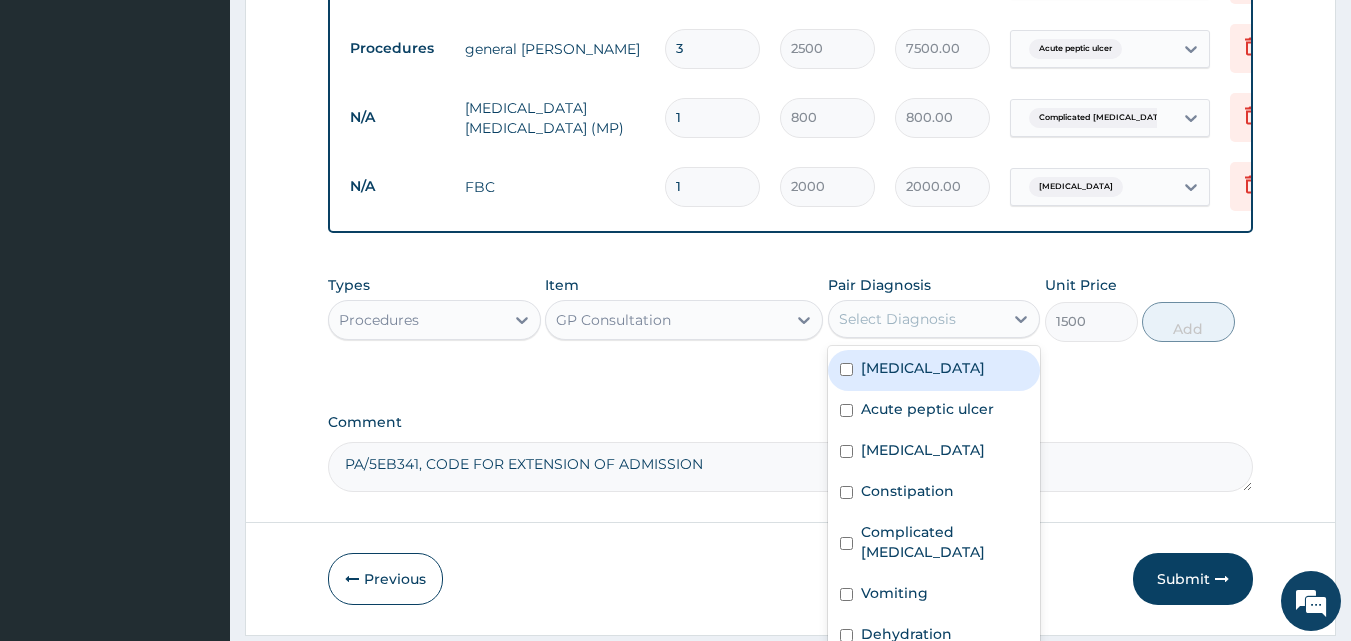 click on "Select Diagnosis" at bounding box center [897, 319] 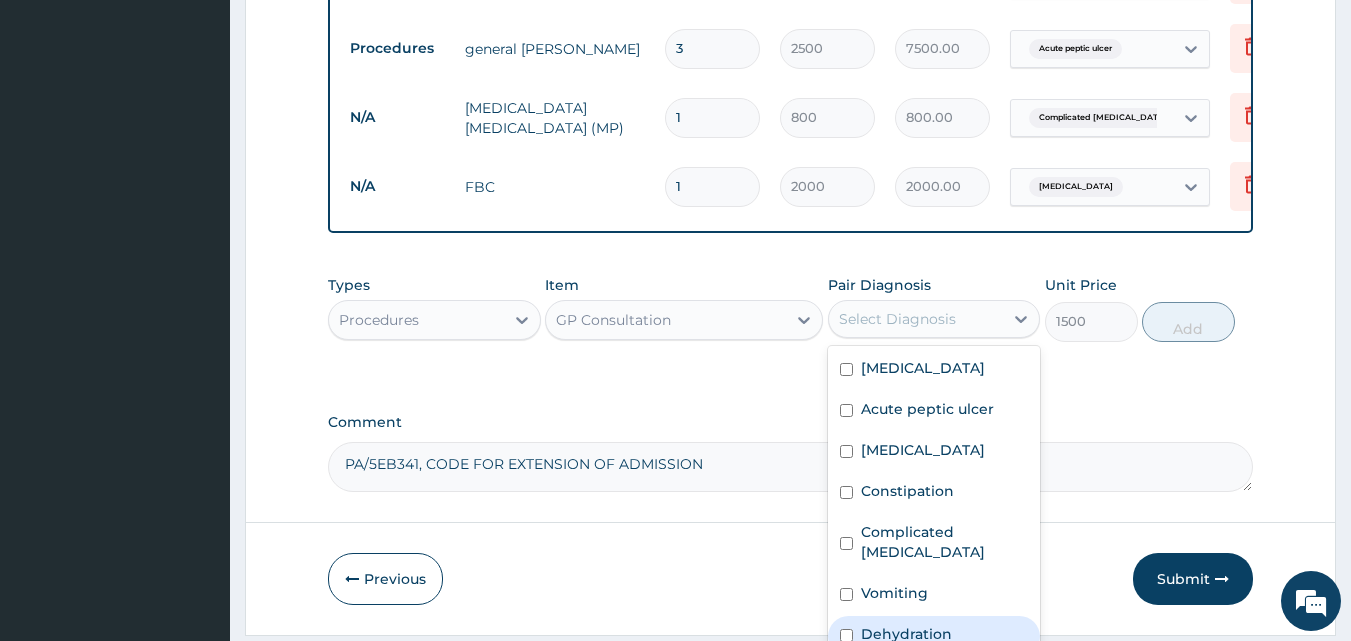 click on "Dehydration" at bounding box center [906, 634] 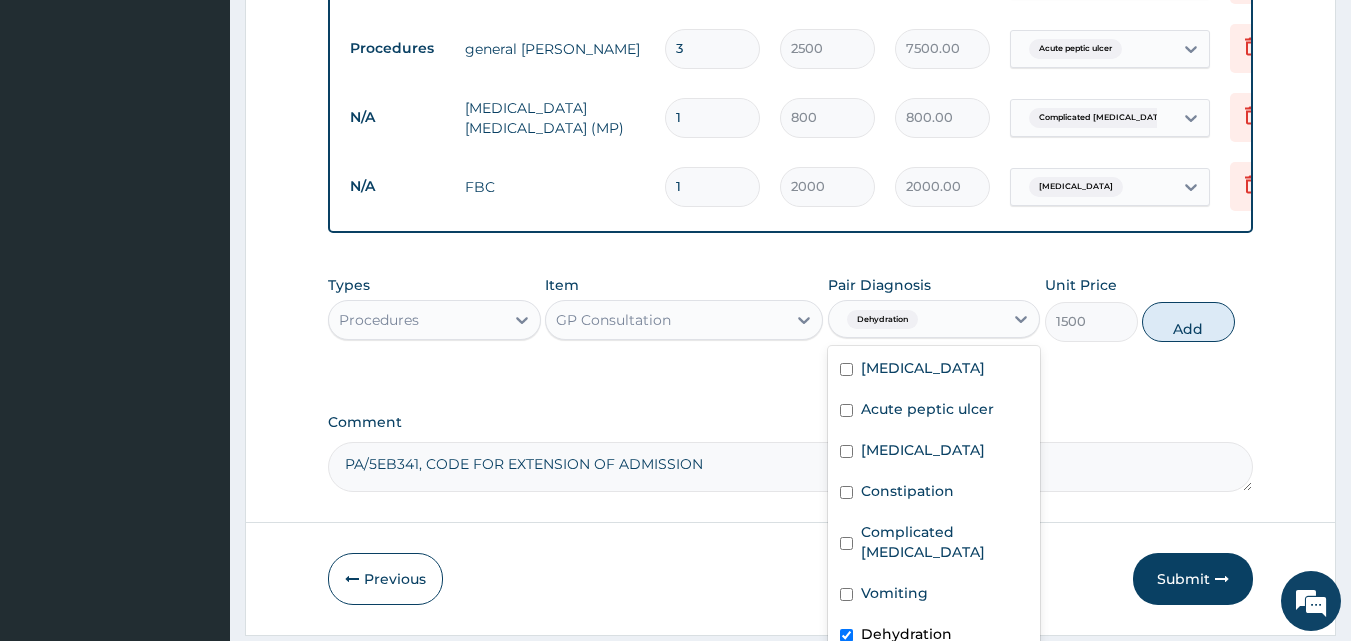 checkbox on "true" 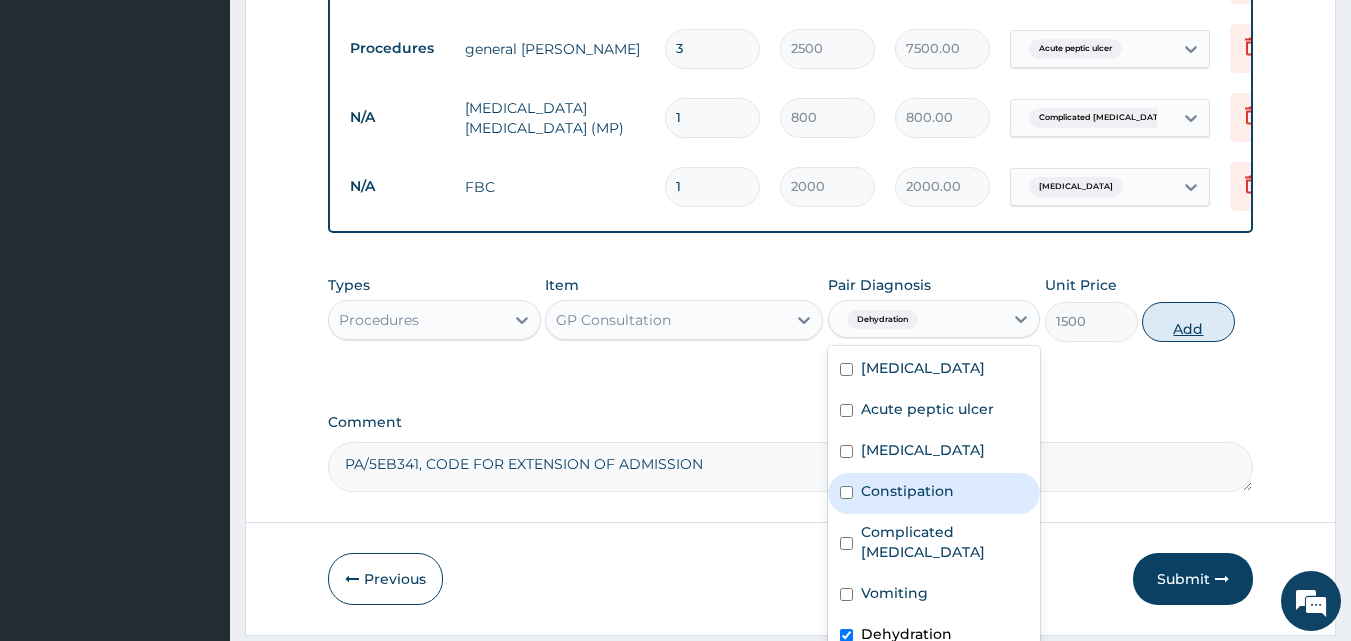 click on "Add" at bounding box center [1188, 322] 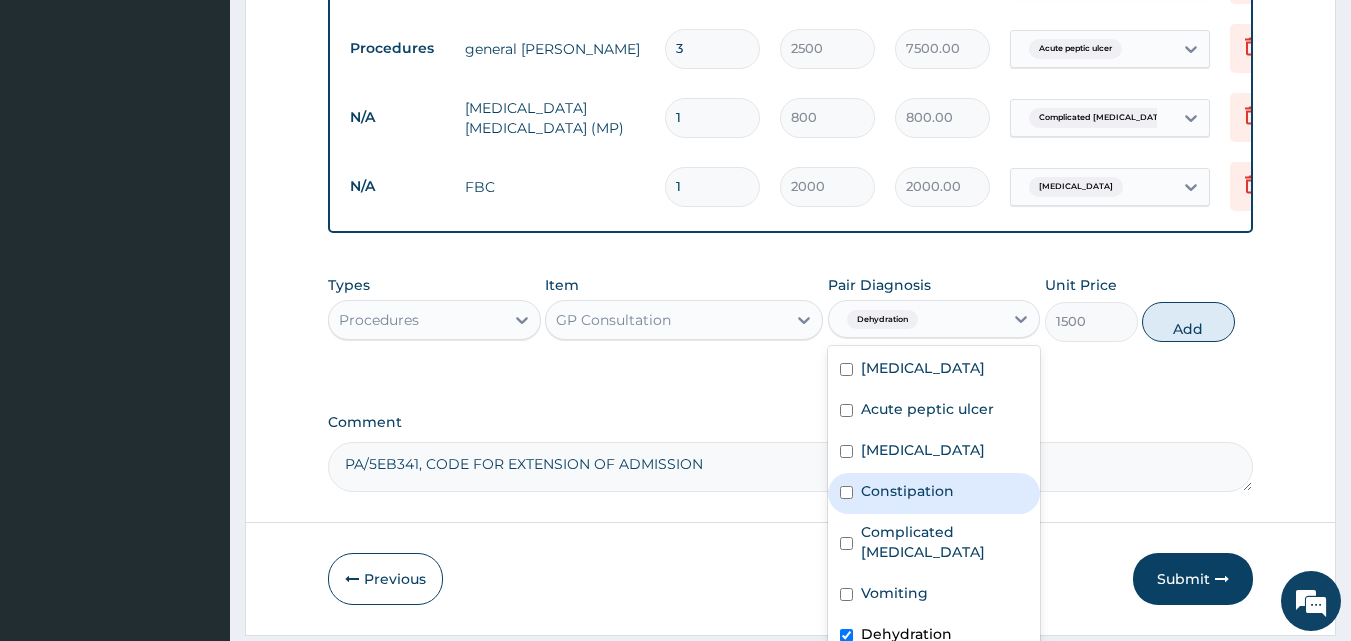 type on "0" 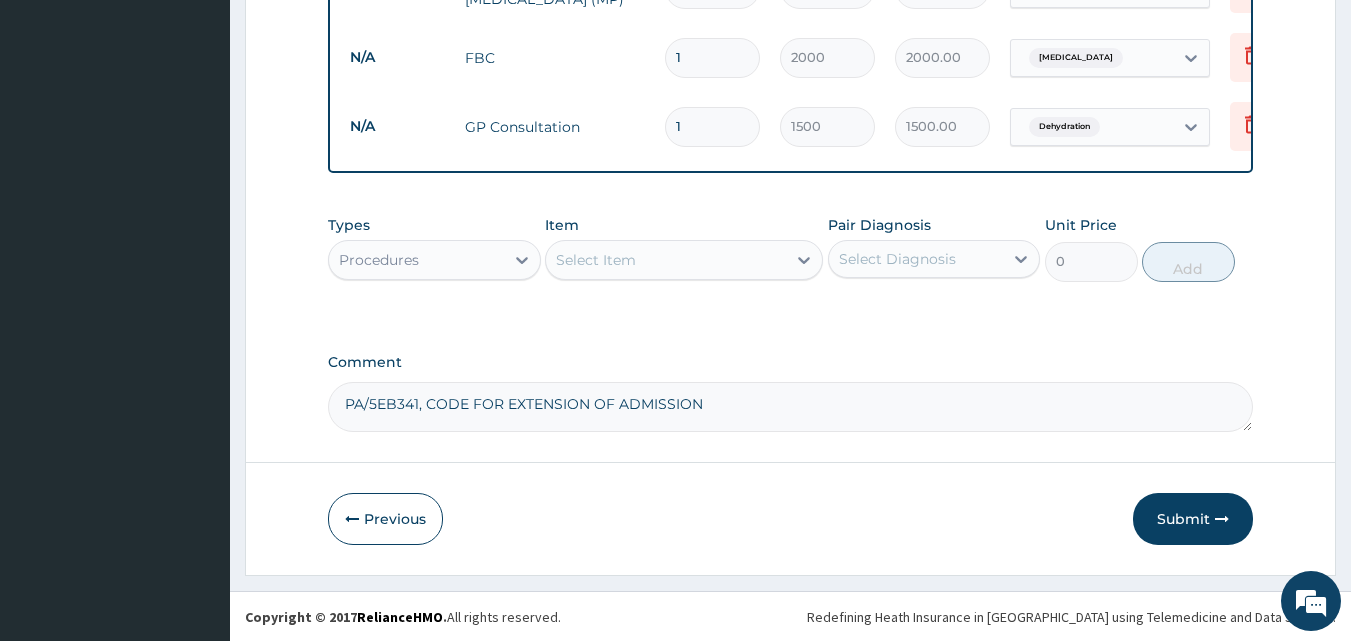 scroll, scrollTop: 1035, scrollLeft: 0, axis: vertical 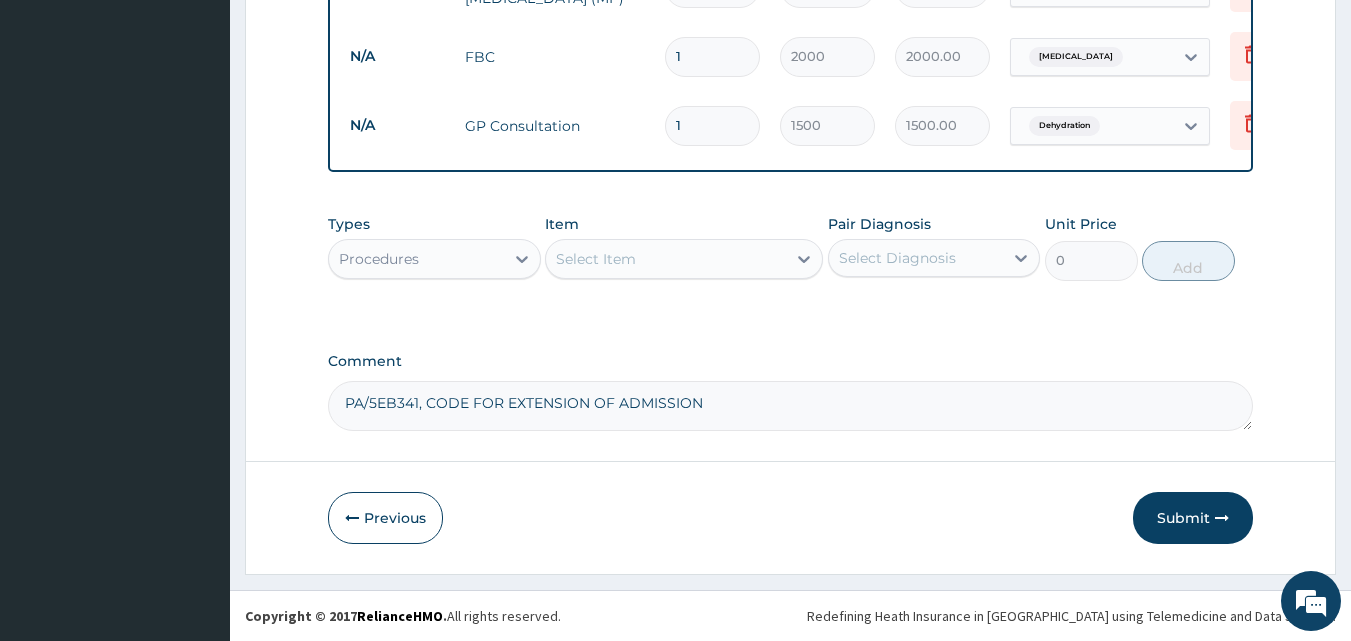 click on "Procedures" at bounding box center [416, 259] 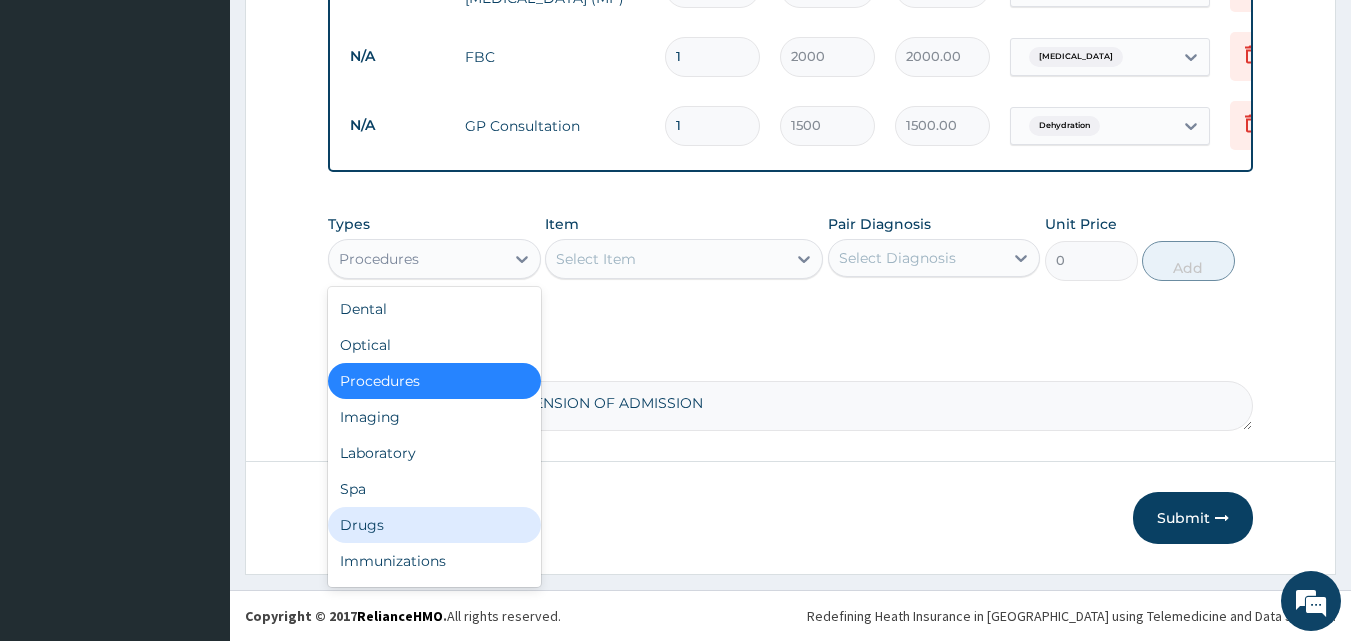 click on "Drugs" at bounding box center (434, 525) 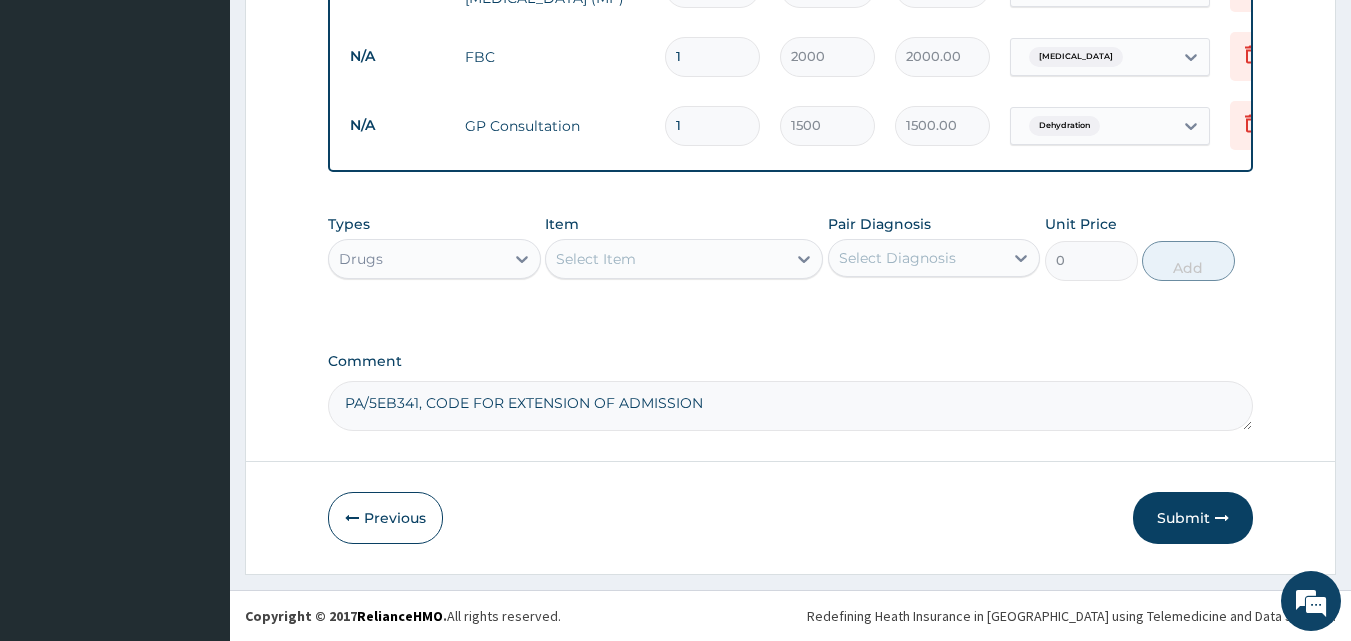 click on "Select Item" at bounding box center [666, 259] 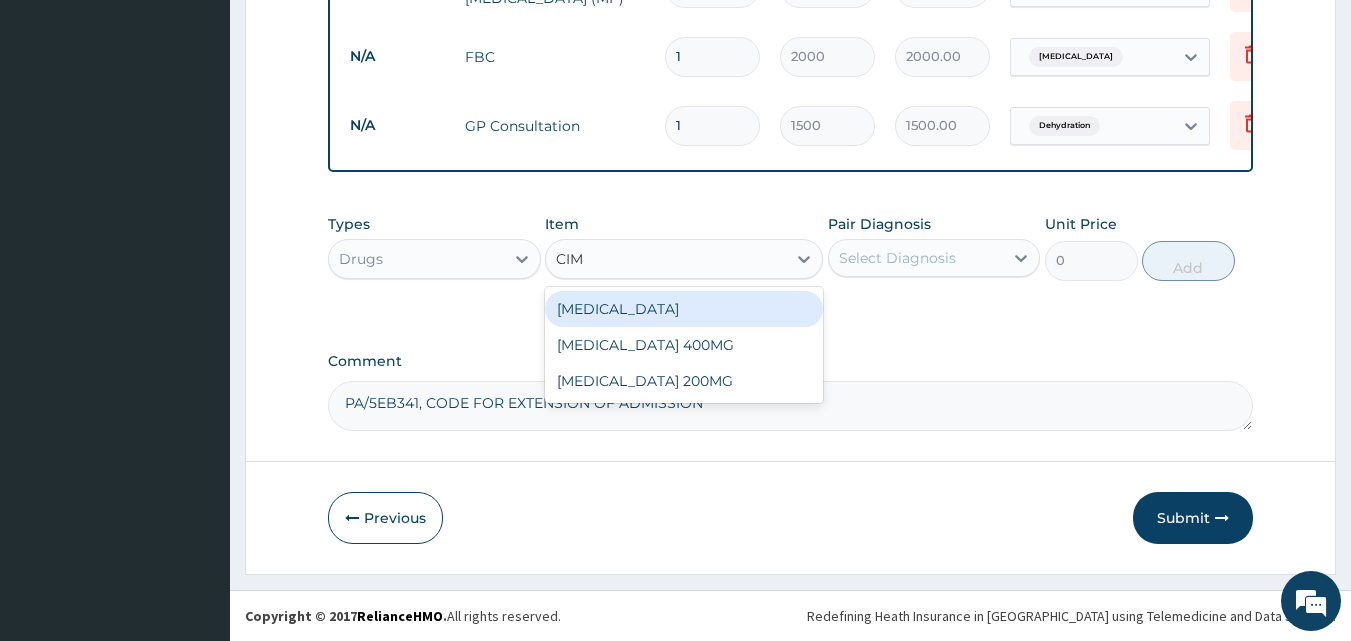 type on "CIME" 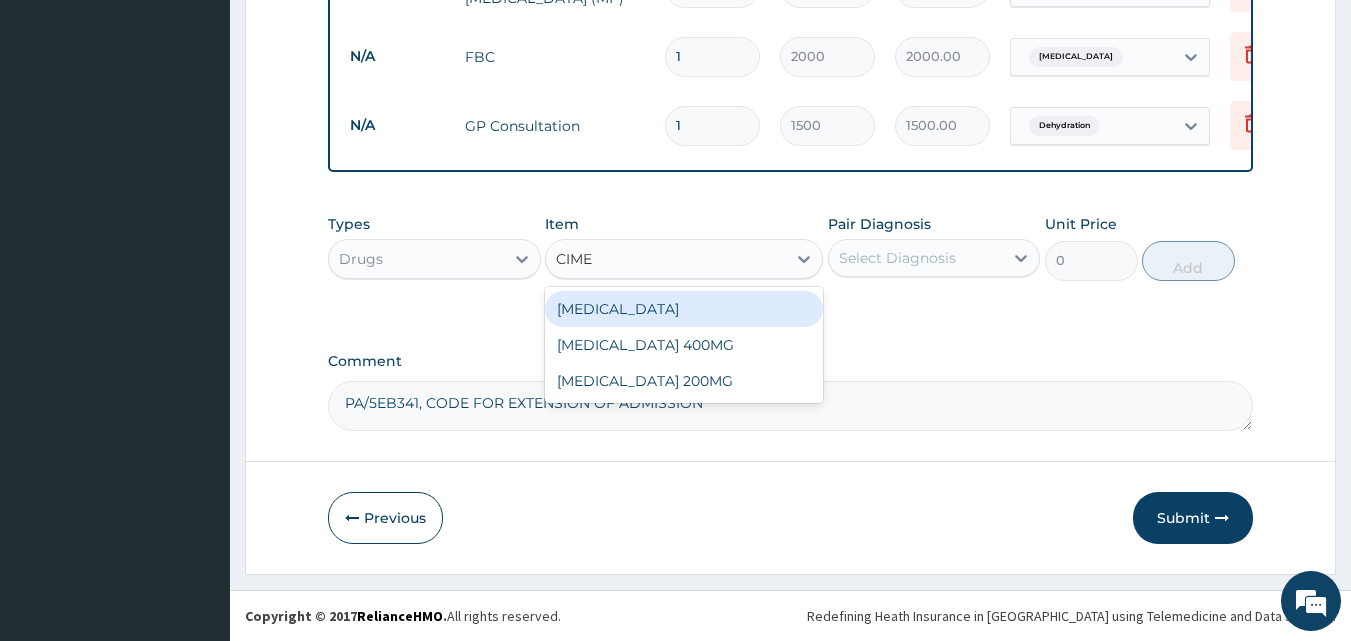 click on "[MEDICAL_DATA]" at bounding box center (684, 309) 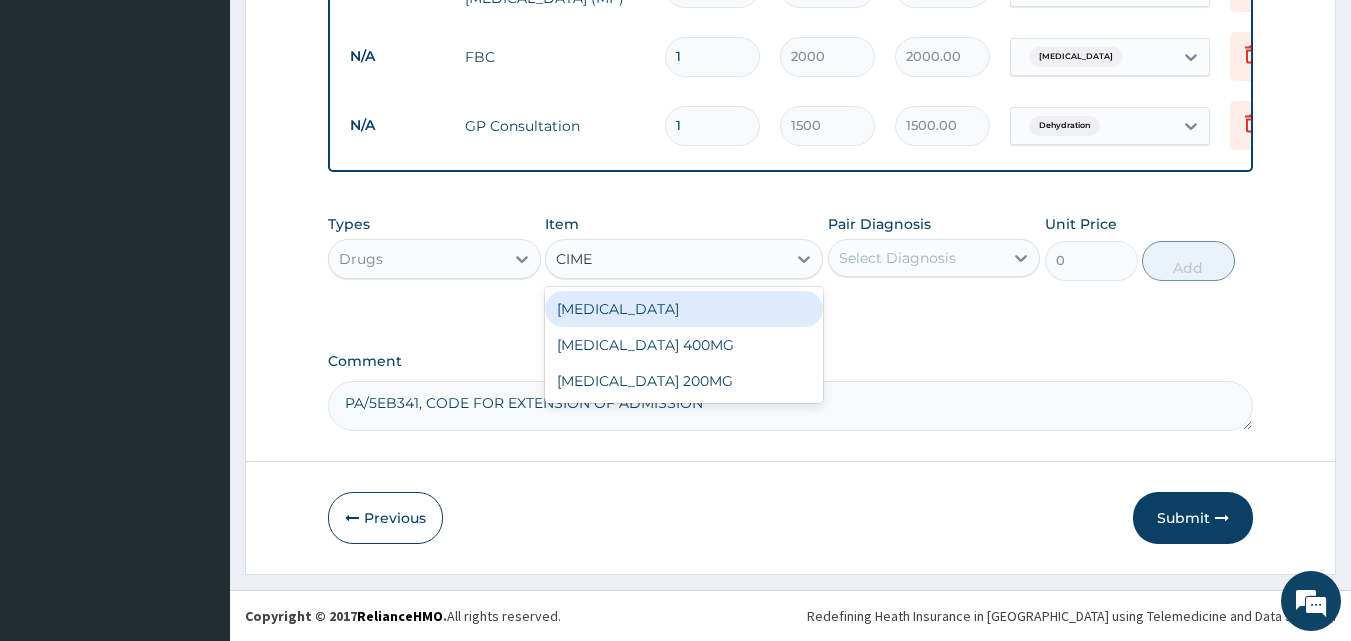 type 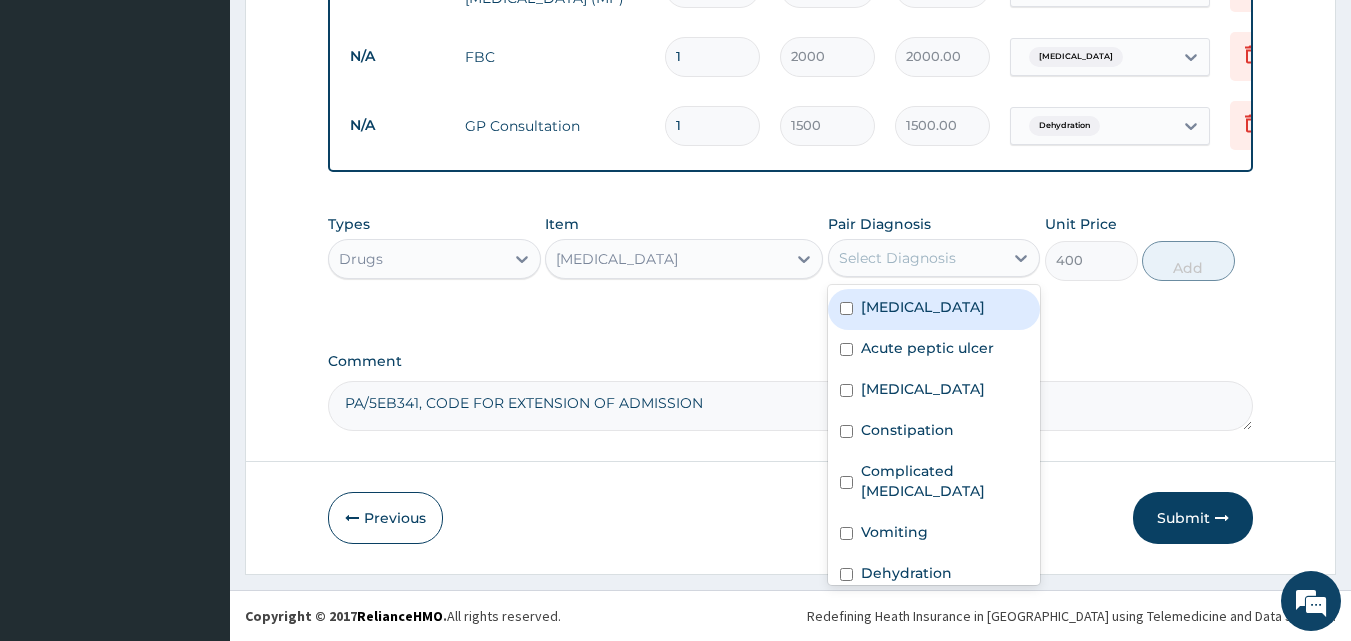 click on "Select Diagnosis" at bounding box center (916, 258) 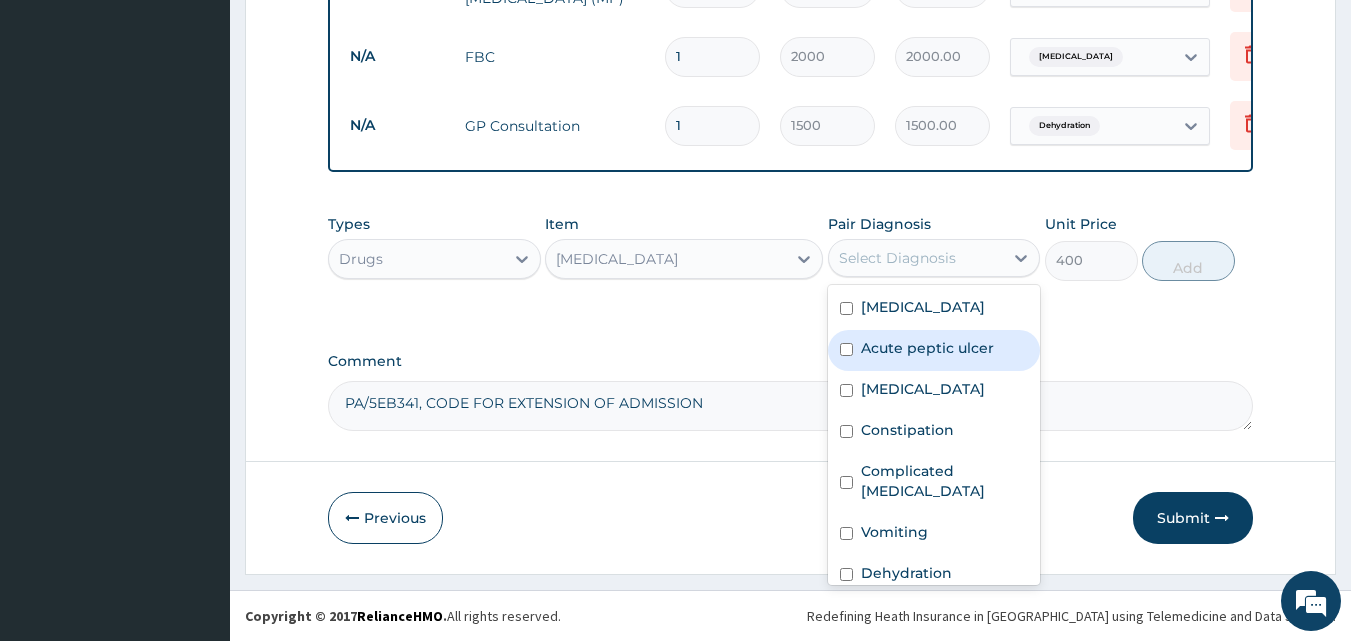 click on "Acute peptic ulcer" at bounding box center [927, 348] 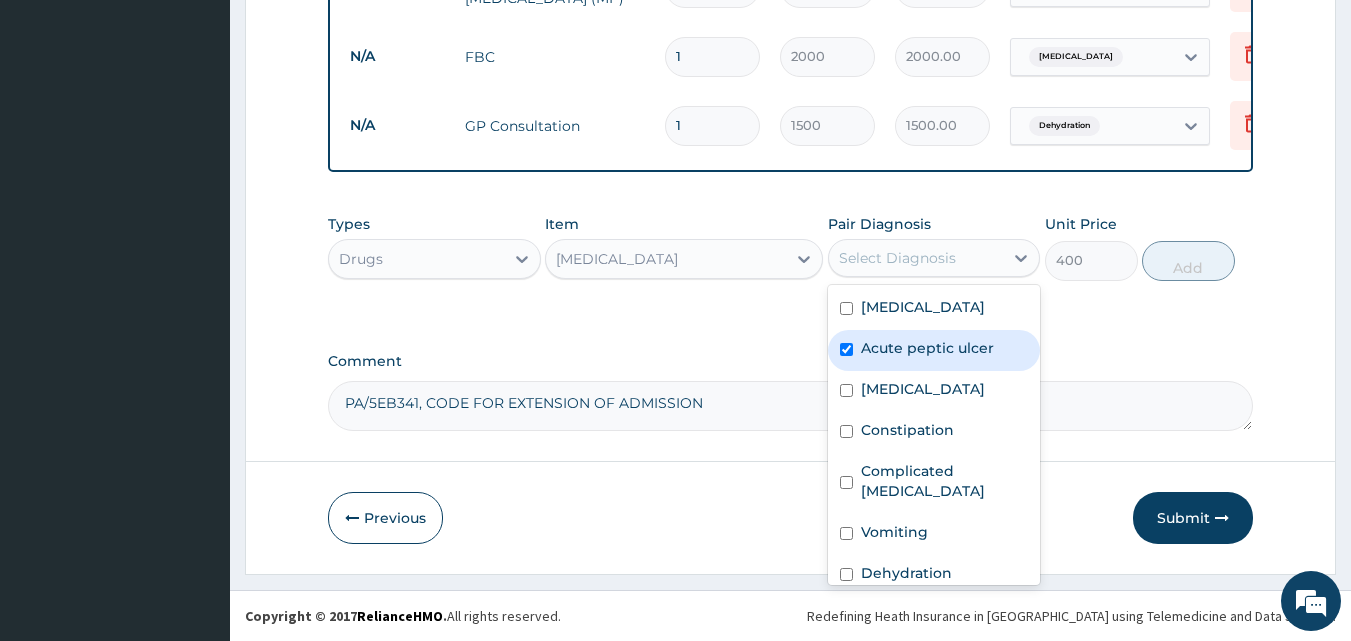 checkbox on "true" 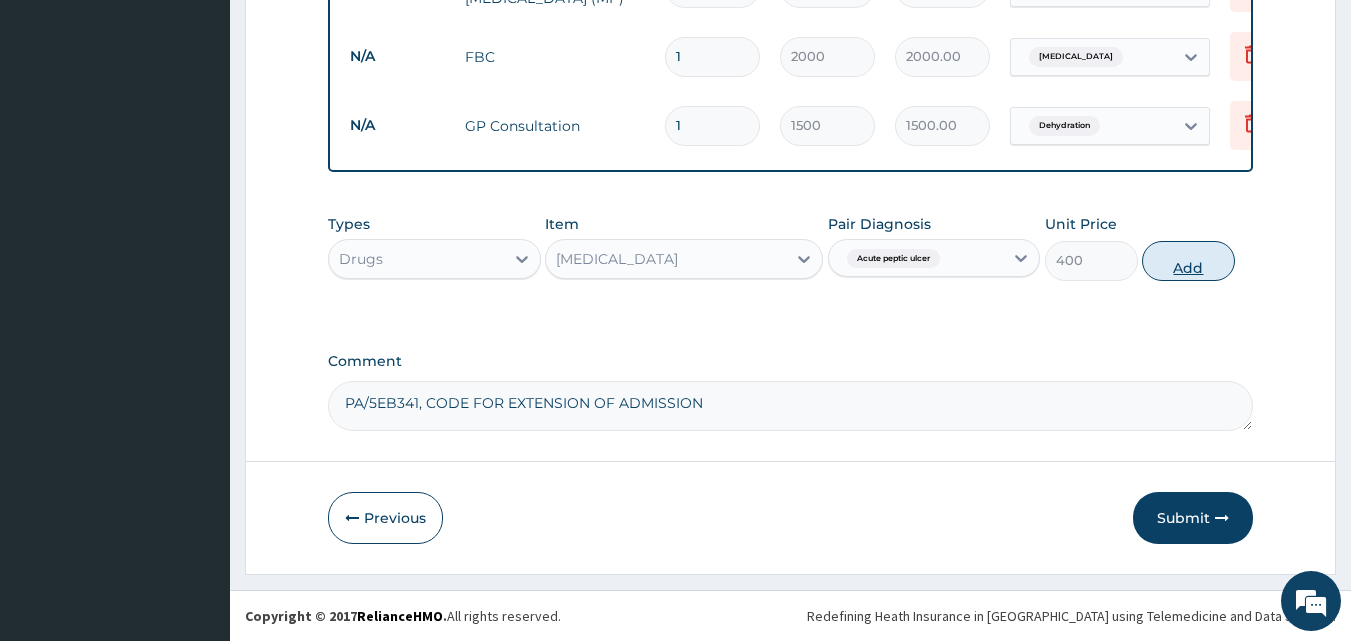 click on "Add" at bounding box center [1188, 261] 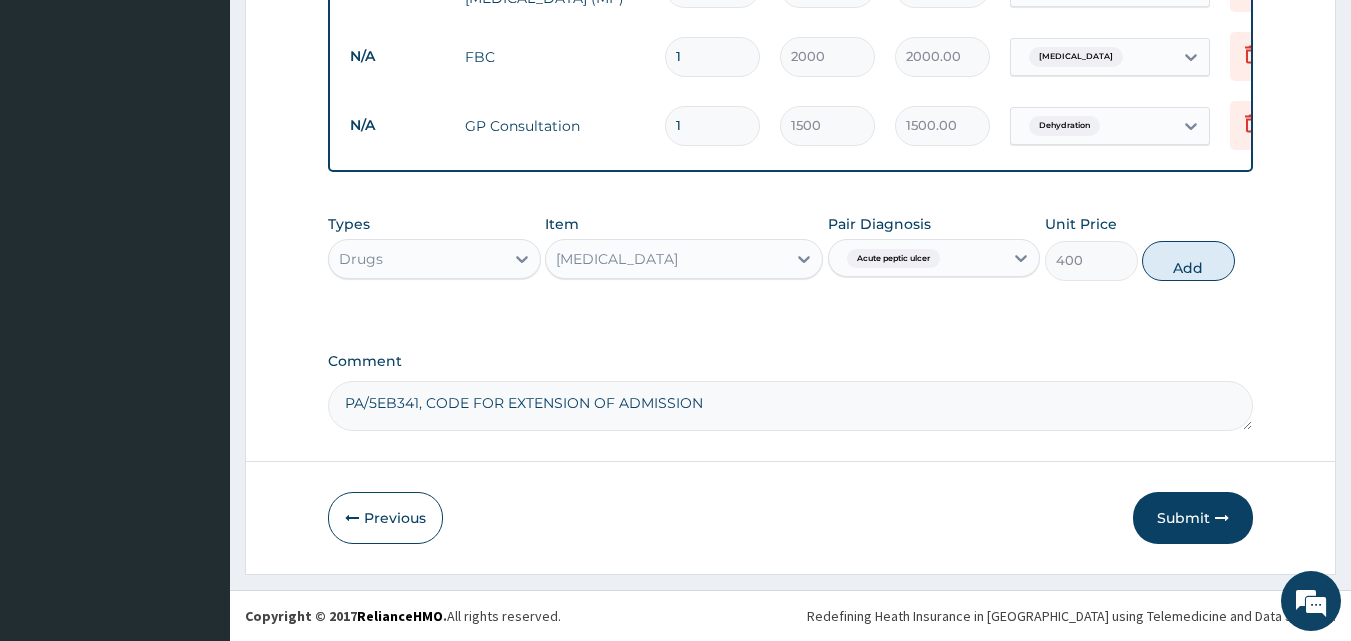 type on "0" 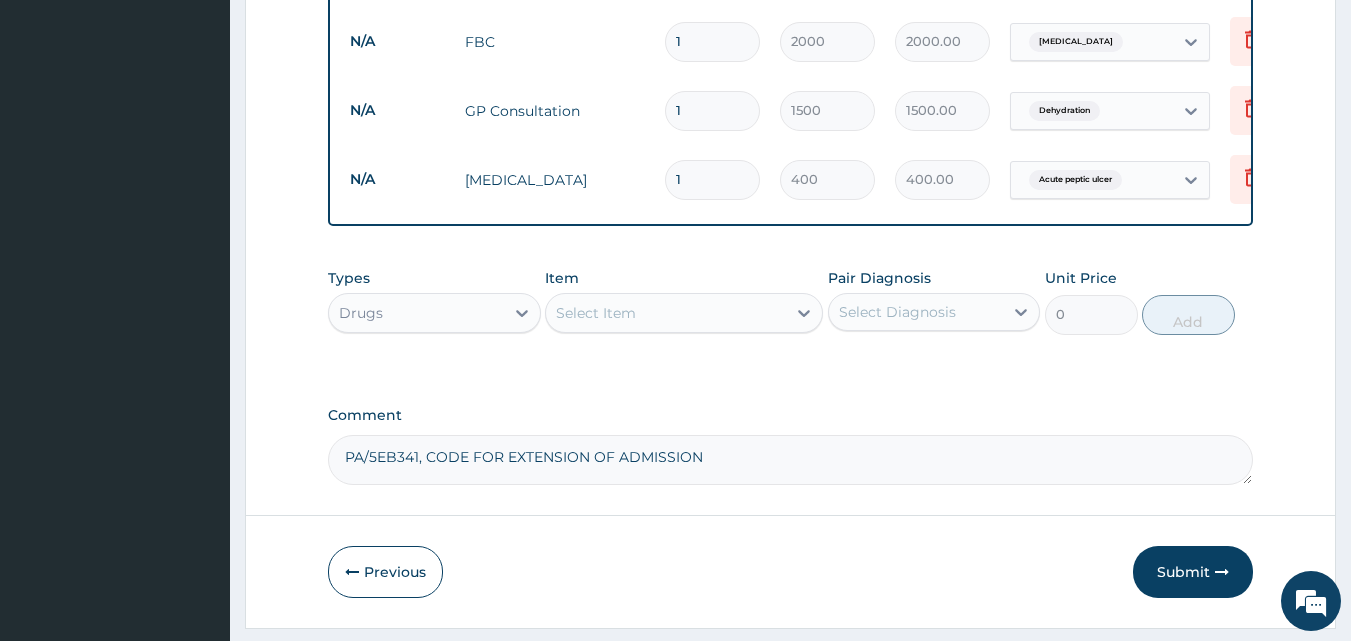 click on "1" at bounding box center [712, 179] 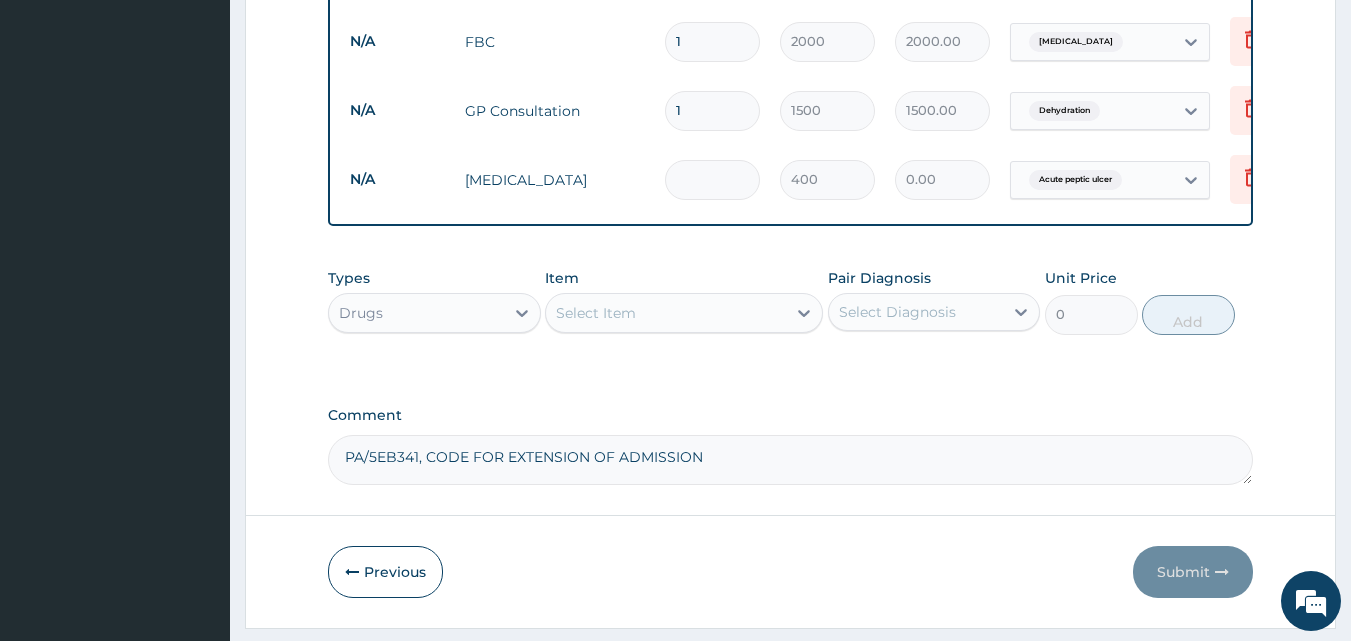 type on "5" 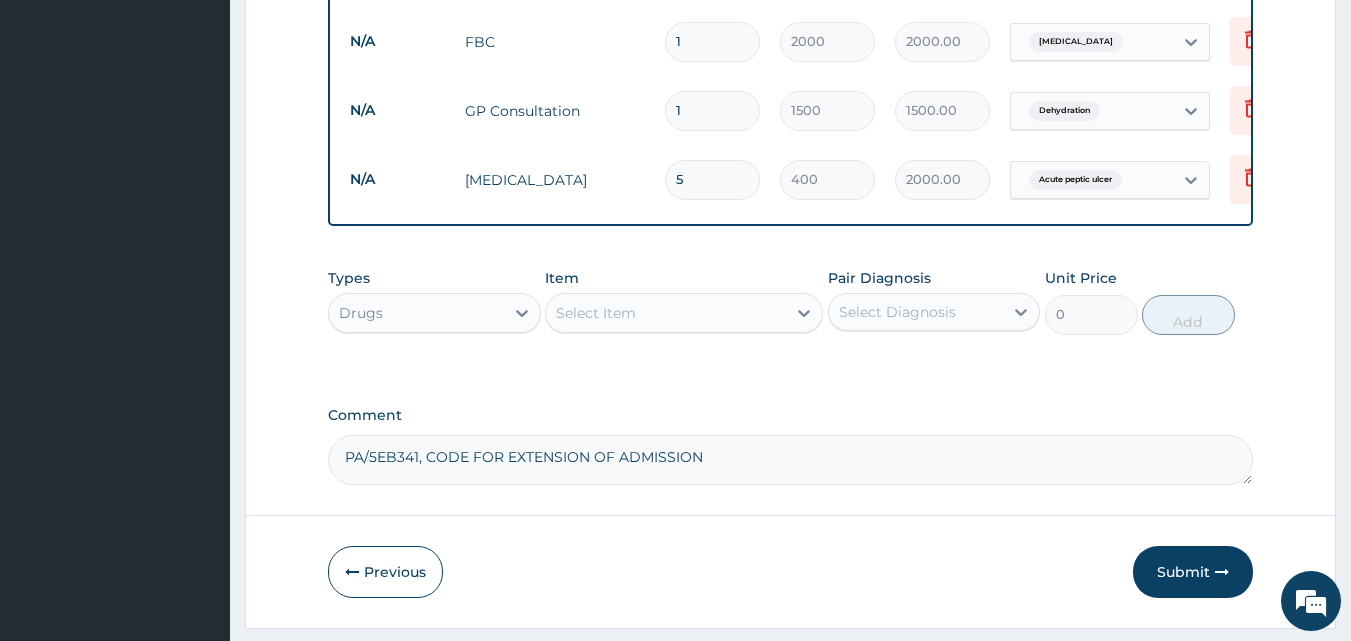 type 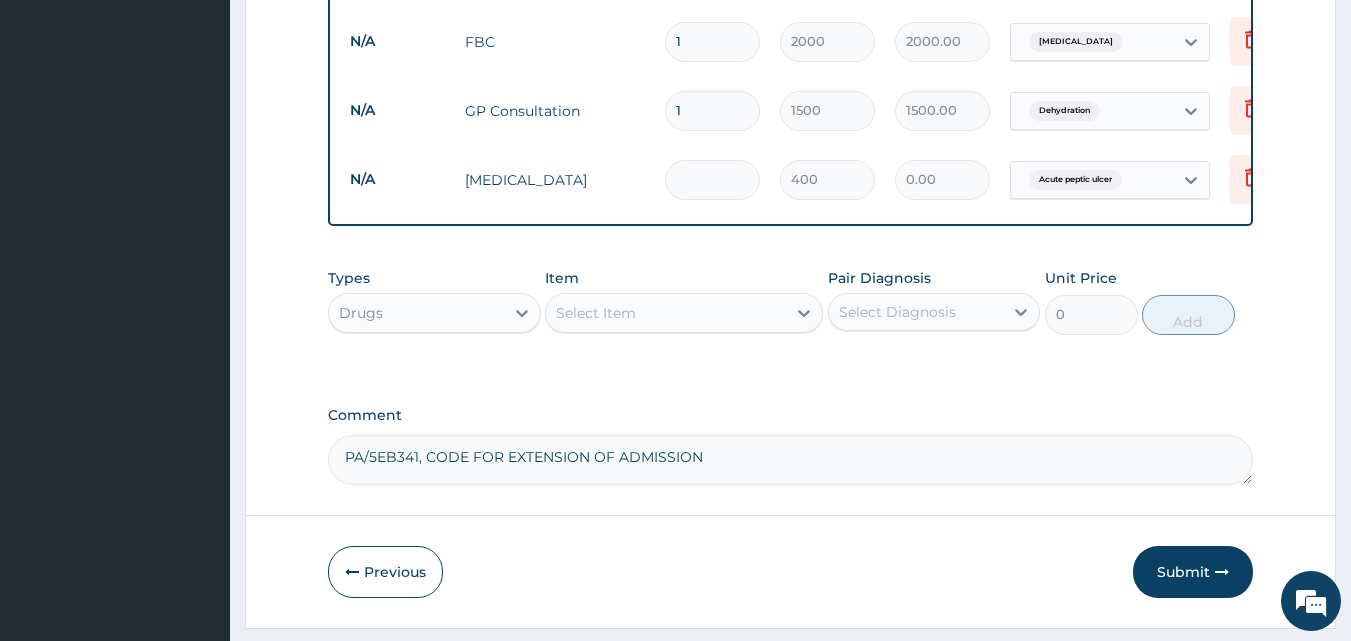 type on "4" 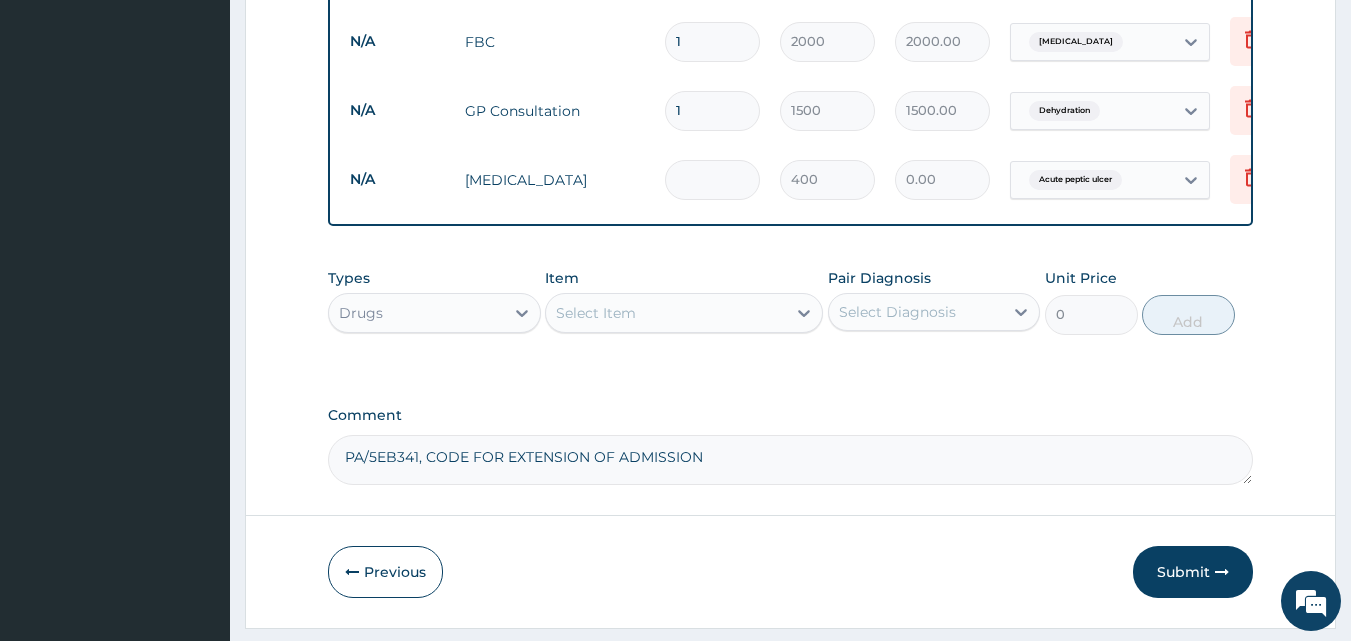 type on "1600.00" 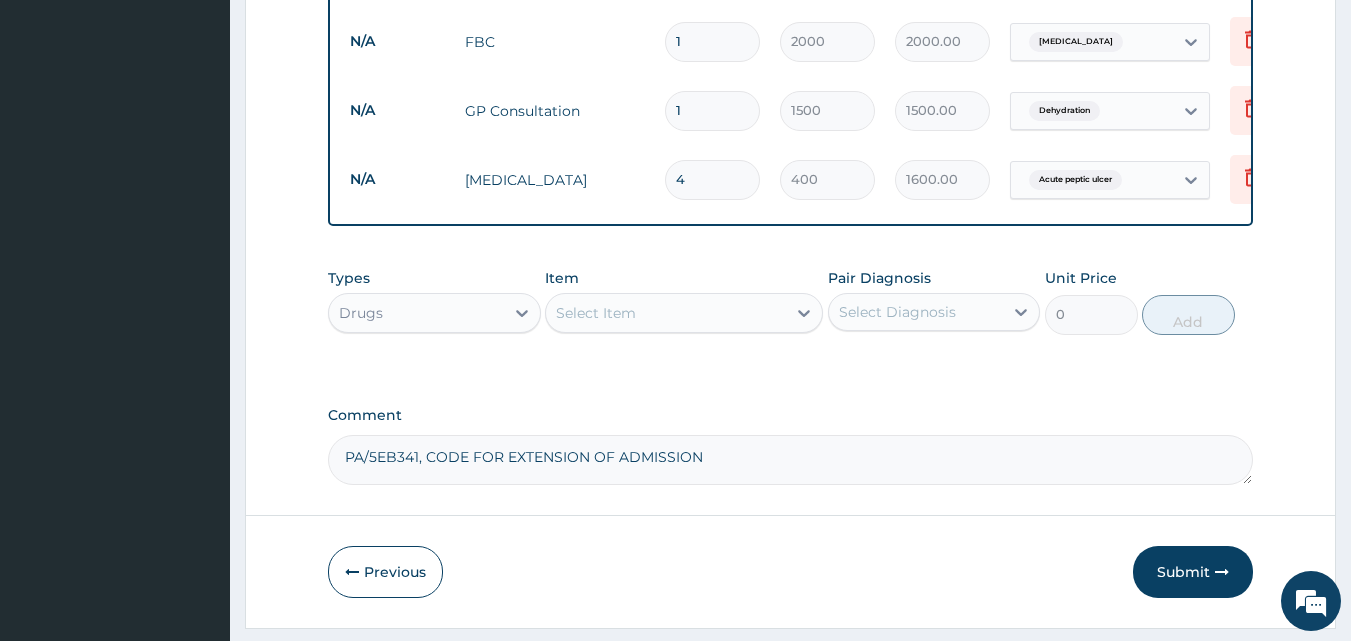 type on "4" 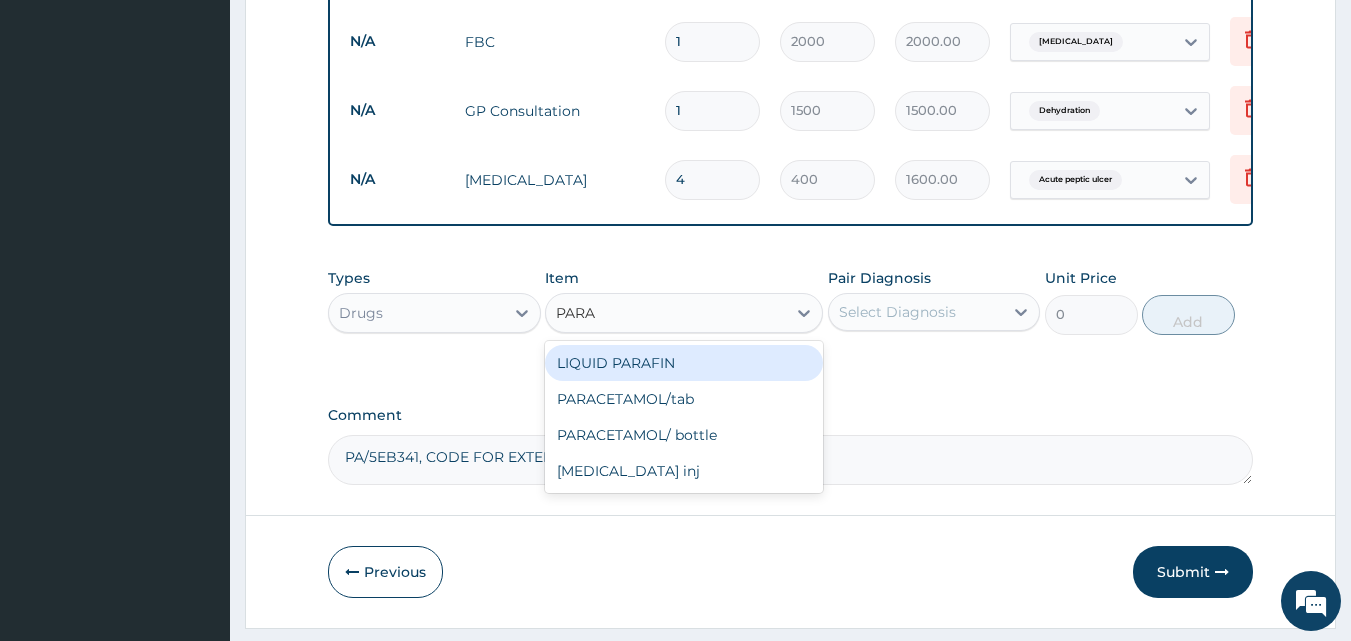 type on "PARAC" 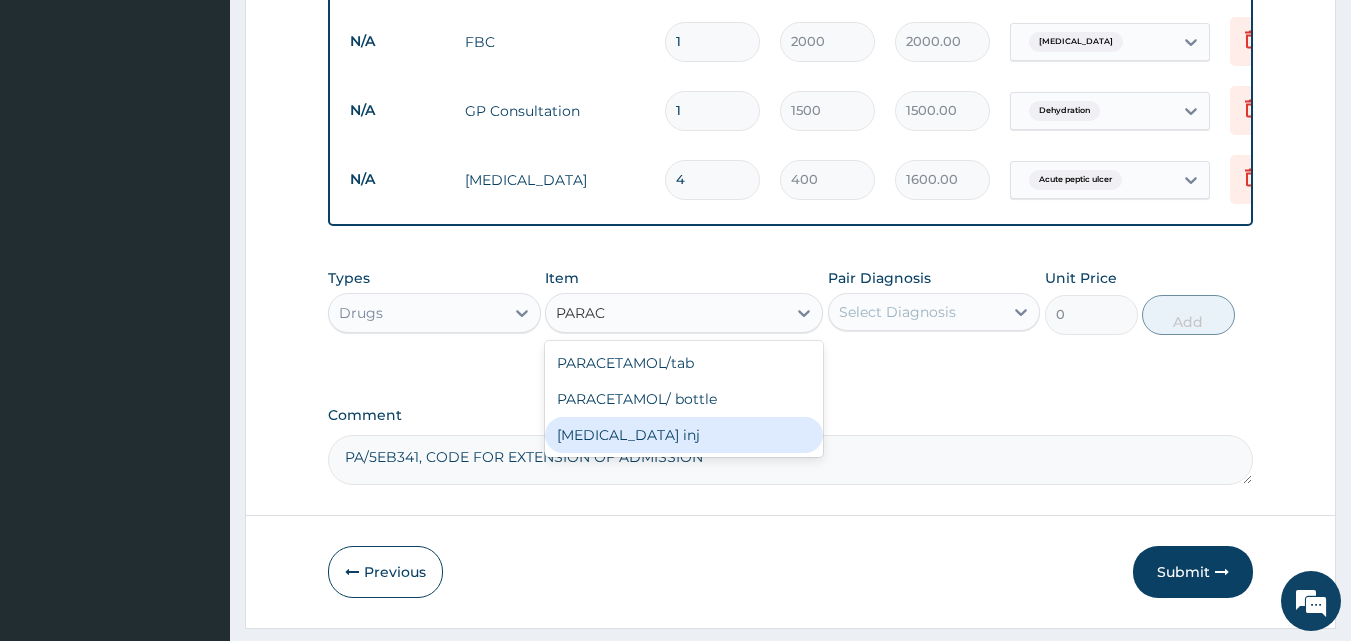 click on "[MEDICAL_DATA] inj" at bounding box center (684, 435) 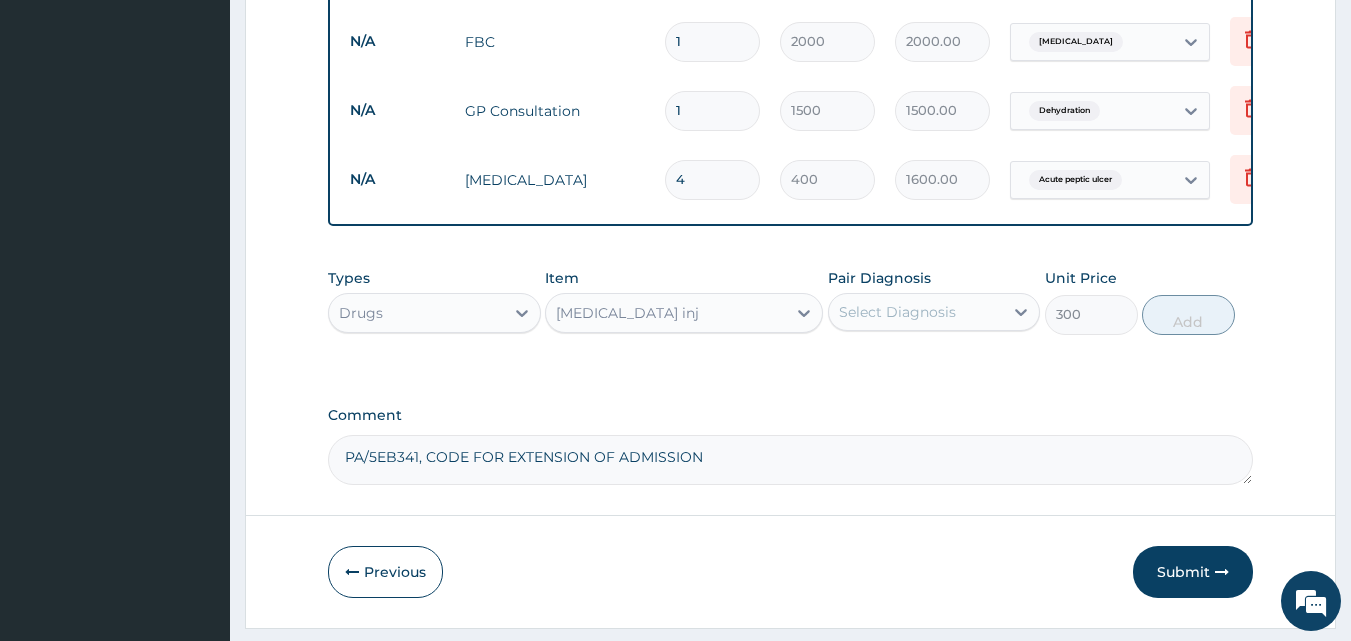 click on "Select Diagnosis" at bounding box center (897, 312) 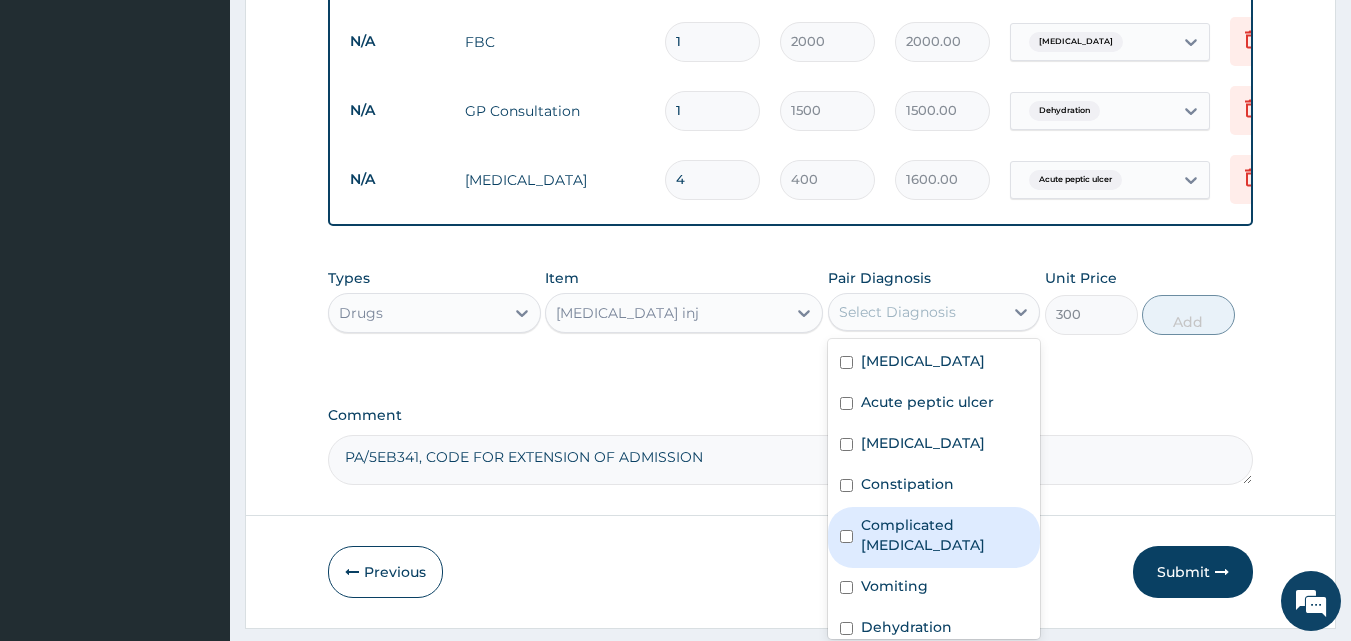 click on "Complicated [MEDICAL_DATA]" at bounding box center (945, 535) 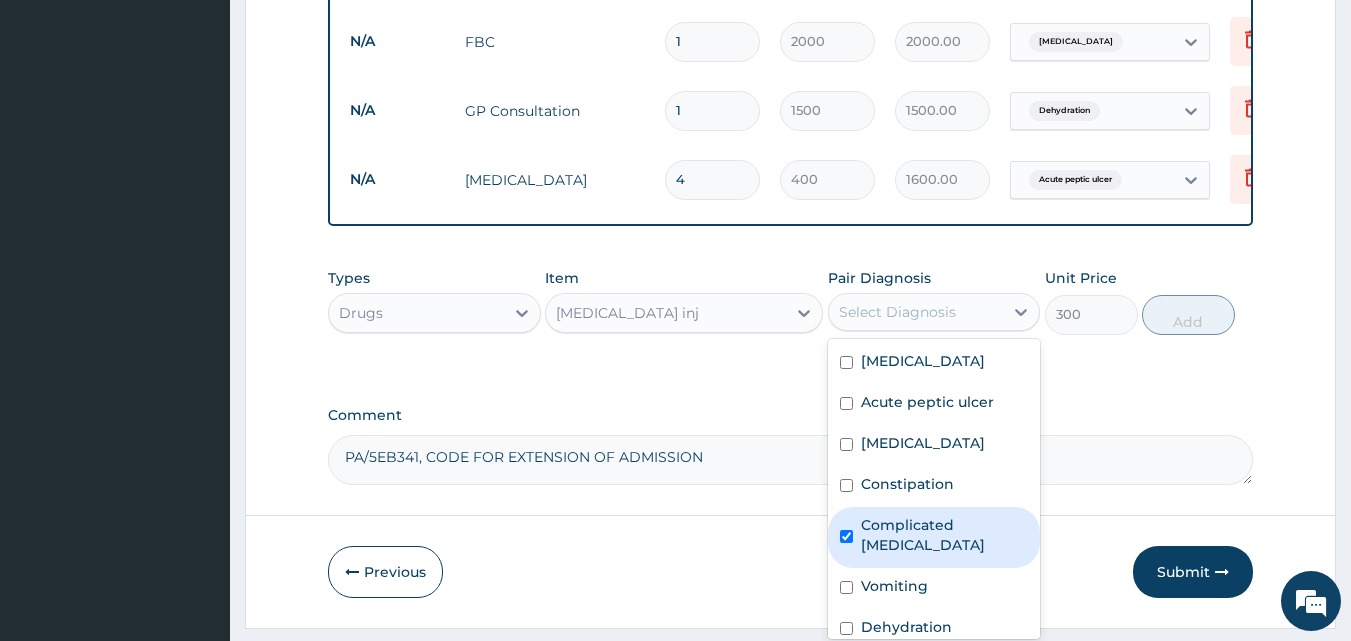 checkbox on "true" 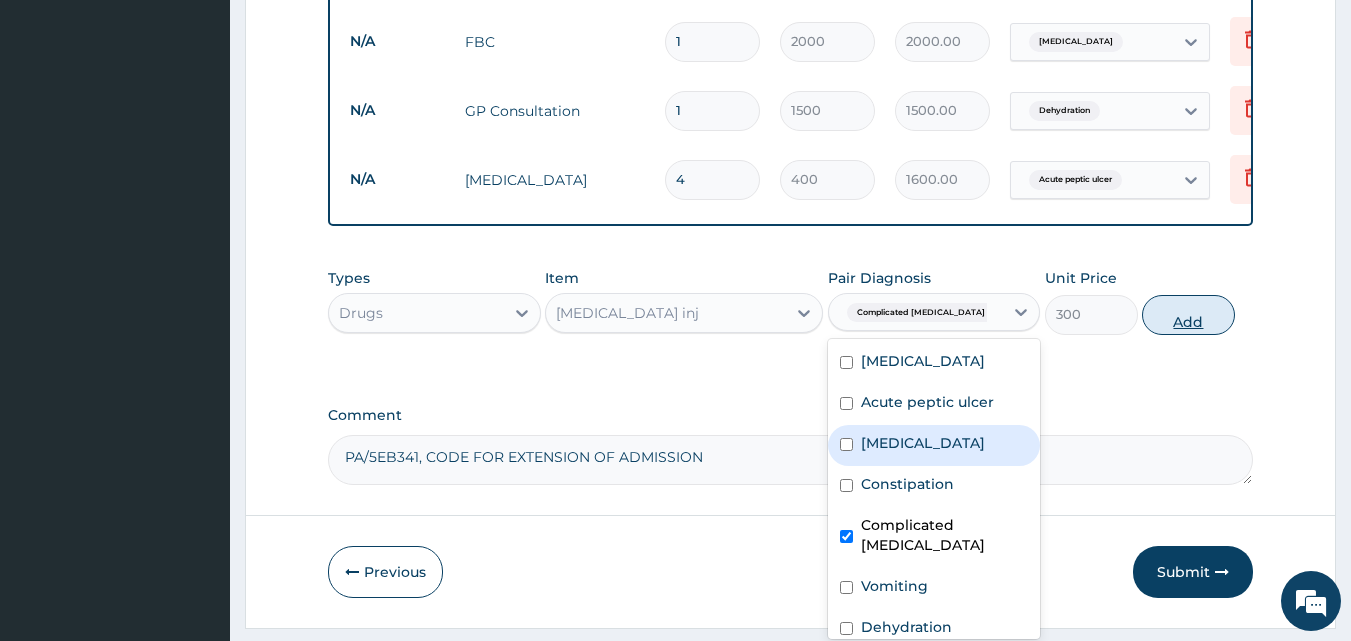 click on "Add" at bounding box center [1188, 315] 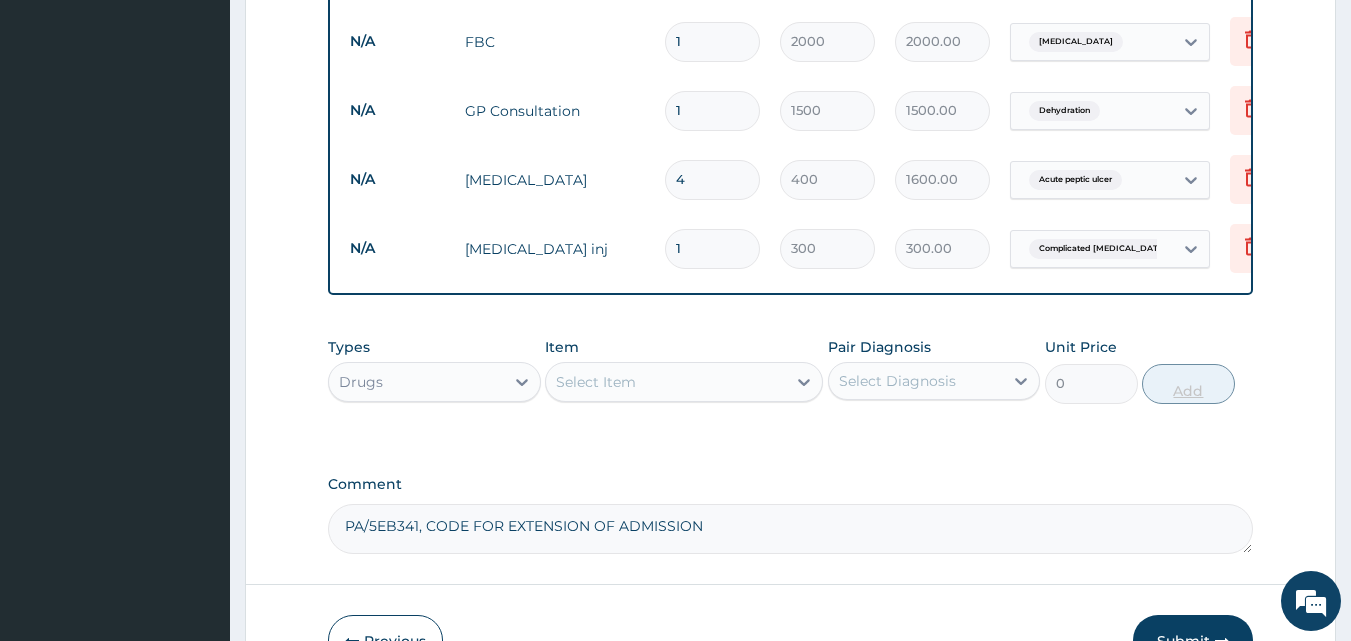 type on "15" 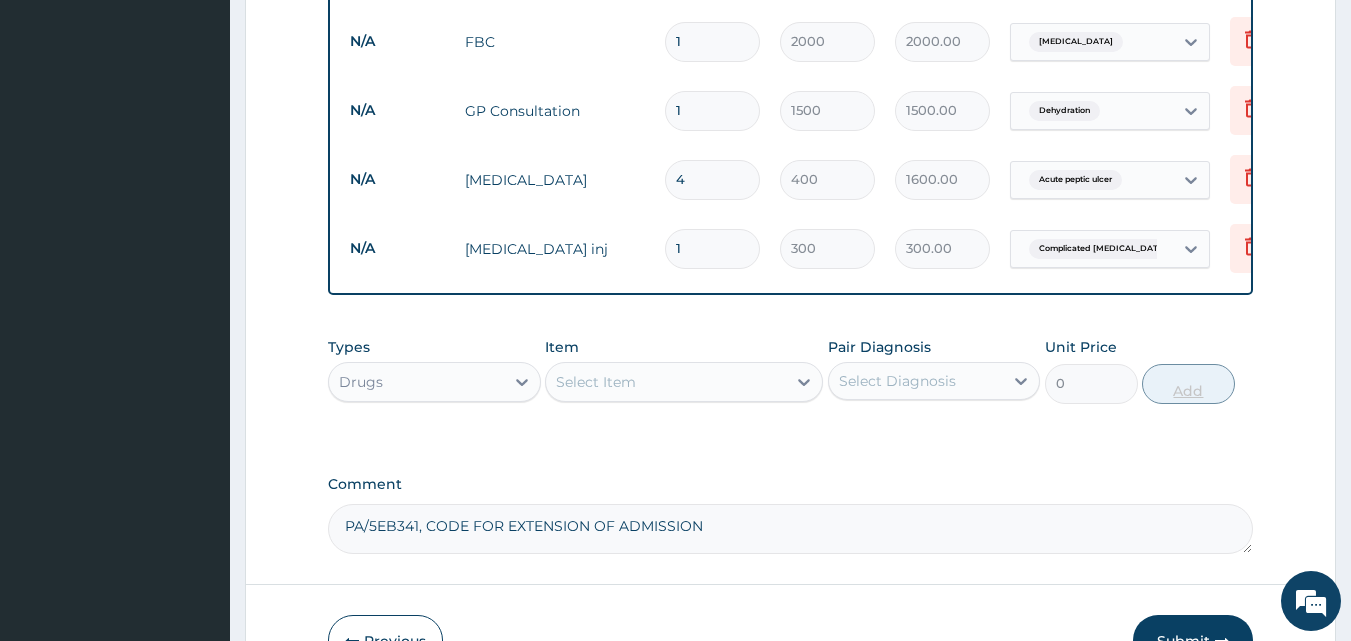 type on "4500.00" 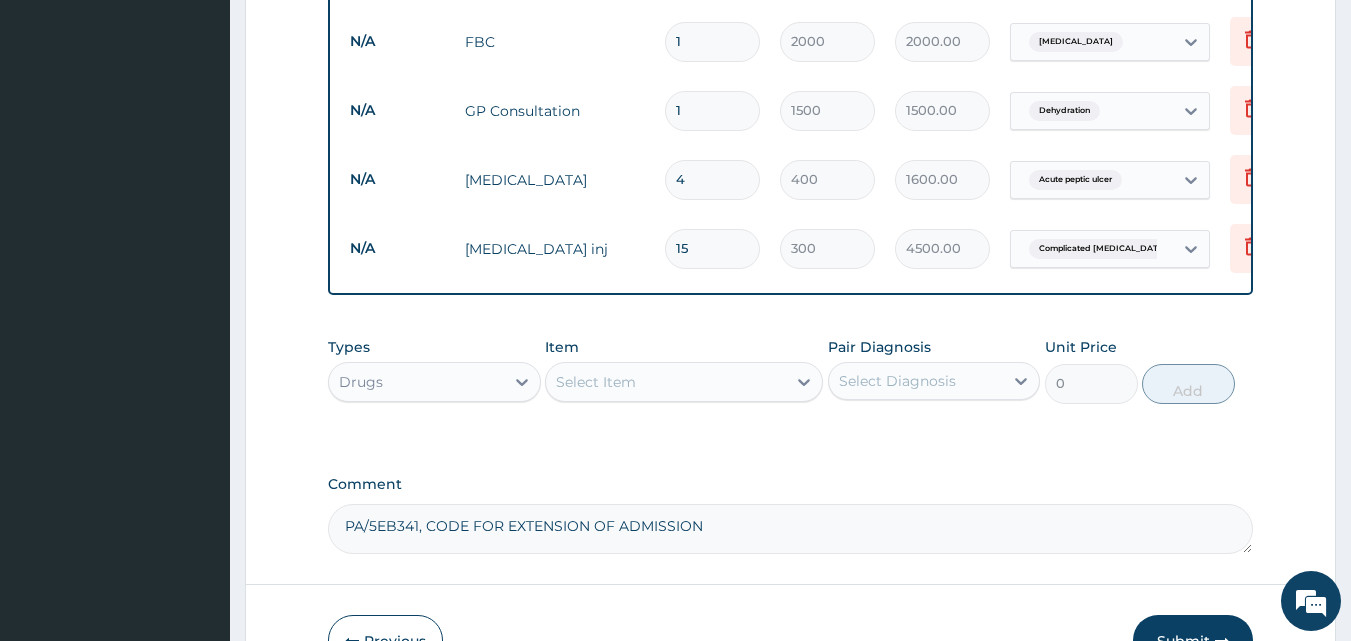 type on "15" 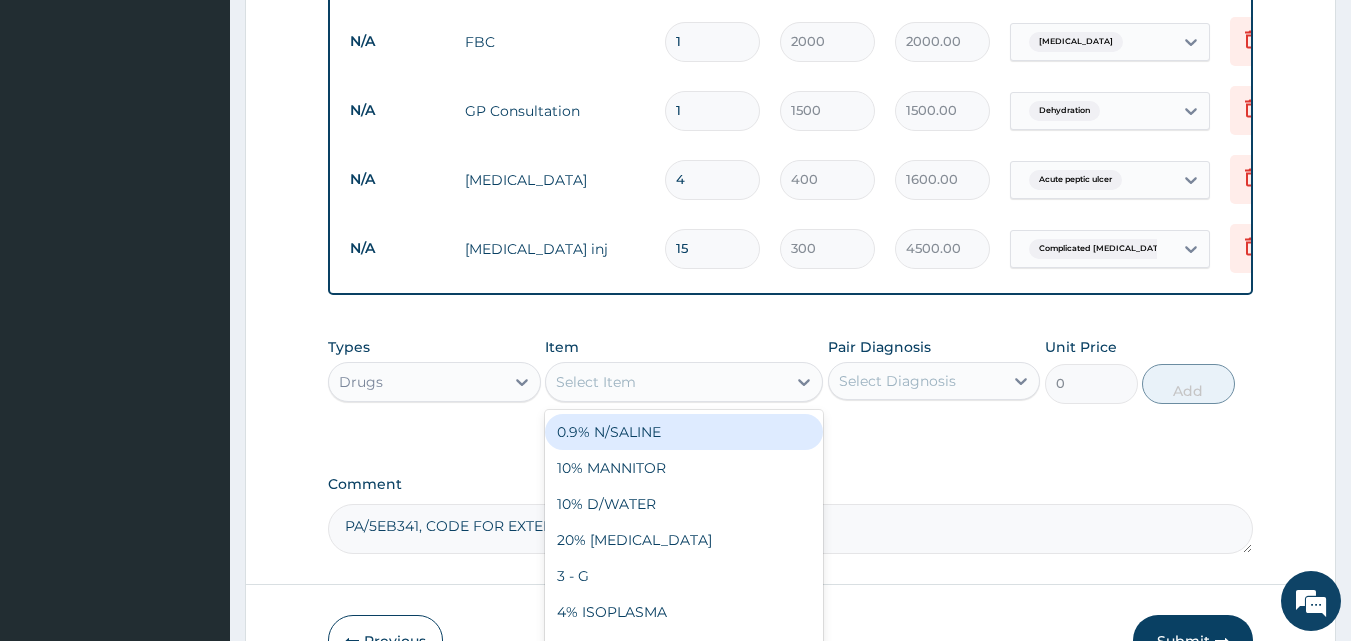 click on "Select Item" at bounding box center (666, 382) 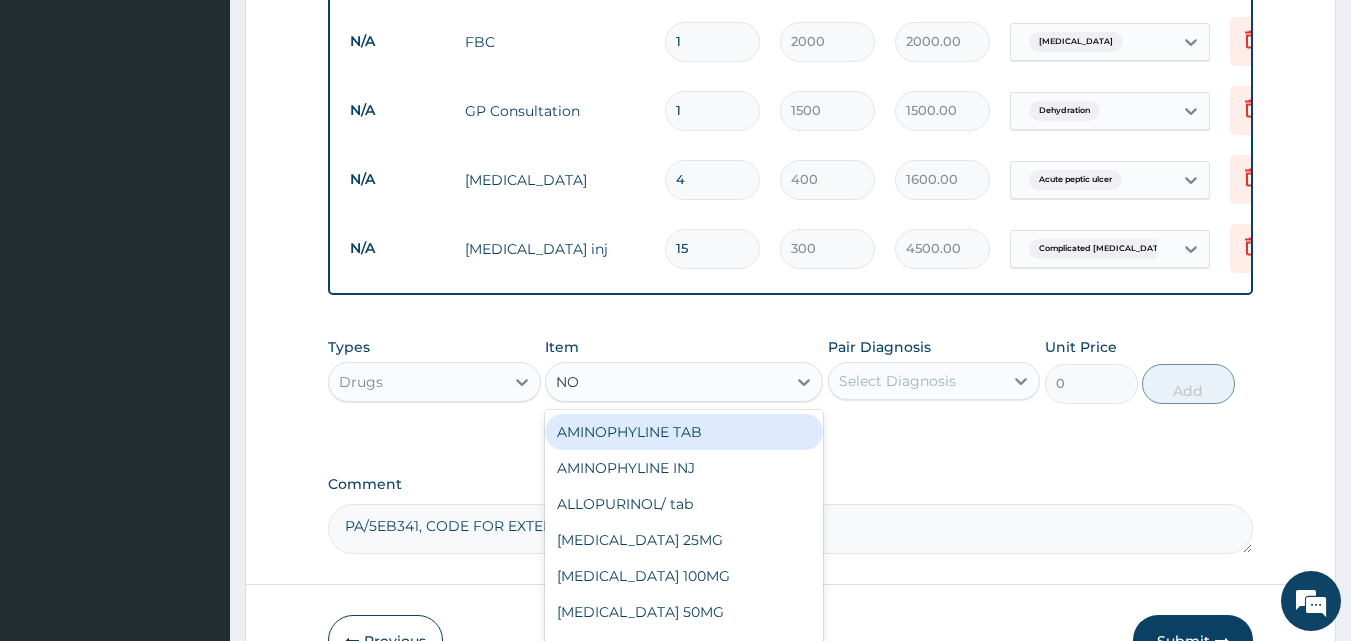 type on "NOR" 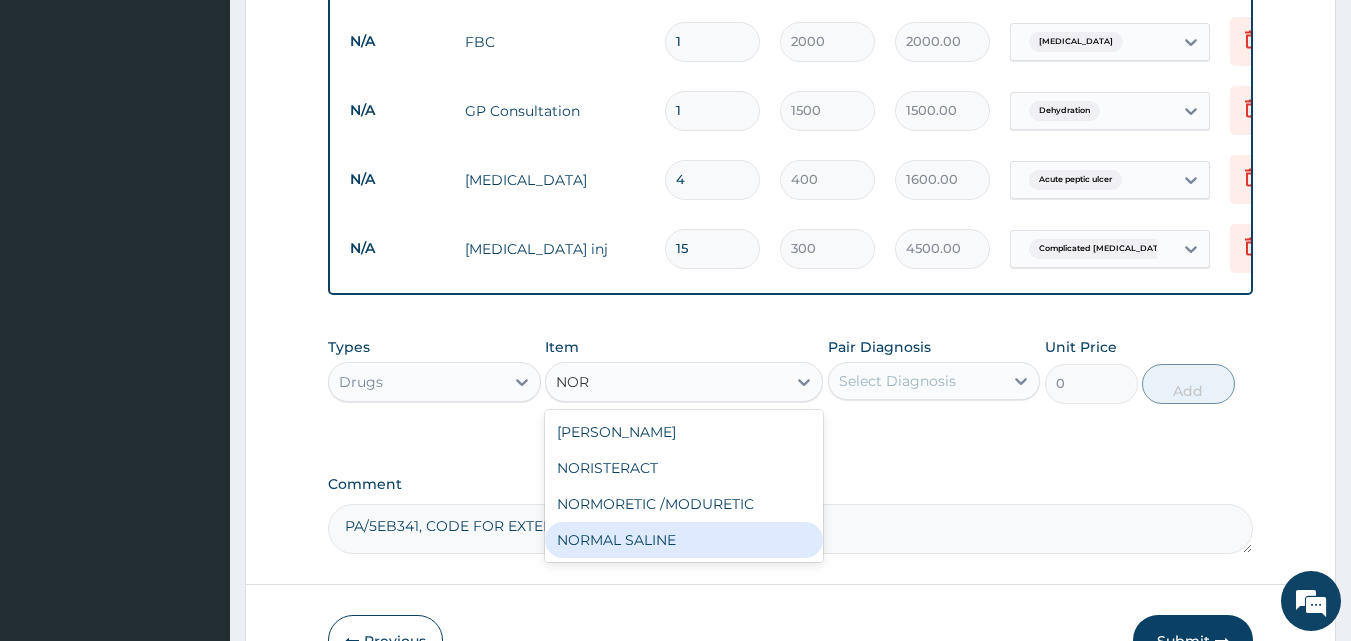 click on "NORMAL   SALINE" at bounding box center [684, 540] 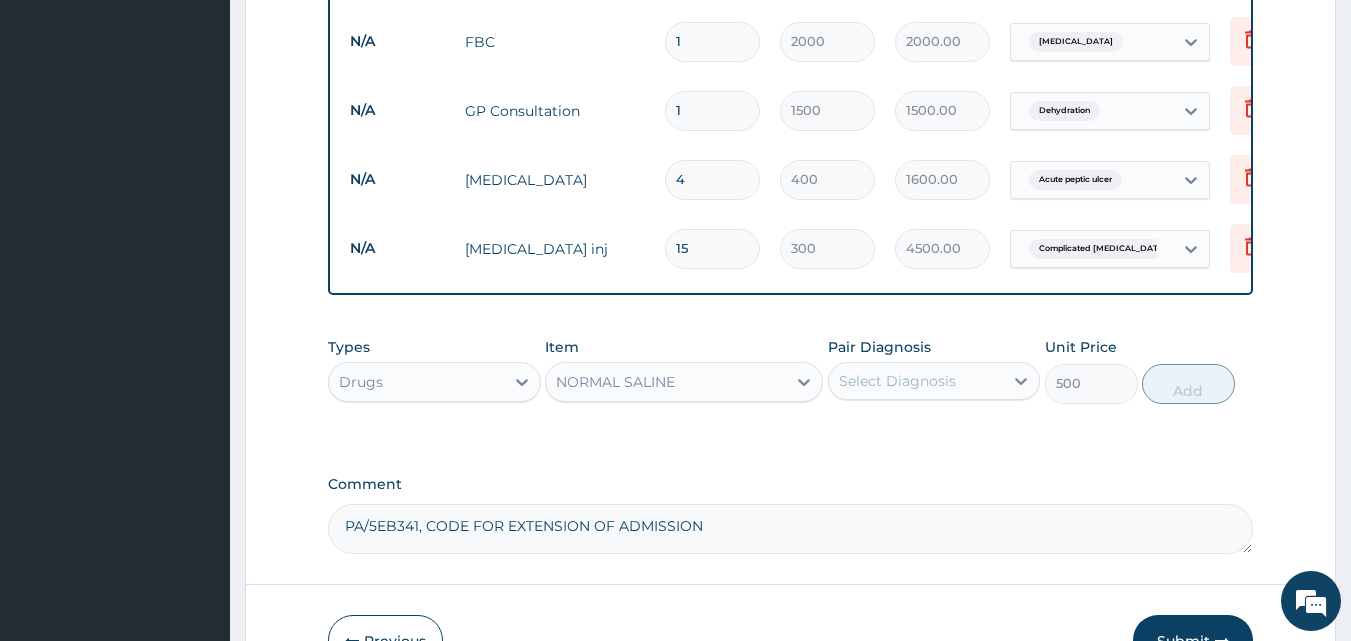 click on "Select Diagnosis" at bounding box center (897, 381) 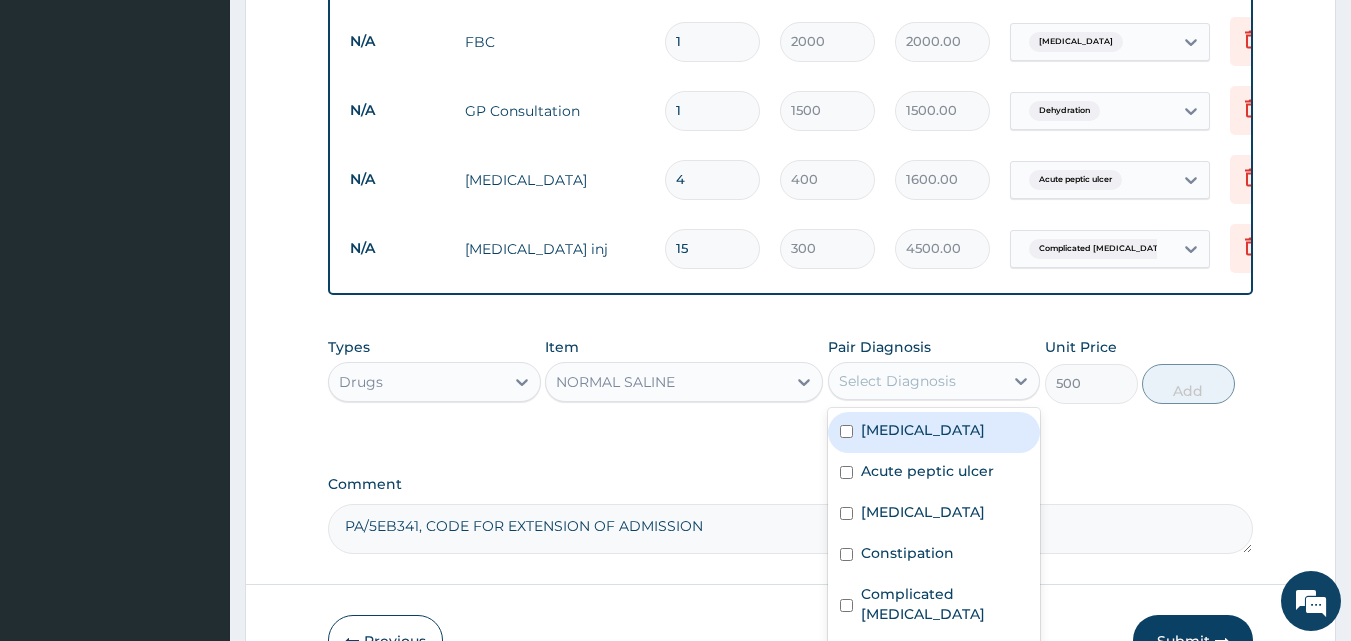 click on "NORMAL   SALINE" at bounding box center (666, 382) 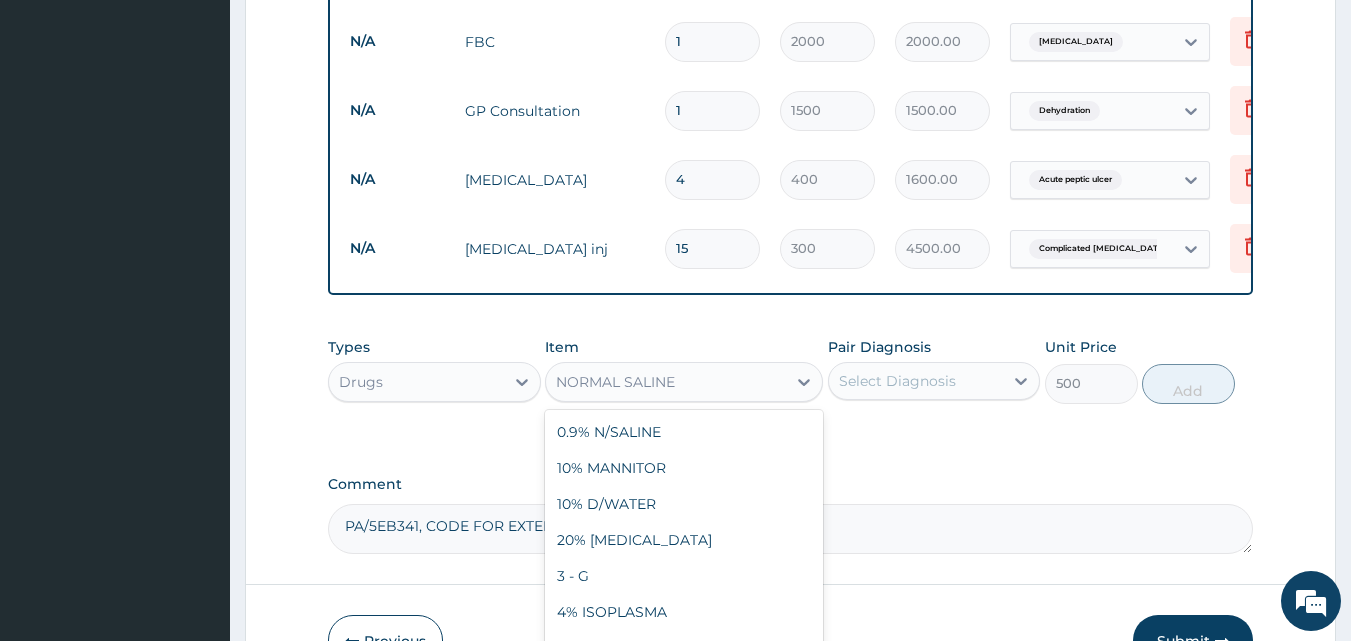 scroll, scrollTop: 10876, scrollLeft: 0, axis: vertical 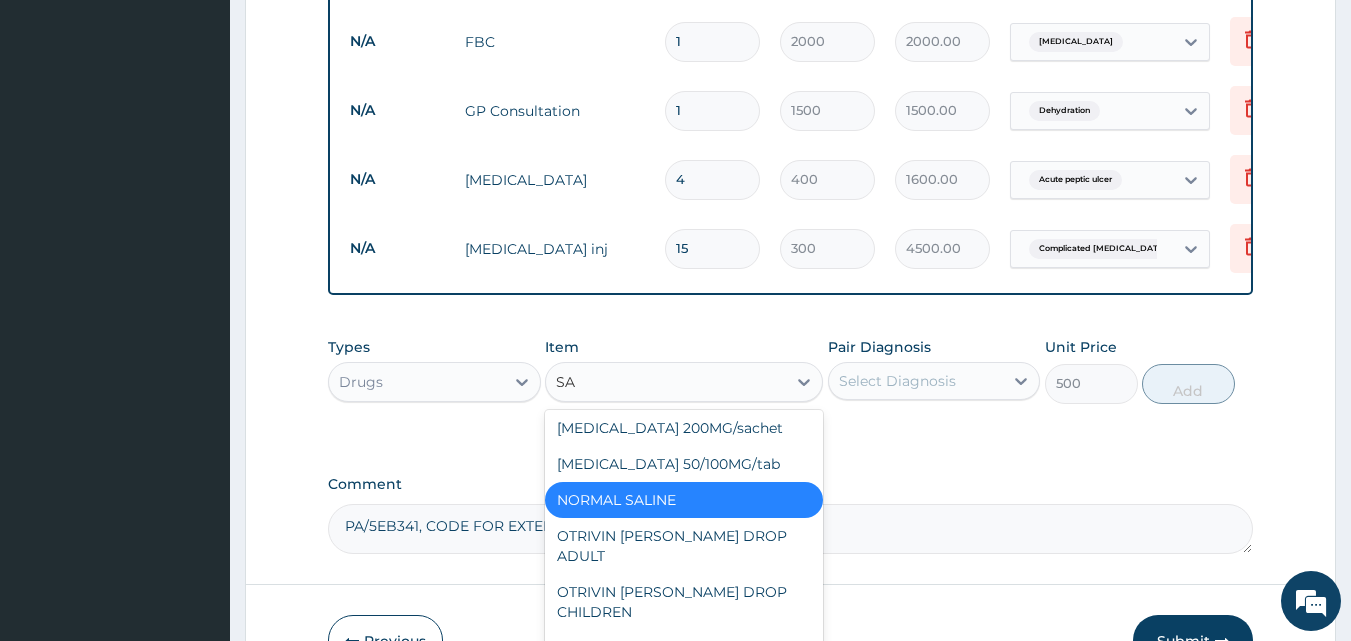 type on "[PERSON_NAME]" 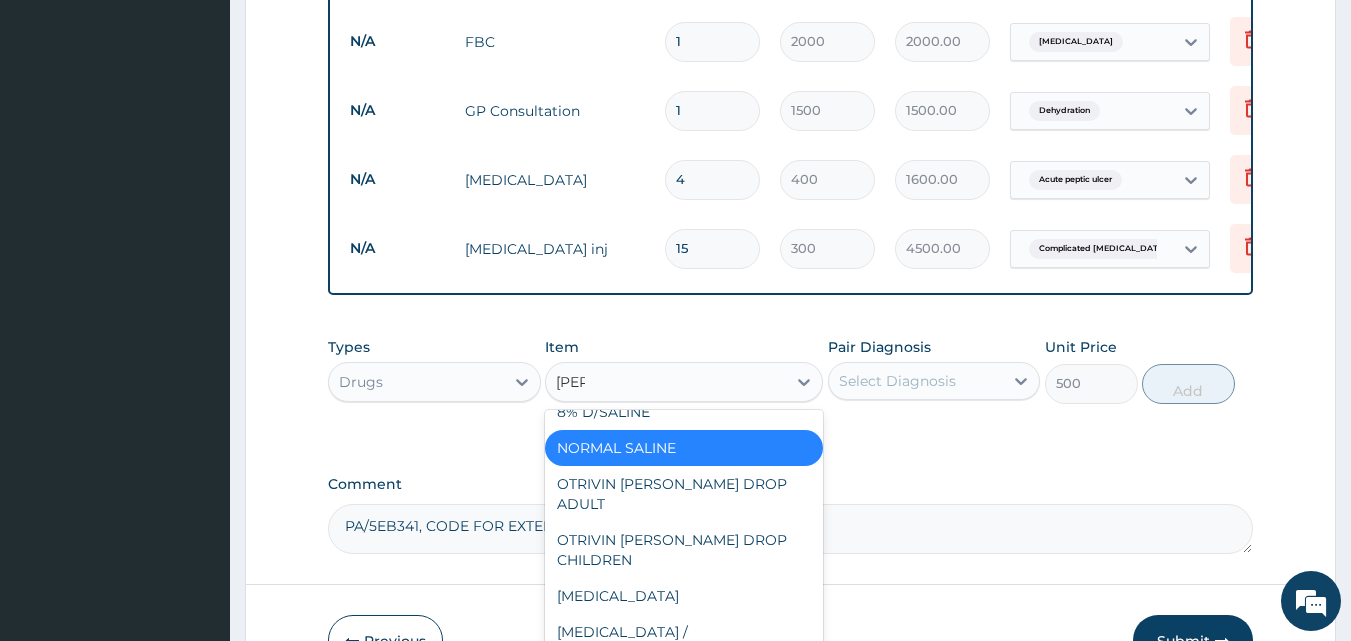 scroll, scrollTop: 76, scrollLeft: 0, axis: vertical 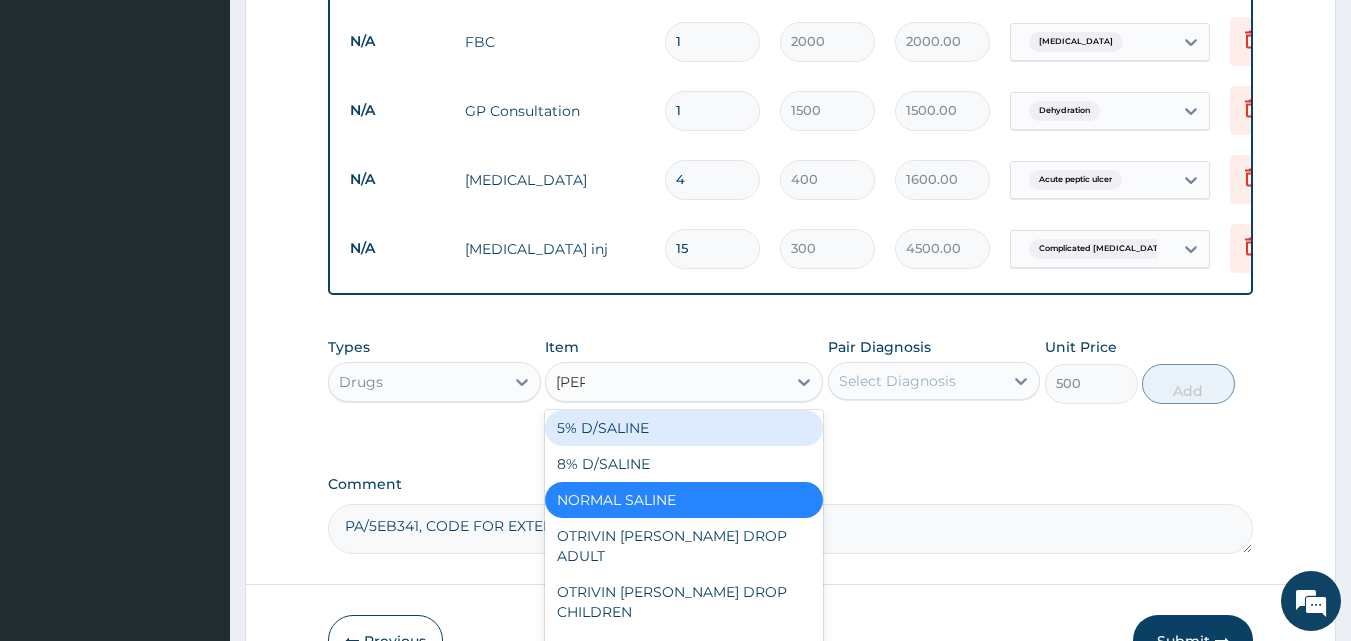 click on "5%      D/SALINE" at bounding box center [684, 428] 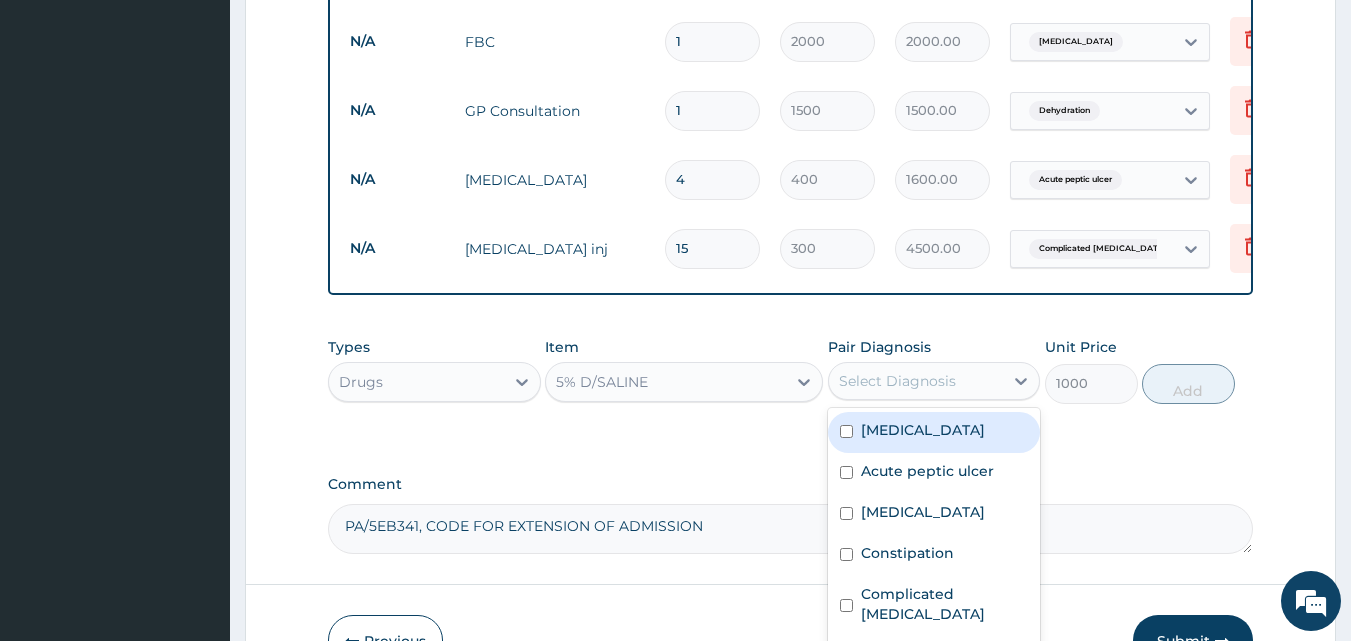 click on "Select Diagnosis" at bounding box center (897, 381) 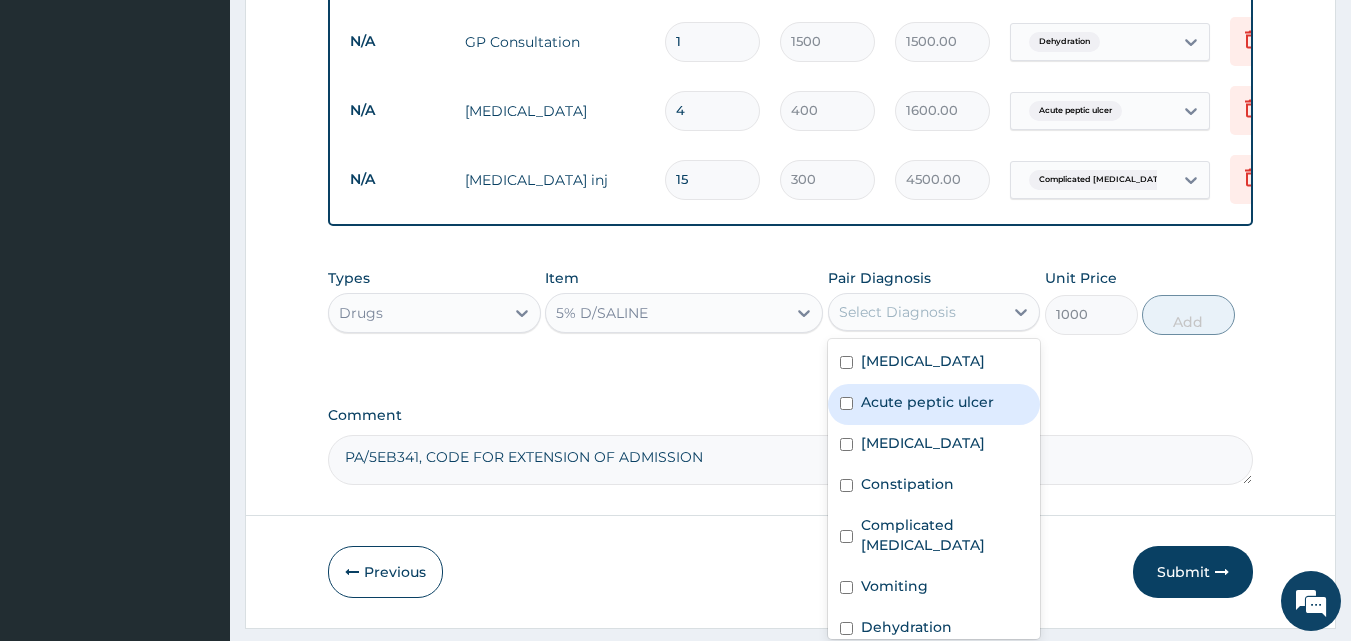 scroll, scrollTop: 1173, scrollLeft: 0, axis: vertical 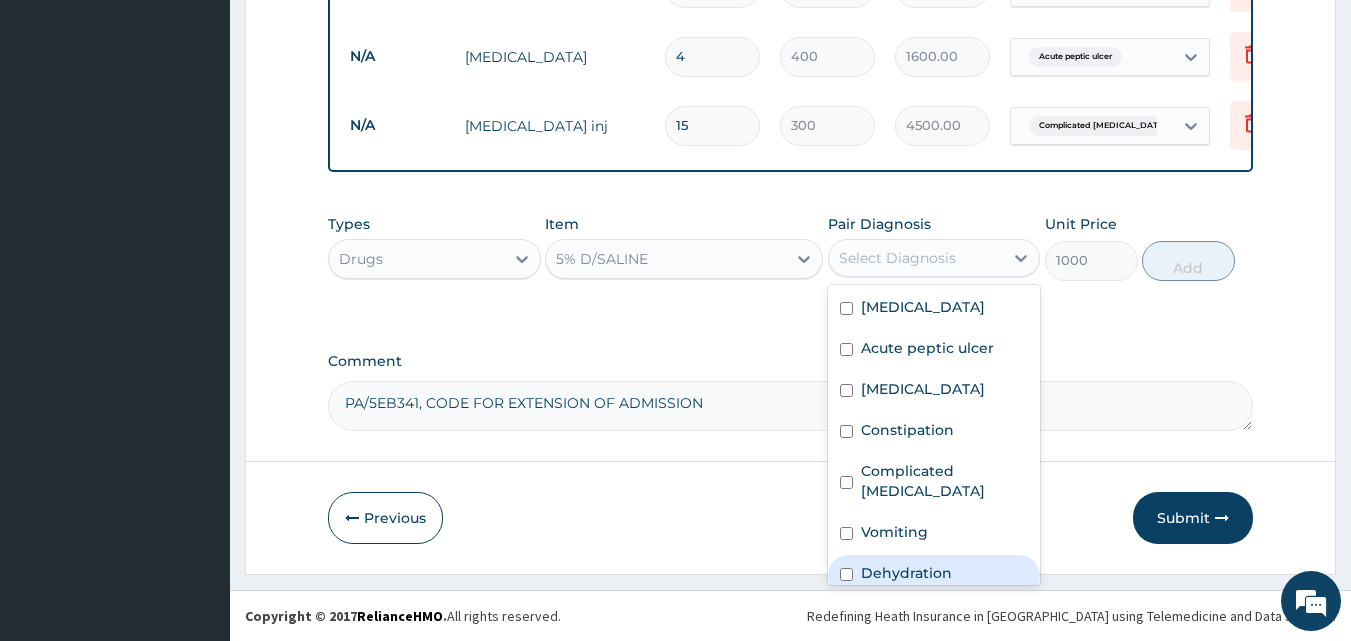 click on "Dehydration" at bounding box center (906, 573) 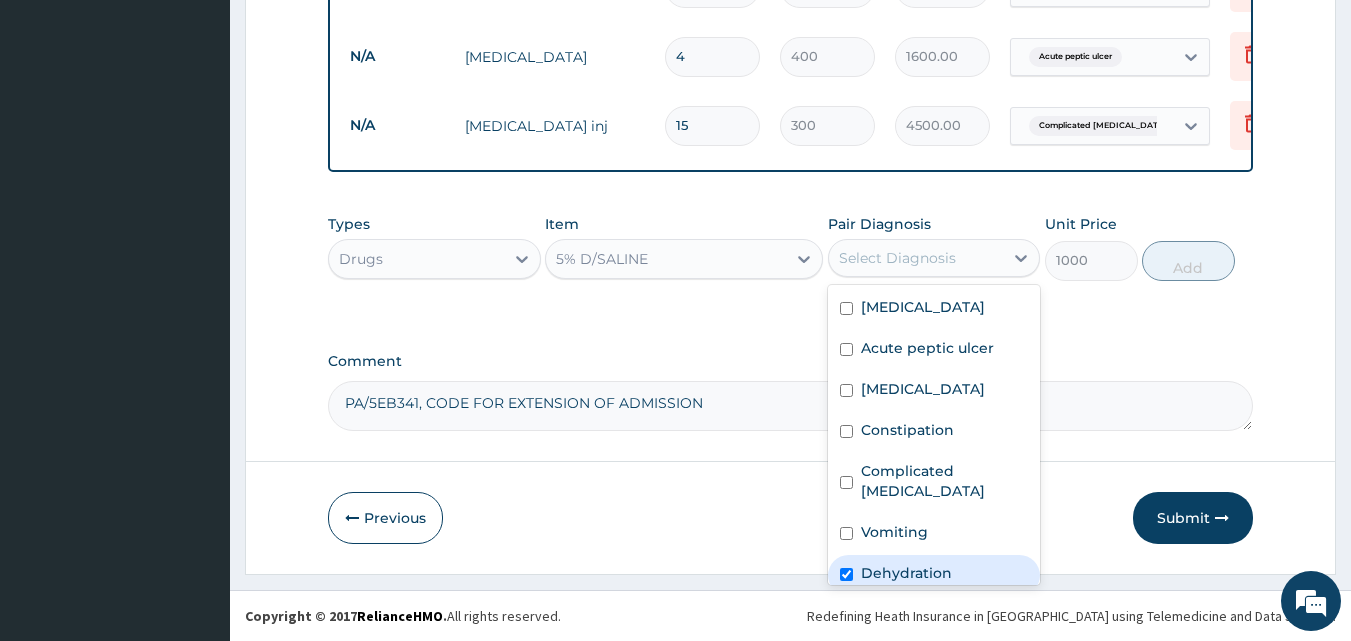 checkbox on "true" 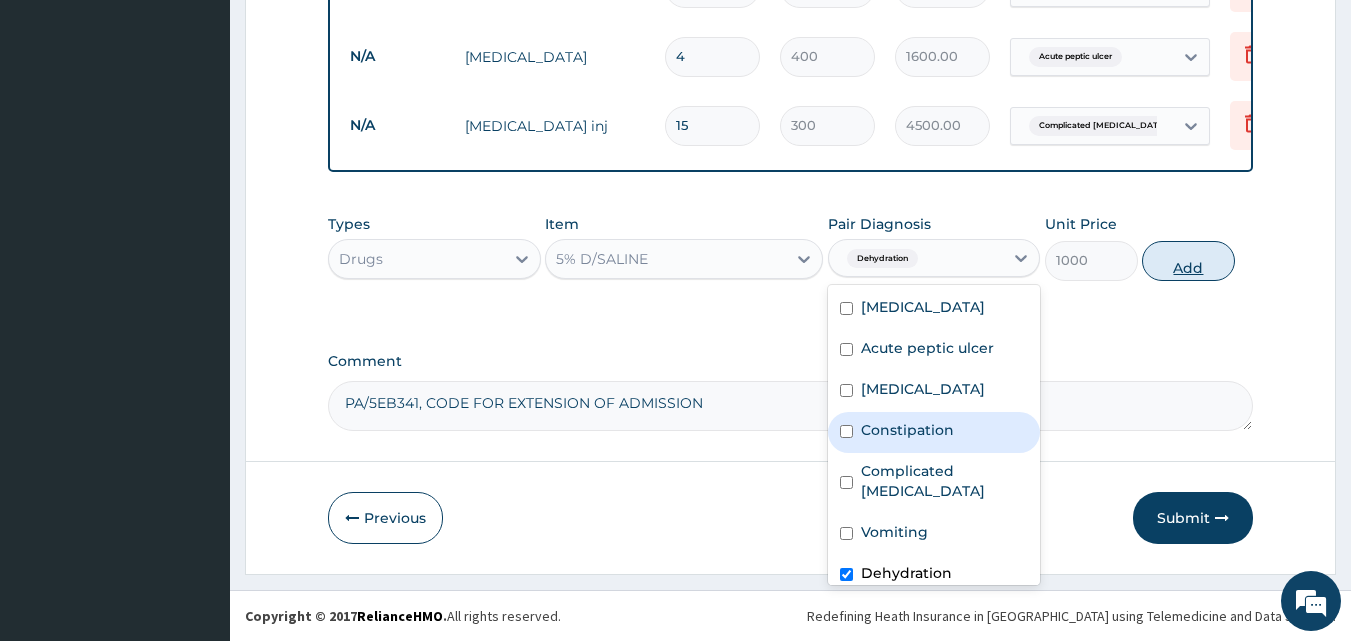 click on "Add" at bounding box center [1188, 261] 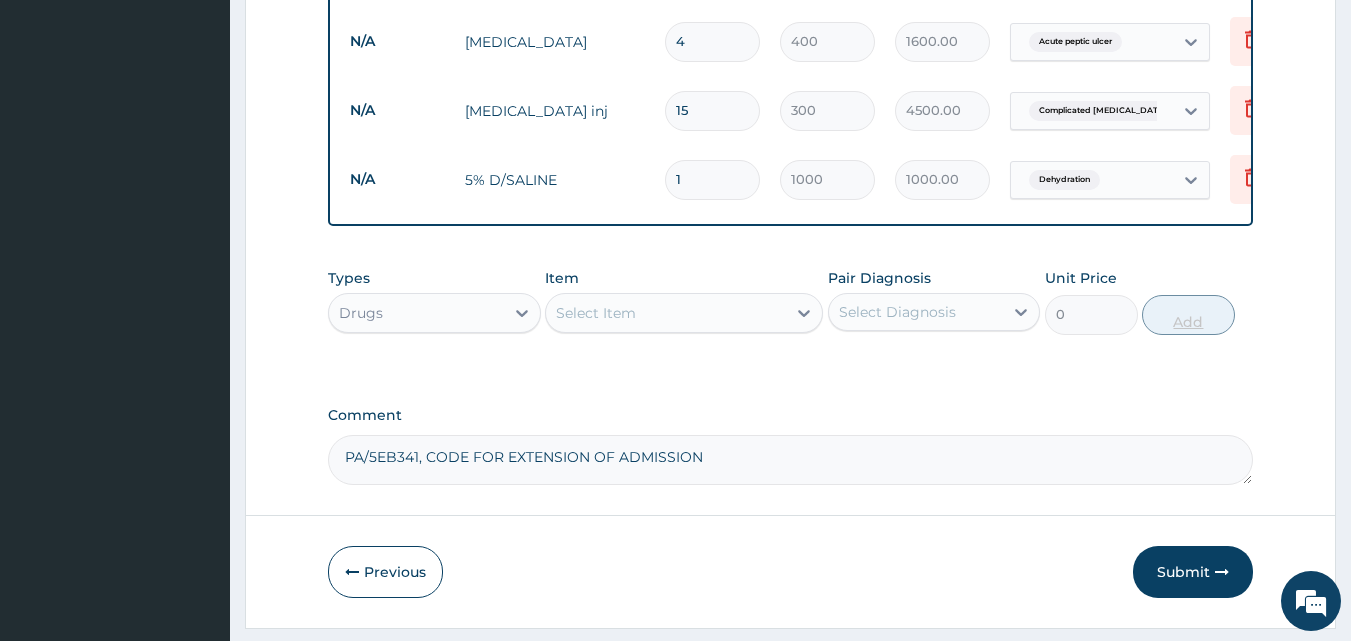 type 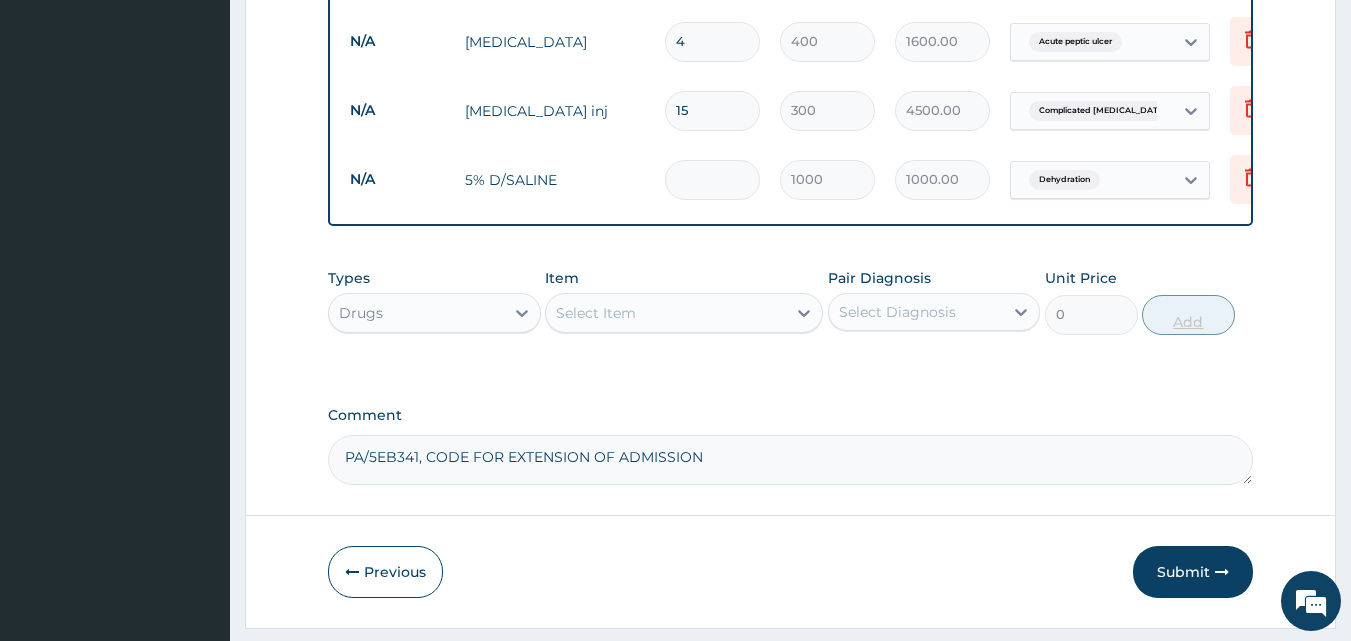 type on "0.00" 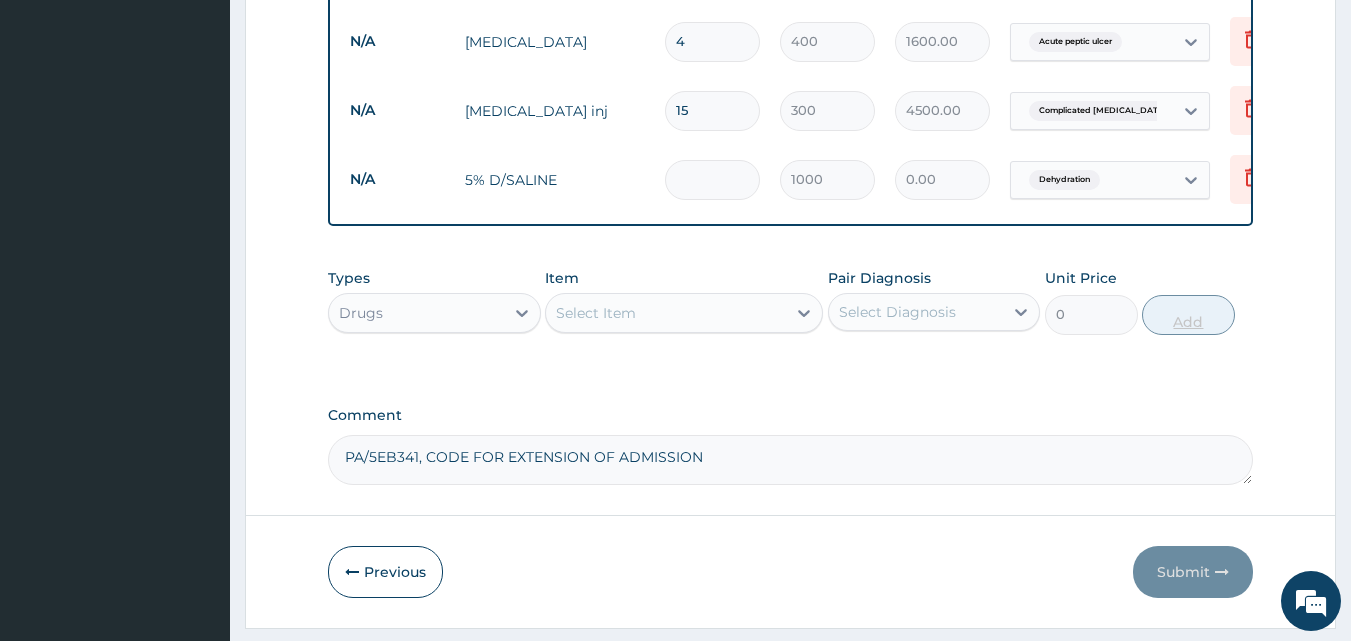 type on "3" 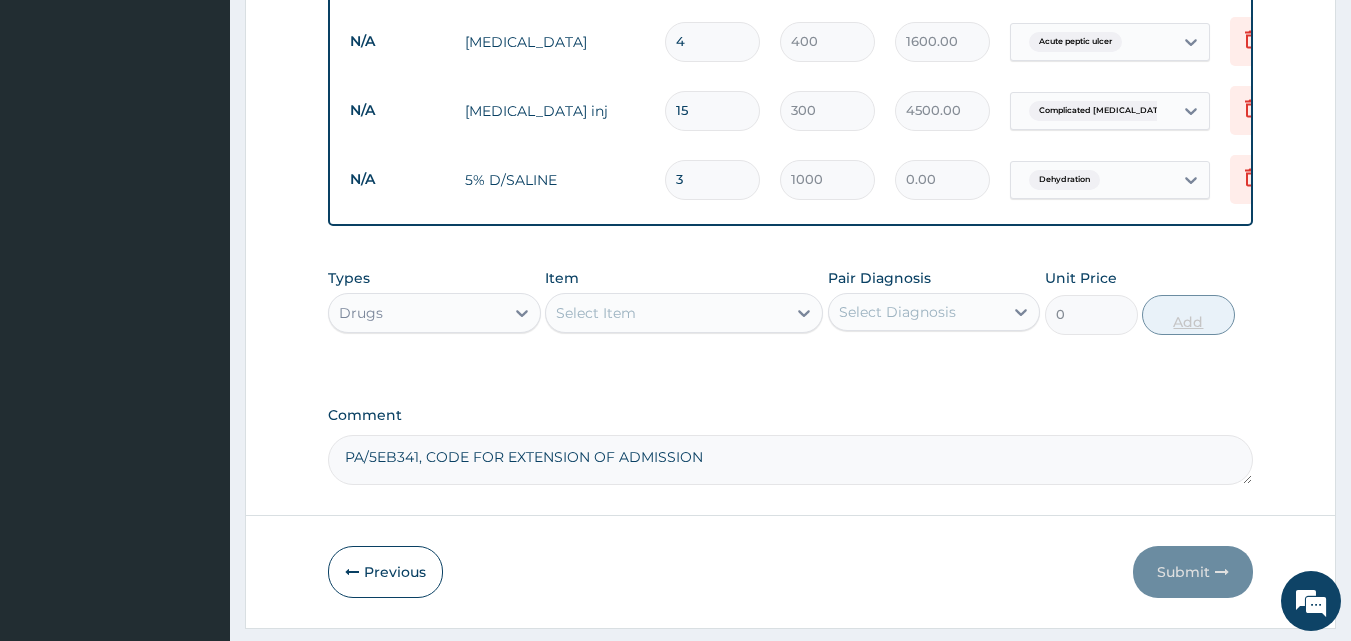 type on "3000.00" 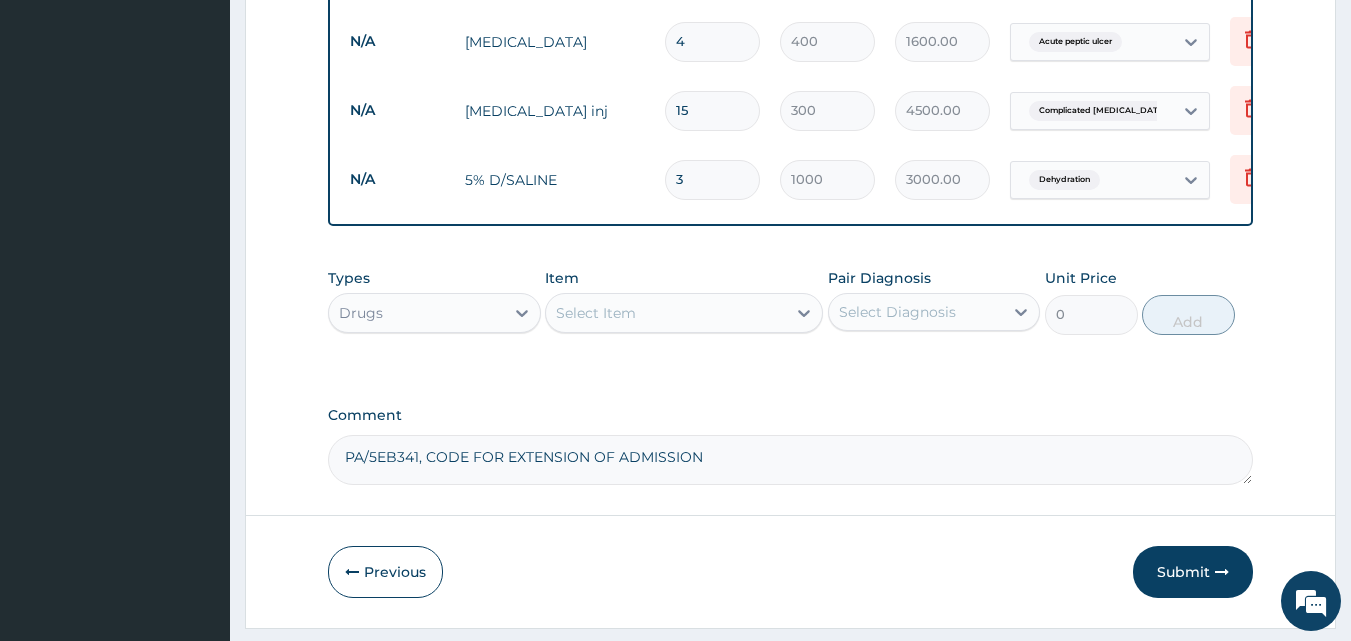 type on "3" 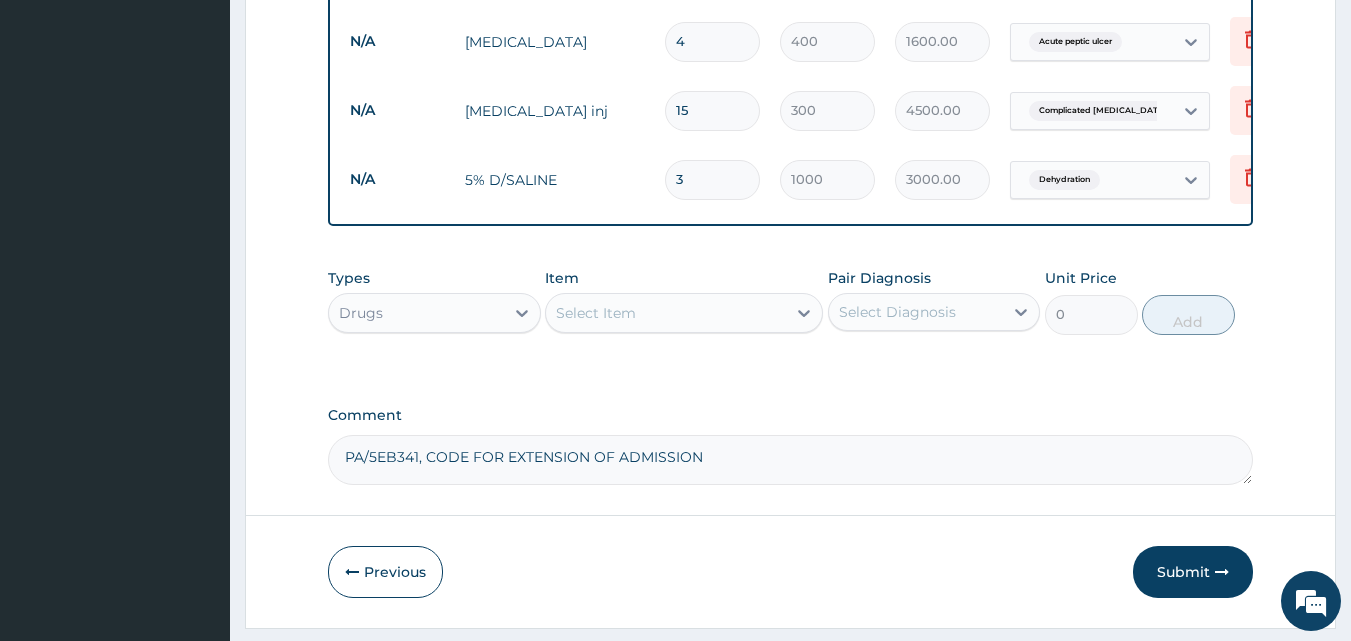 click on "Select Item" at bounding box center (666, 313) 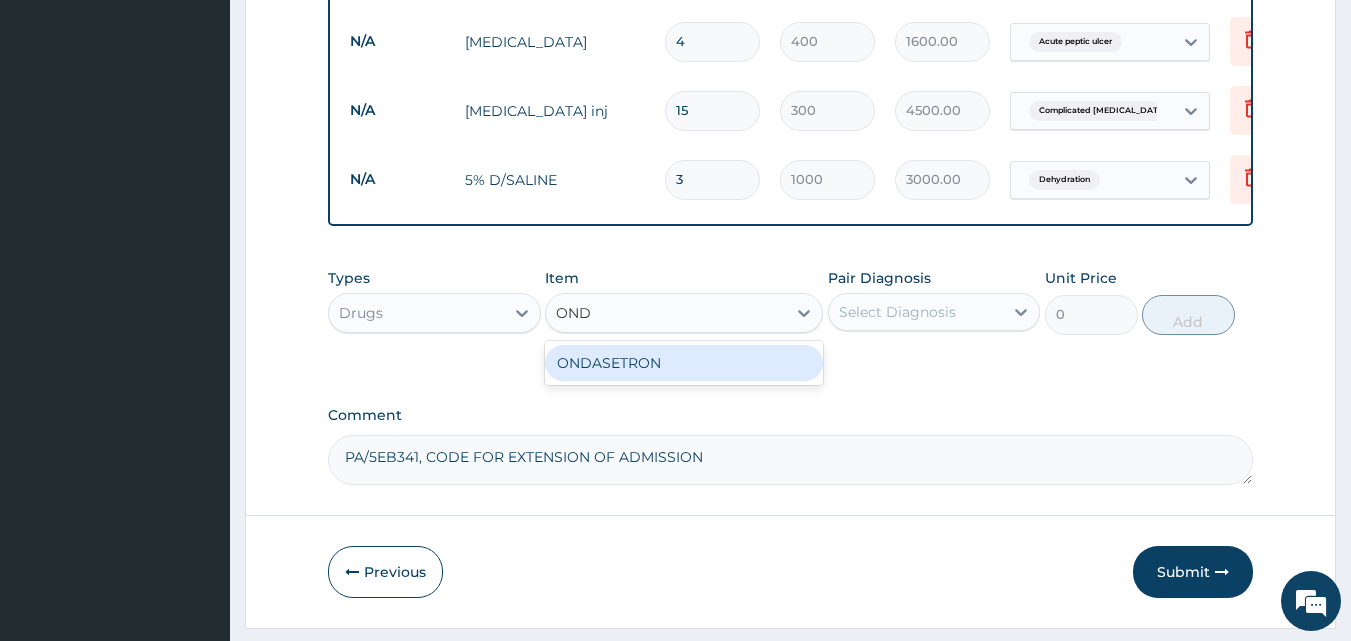type on "ONDA" 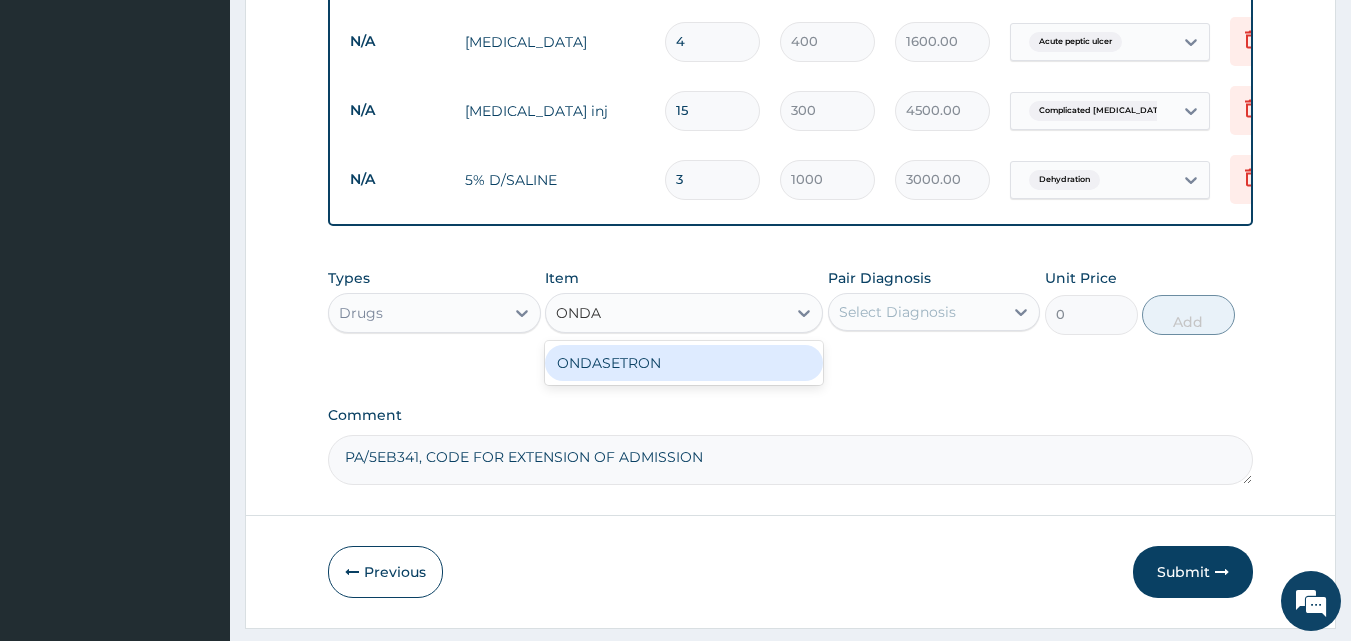 click on "ONDASETRON" at bounding box center [684, 363] 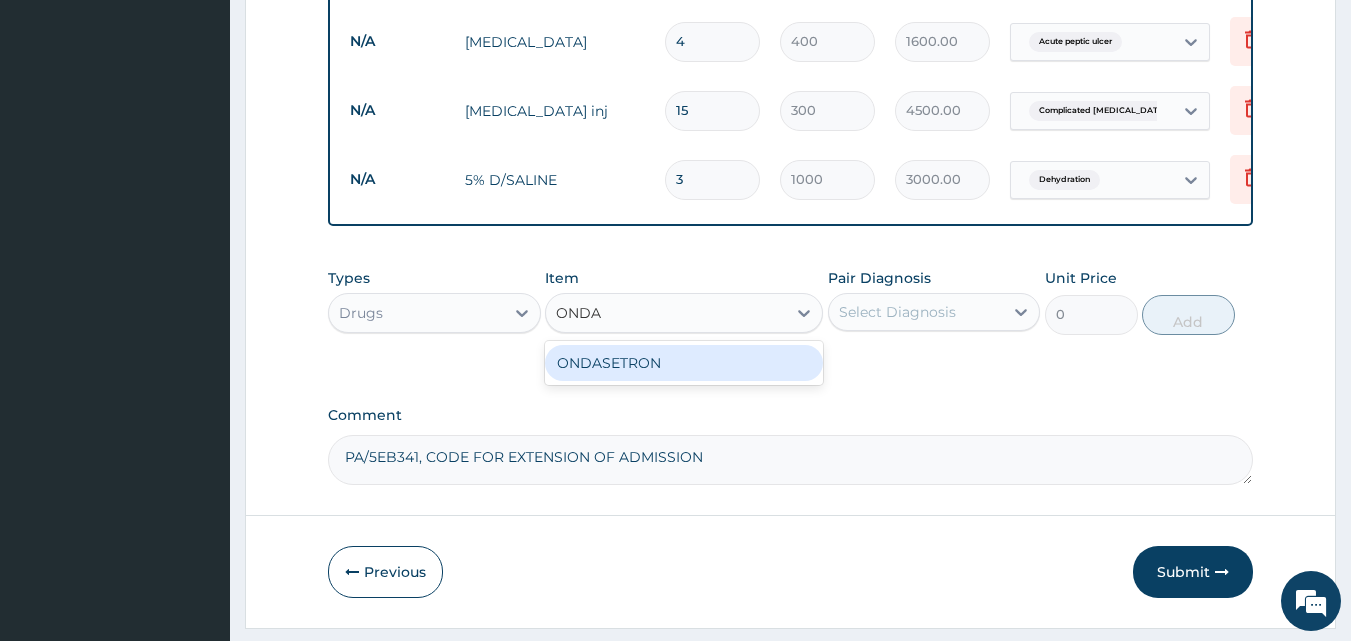 type 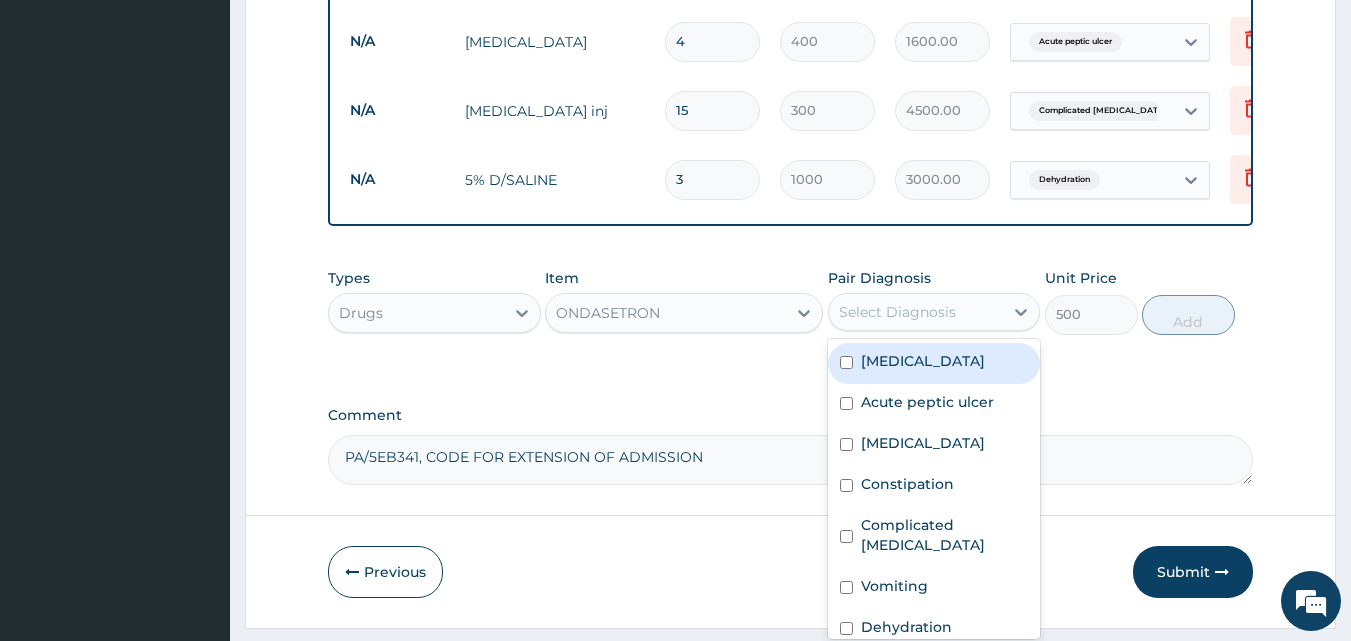 click on "Select Diagnosis" at bounding box center [897, 312] 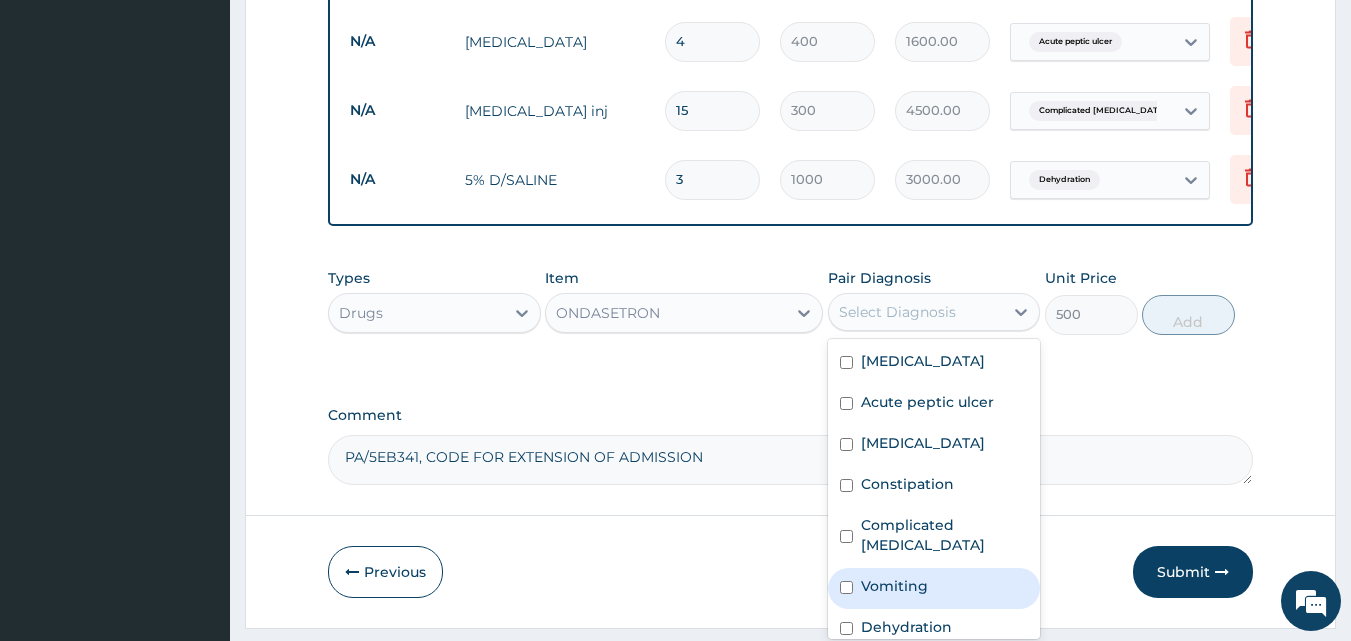 click on "Vomiting" at bounding box center (934, 588) 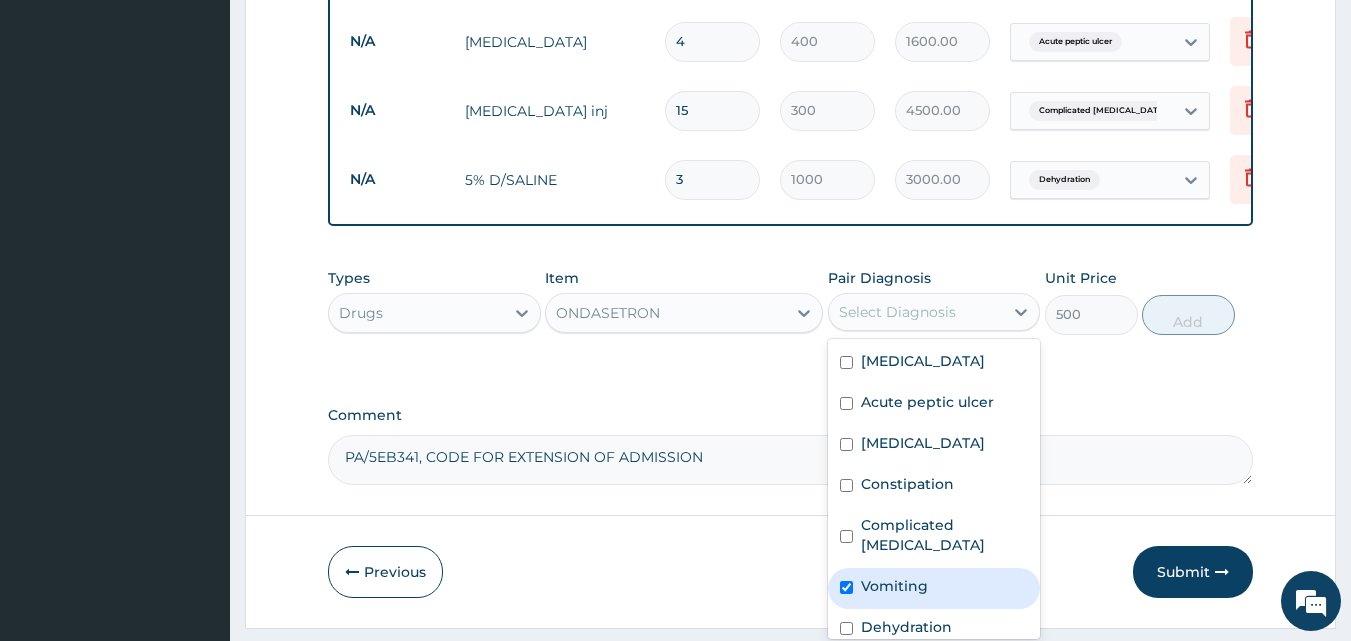 checkbox on "true" 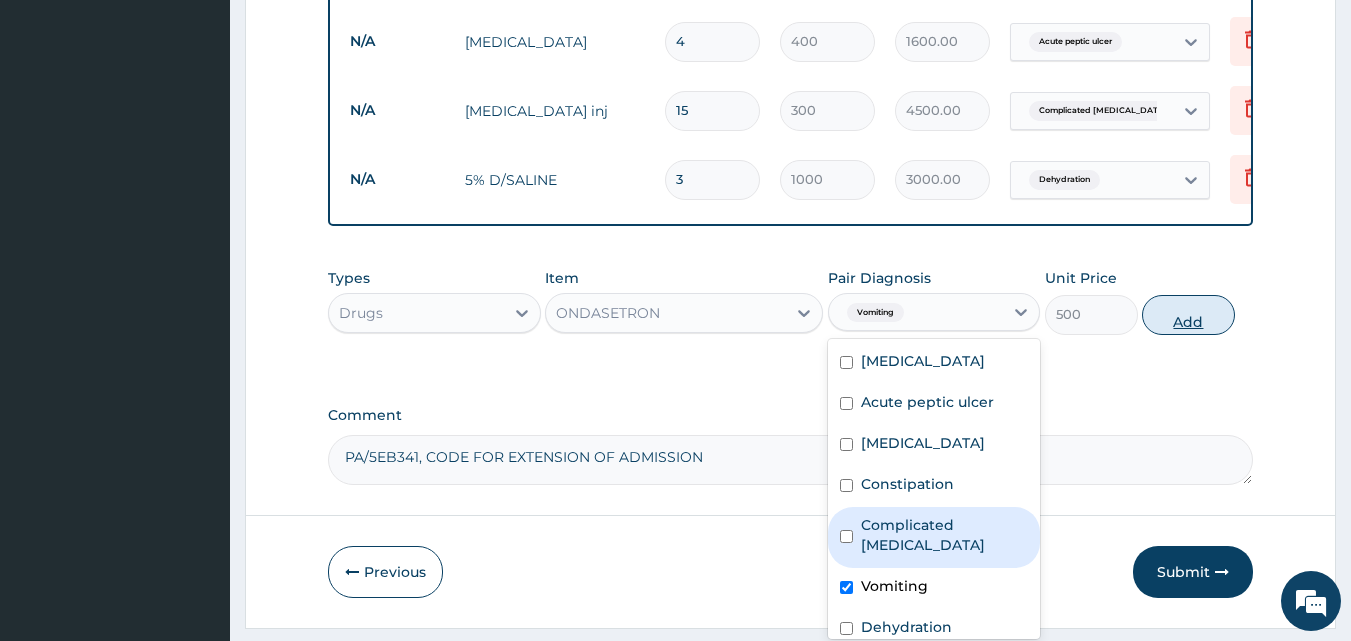 click on "Add" at bounding box center (1188, 315) 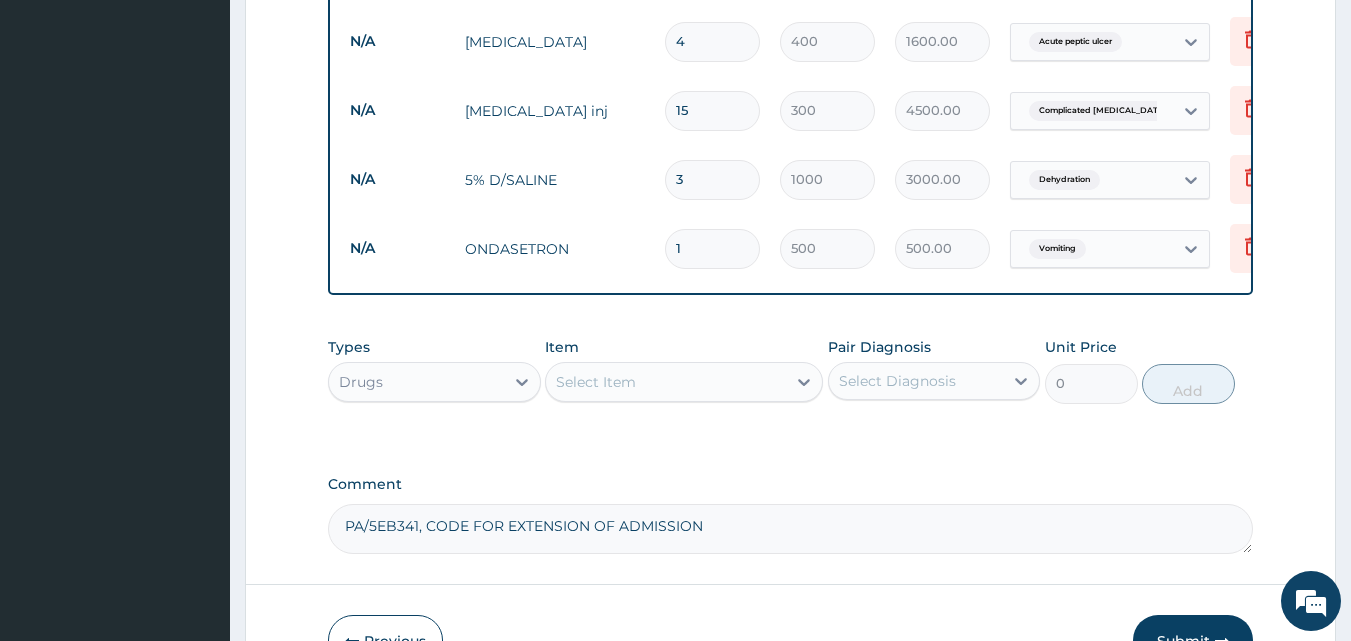 type 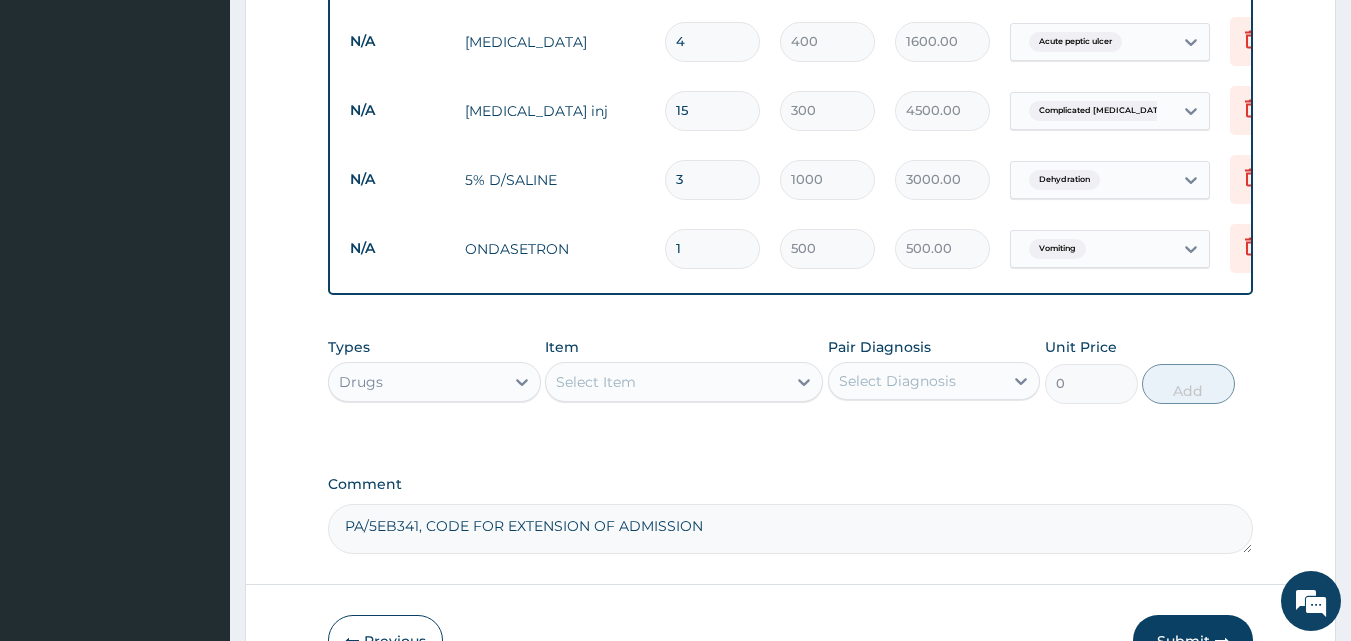 type on "0.00" 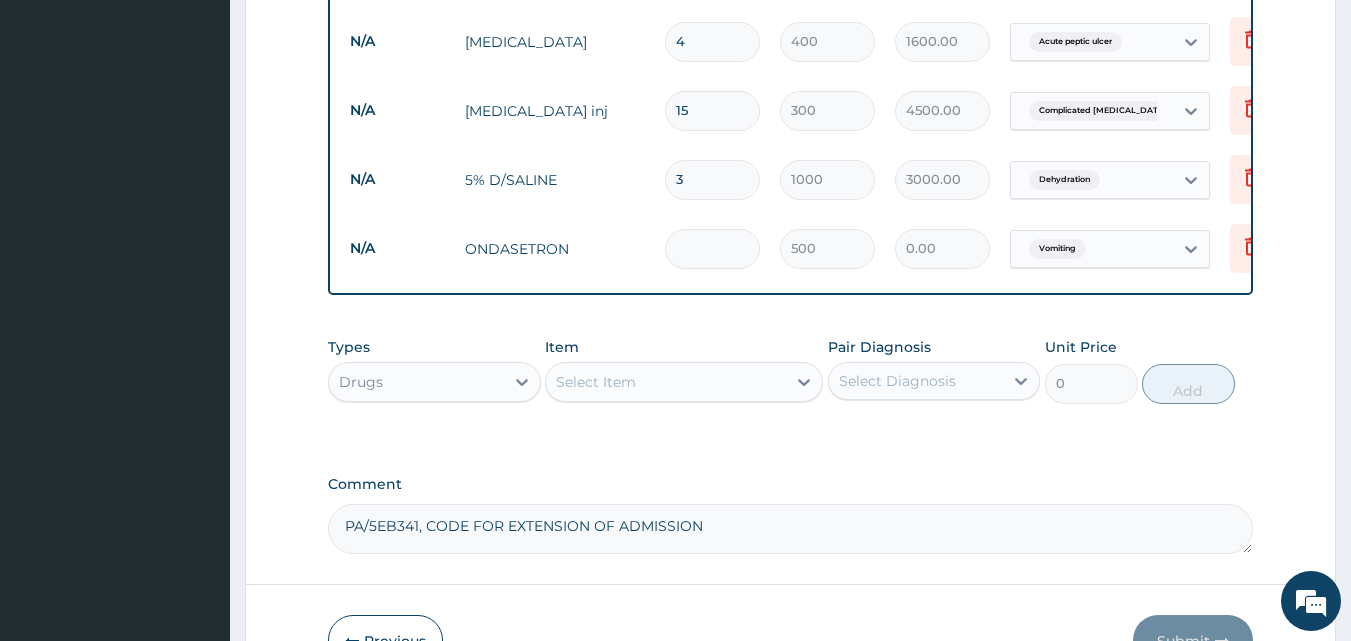 type on "3" 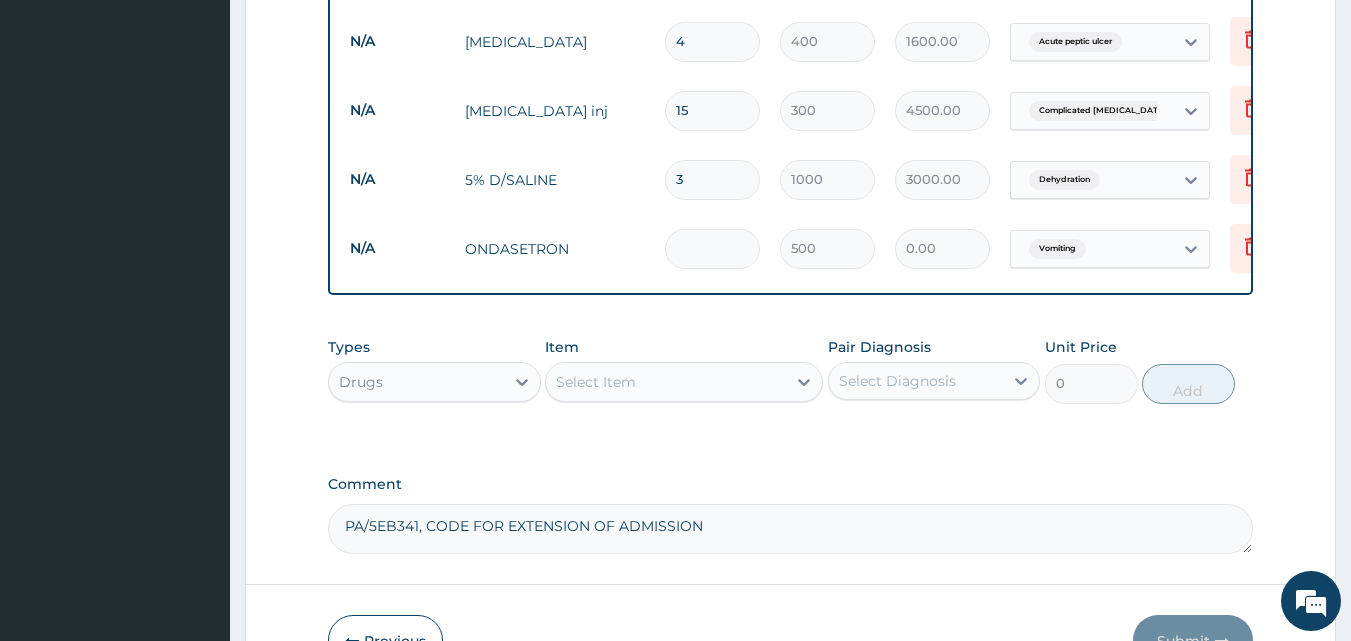 type on "1500.00" 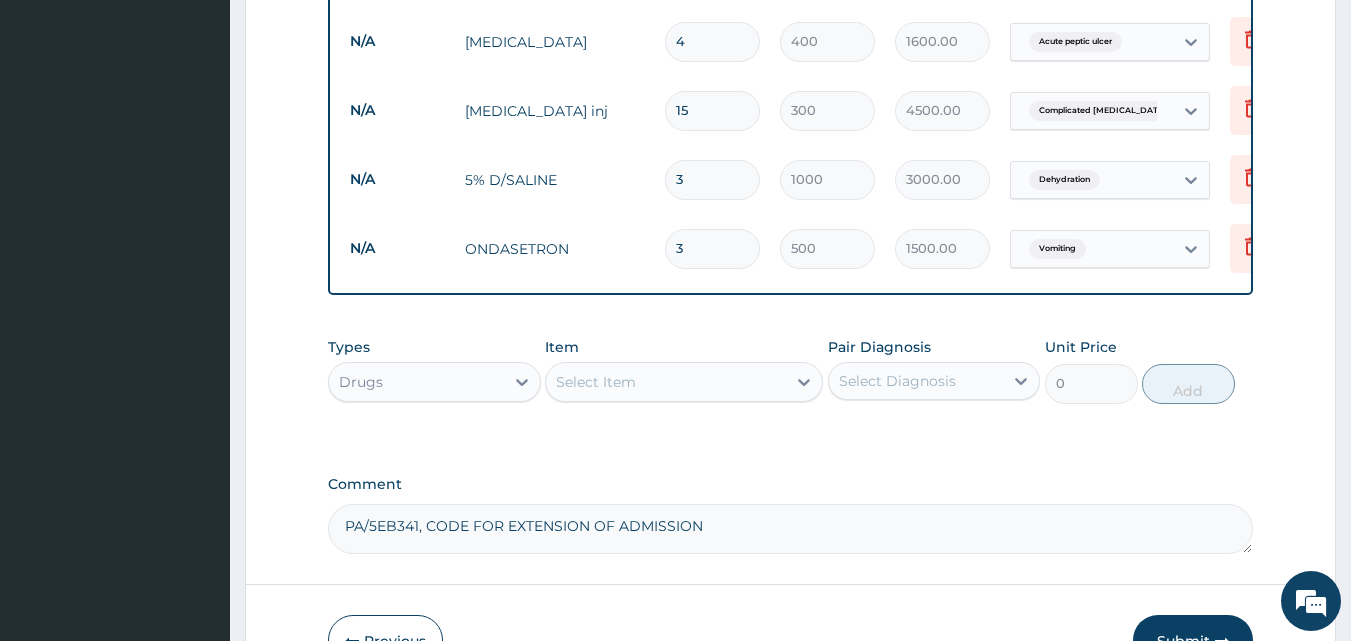 type on "3" 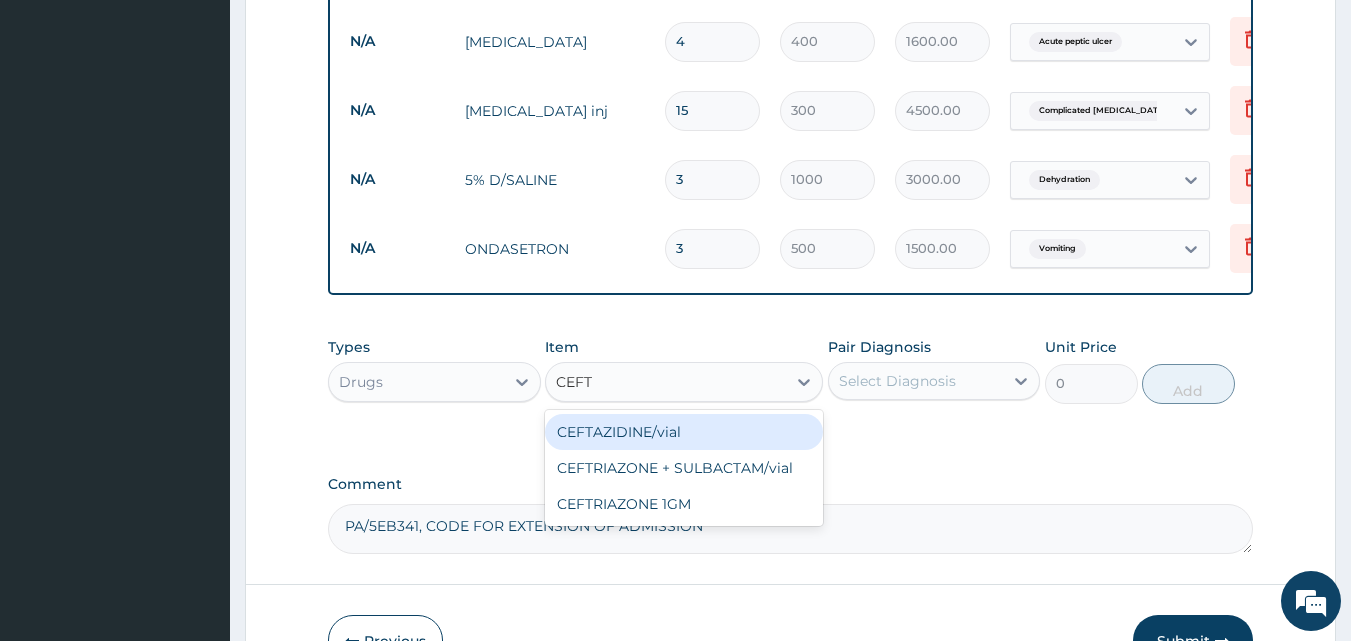 type on "CEFTR" 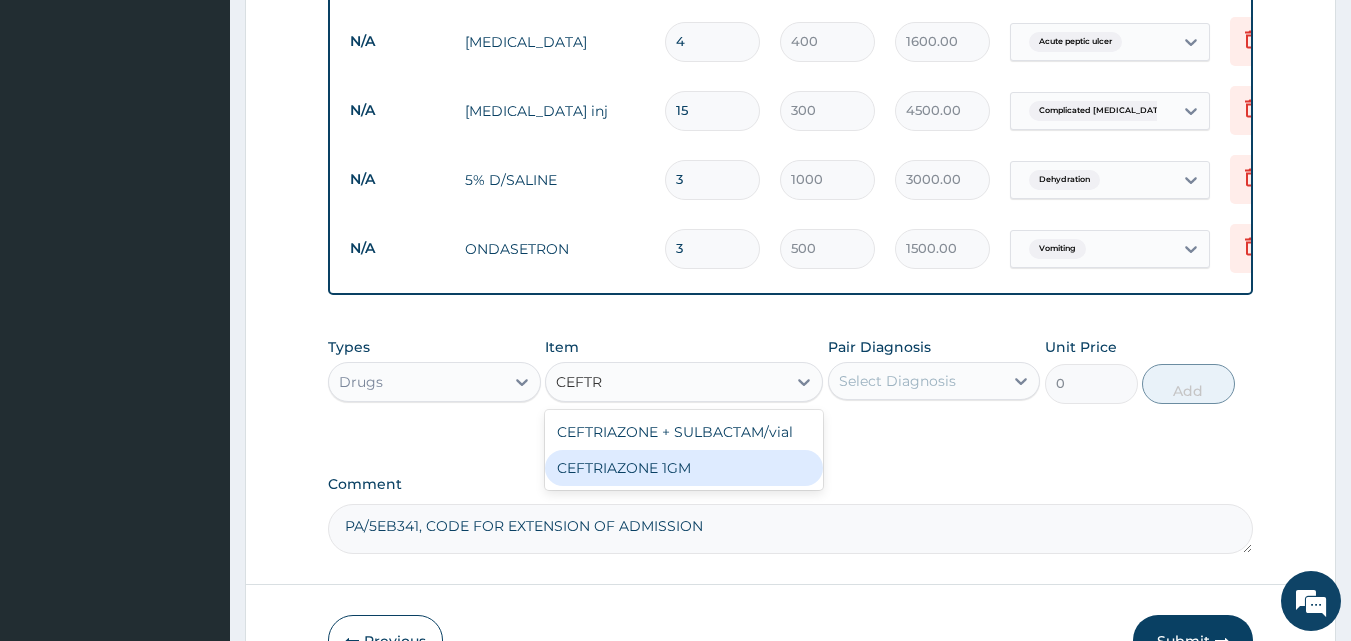 click on "CEFTRIAZONE 1GM" at bounding box center (684, 468) 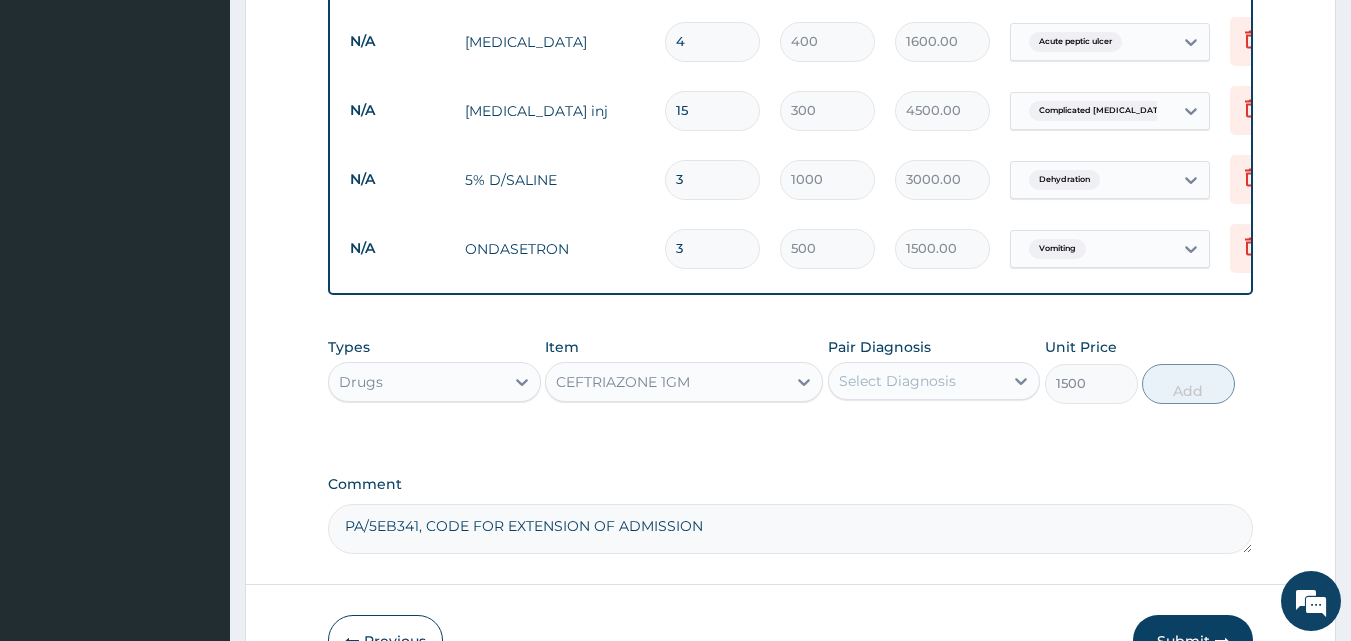 click on "Select Diagnosis" at bounding box center [897, 381] 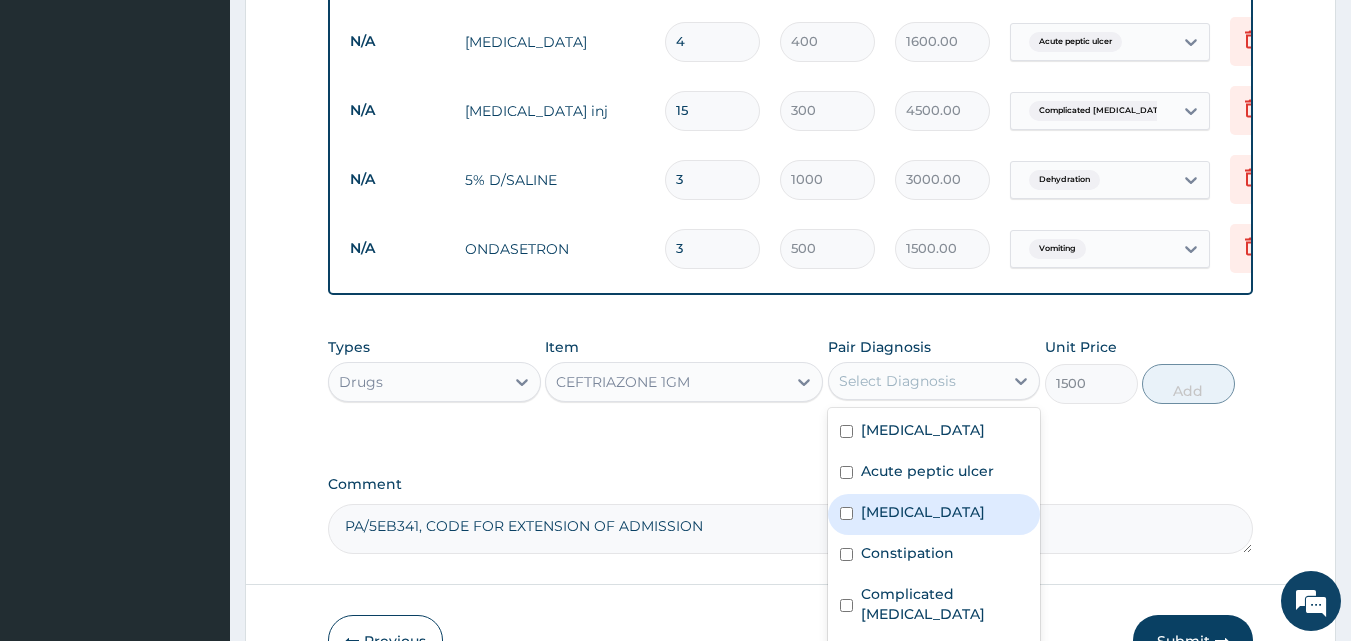 click on "[MEDICAL_DATA]" at bounding box center [934, 514] 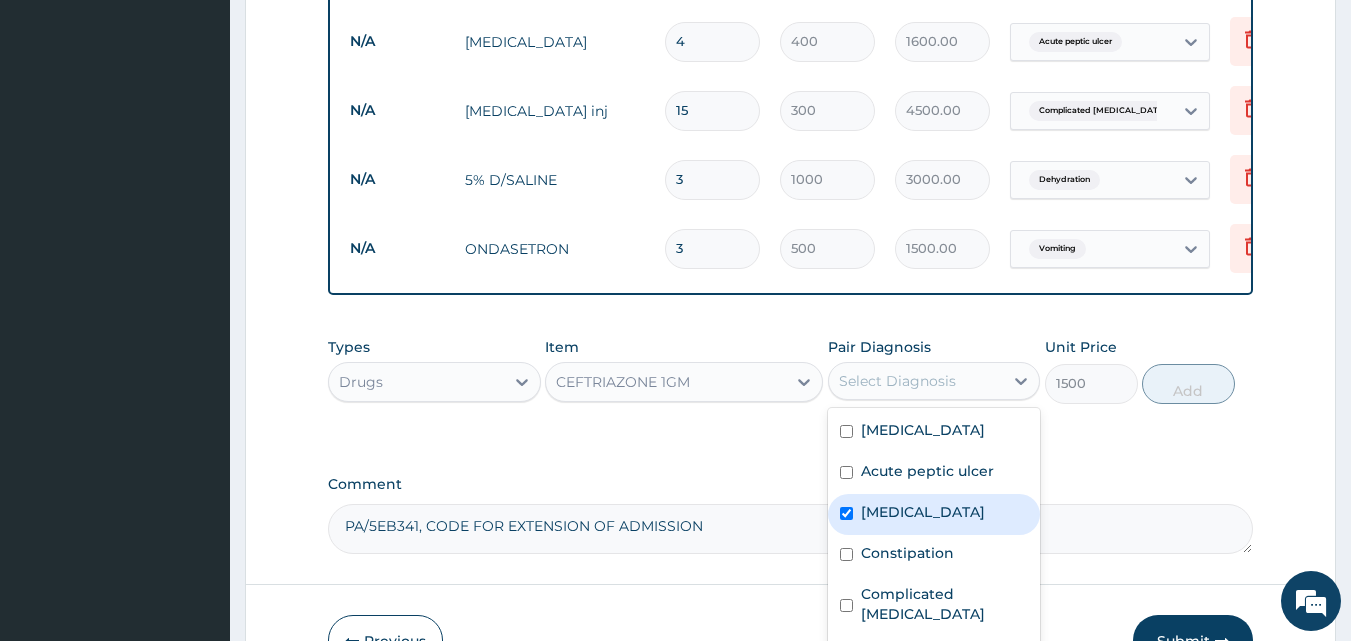 checkbox on "true" 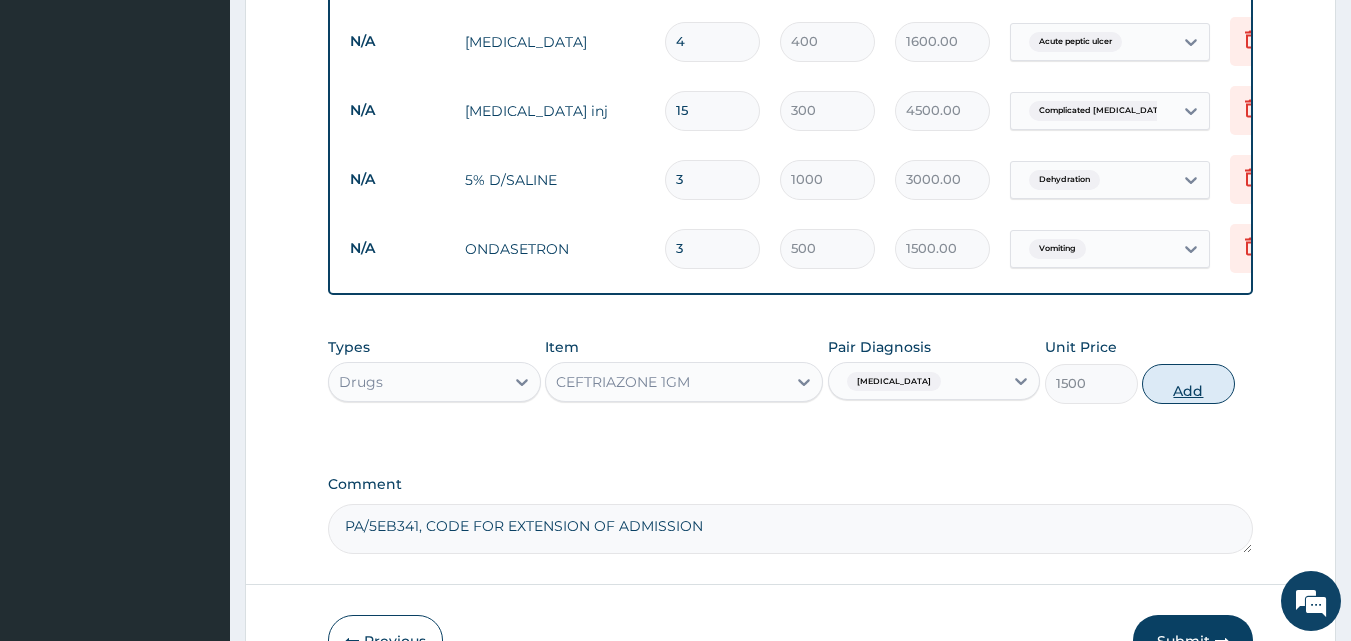 click on "Add" at bounding box center (1188, 384) 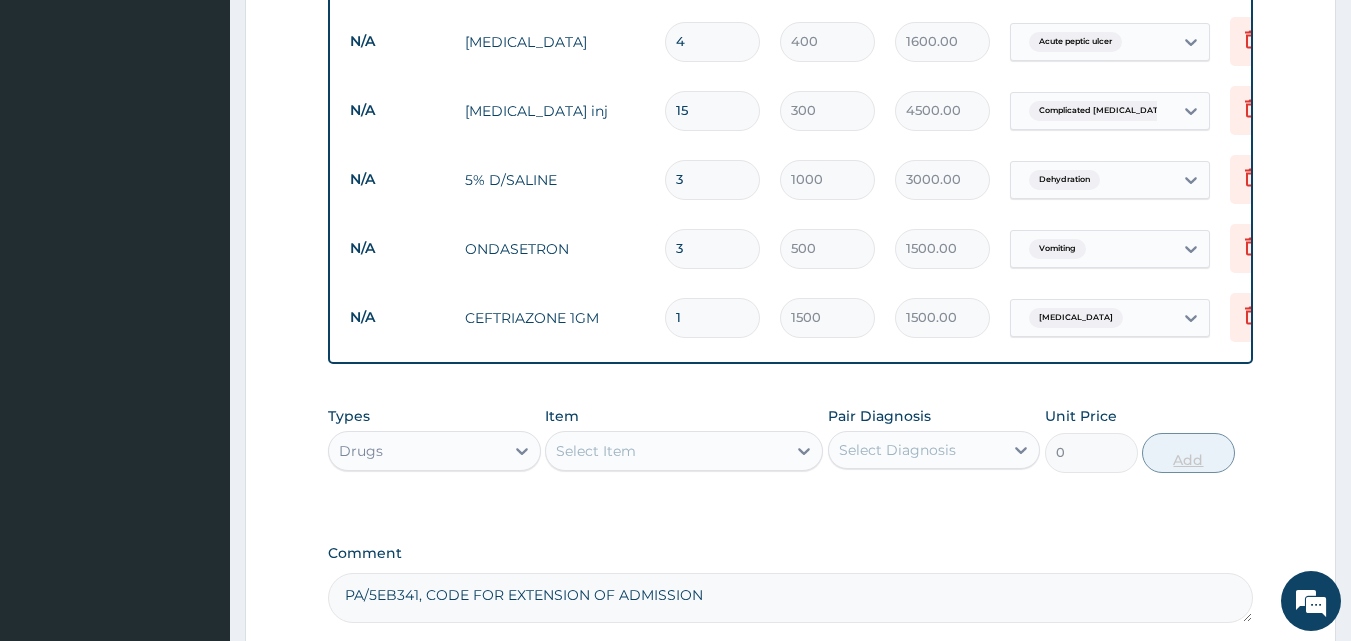 type 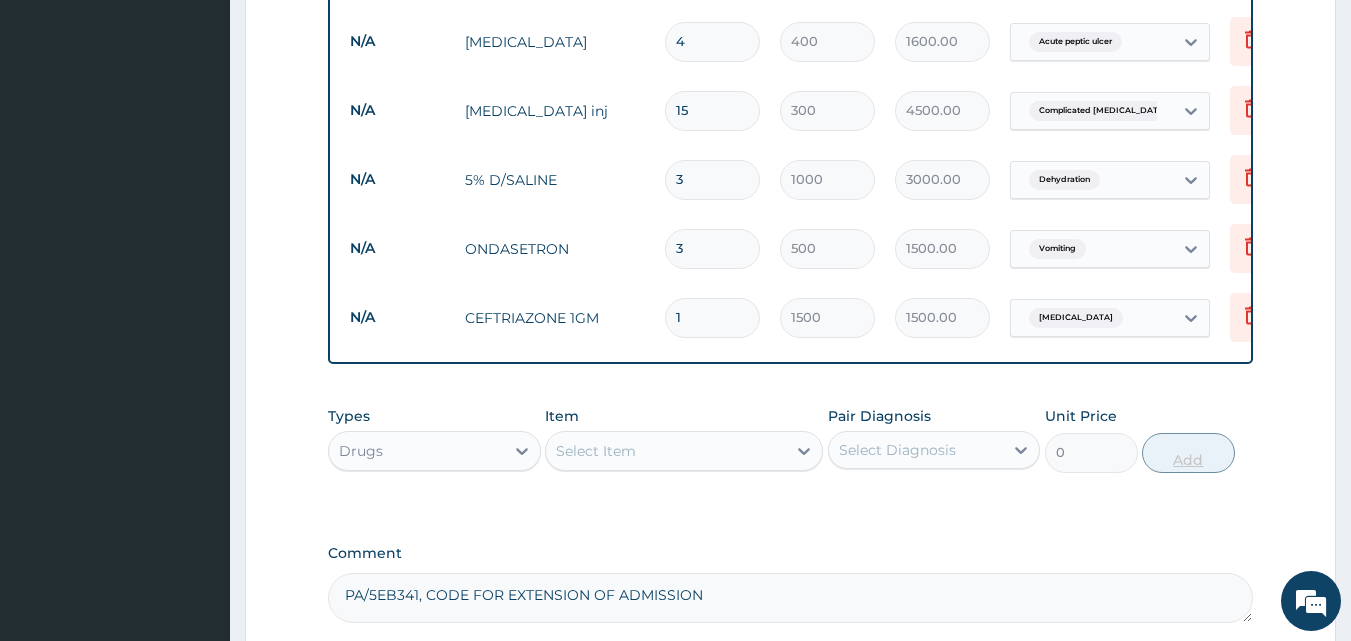 type on "0.00" 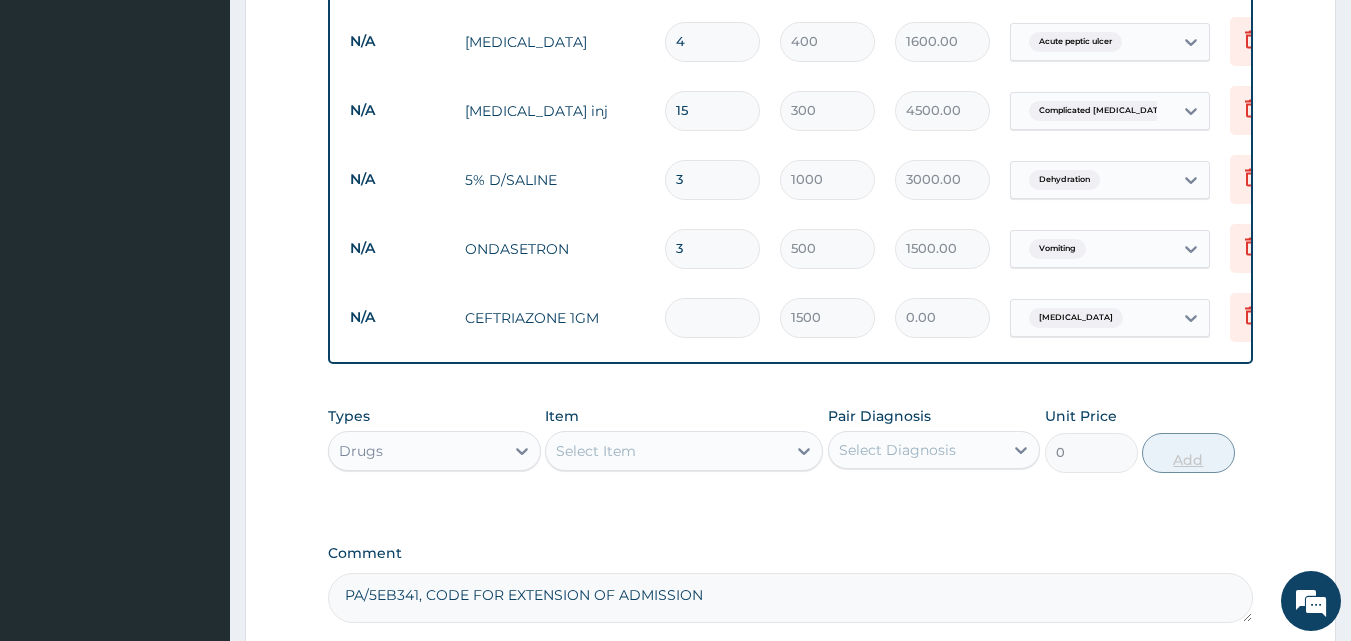 type on "5" 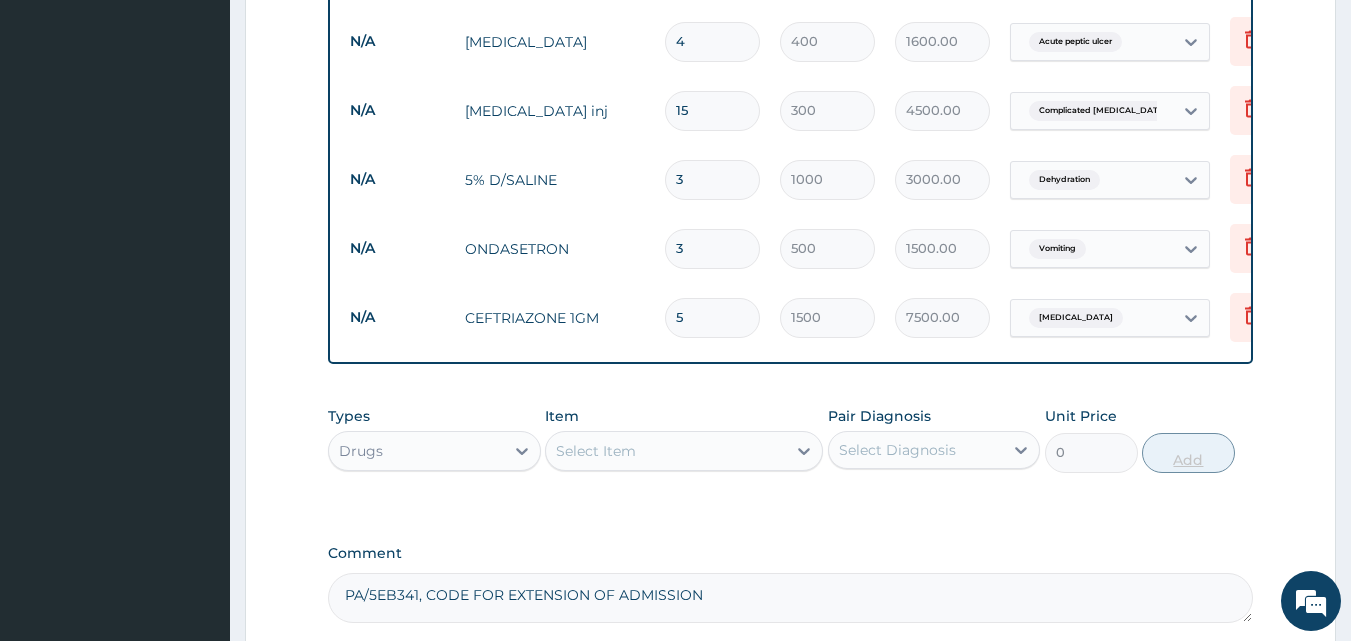 type 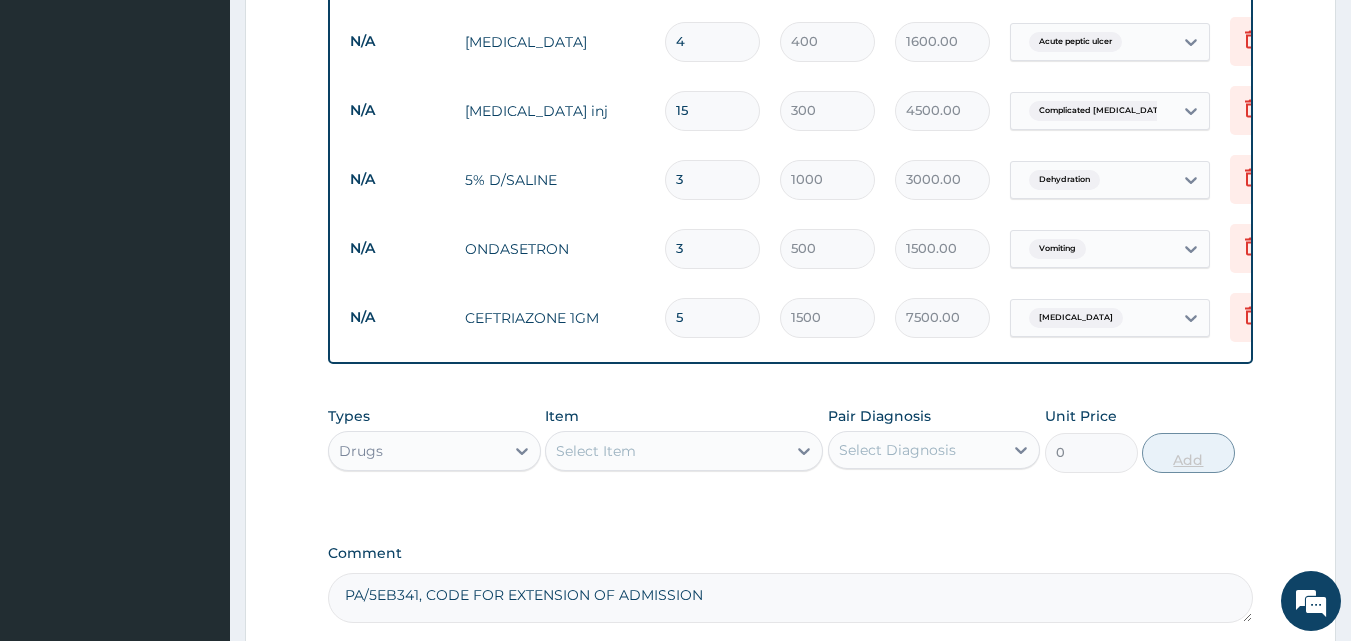 type on "0.00" 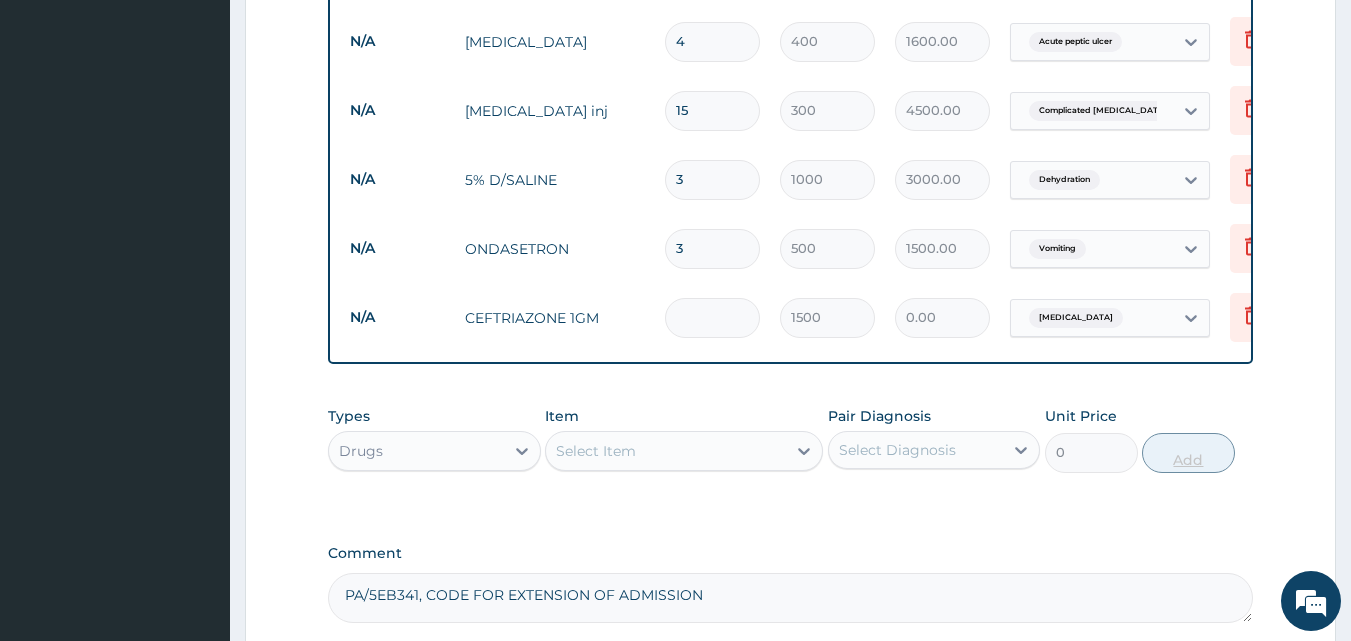 type on "4" 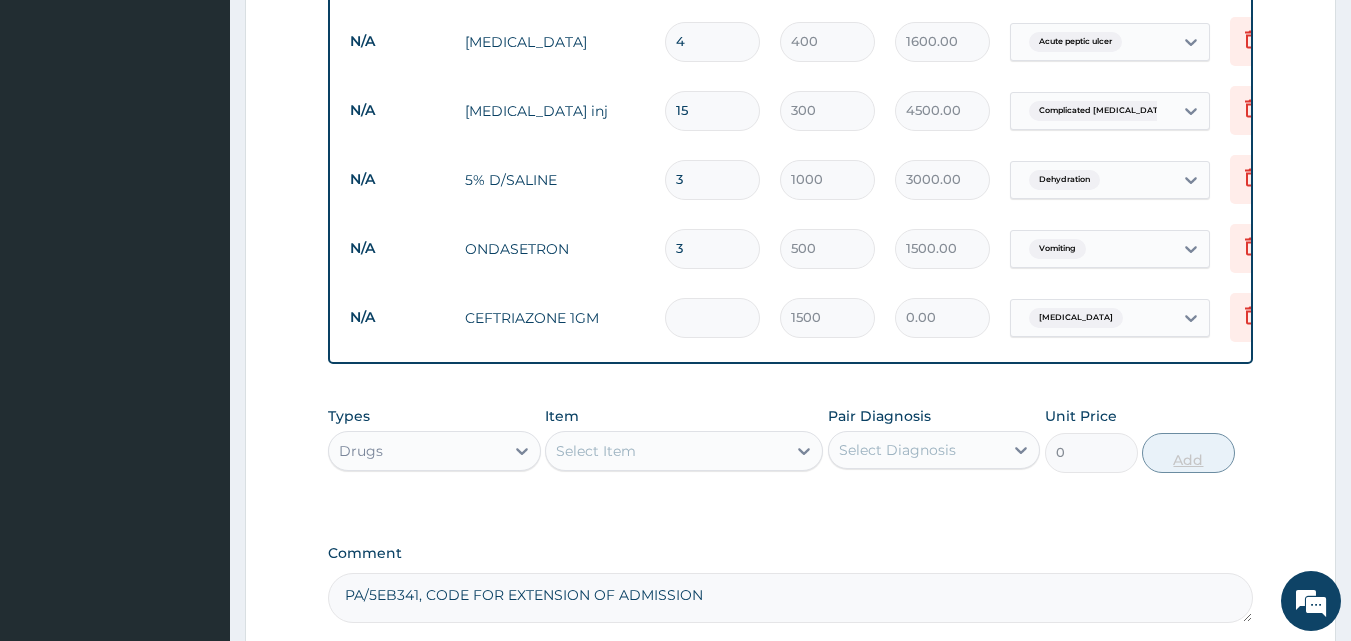 type on "6000.00" 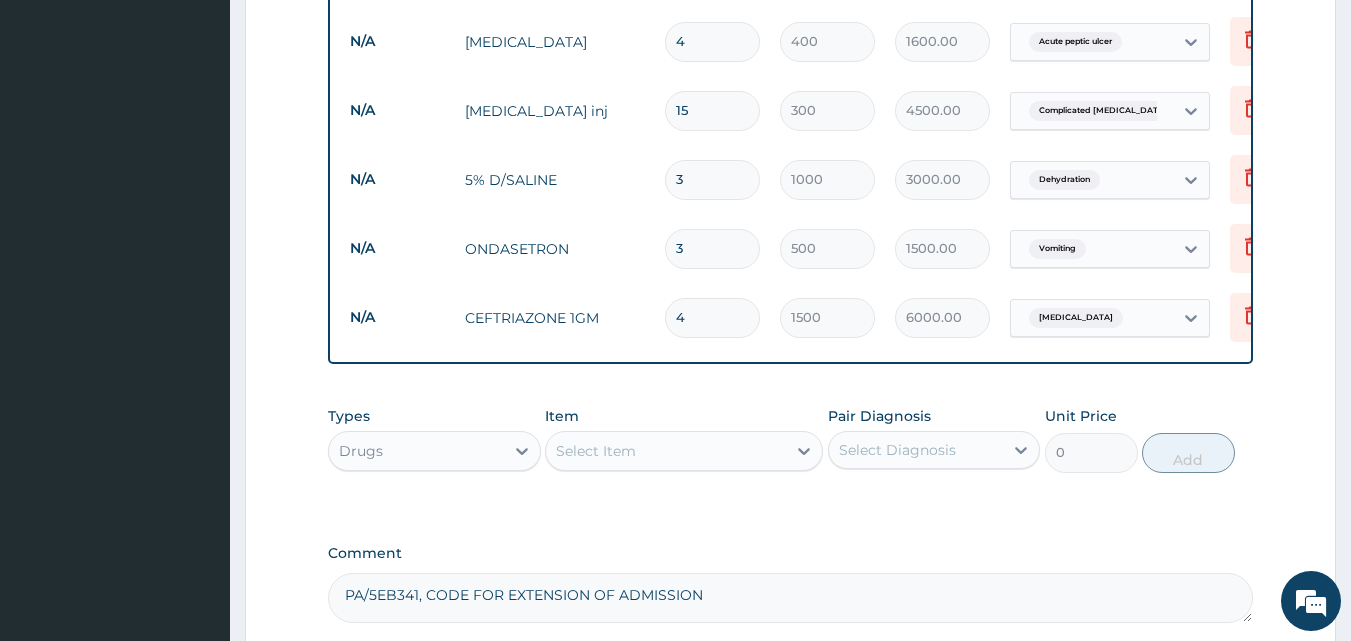 type on "4" 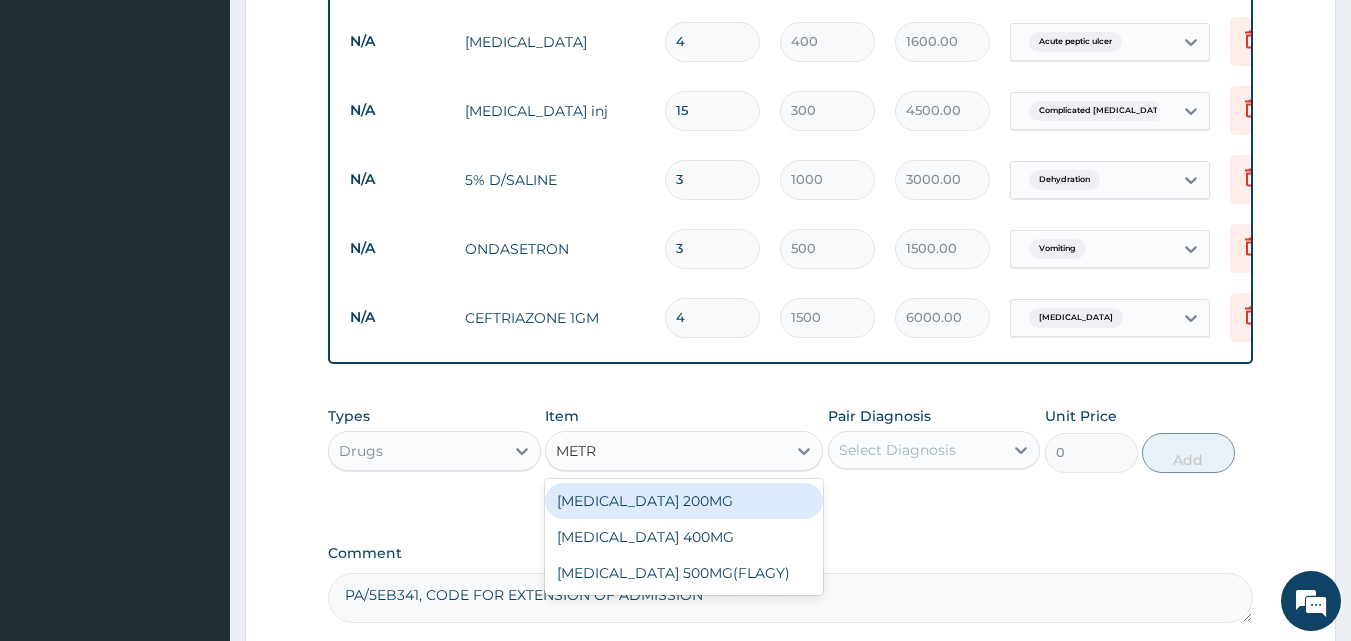 type on "METRO" 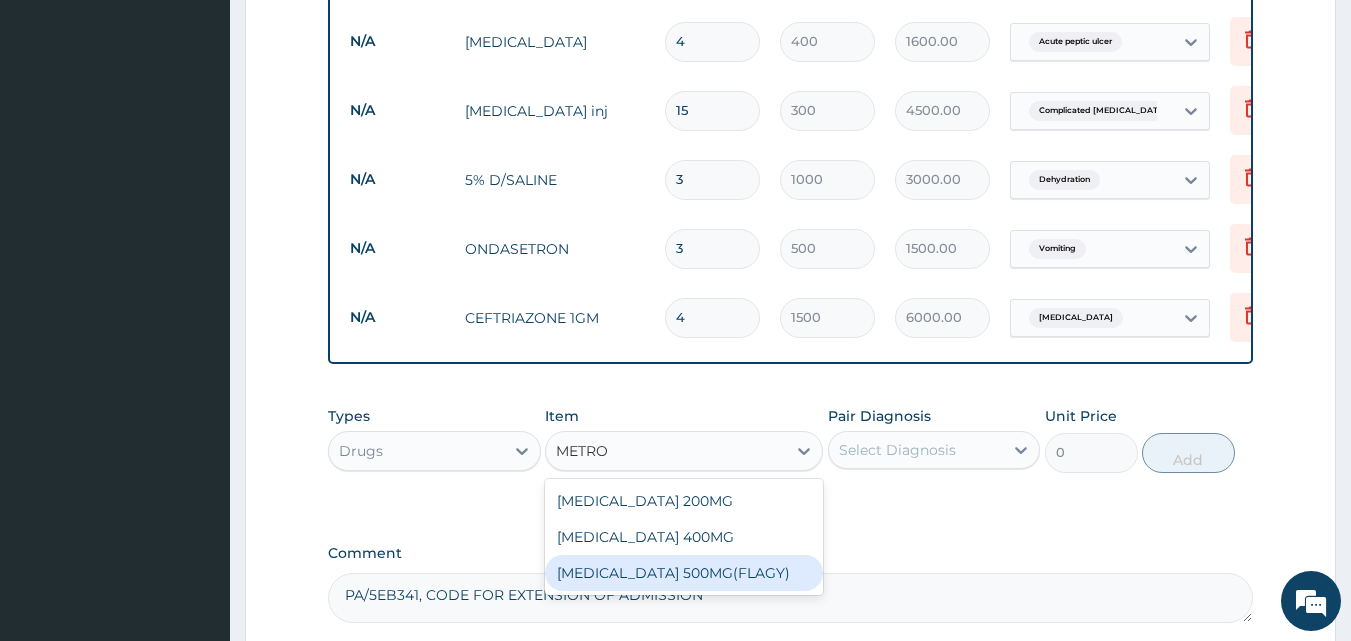click on "[MEDICAL_DATA] 500MG(FLAGY)" at bounding box center (684, 573) 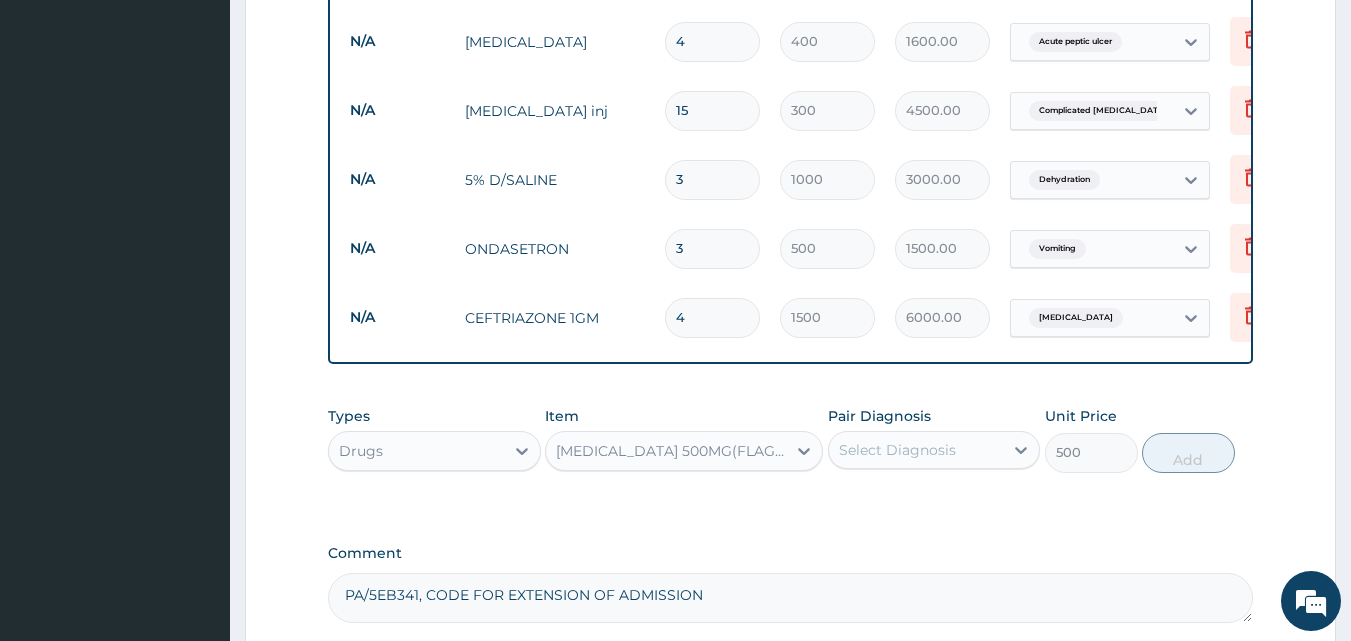 click on "Select Diagnosis" at bounding box center (897, 450) 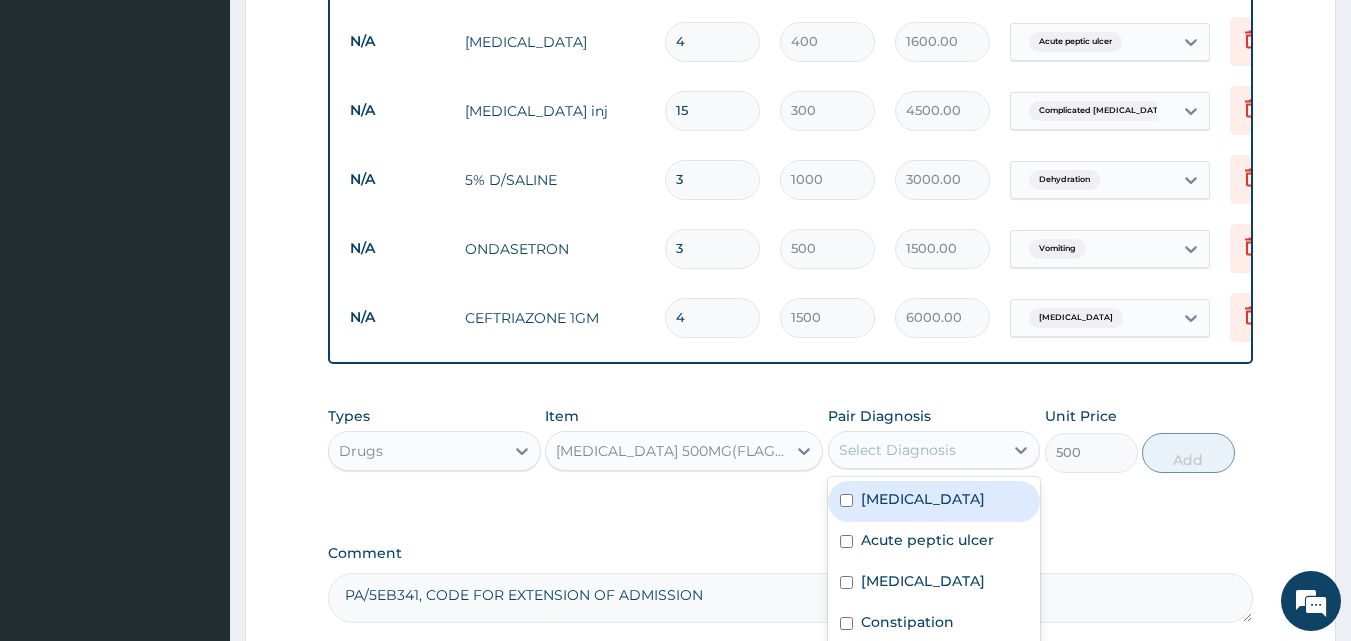 scroll, scrollTop: 1273, scrollLeft: 0, axis: vertical 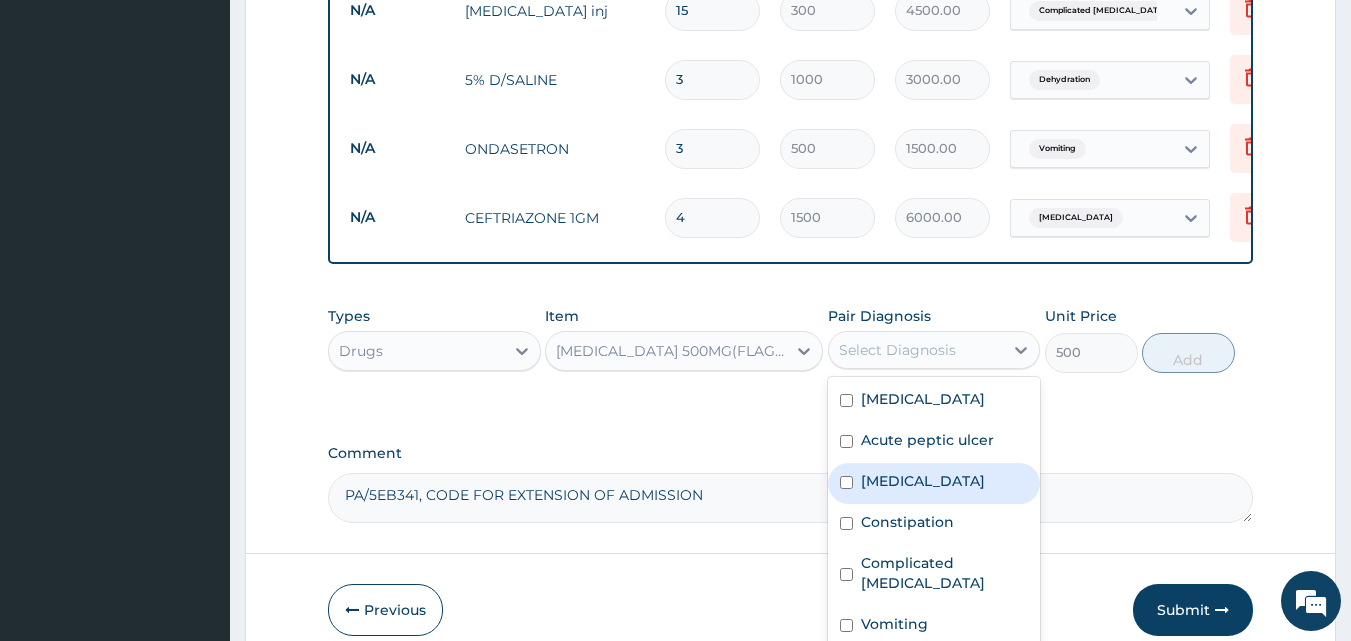 click on "[MEDICAL_DATA]" at bounding box center [923, 481] 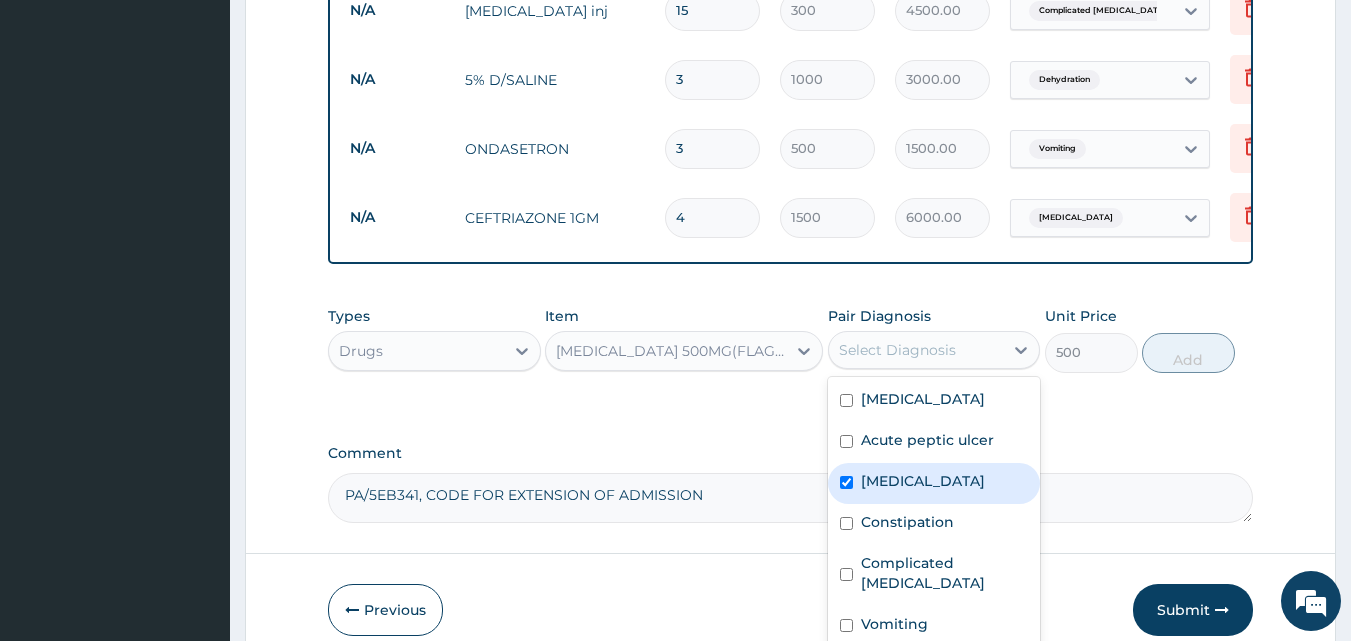 checkbox on "true" 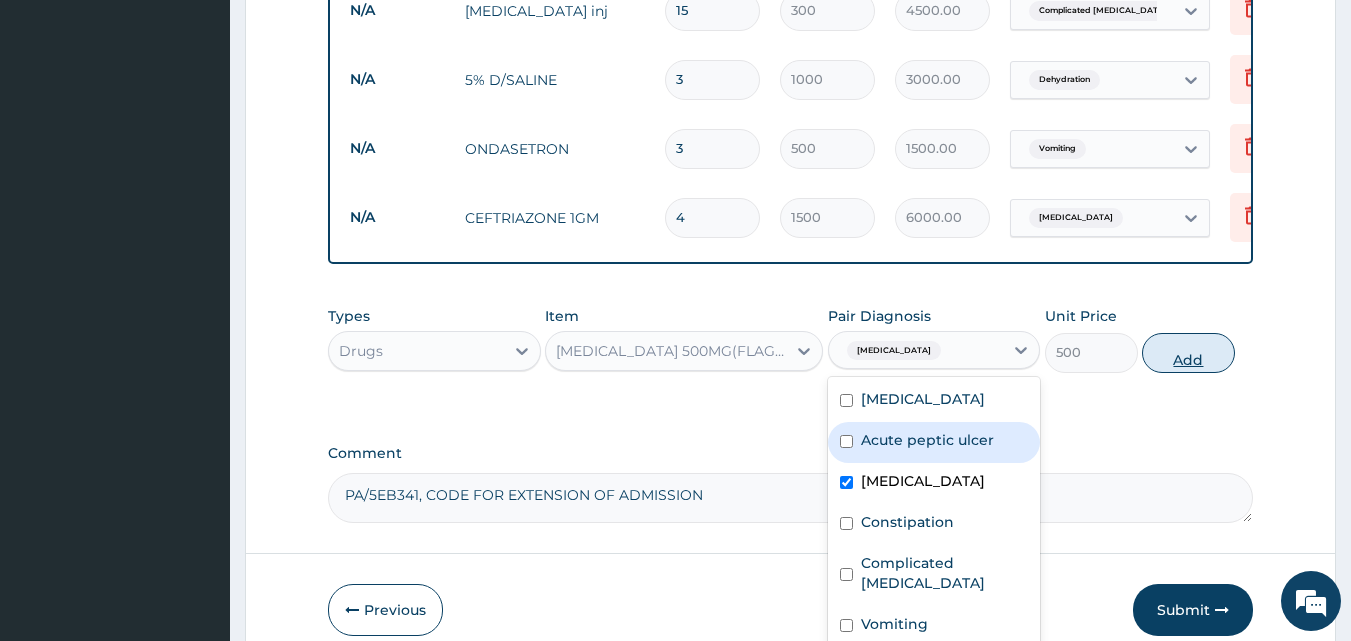 click on "Add" at bounding box center (1188, 353) 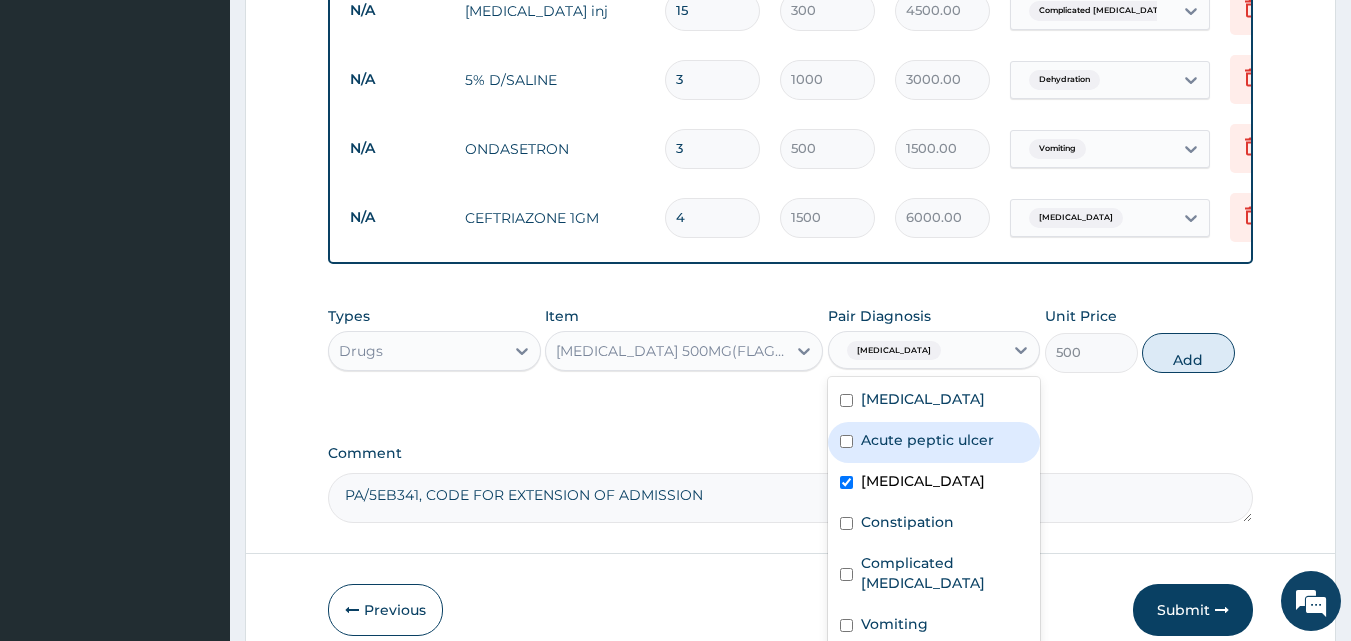 type on "0" 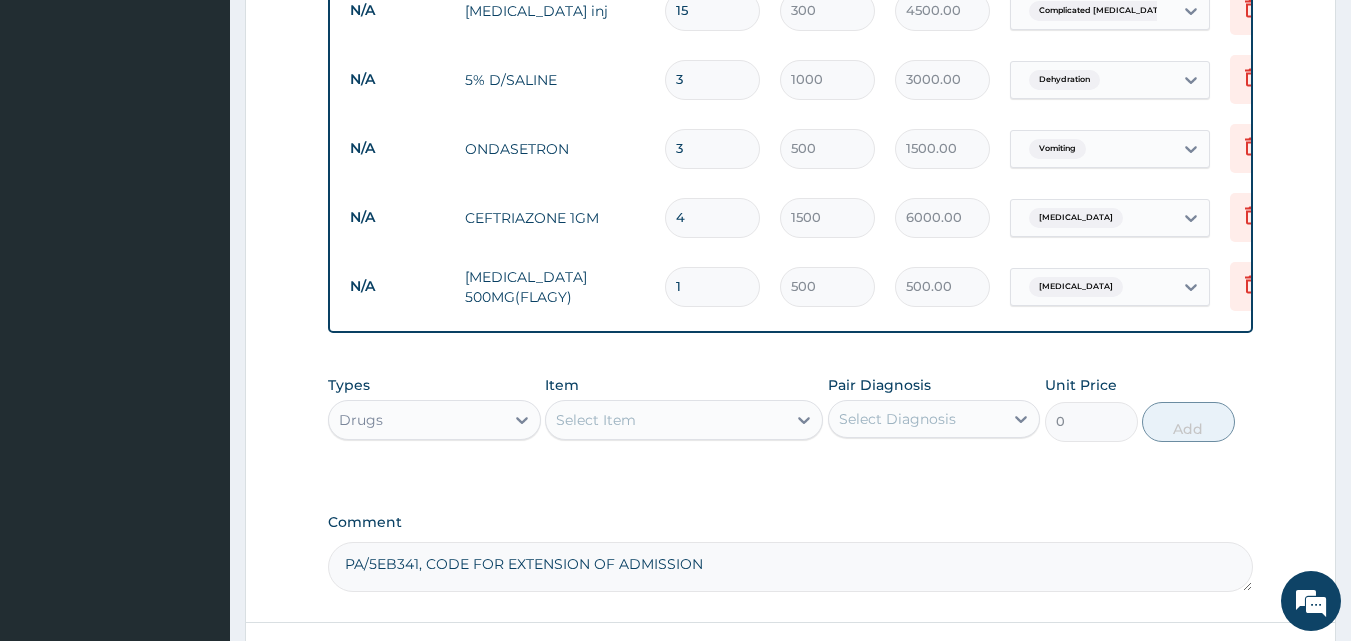type 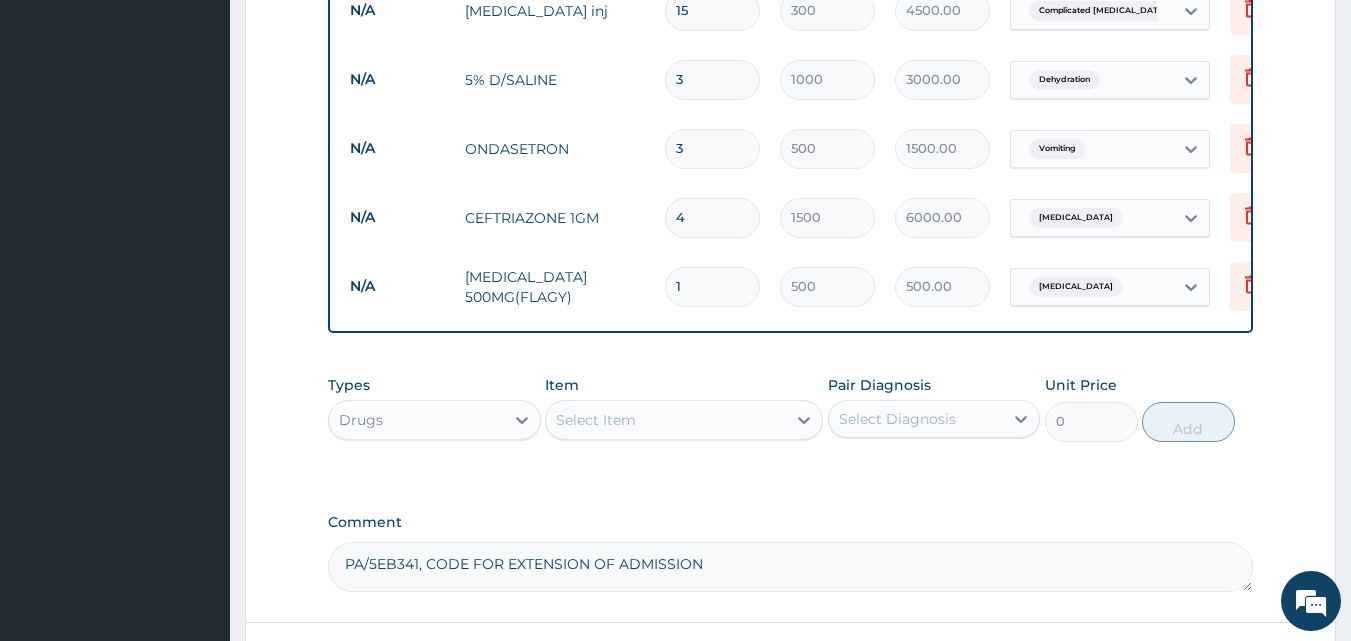 type on "0.00" 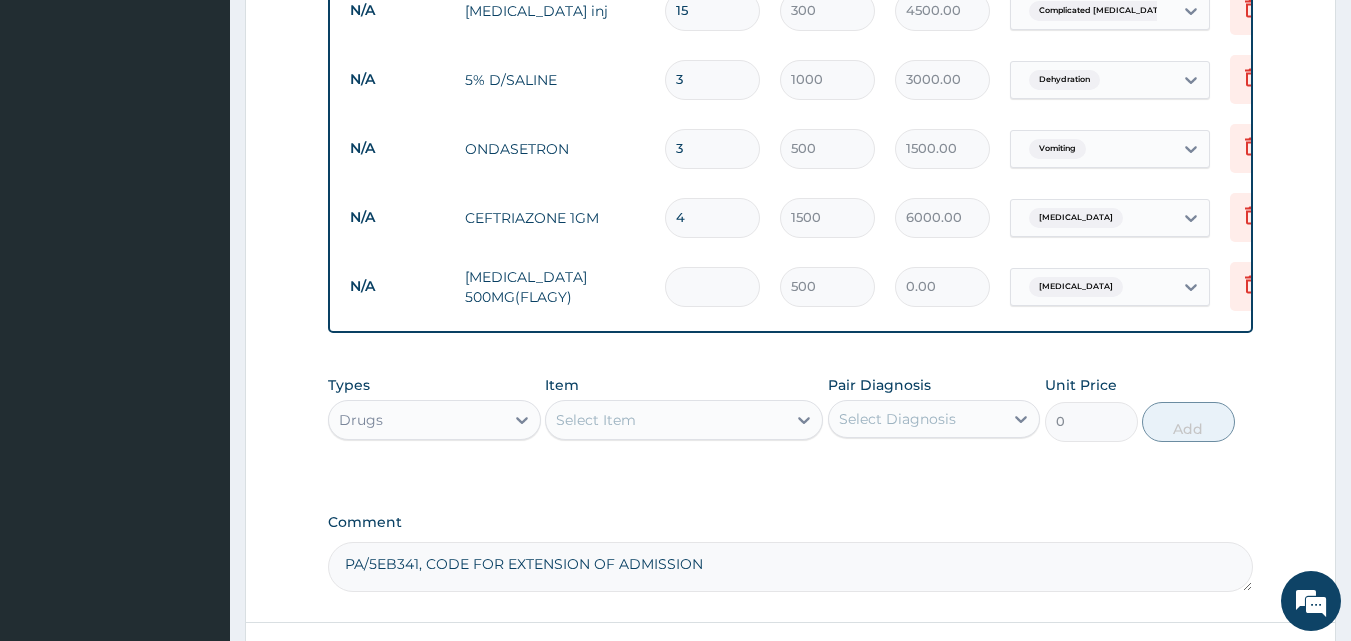 type on "3" 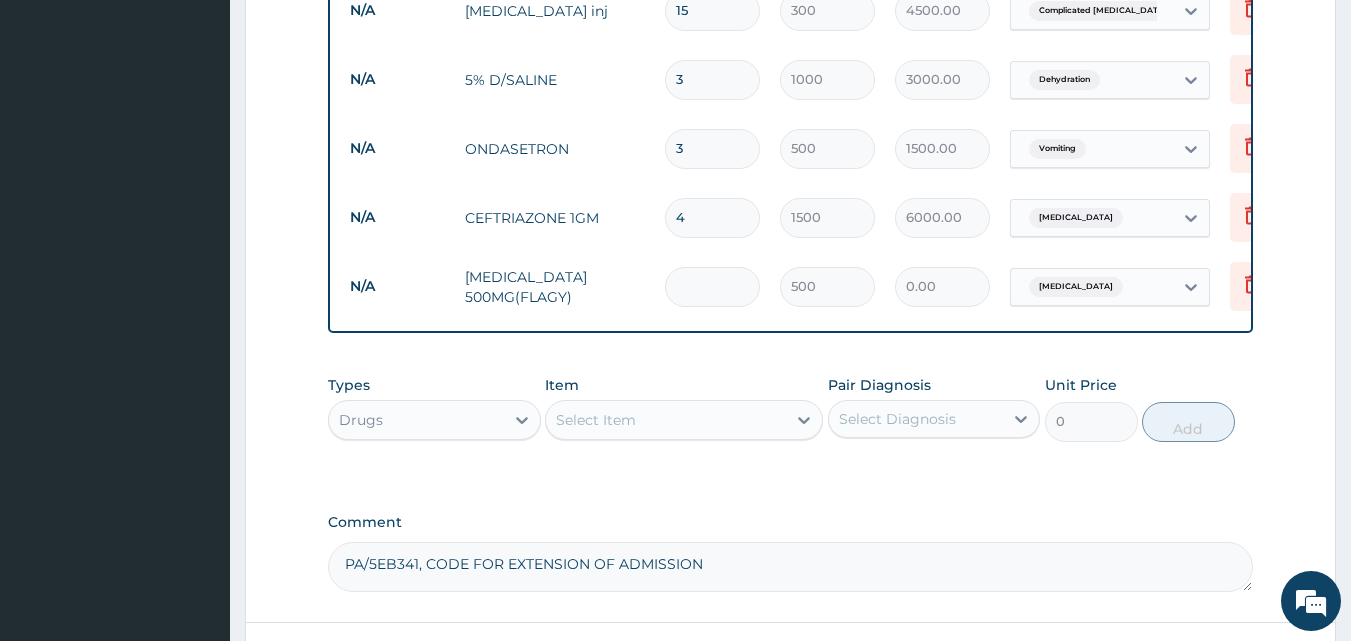 type on "1500.00" 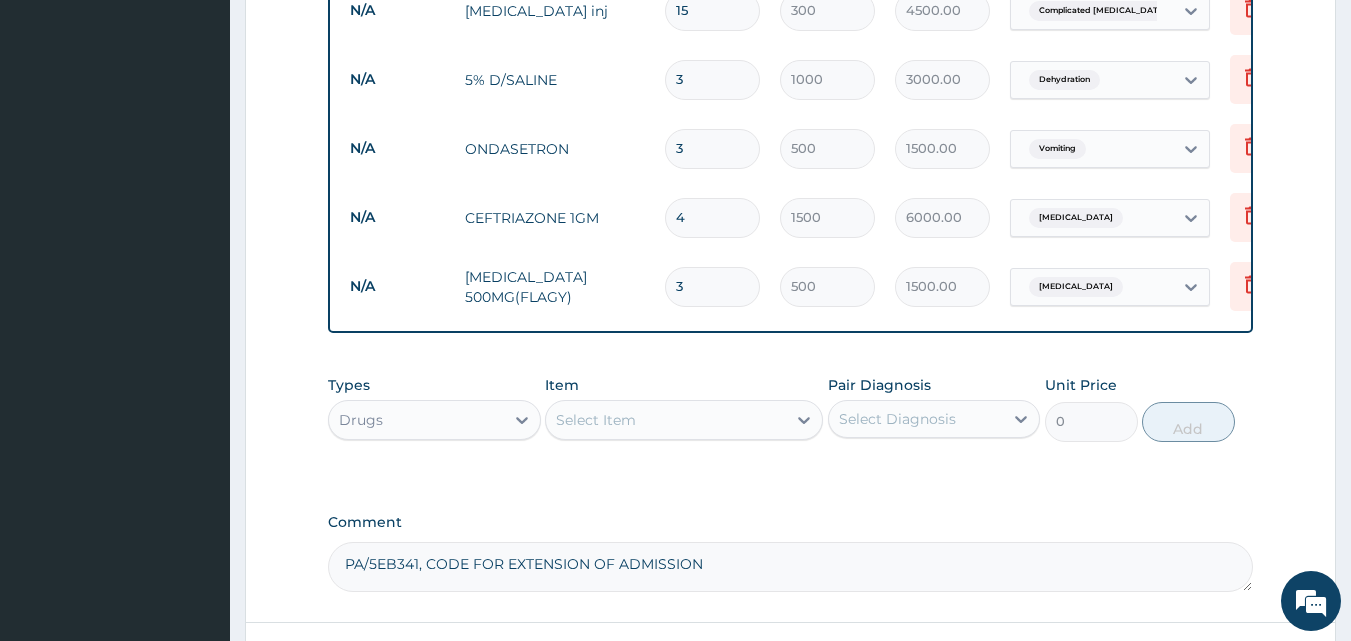 type on "3" 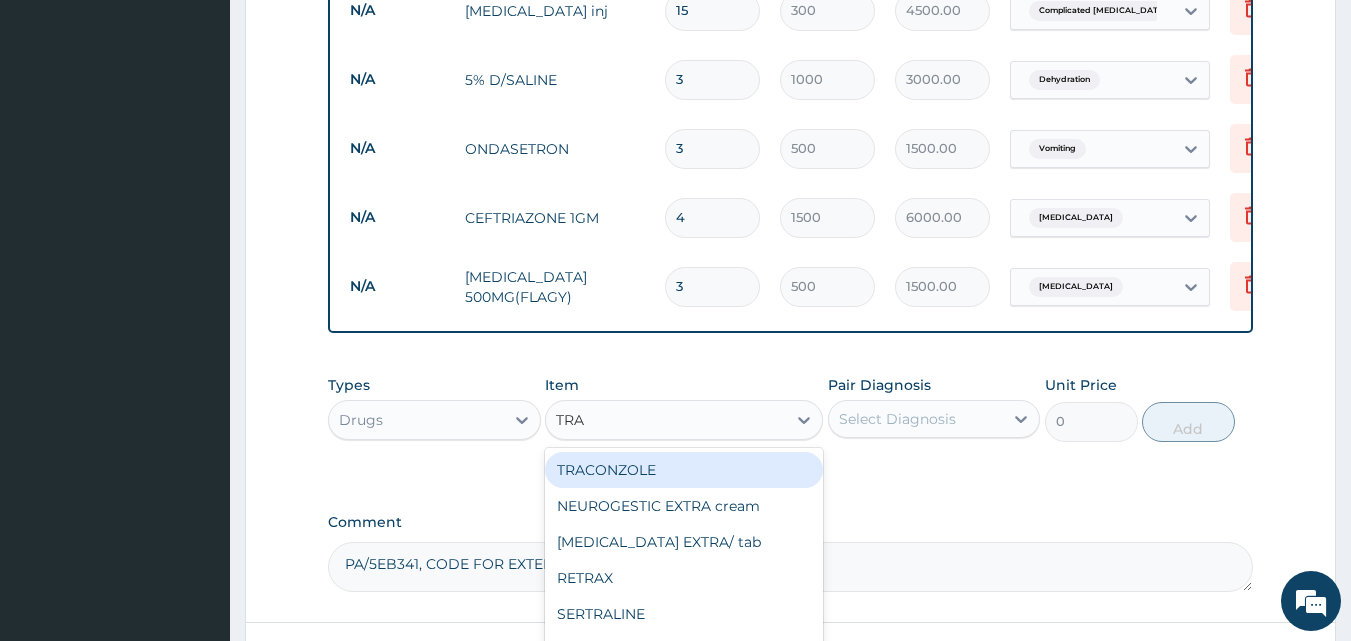 type on "TRAM" 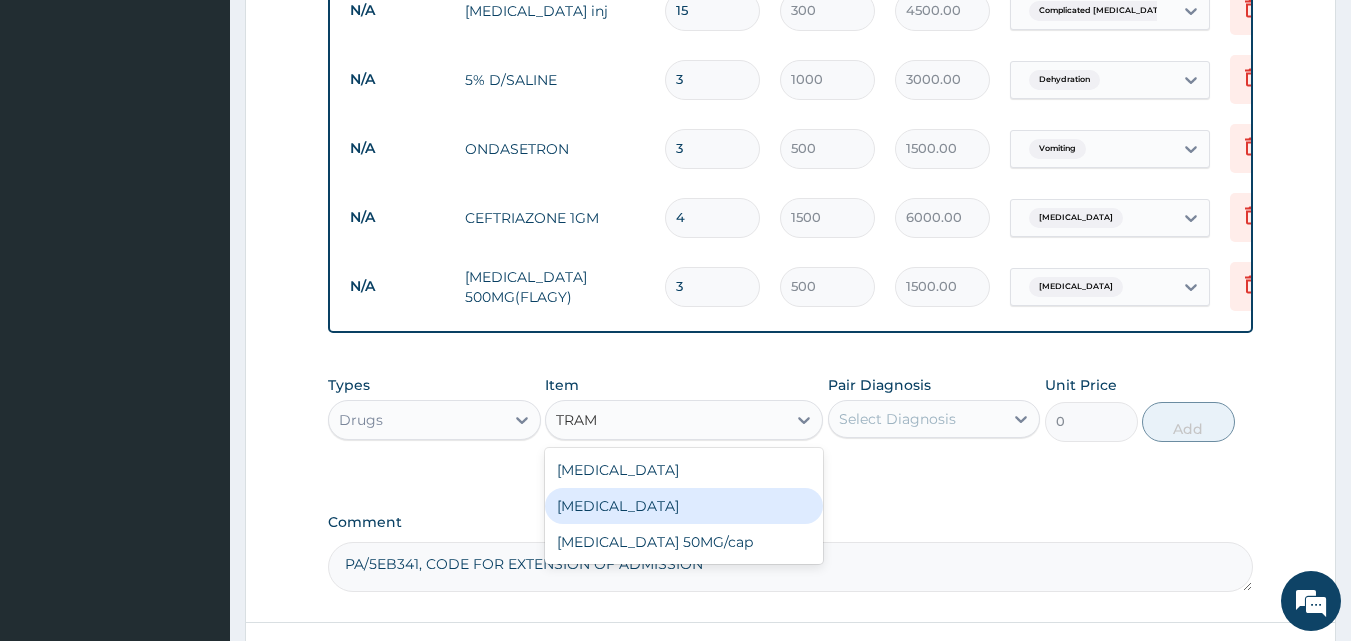 click on "[MEDICAL_DATA]" at bounding box center [684, 506] 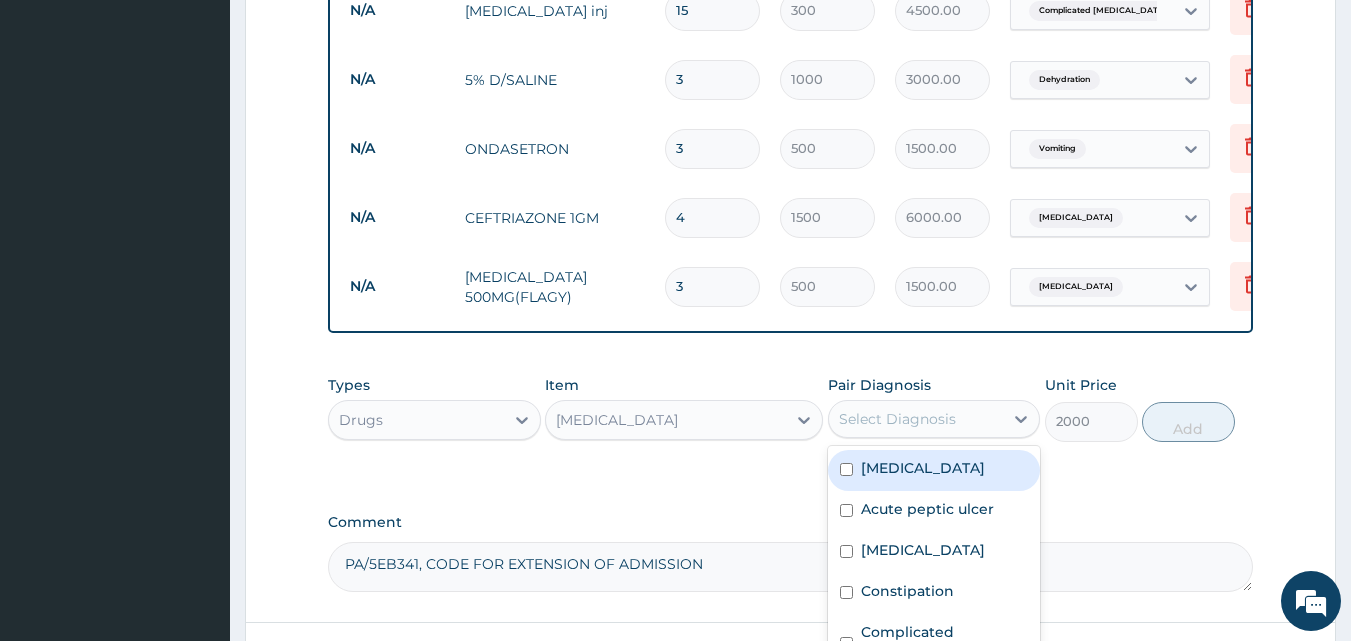 click on "Select Diagnosis" at bounding box center (897, 419) 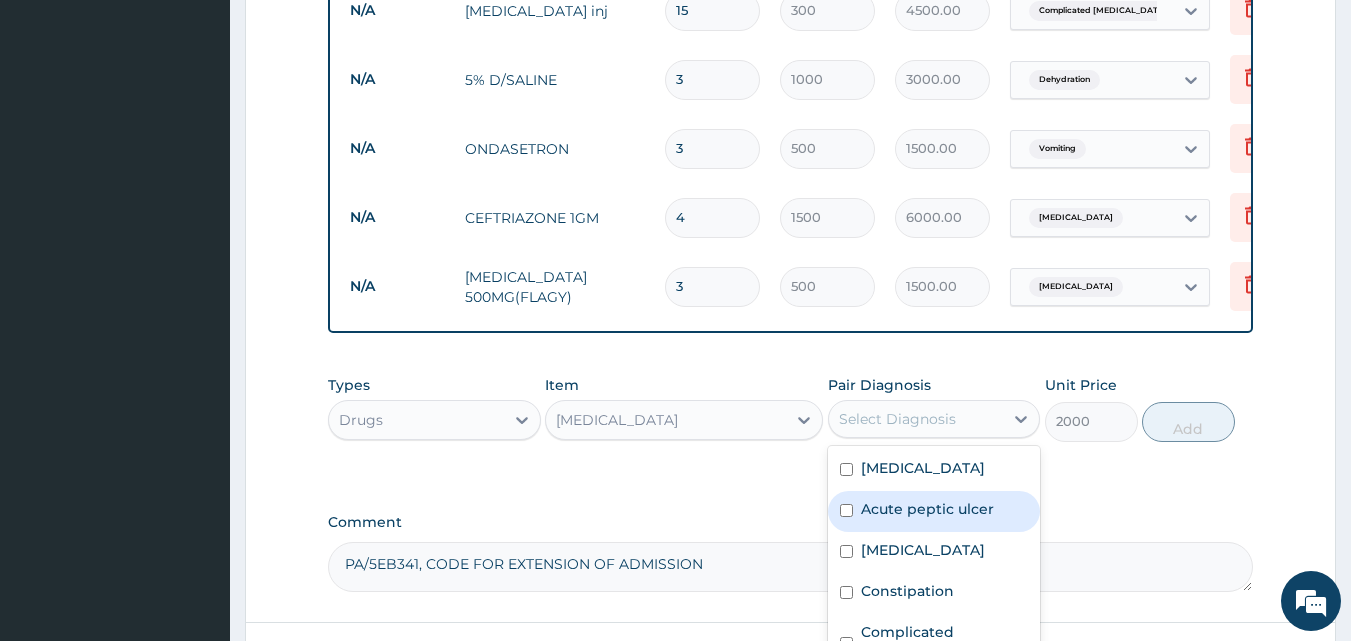 click on "Acute peptic ulcer" at bounding box center (927, 509) 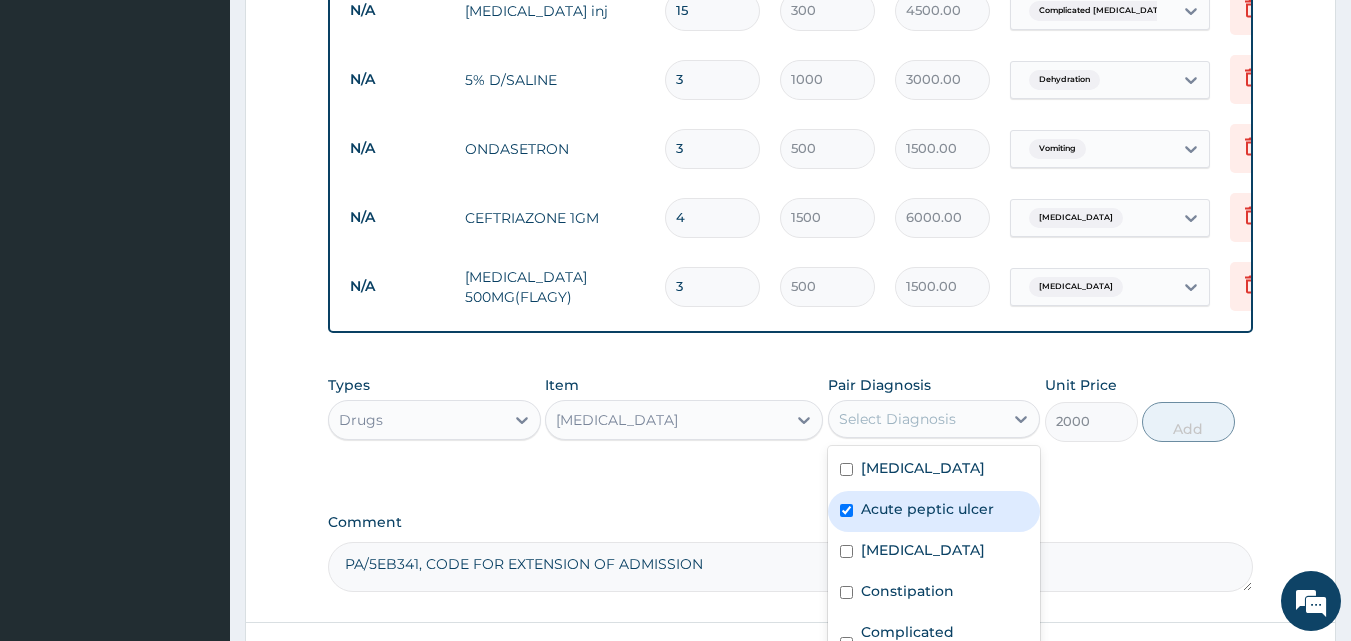 checkbox on "true" 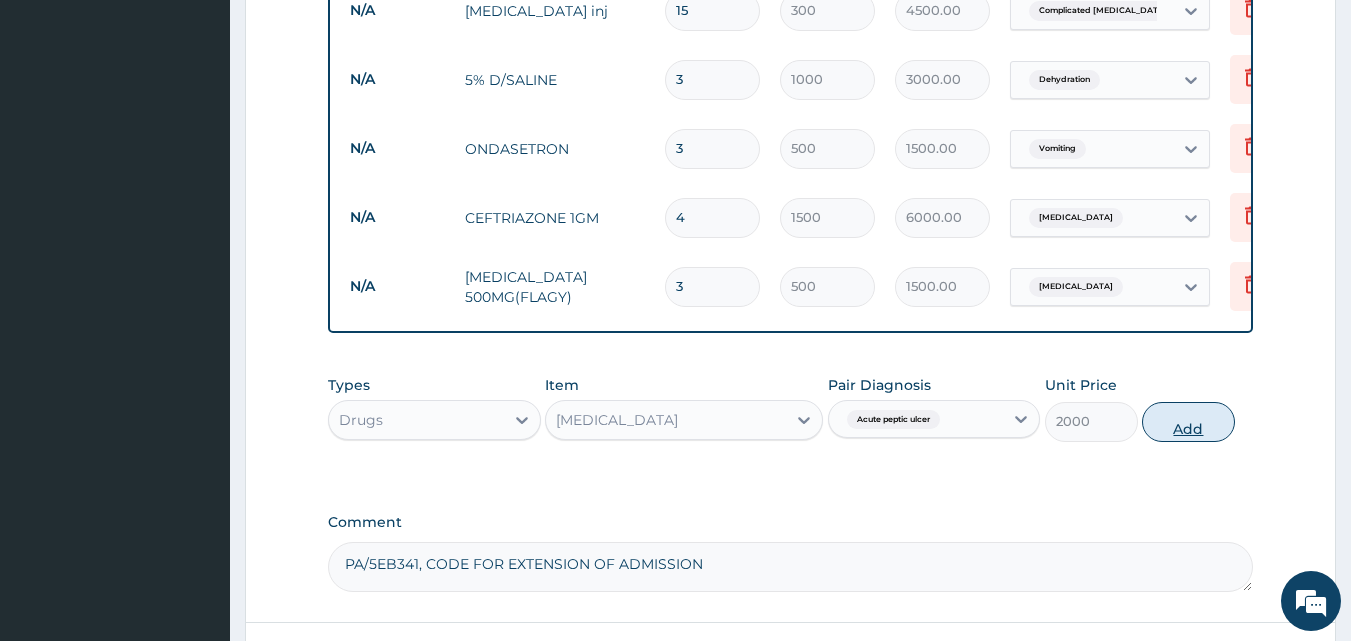 click on "Add" at bounding box center (1188, 422) 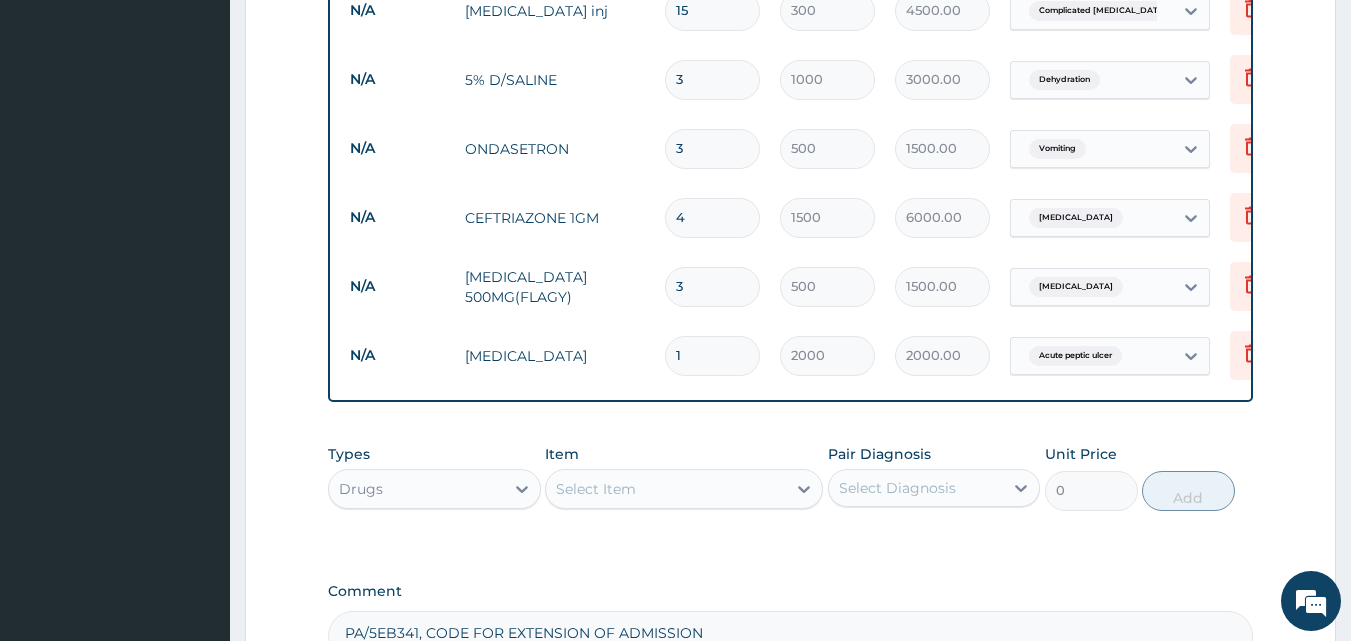 click on "1" at bounding box center (712, 355) 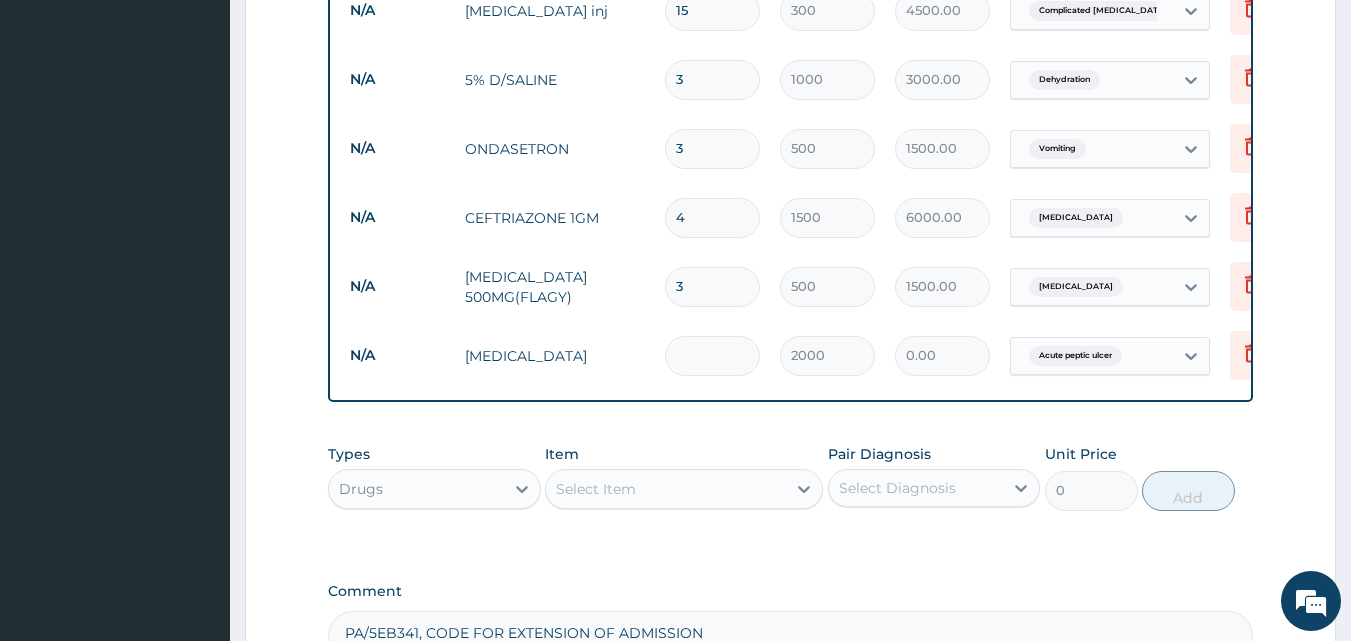 type on "3" 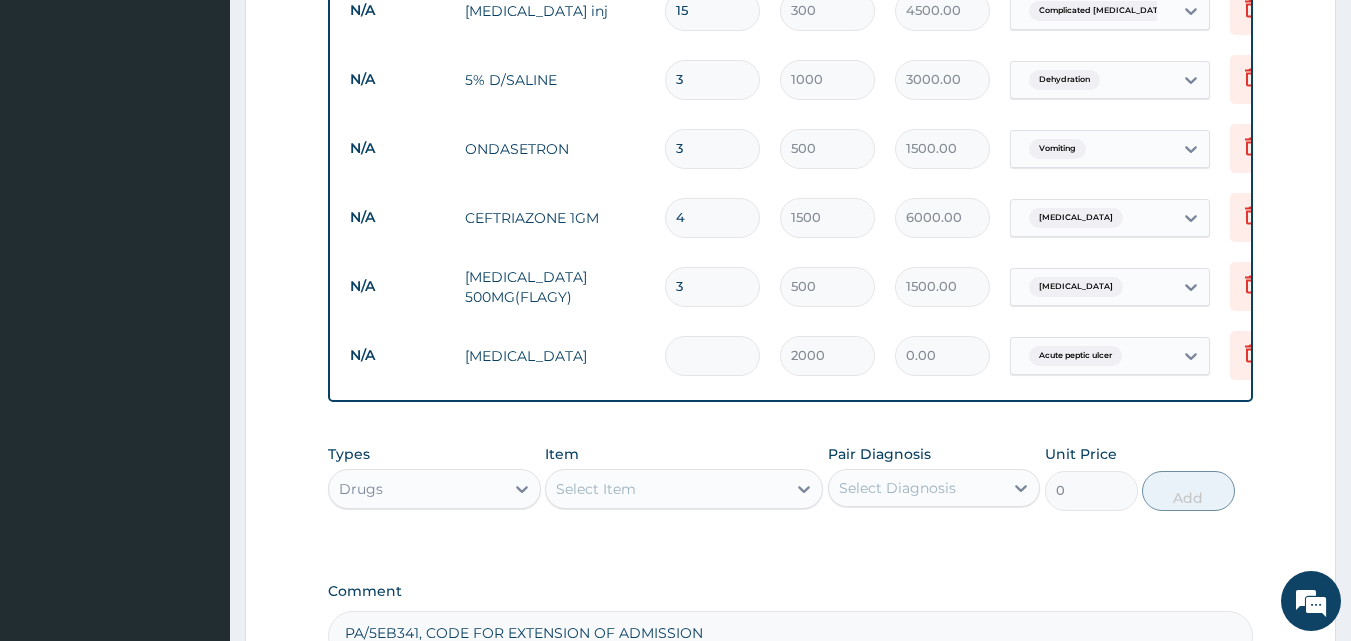type on "6000.00" 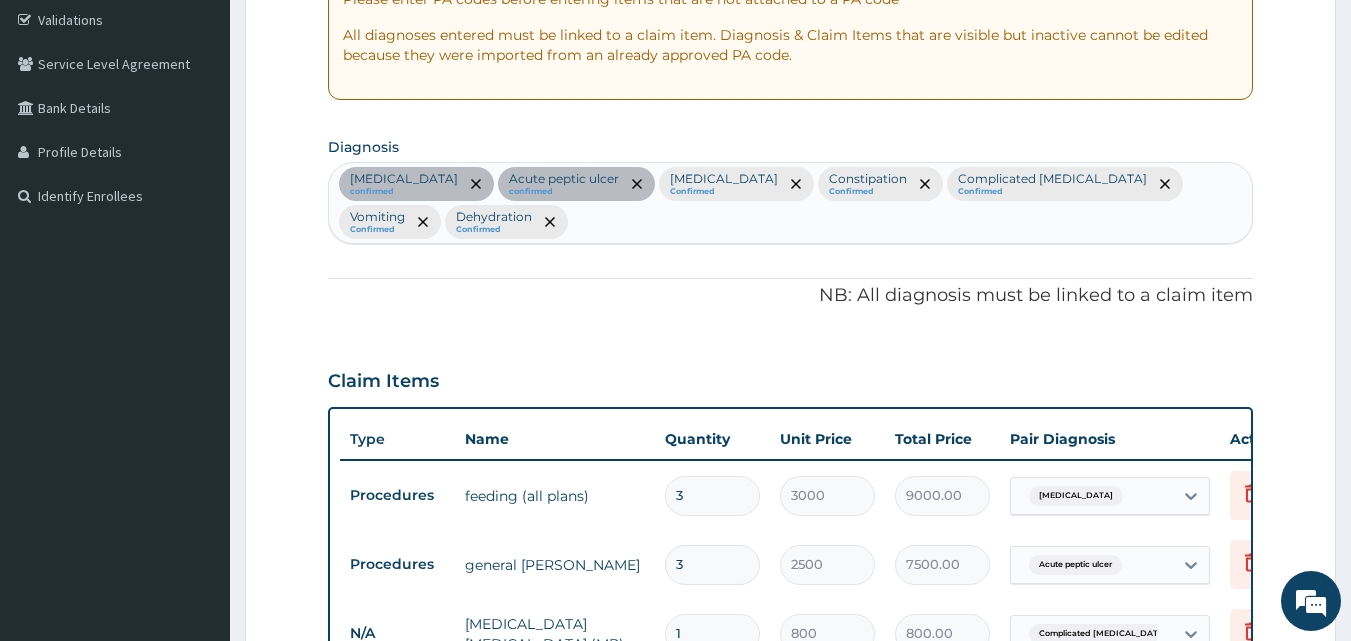 scroll, scrollTop: 373, scrollLeft: 0, axis: vertical 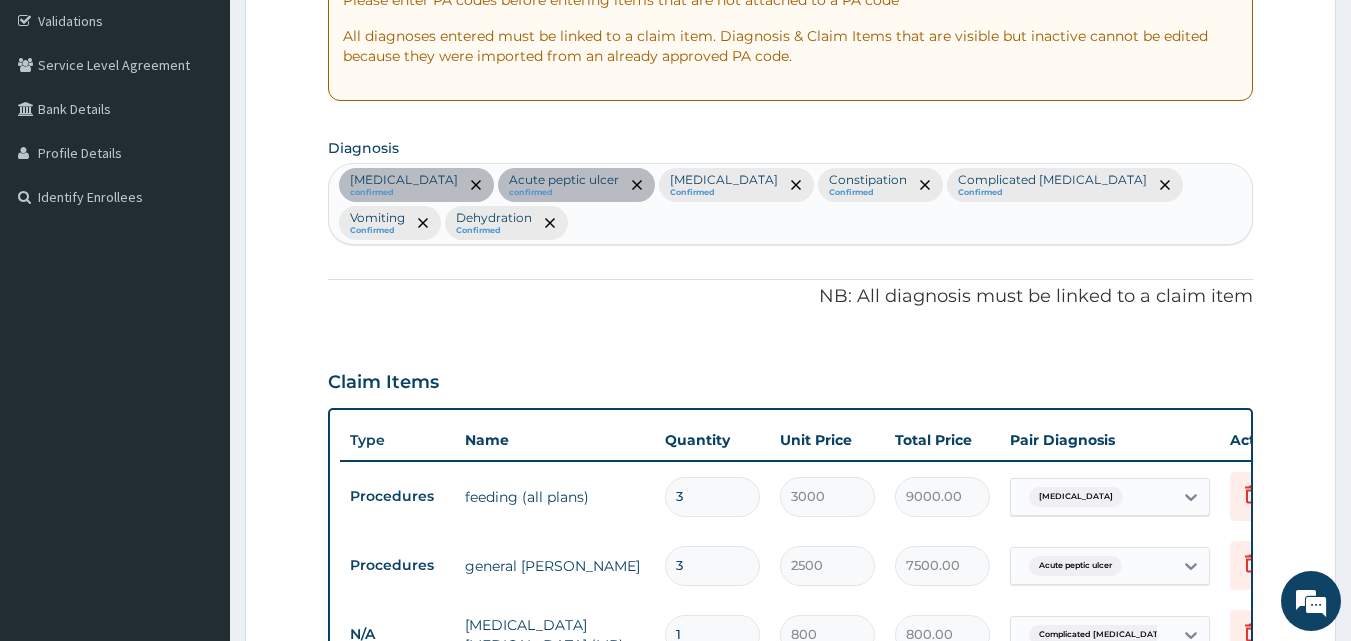 type on "3" 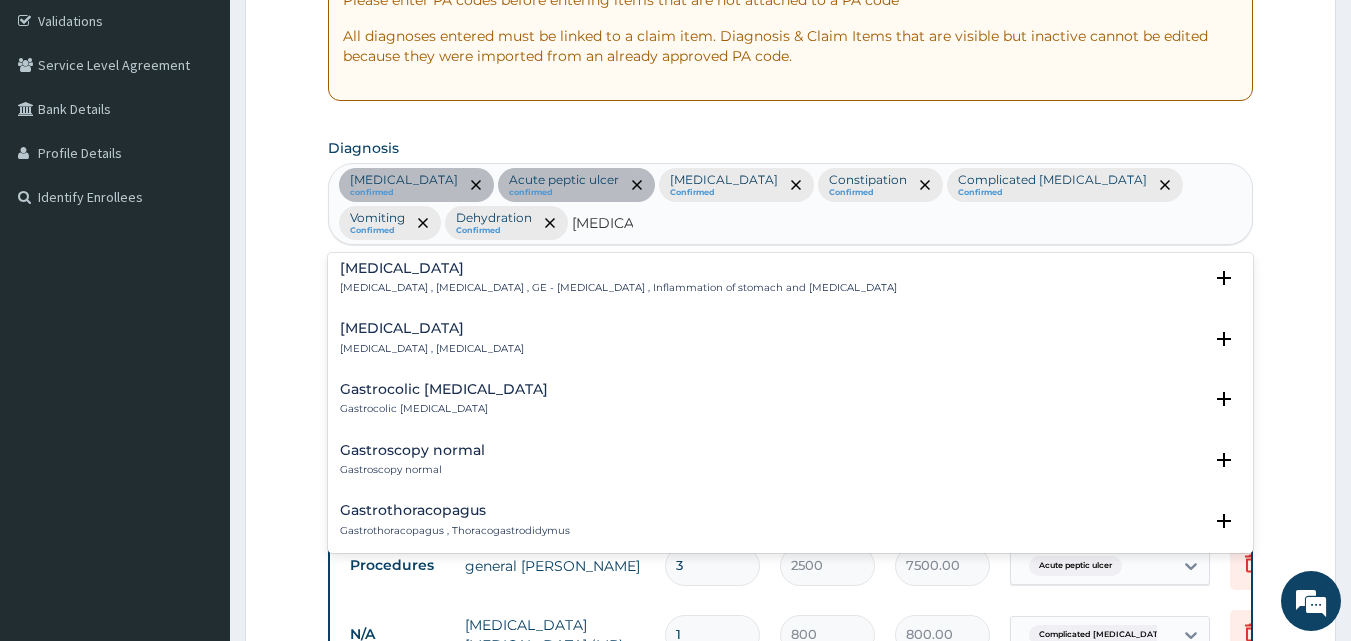 scroll, scrollTop: 400, scrollLeft: 0, axis: vertical 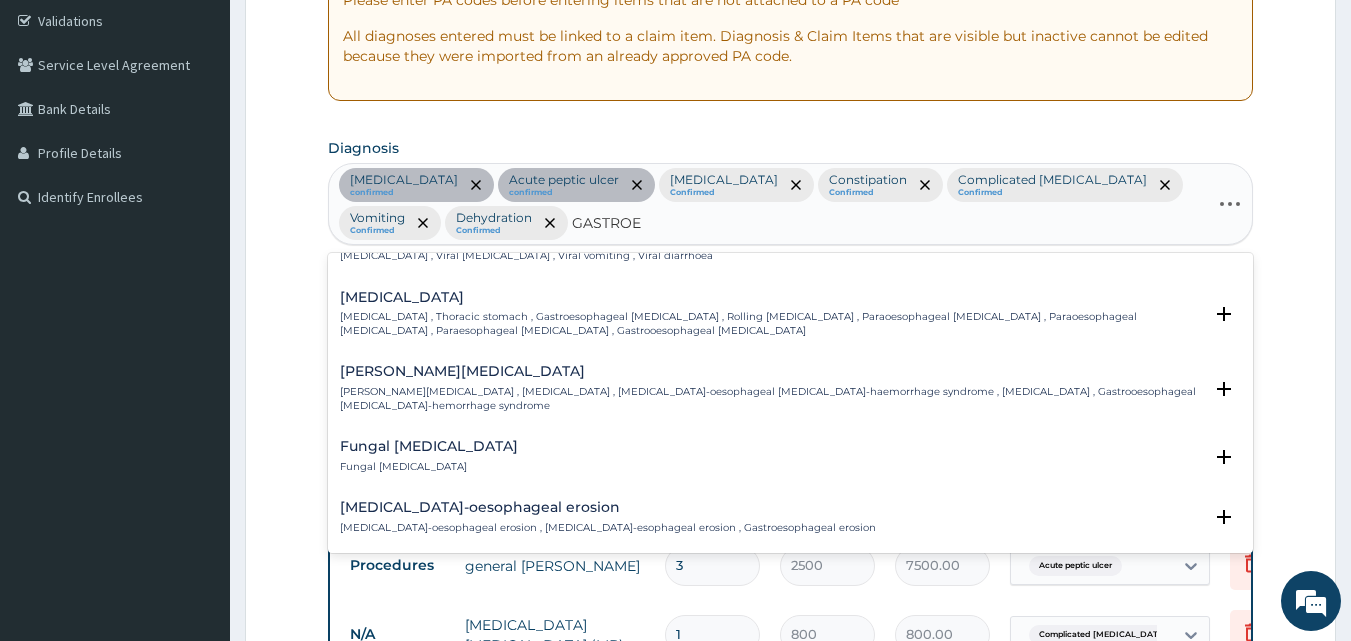 type on "GASTROEN" 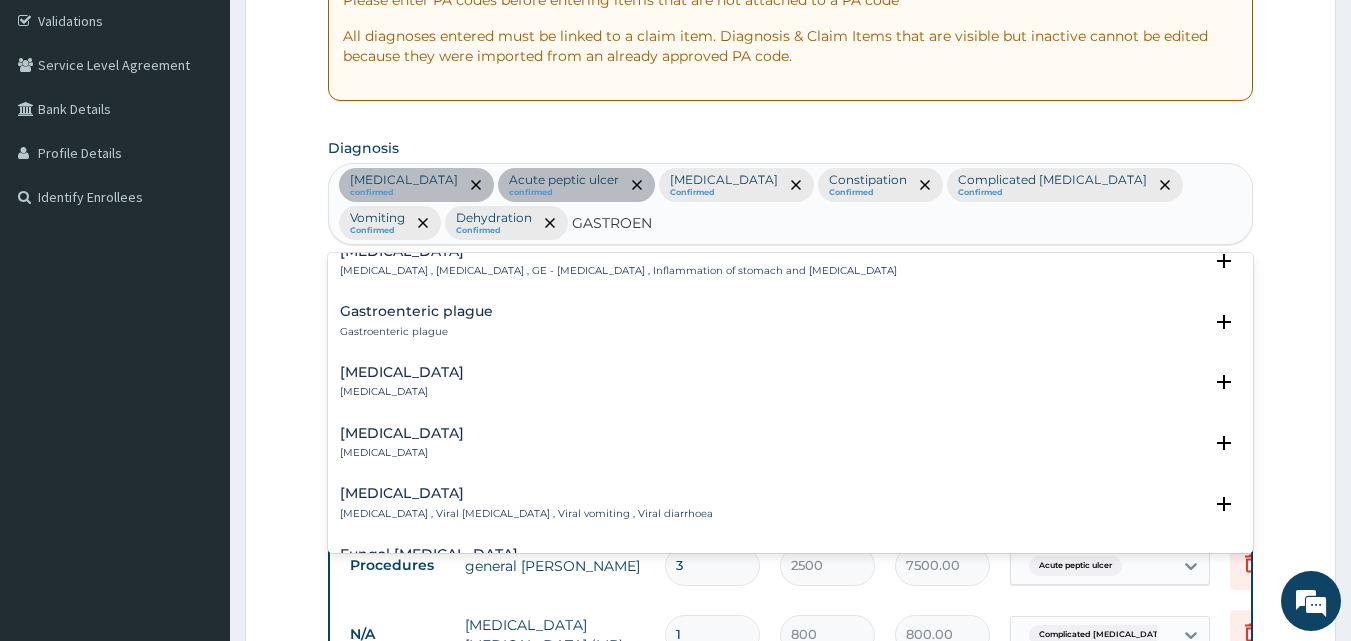 scroll, scrollTop: 0, scrollLeft: 0, axis: both 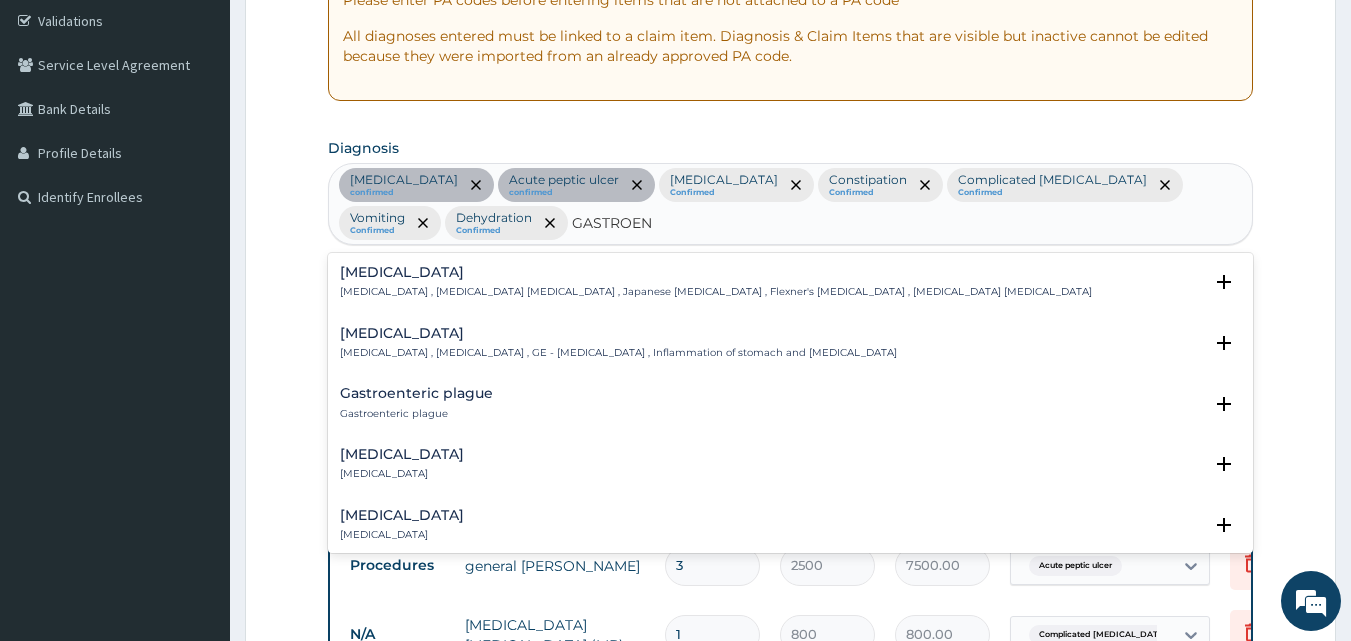 click on "[MEDICAL_DATA]" at bounding box center (402, 454) 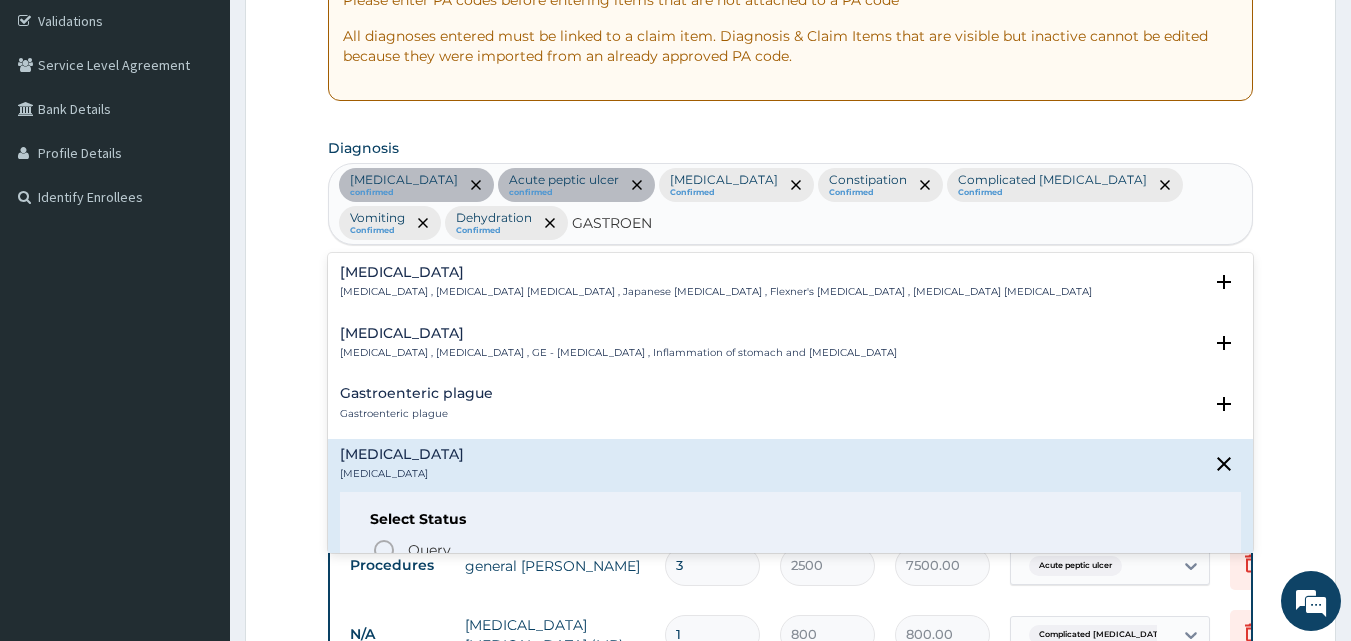 scroll, scrollTop: 100, scrollLeft: 0, axis: vertical 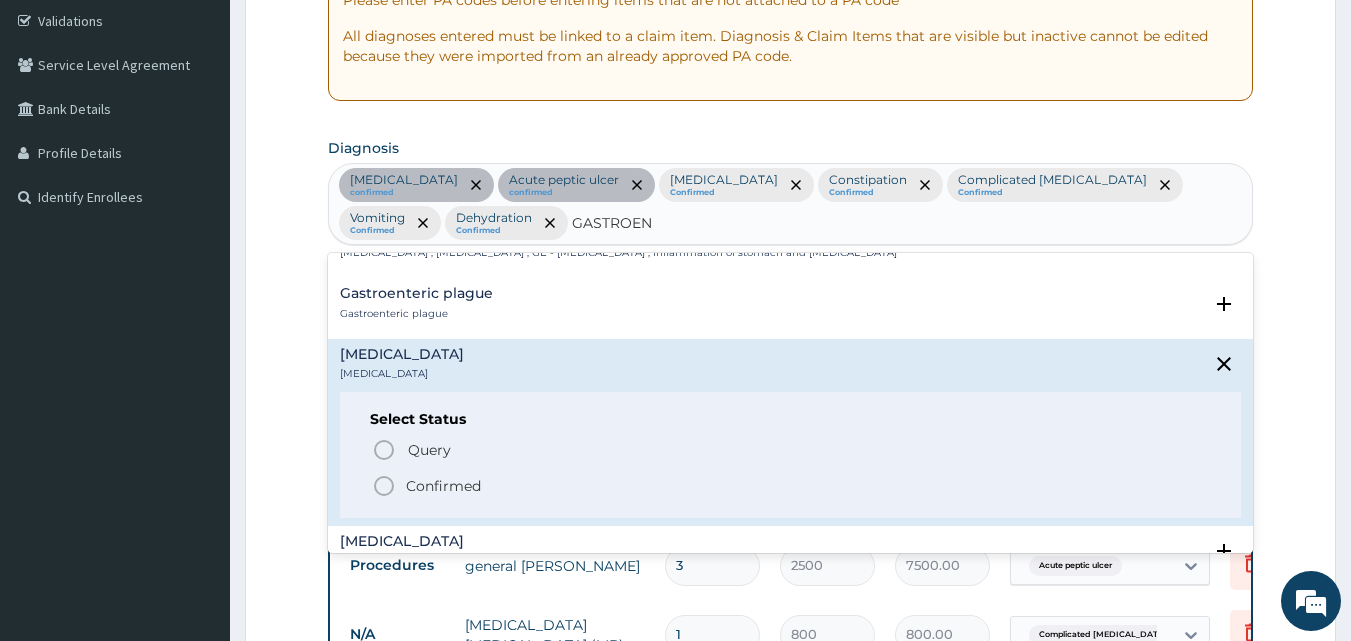 drag, startPoint x: 495, startPoint y: 482, endPoint x: 526, endPoint y: 462, distance: 36.891735 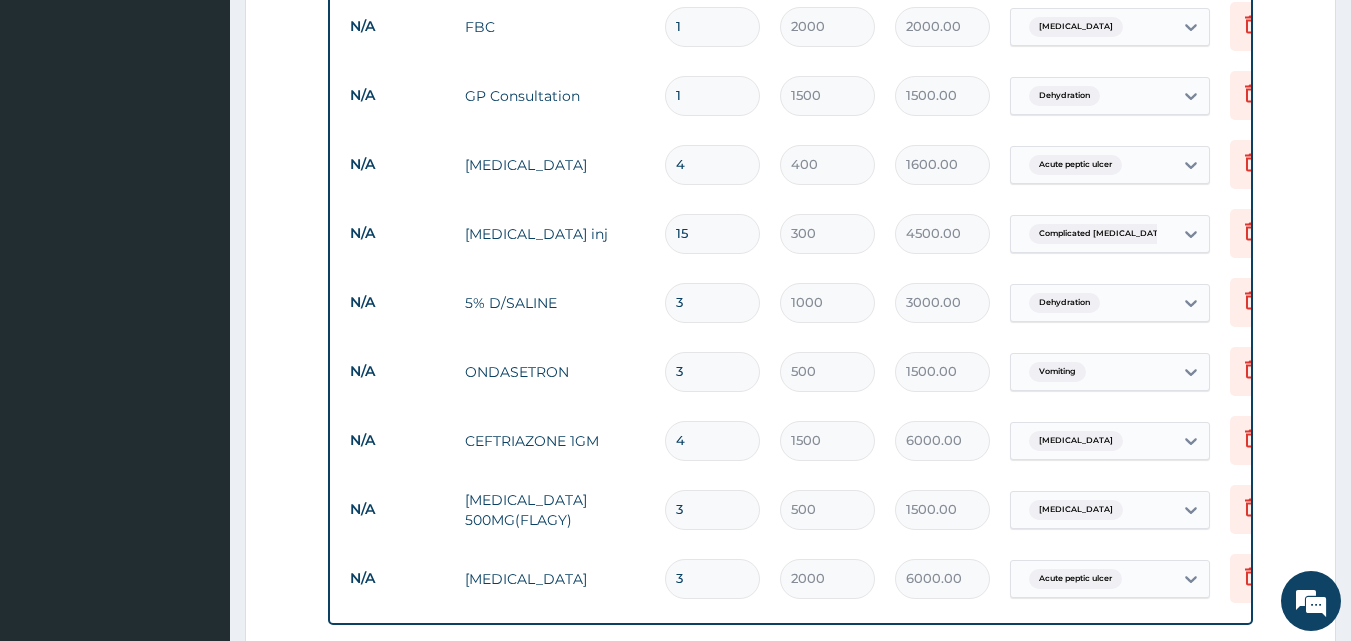 scroll, scrollTop: 1073, scrollLeft: 0, axis: vertical 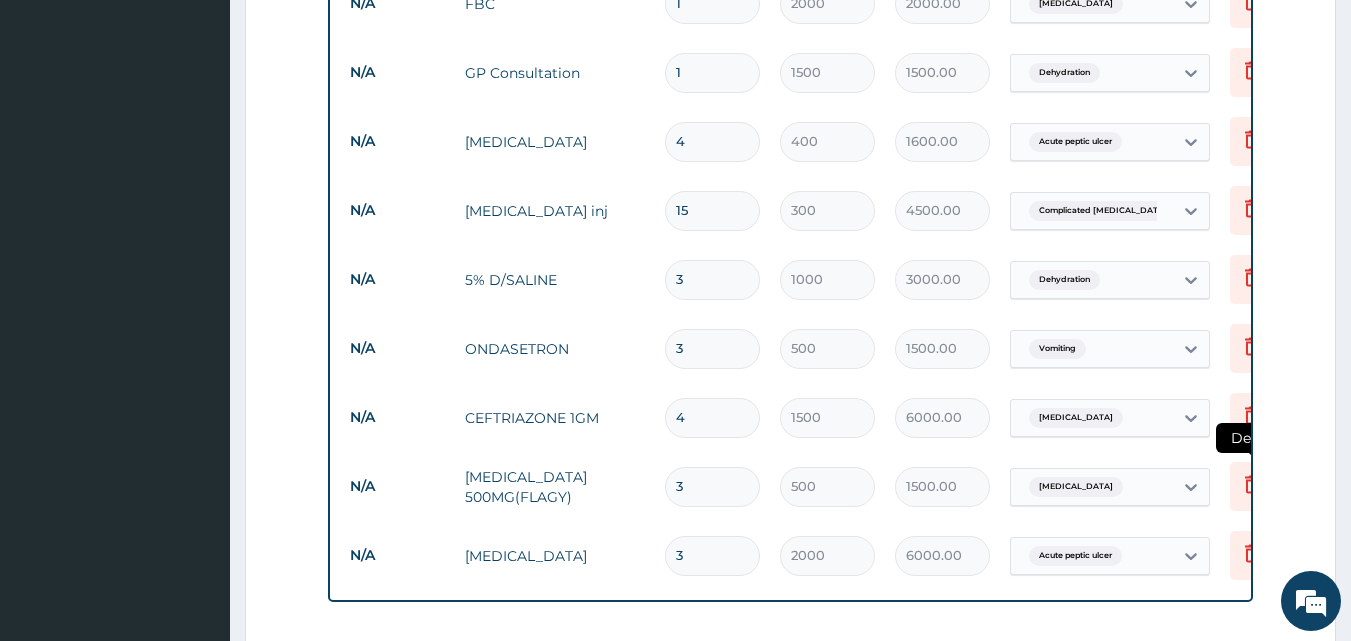 click 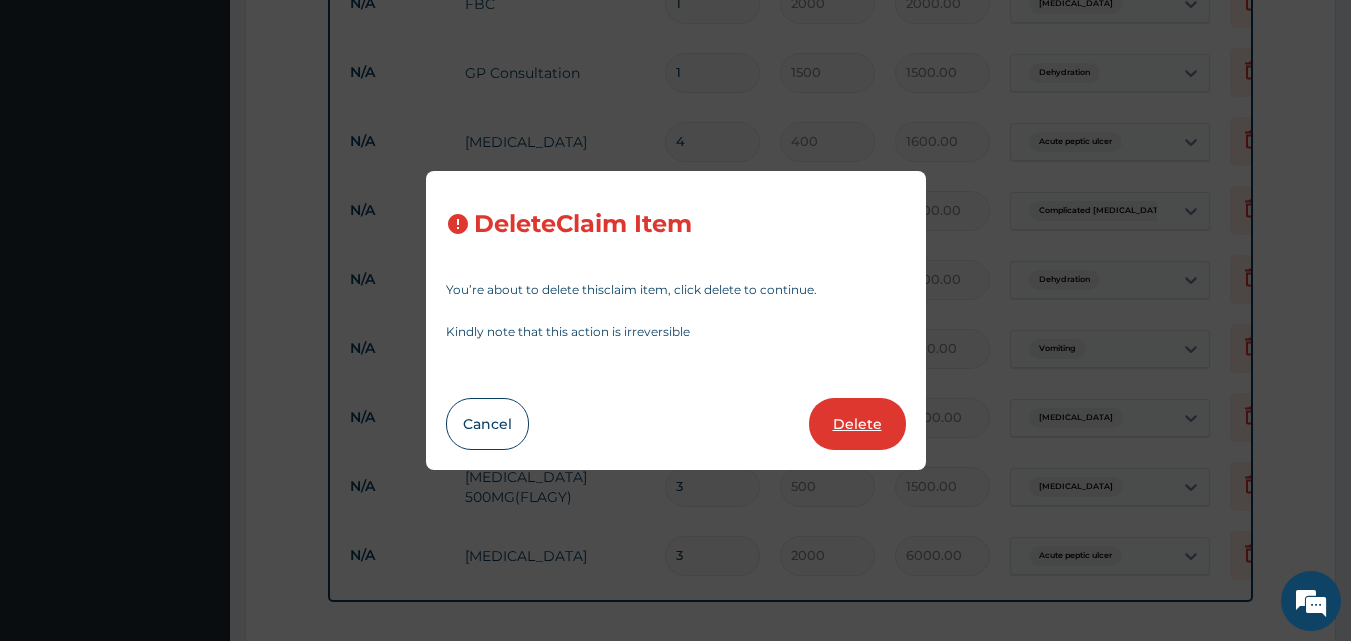 click on "Delete" at bounding box center [857, 424] 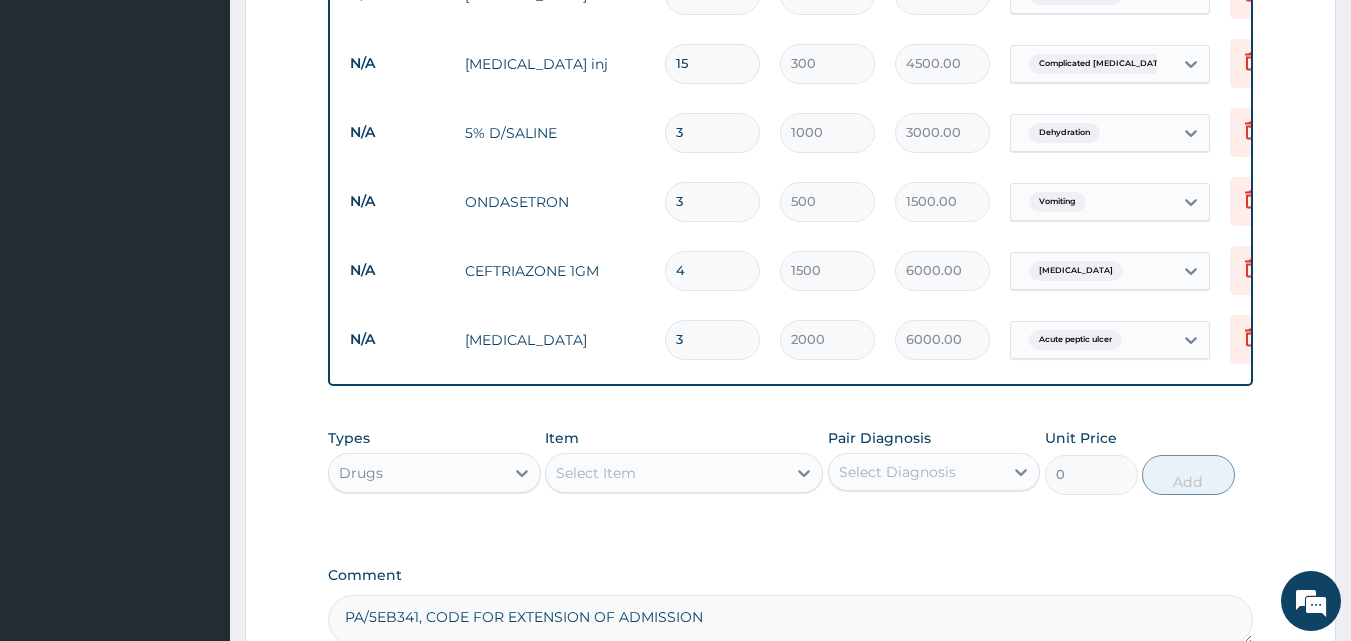 scroll, scrollTop: 1273, scrollLeft: 0, axis: vertical 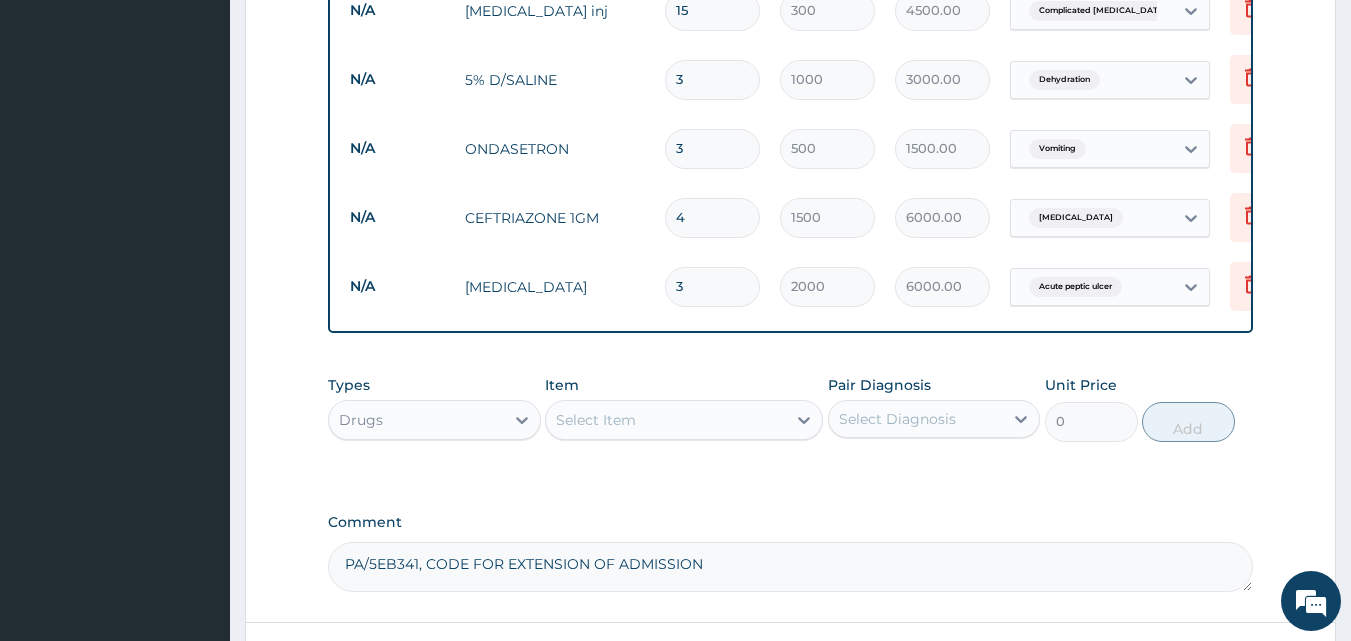 click on "Select Item" at bounding box center (596, 420) 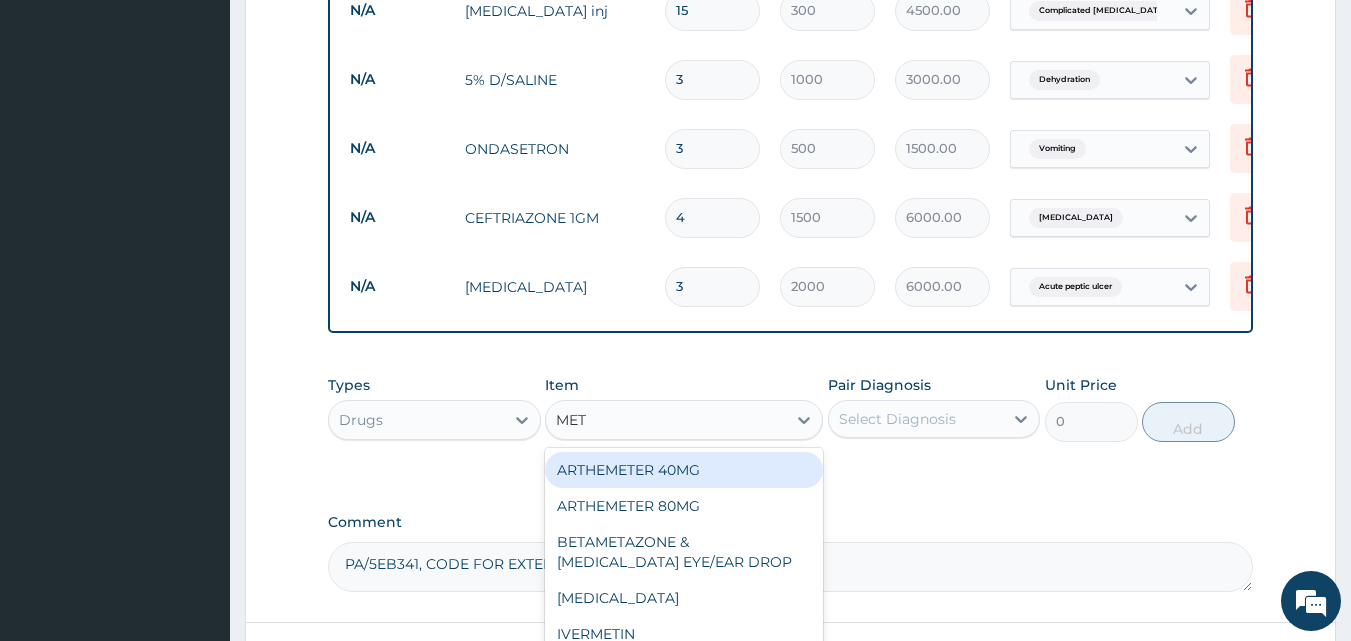 type on "METR" 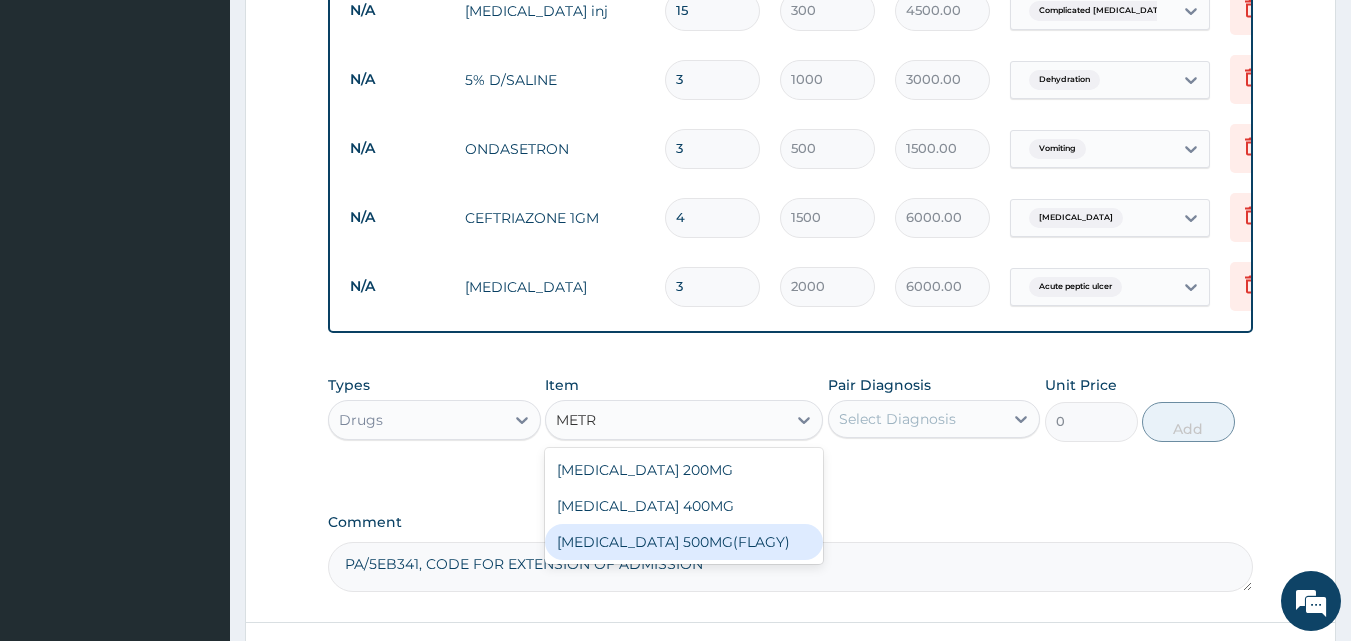 click on "[MEDICAL_DATA] 500MG(FLAGY)" at bounding box center (684, 542) 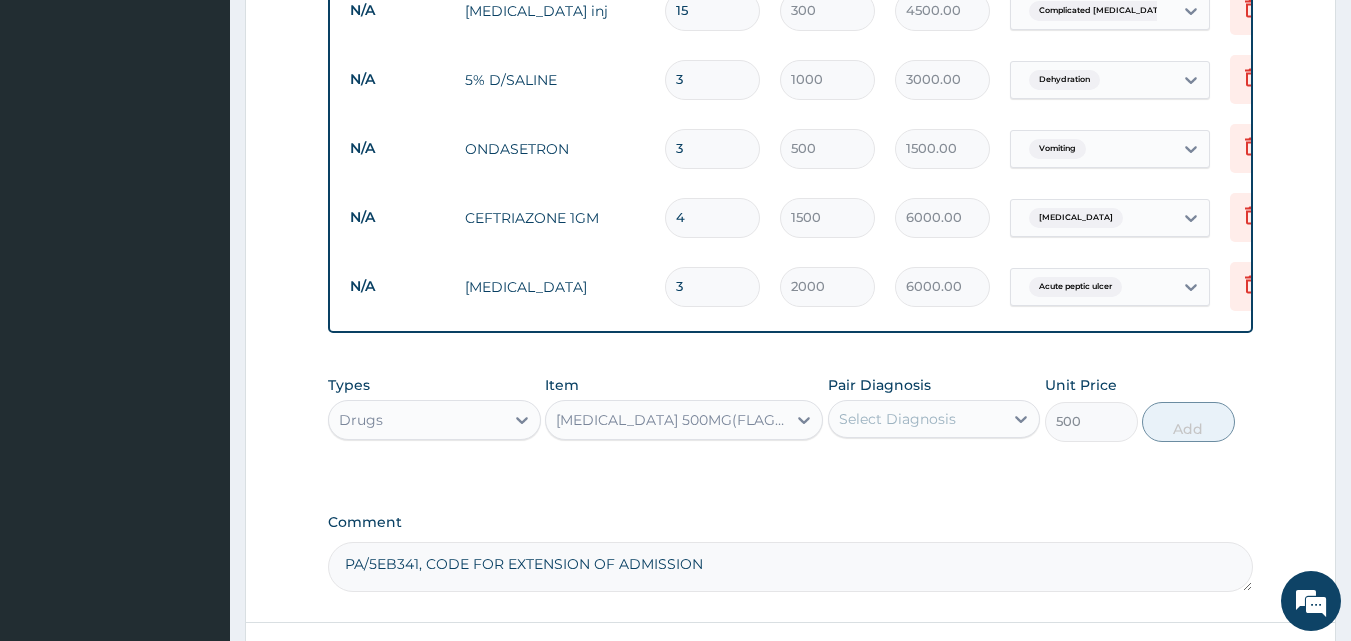 click on "Select Diagnosis" at bounding box center [916, 419] 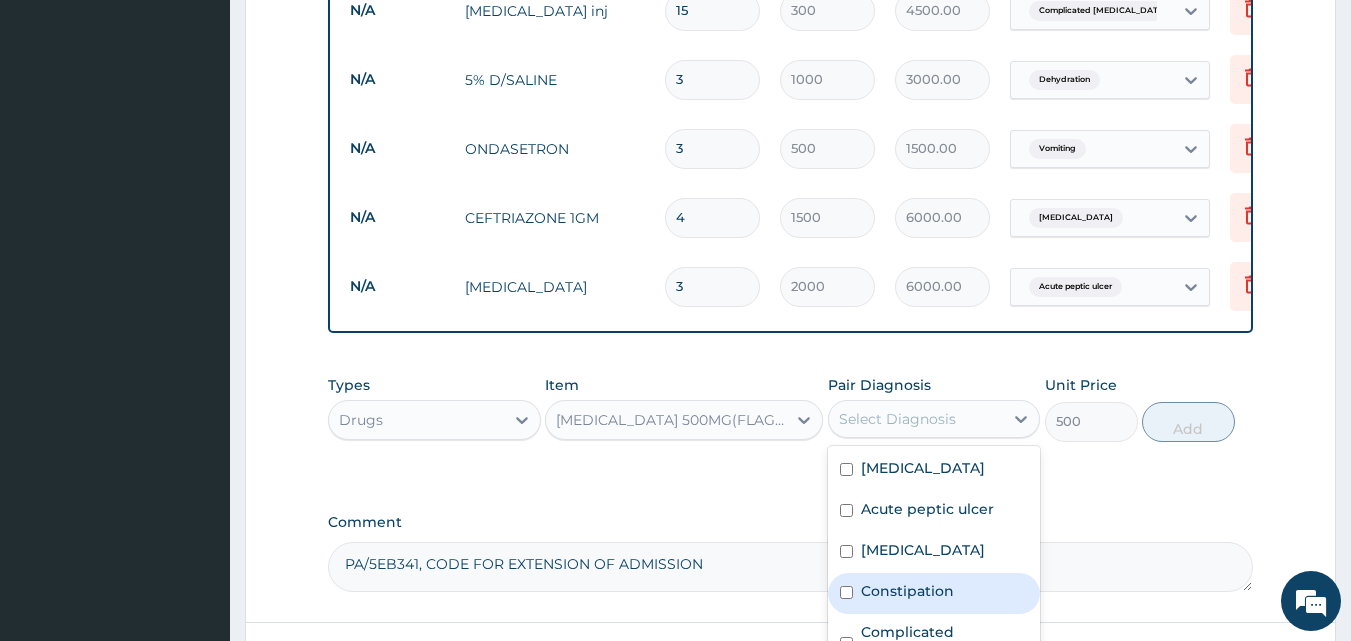 scroll, scrollTop: 36, scrollLeft: 0, axis: vertical 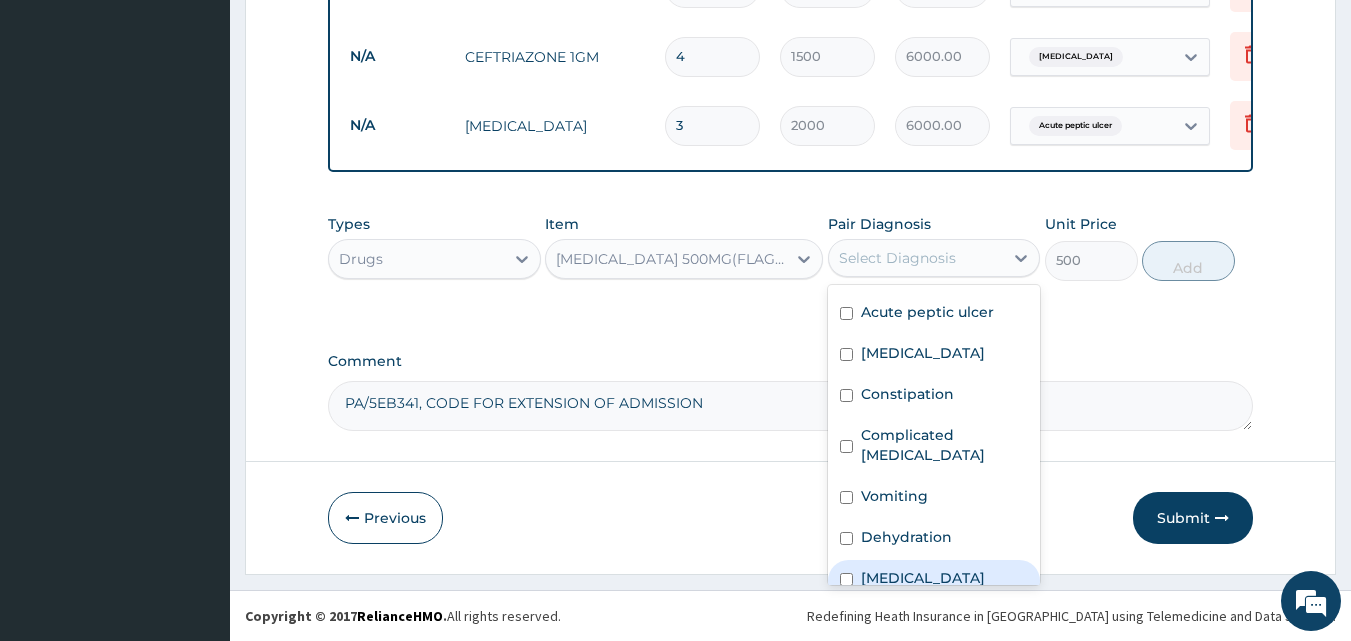 click on "[MEDICAL_DATA]" at bounding box center [923, 578] 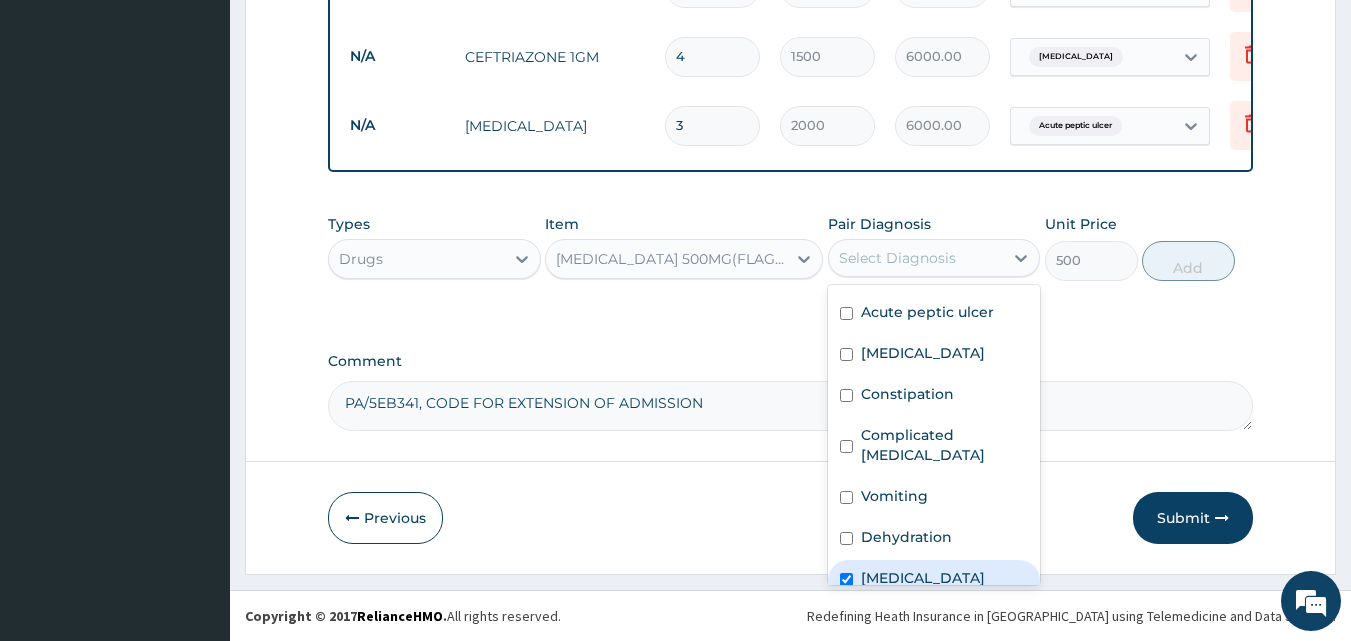 checkbox on "true" 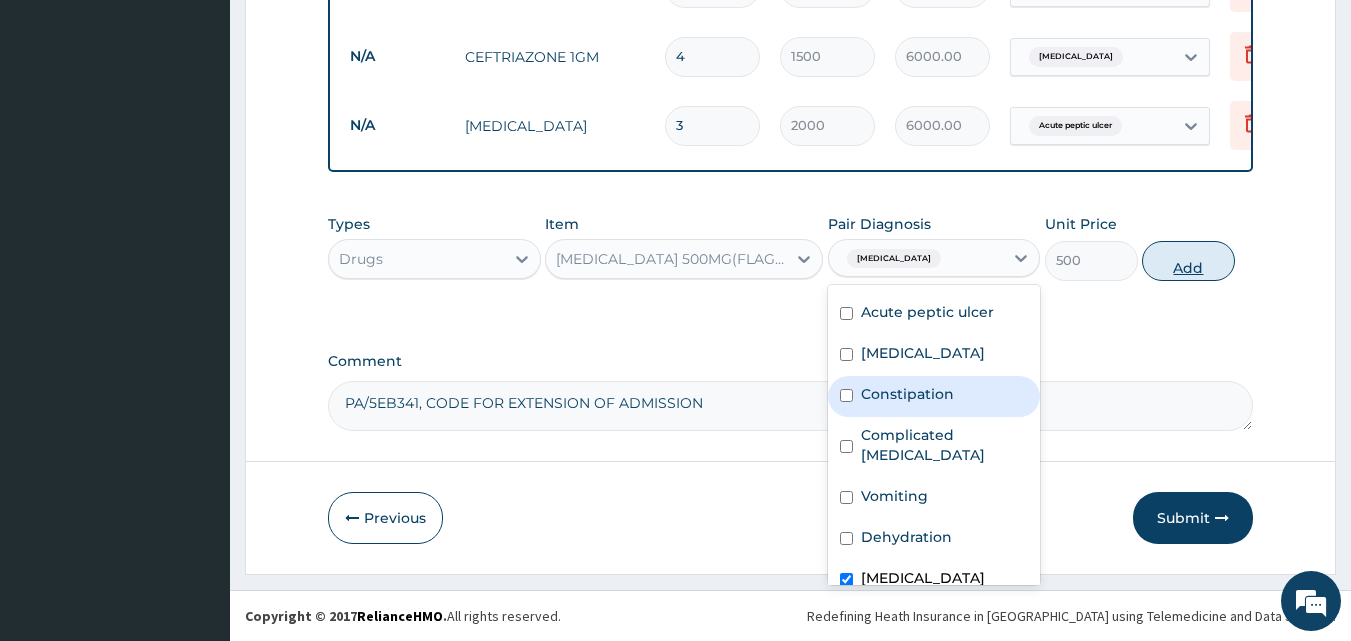 click on "Add" at bounding box center (1188, 261) 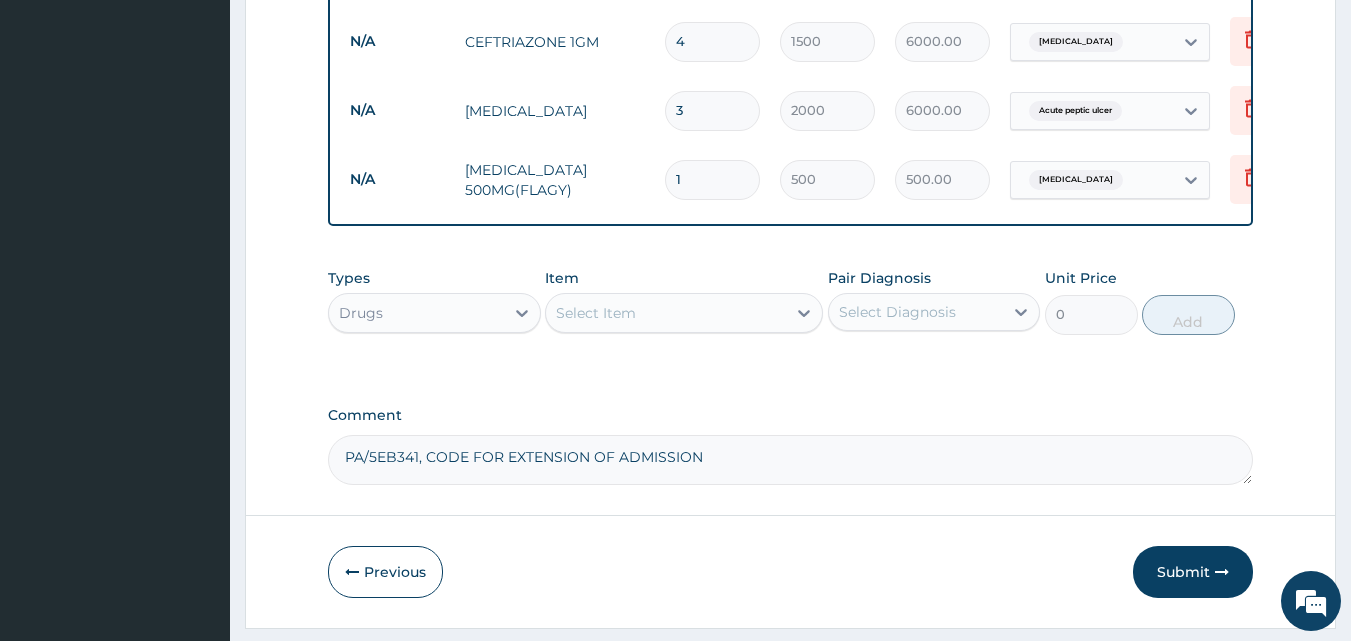 type 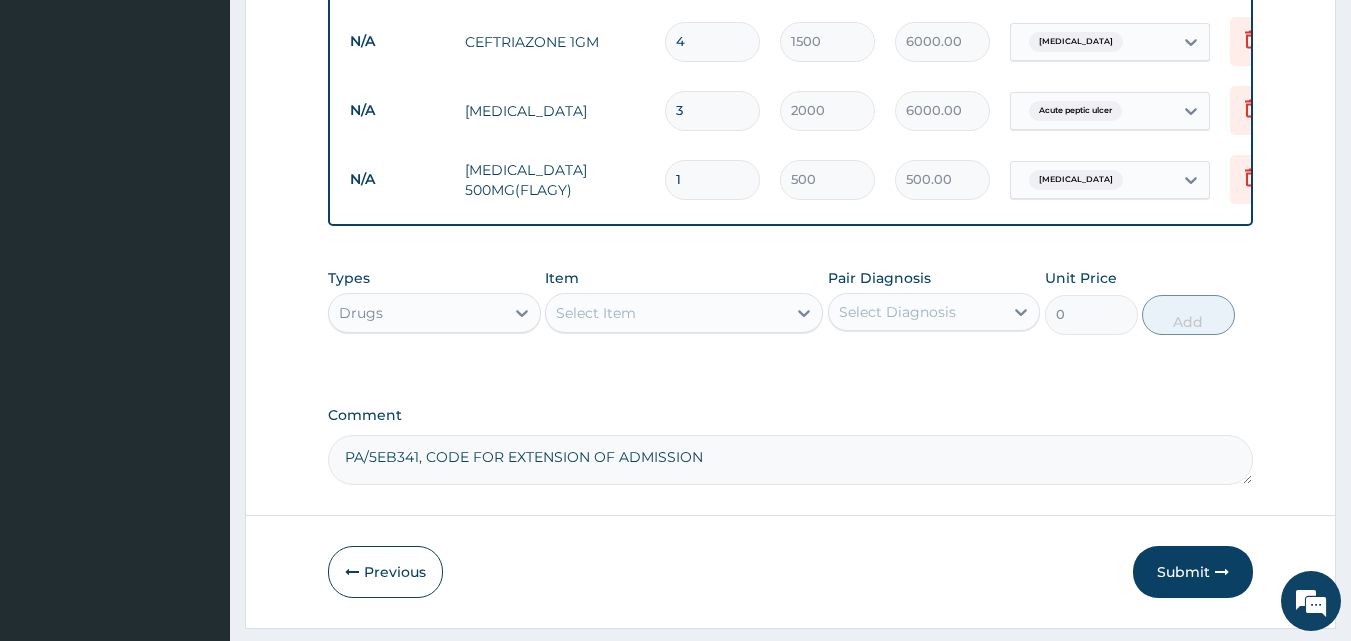 type on "0.00" 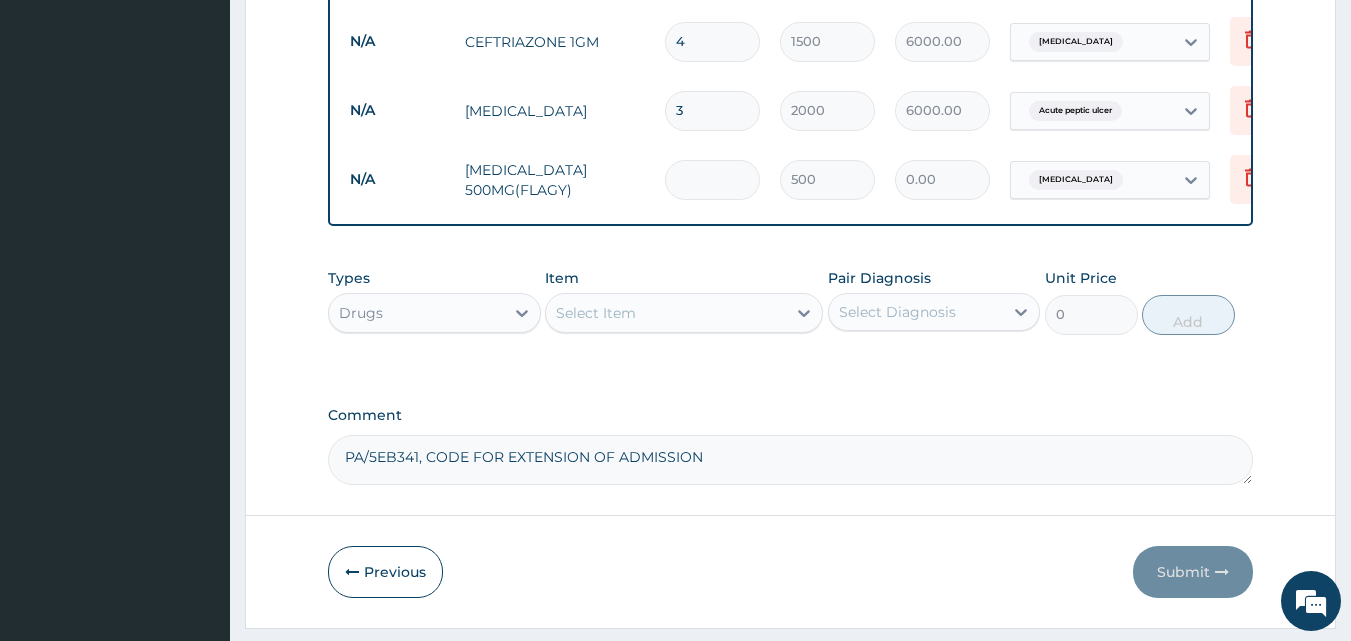 type on "4" 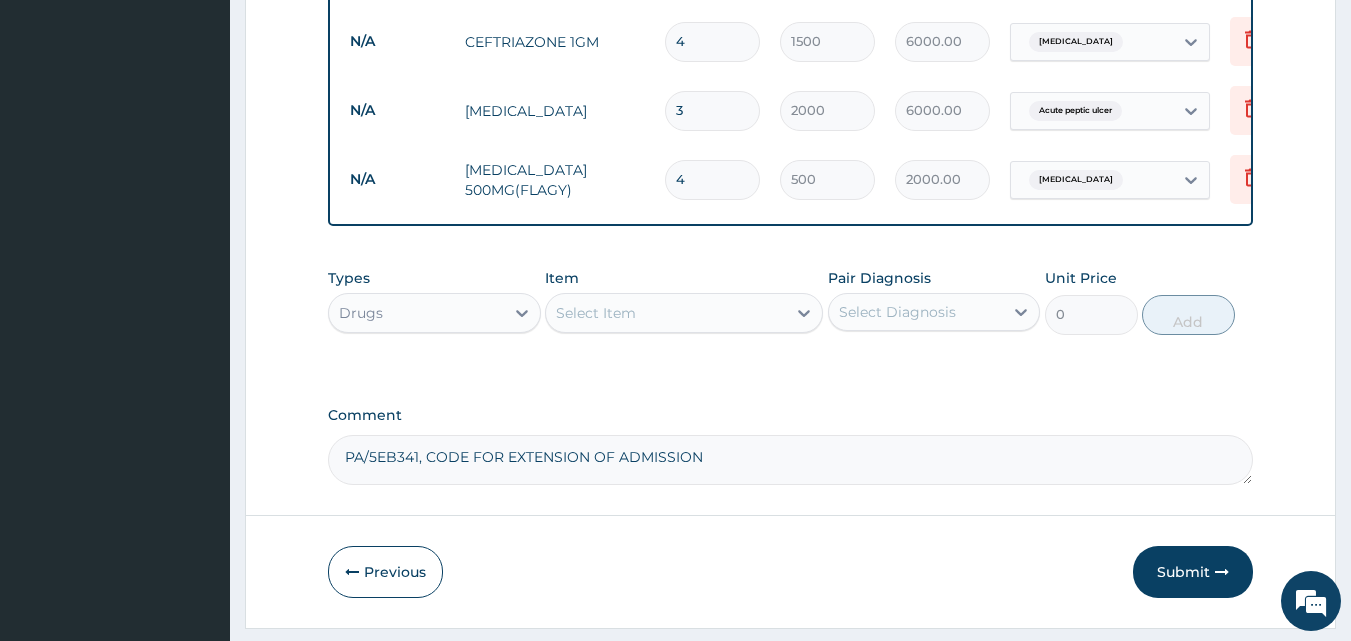 type on "4" 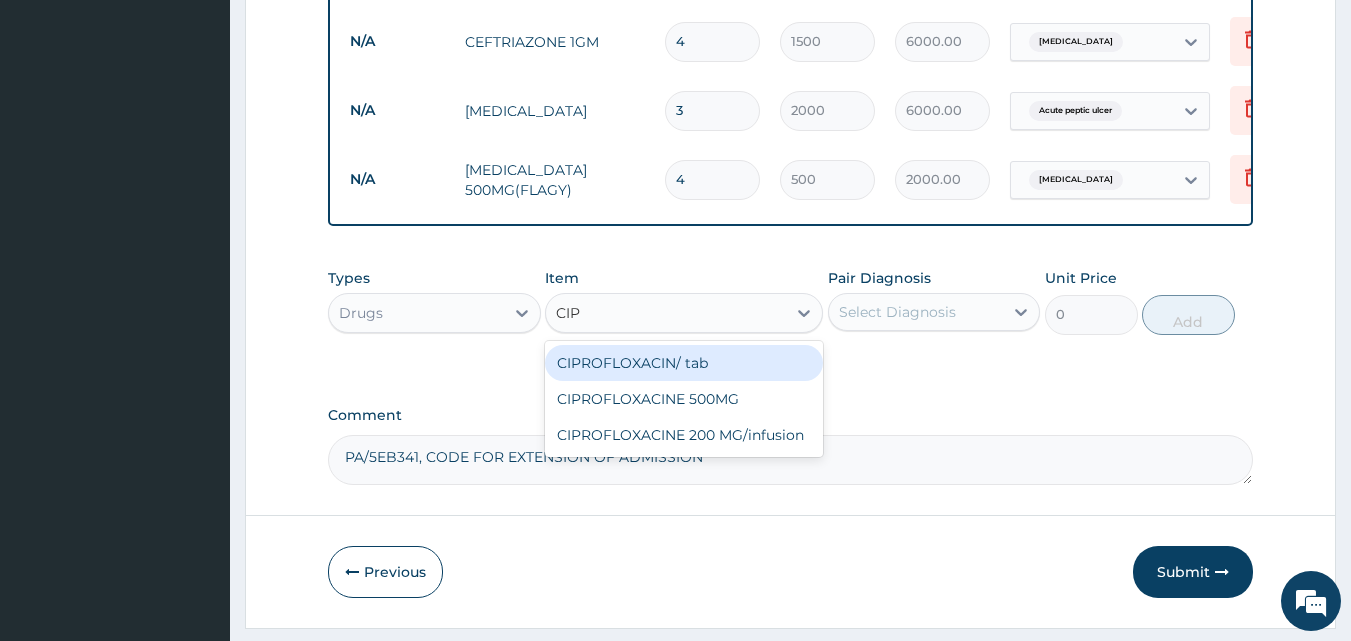 type on "CIPR" 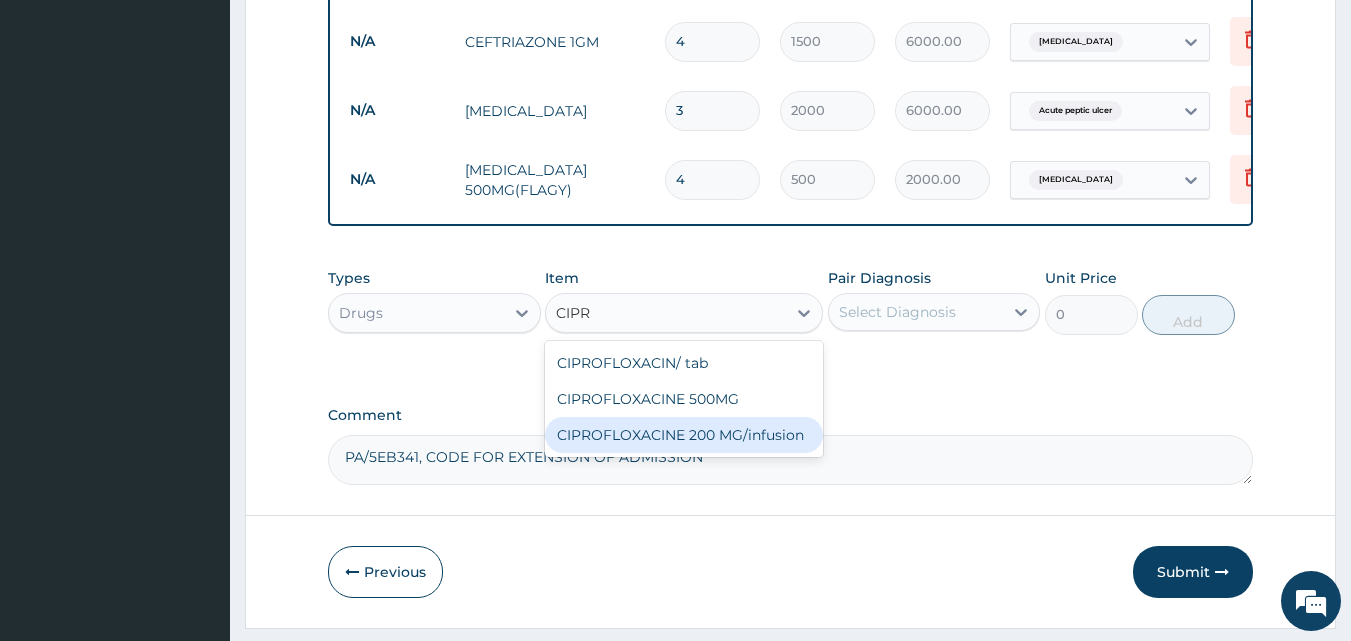 click on "CIPROFLOXACINE 200 MG/infusion" at bounding box center (684, 435) 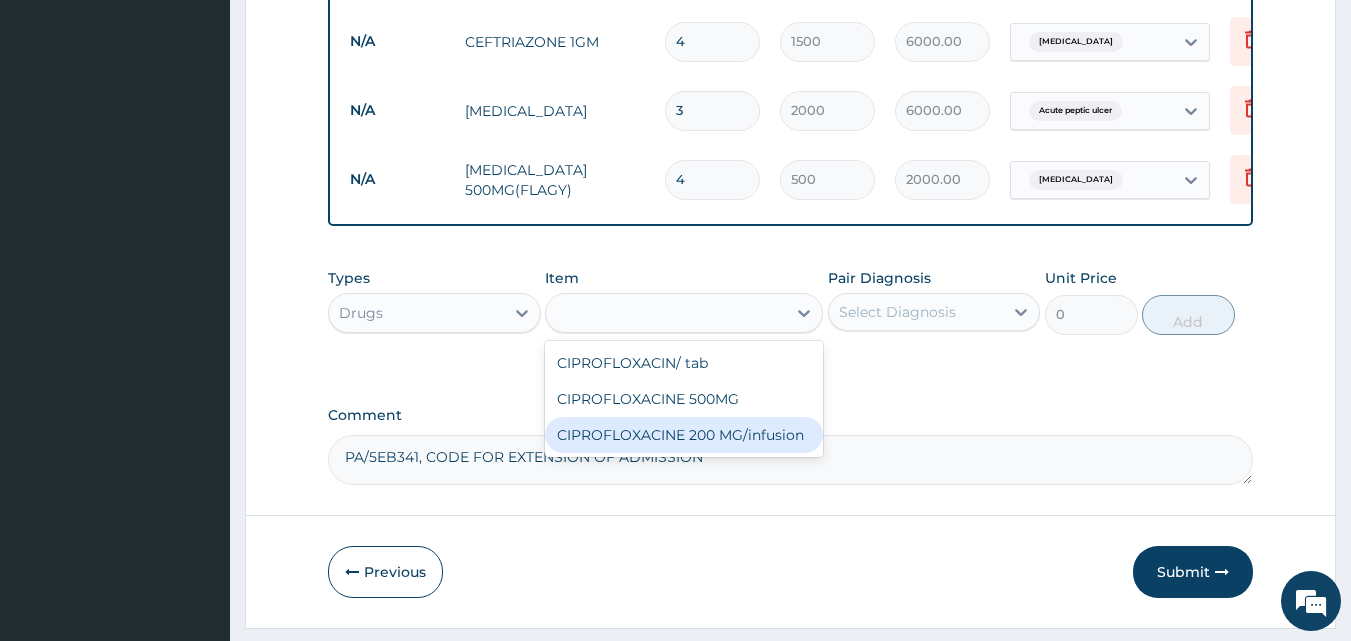 type on "600" 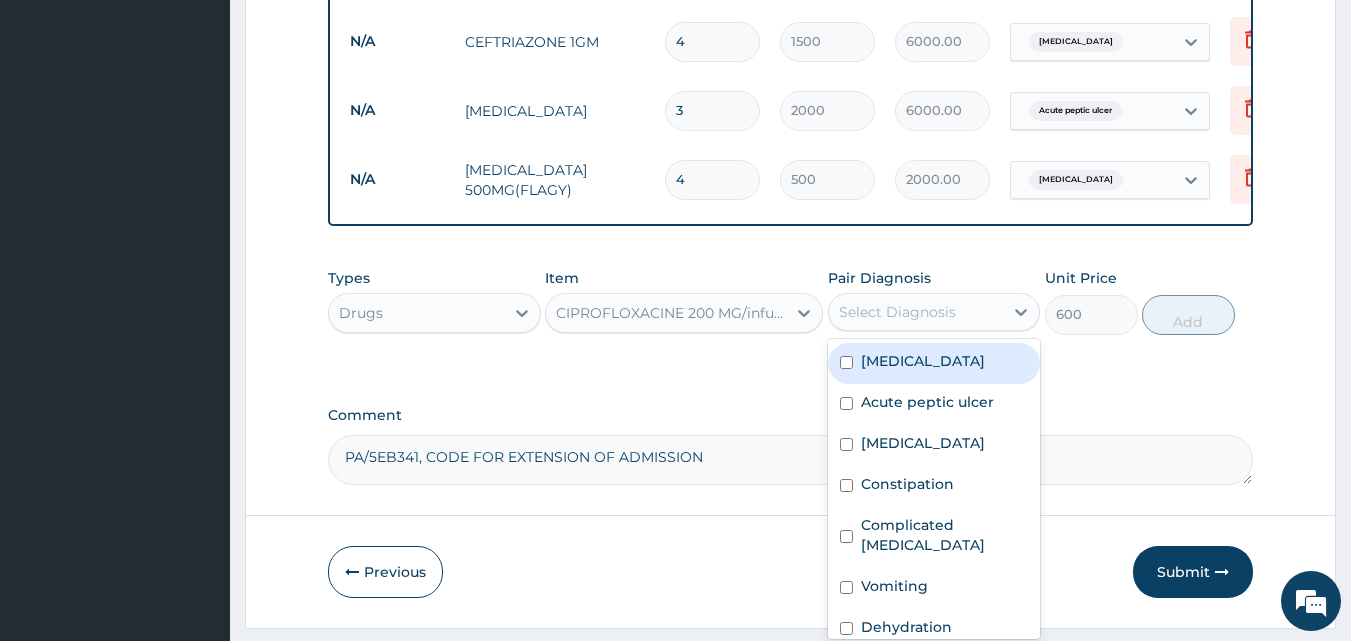 click on "Select Diagnosis" at bounding box center [934, 312] 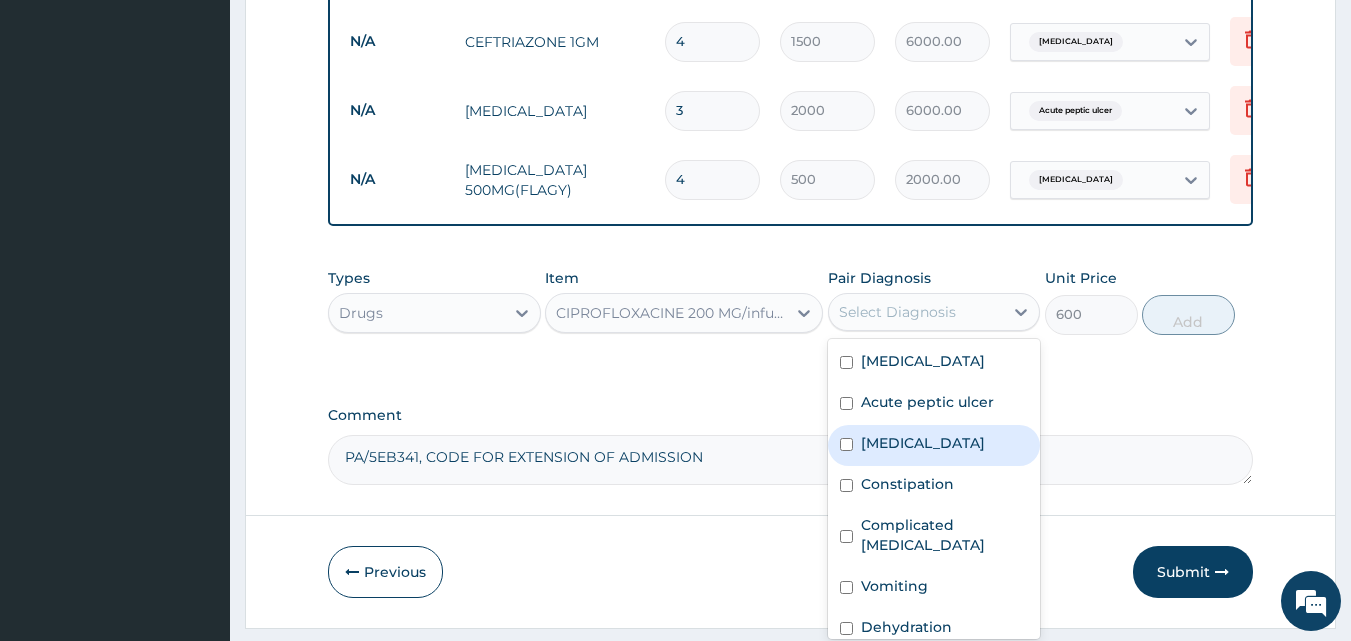 scroll, scrollTop: 36, scrollLeft: 0, axis: vertical 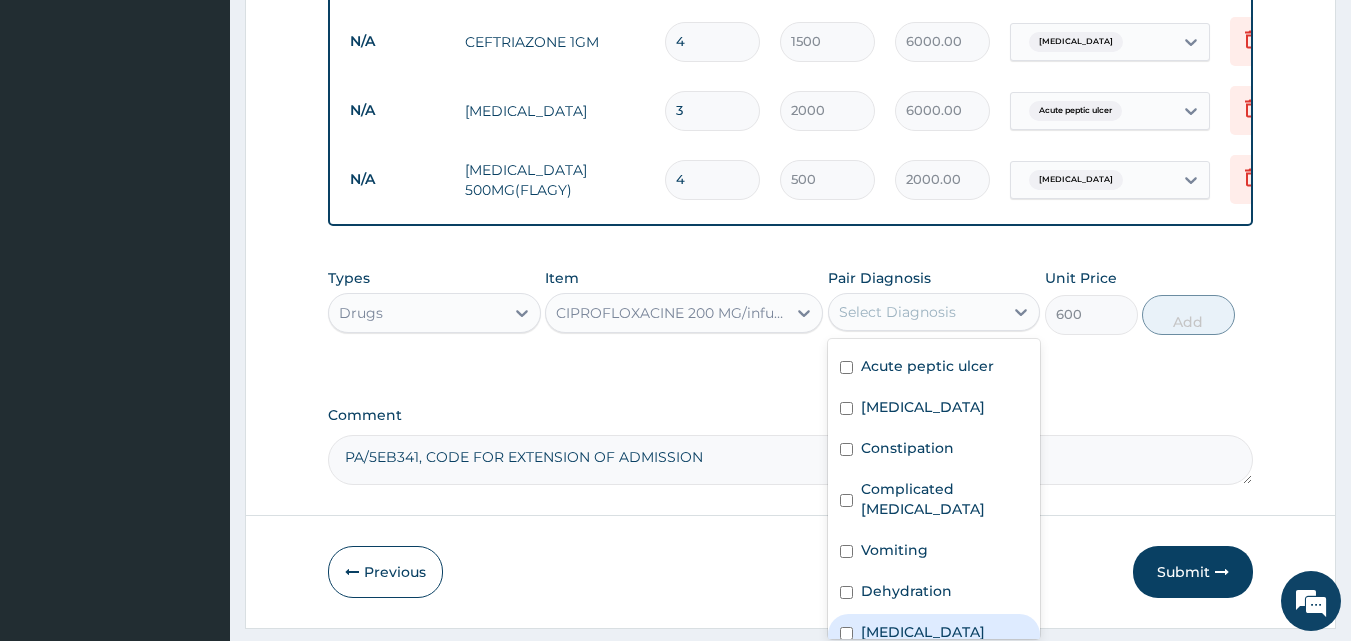 click on "[MEDICAL_DATA]" at bounding box center [923, 632] 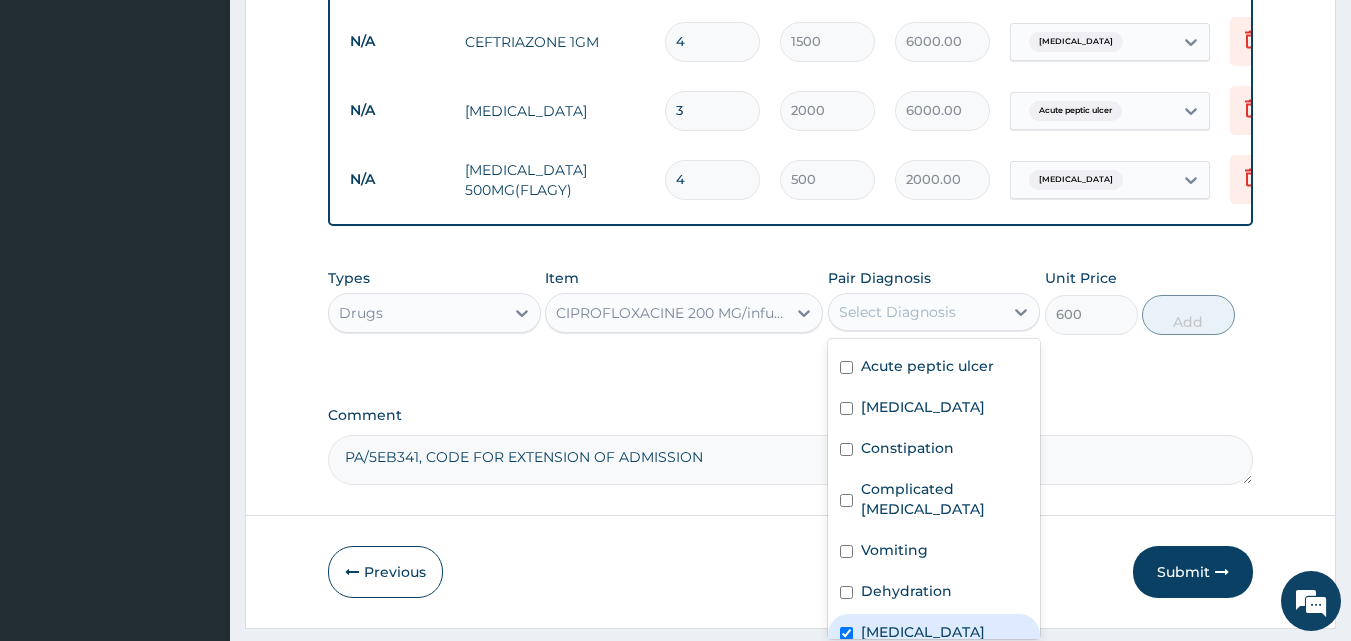 checkbox on "true" 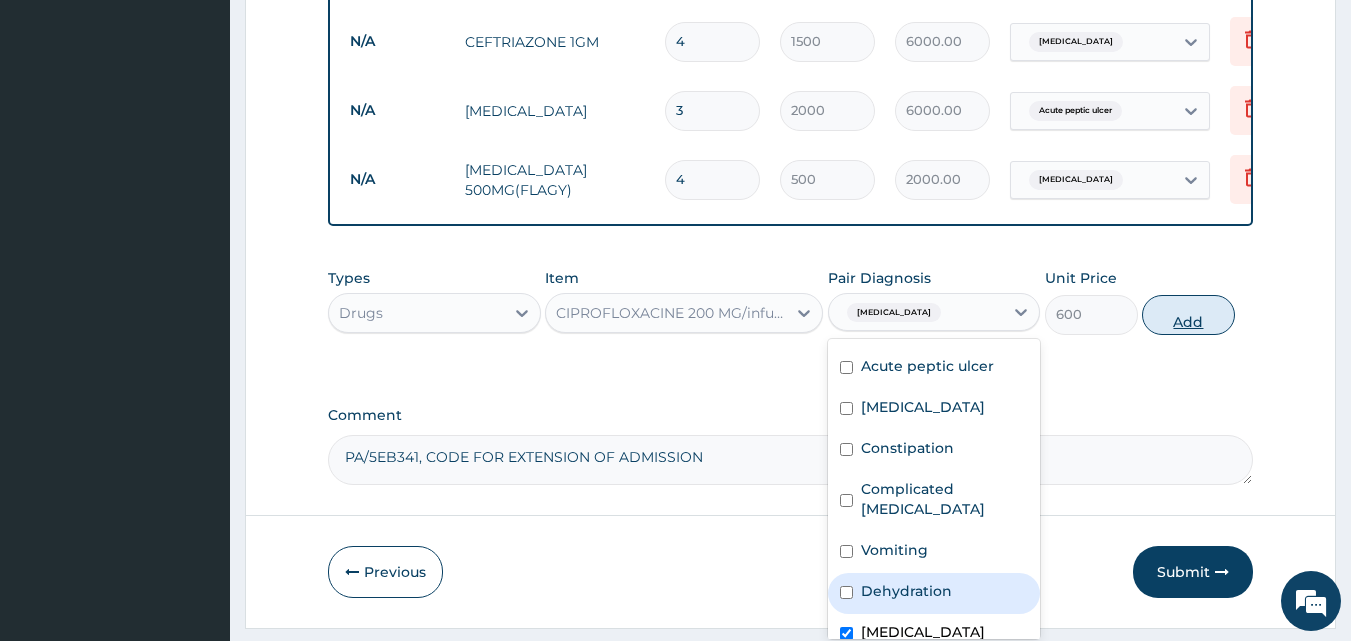 click on "Add" at bounding box center (1188, 315) 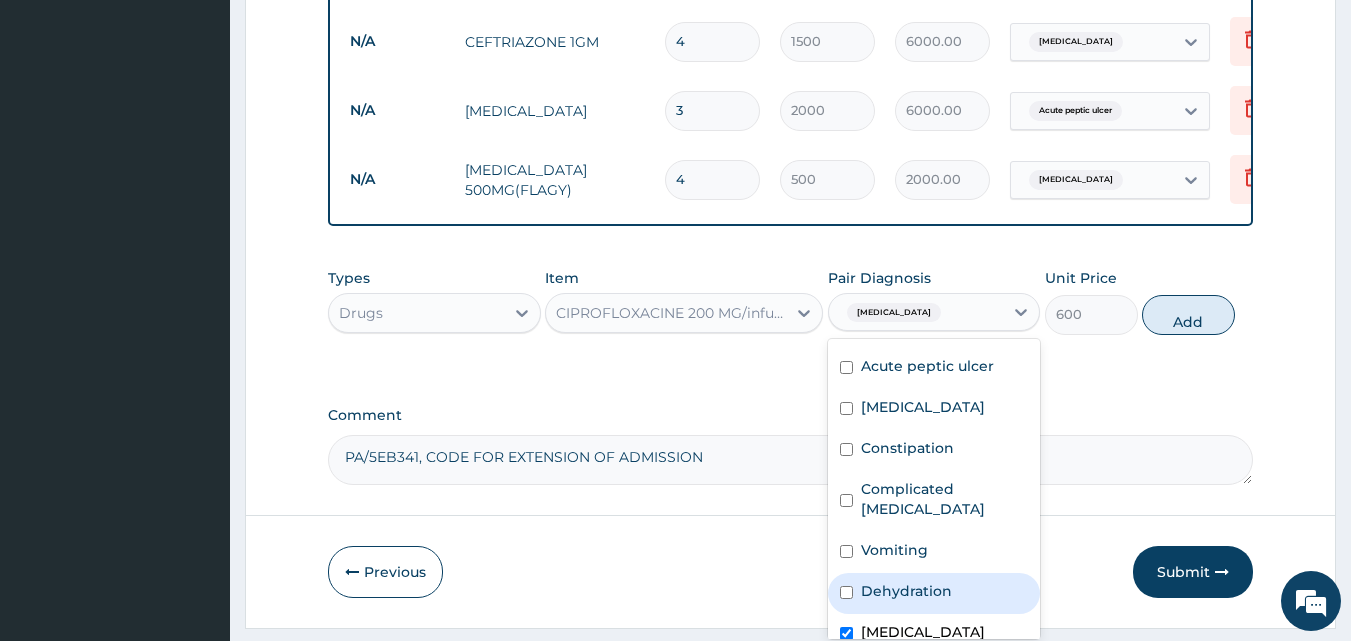type on "0" 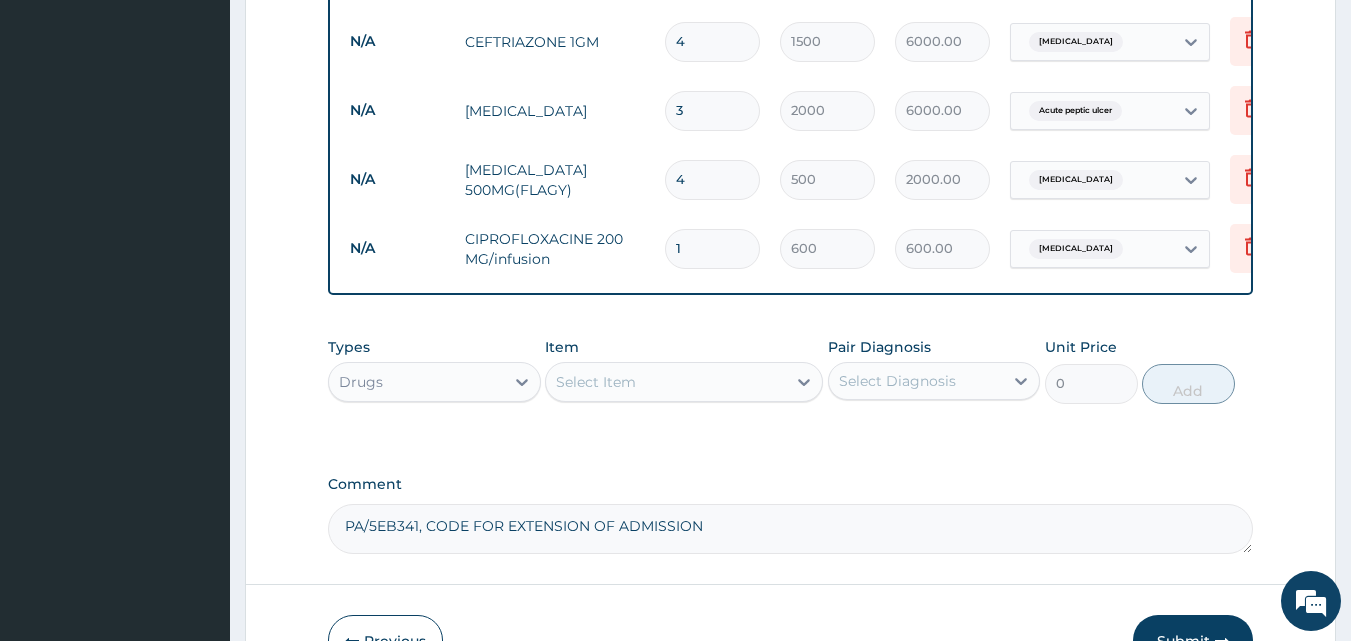 type 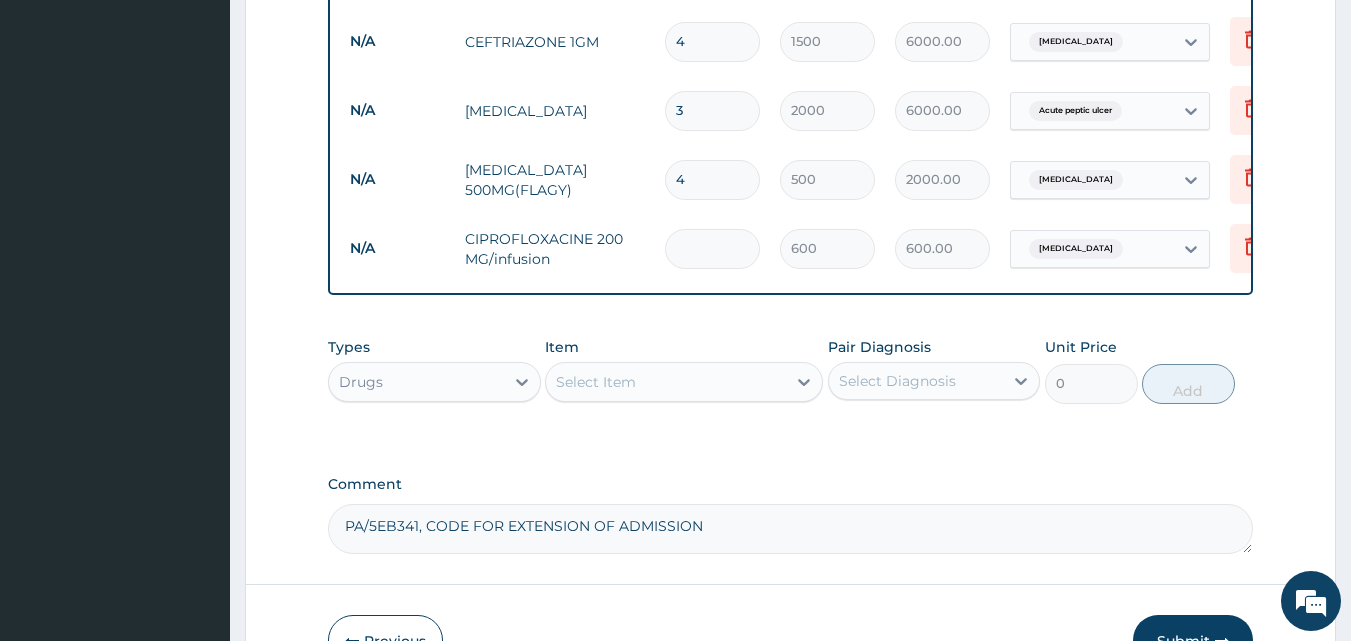 type on "0.00" 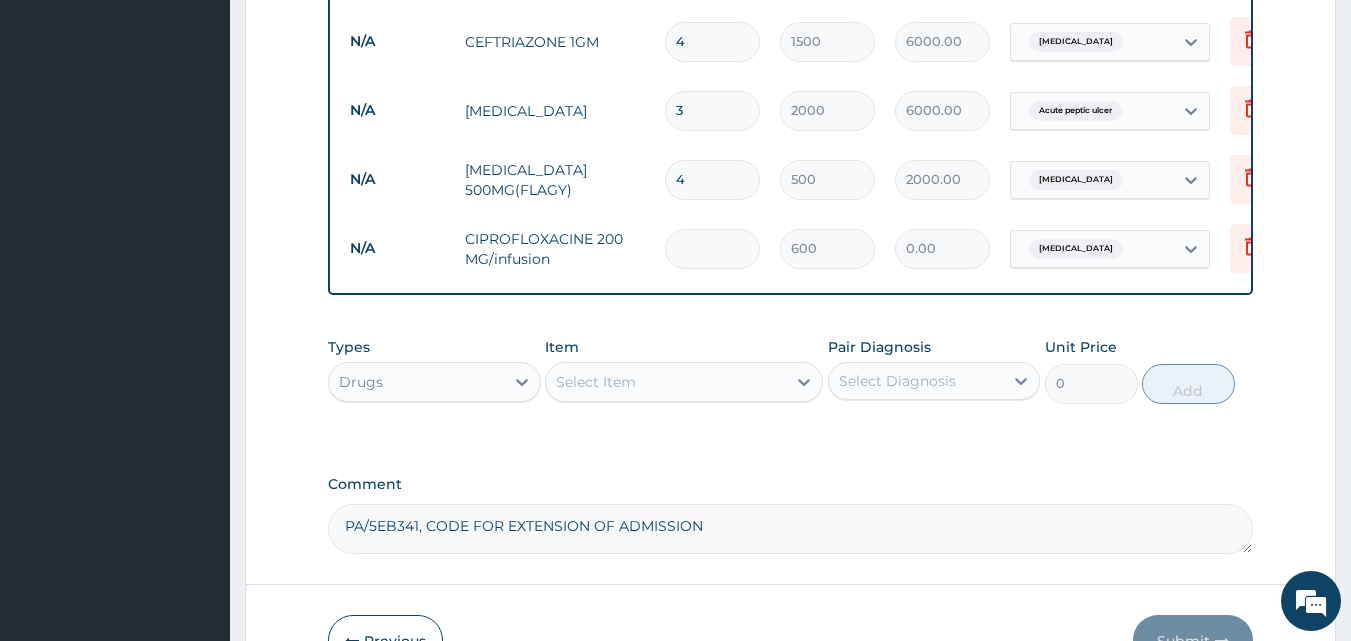 type on "3" 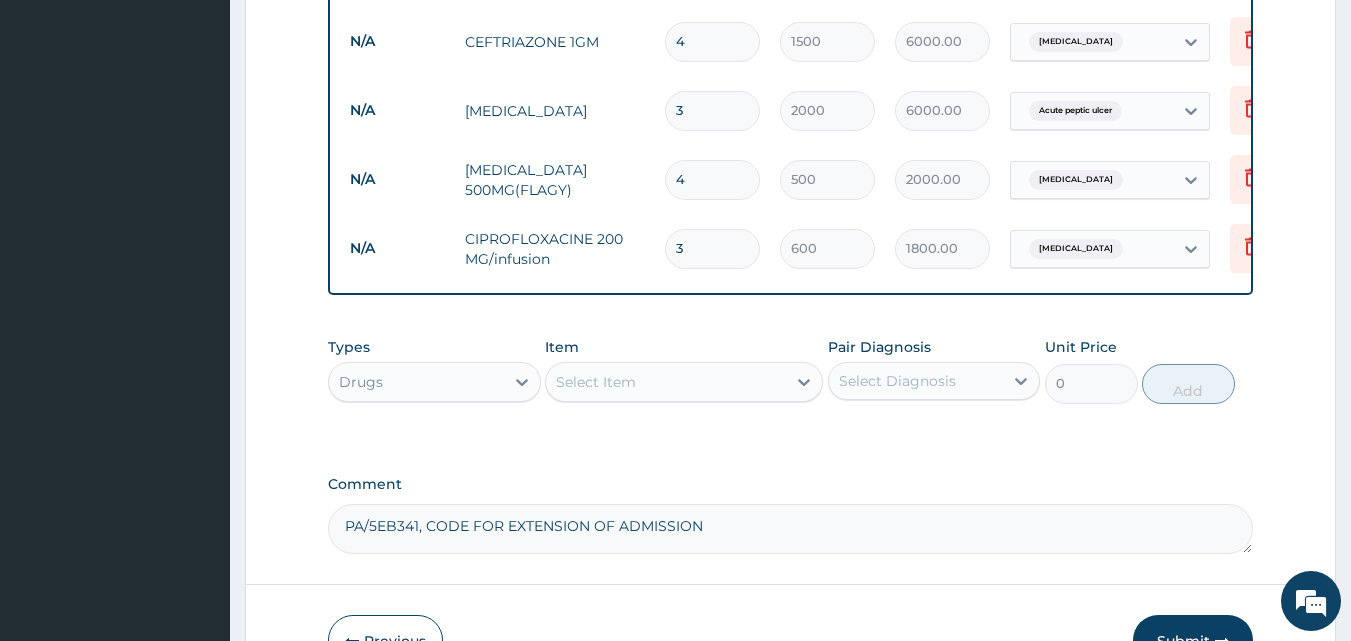 type on "3" 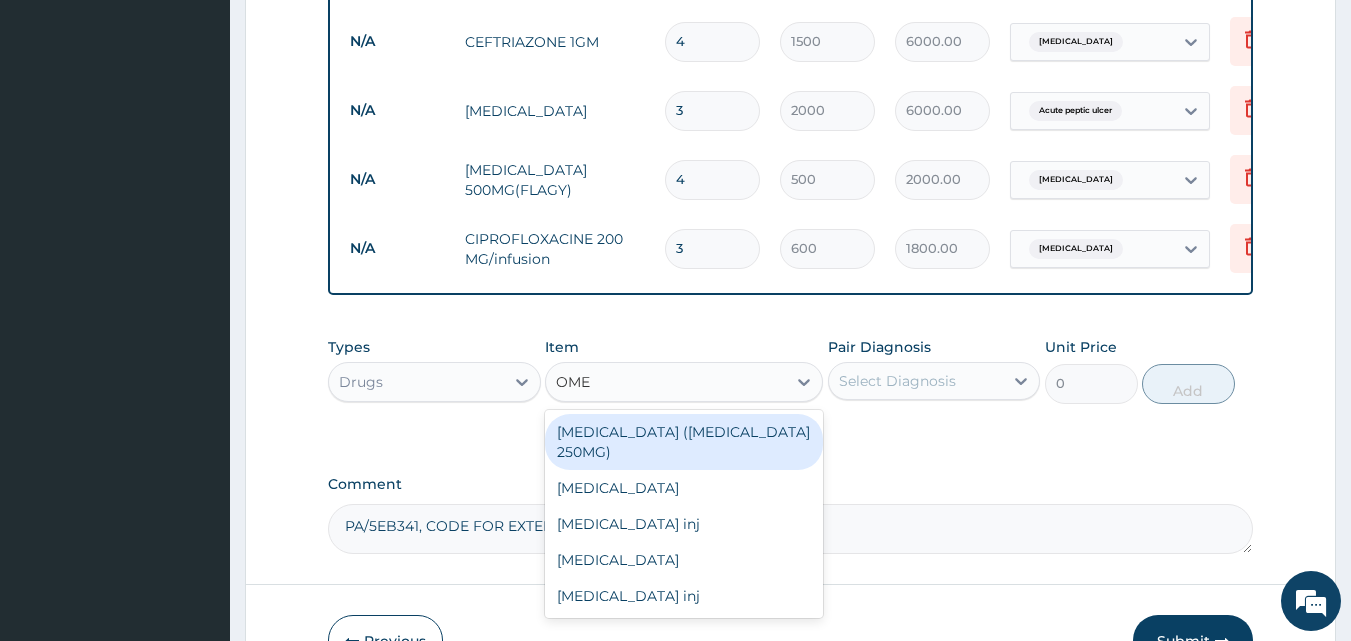 type on "OMEP" 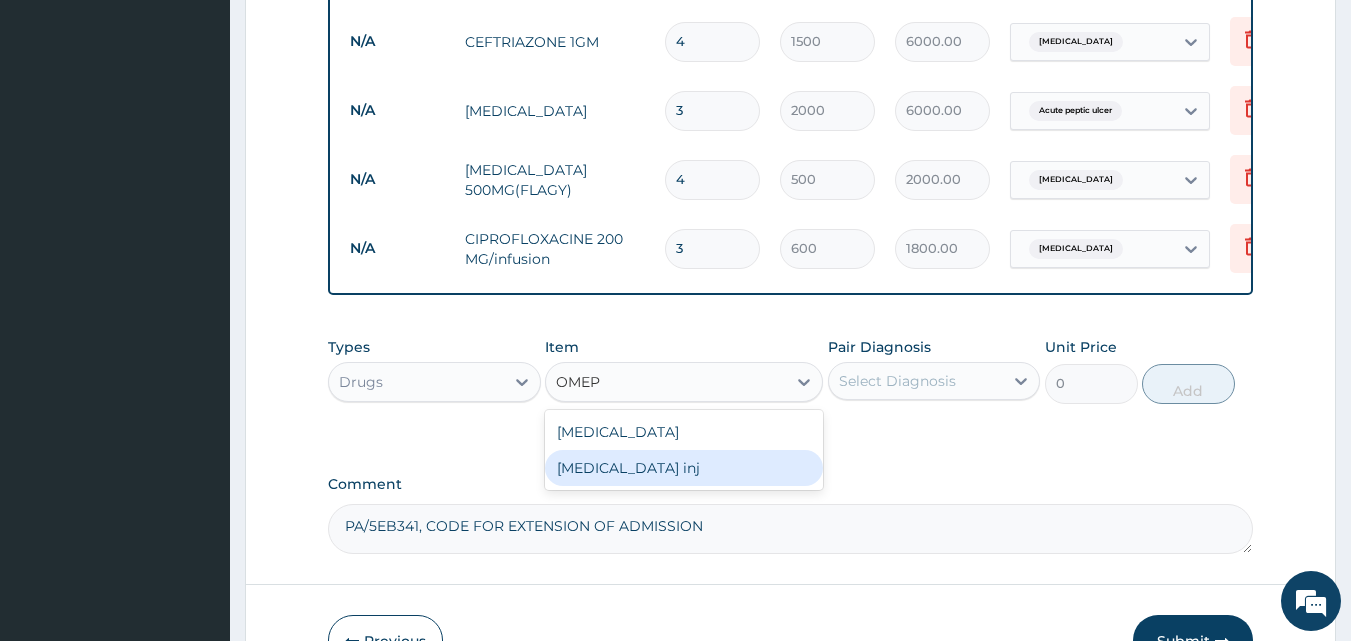 click on "[MEDICAL_DATA]     inj" at bounding box center (684, 468) 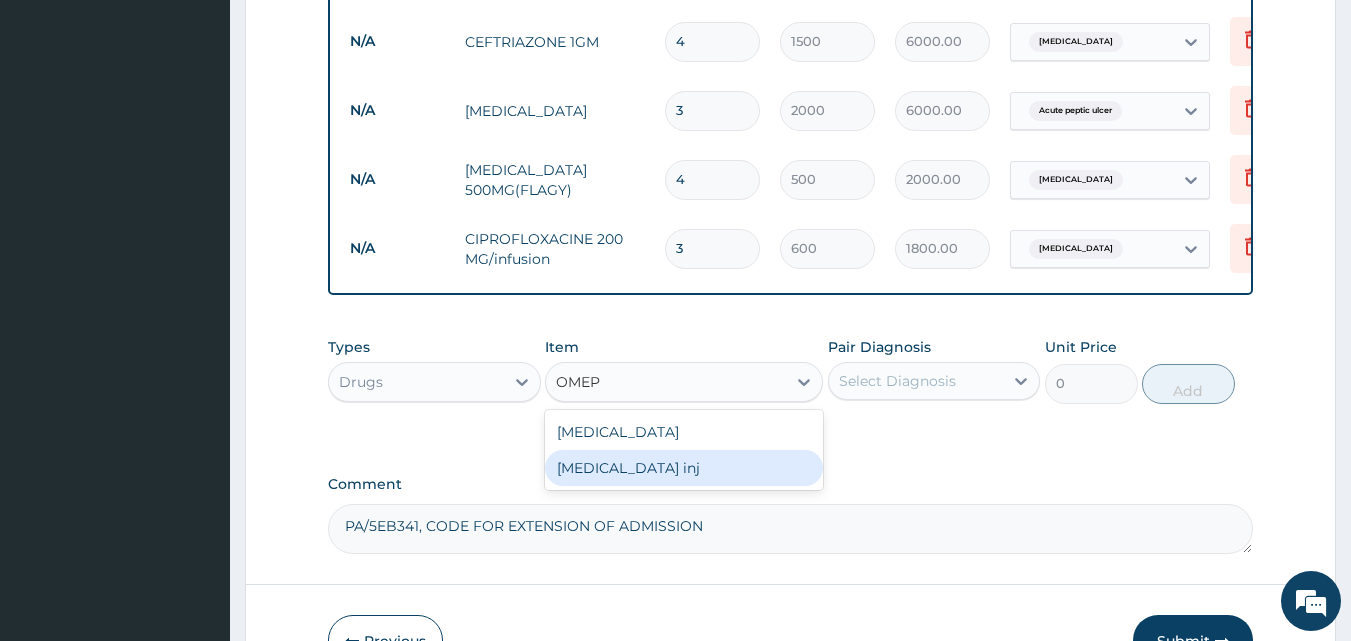 type 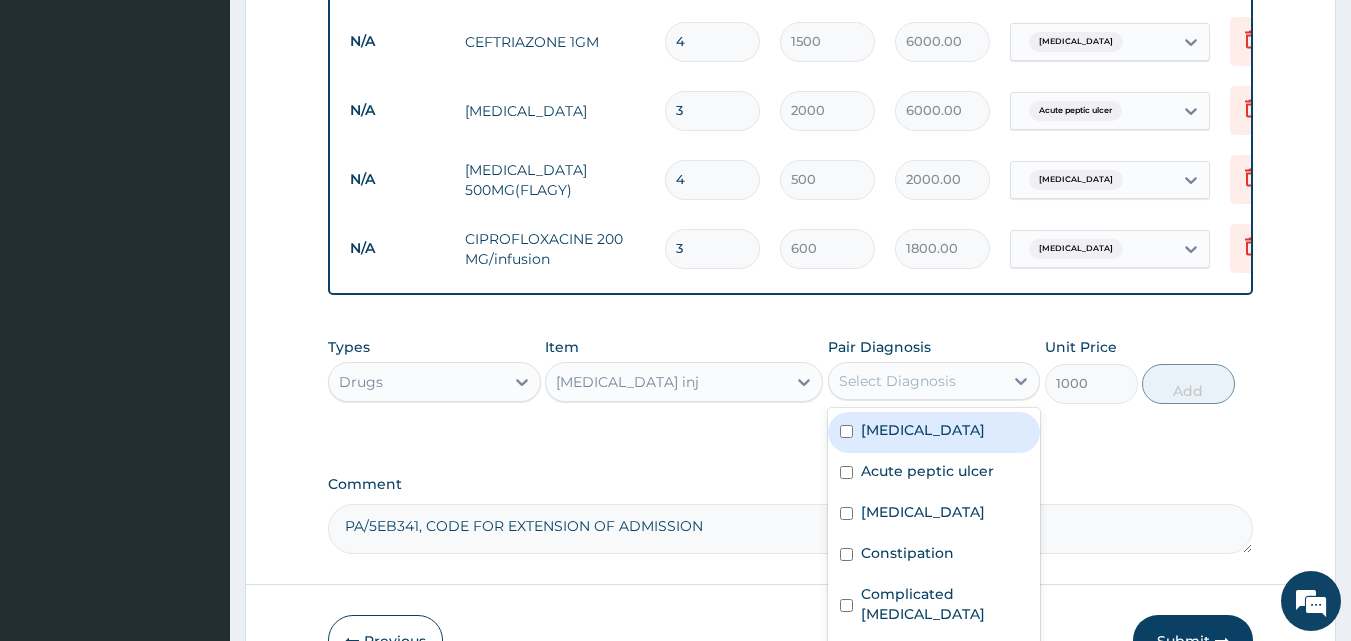 click on "Select Diagnosis" at bounding box center [934, 381] 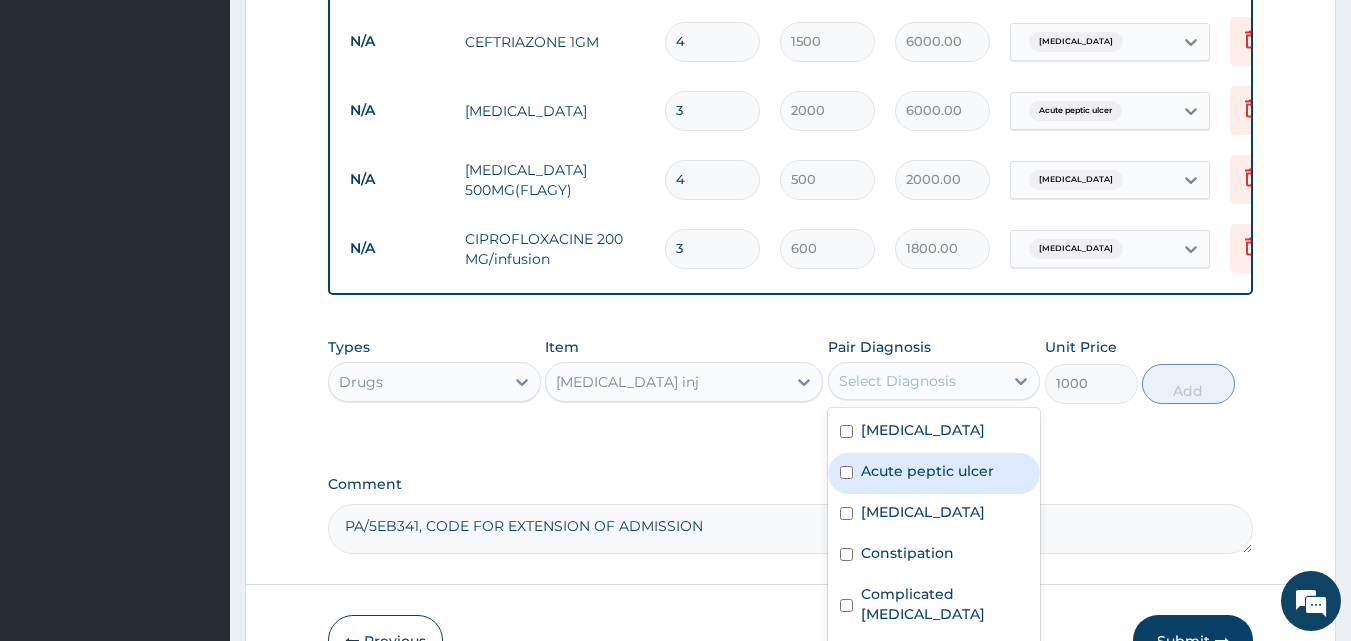 click on "Acute peptic ulcer" at bounding box center [934, 473] 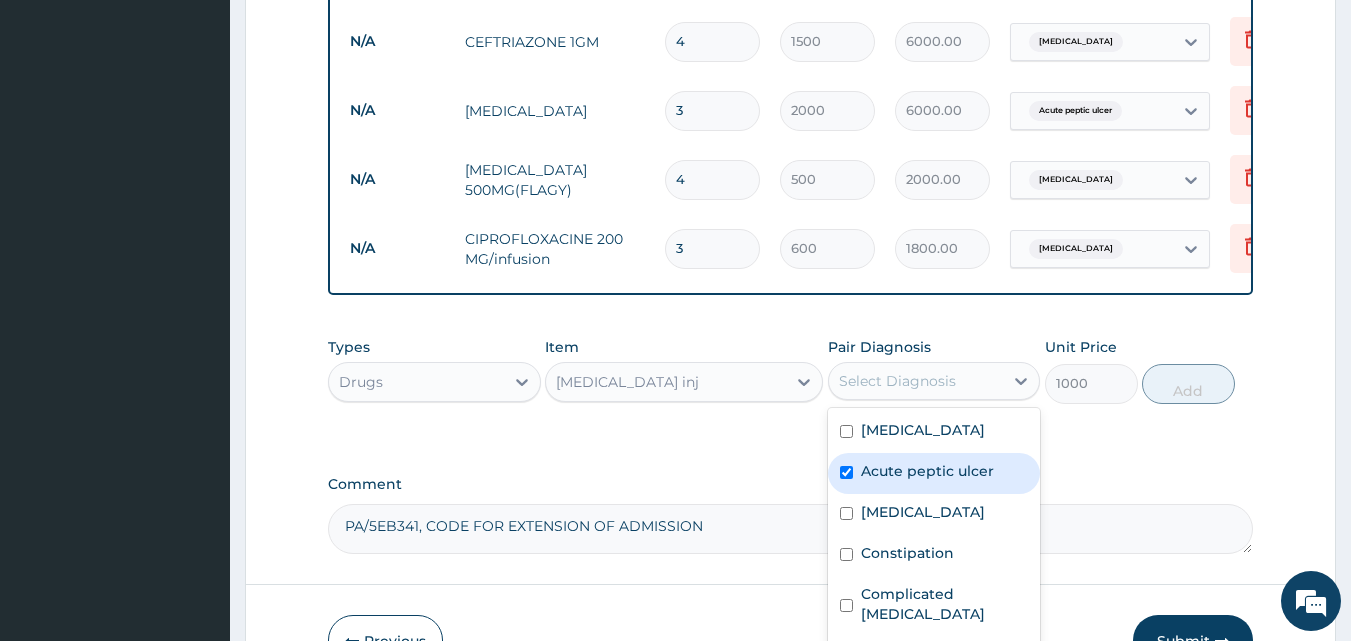 checkbox on "true" 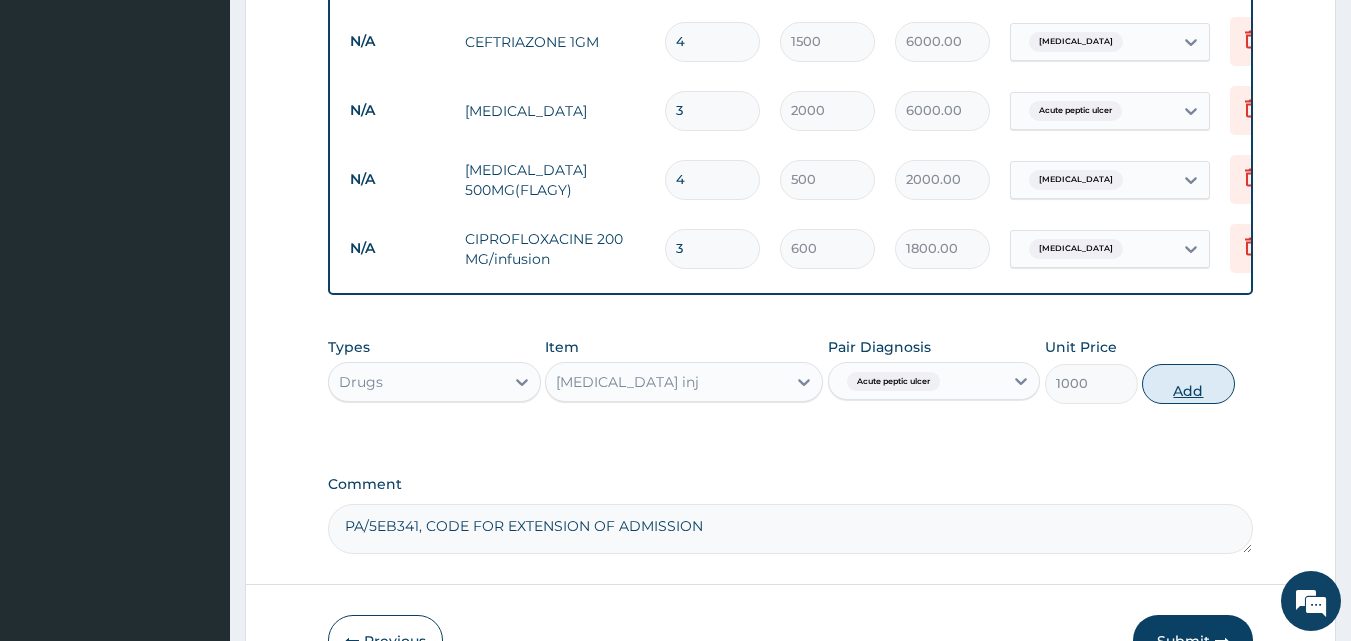 click on "Add" at bounding box center (1188, 384) 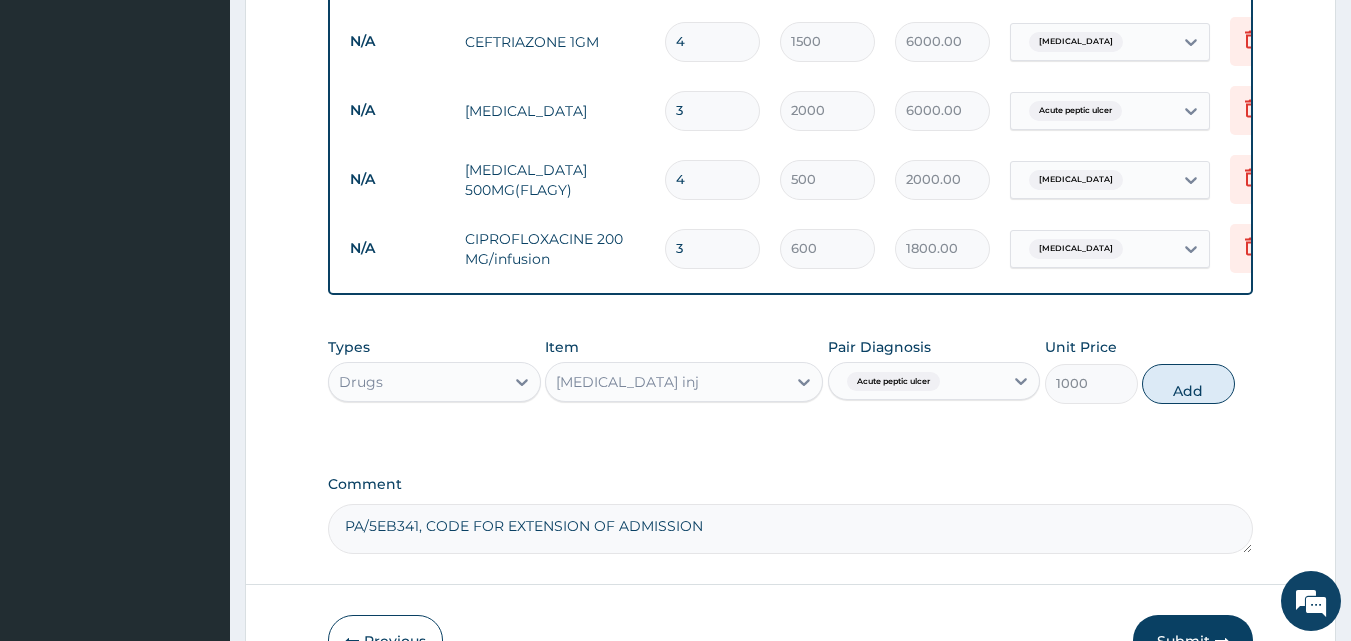 type on "0" 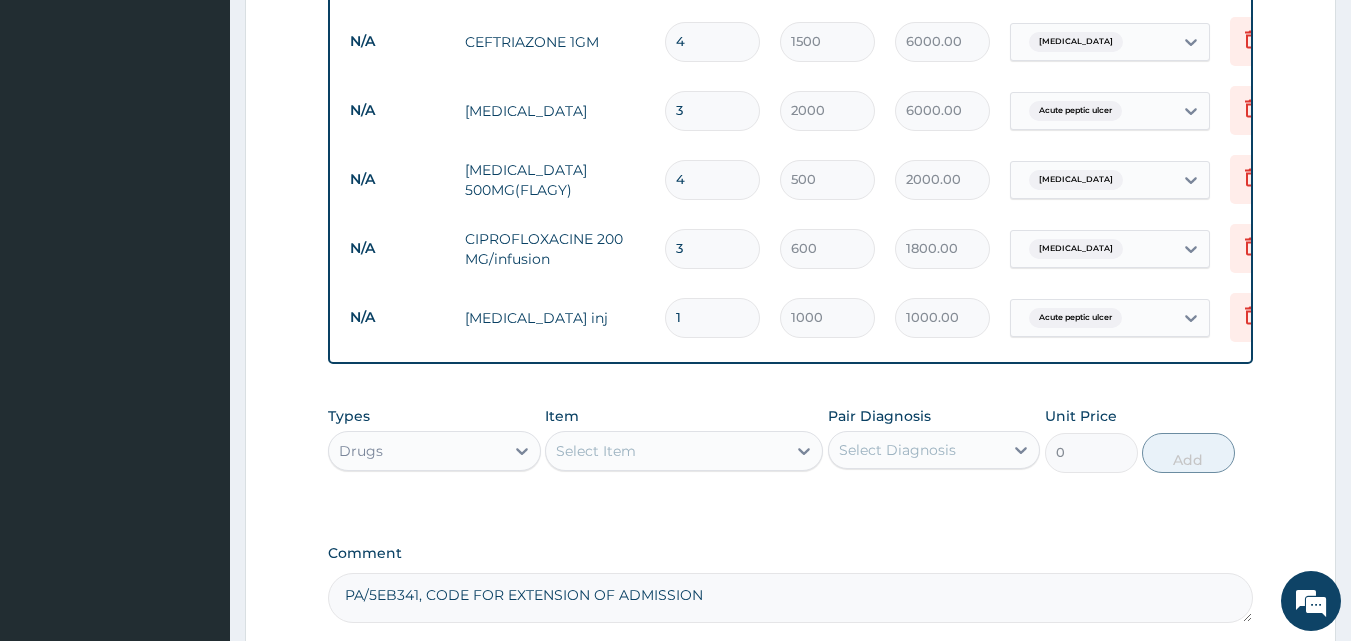 type 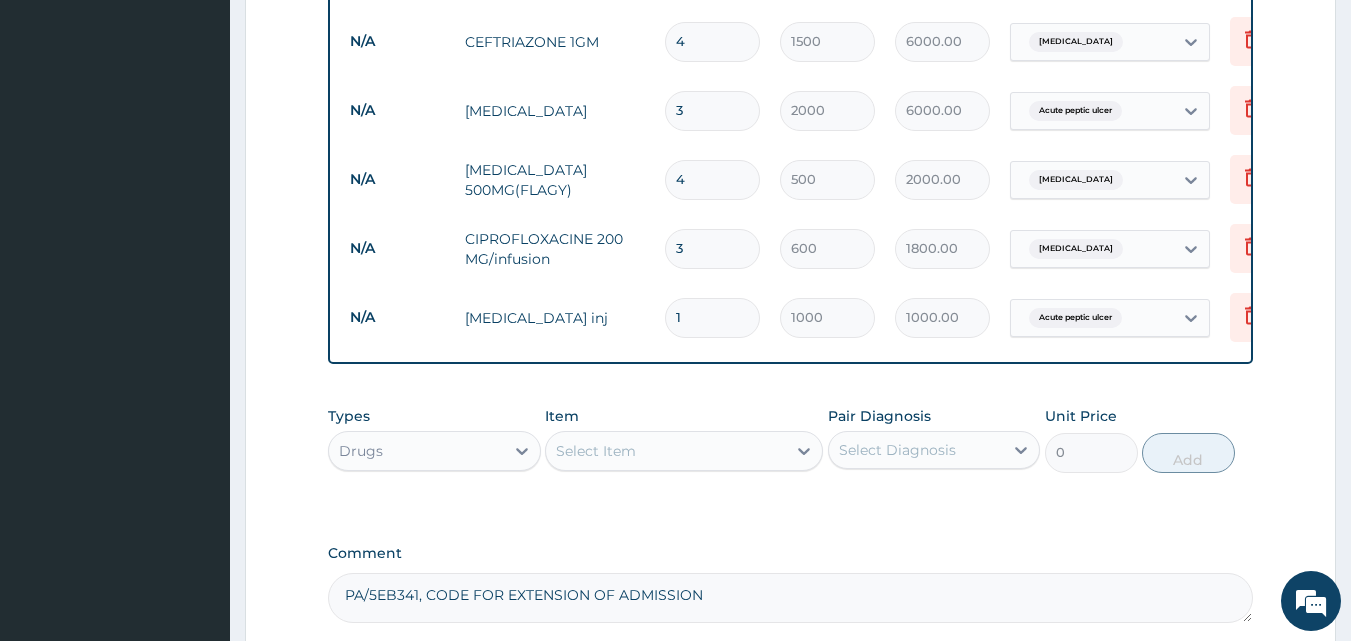type on "0.00" 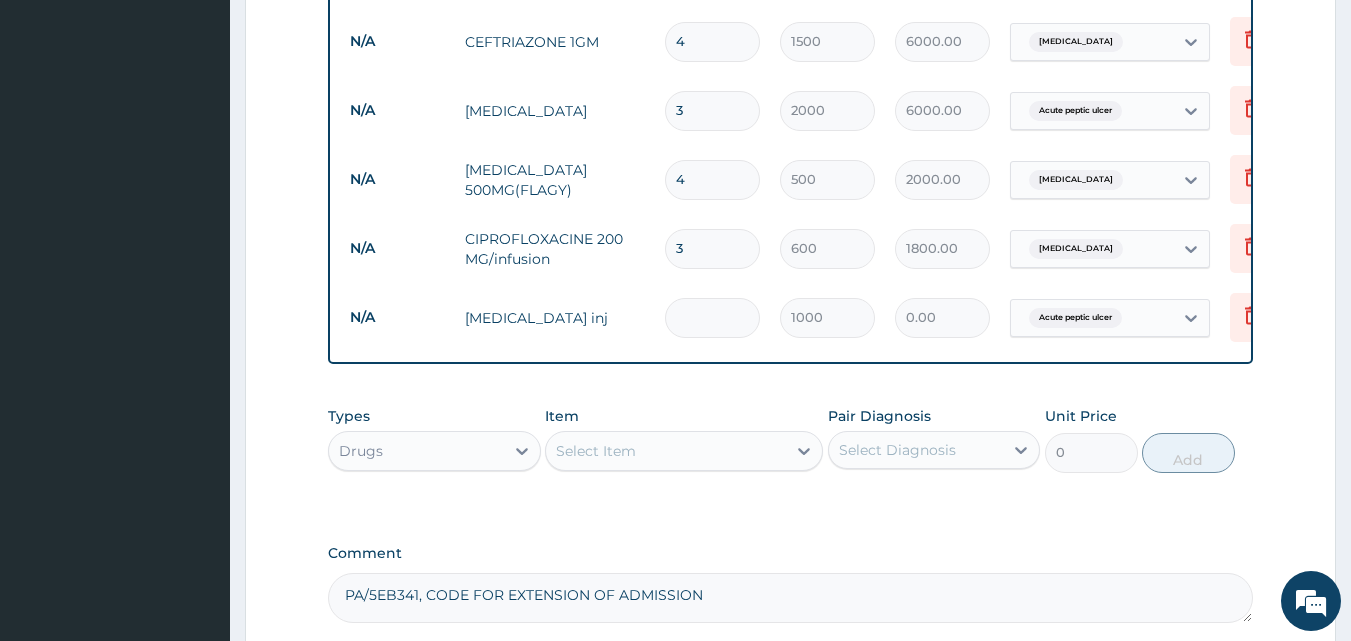 type on "4" 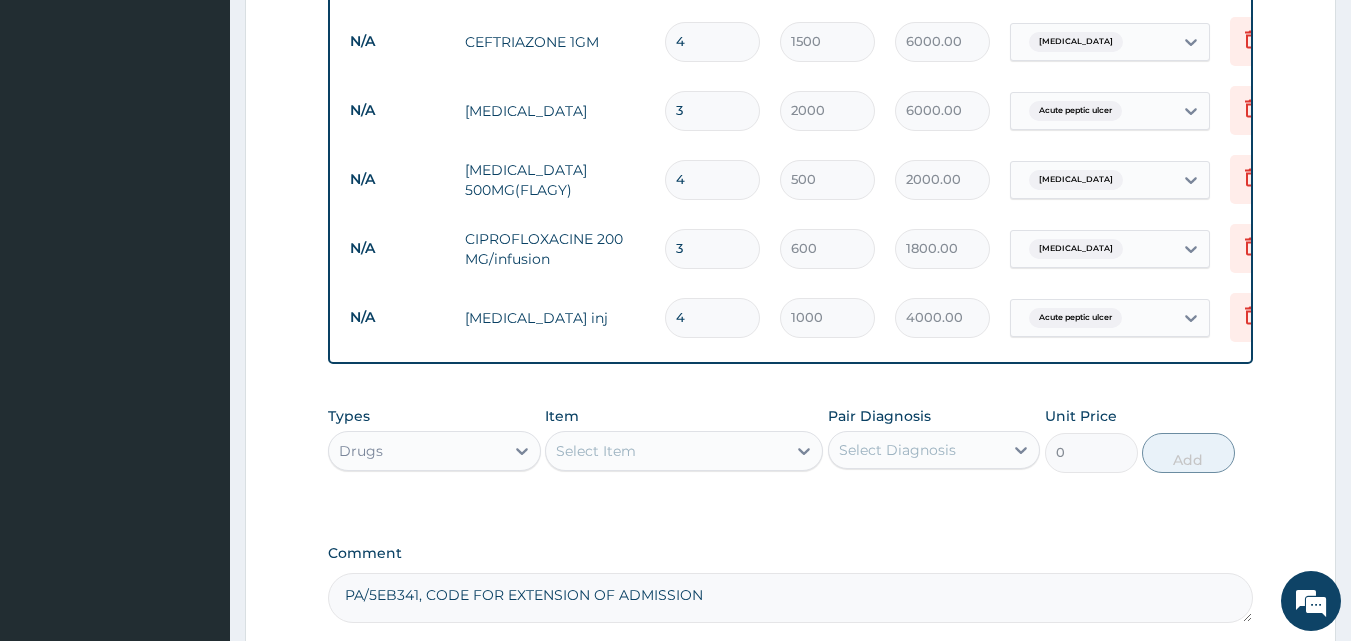 type on "4" 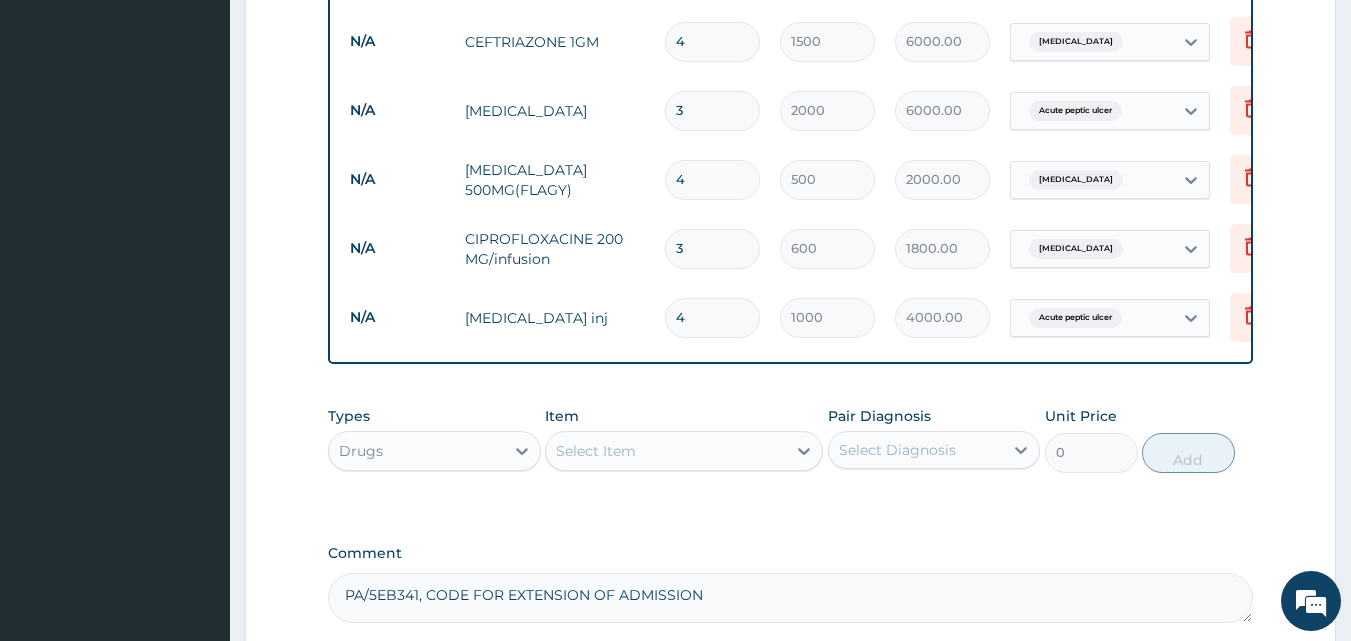 click on "Select Item" at bounding box center [666, 451] 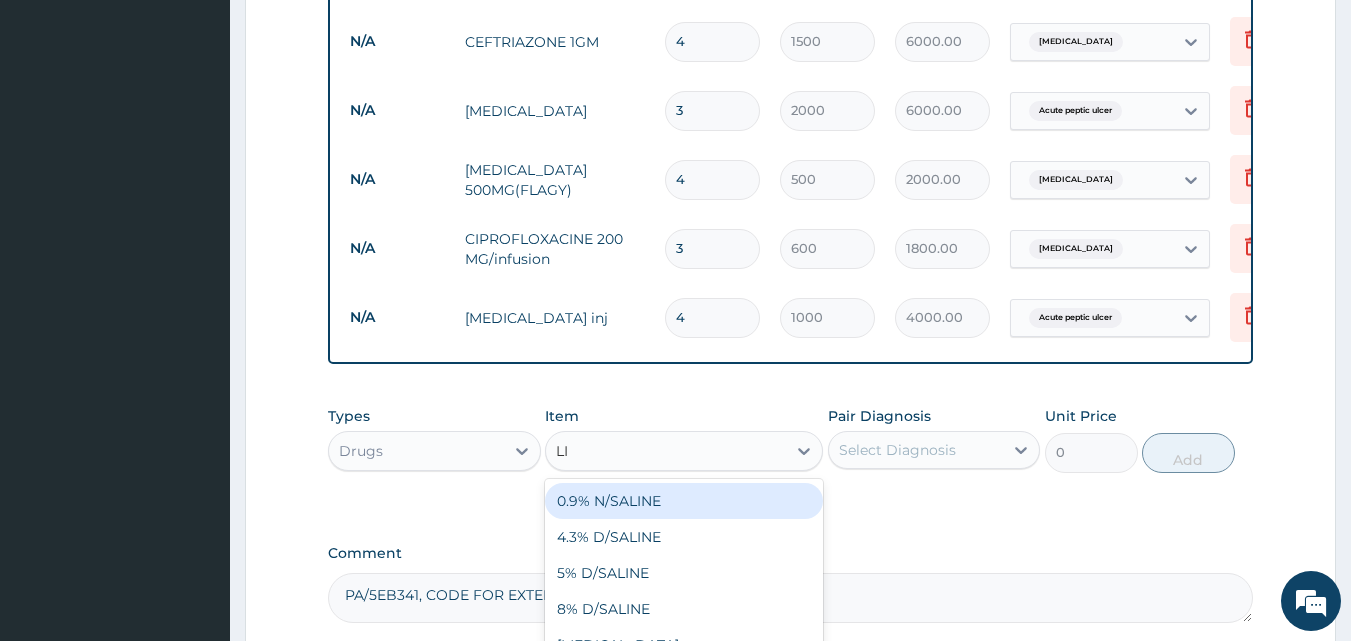 type on "LIQ" 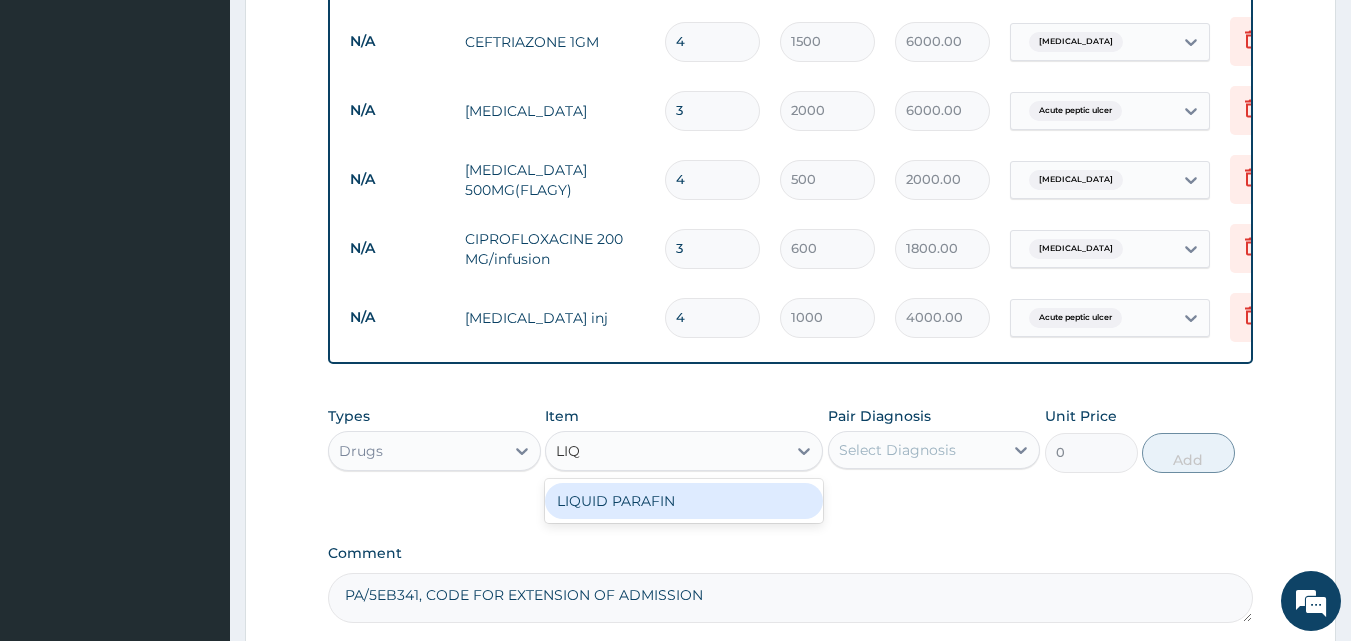 click on "LIQUID PARAFIN" at bounding box center (684, 501) 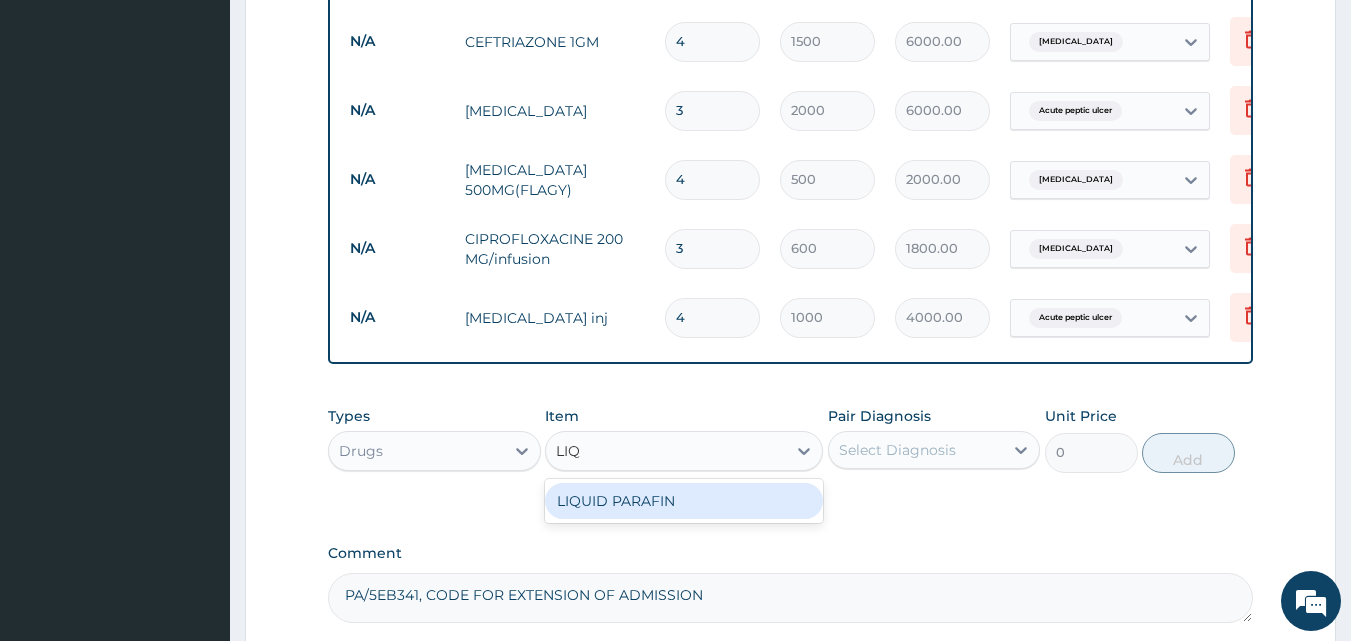 type 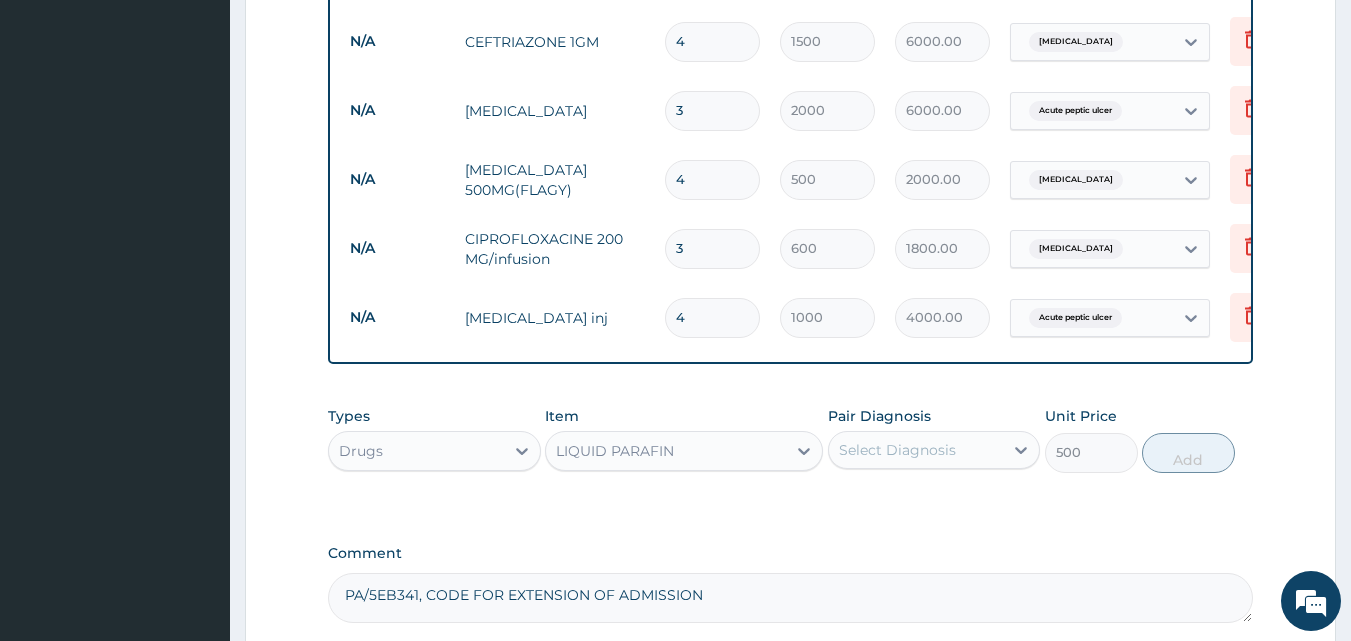 click on "Select Diagnosis" at bounding box center (897, 450) 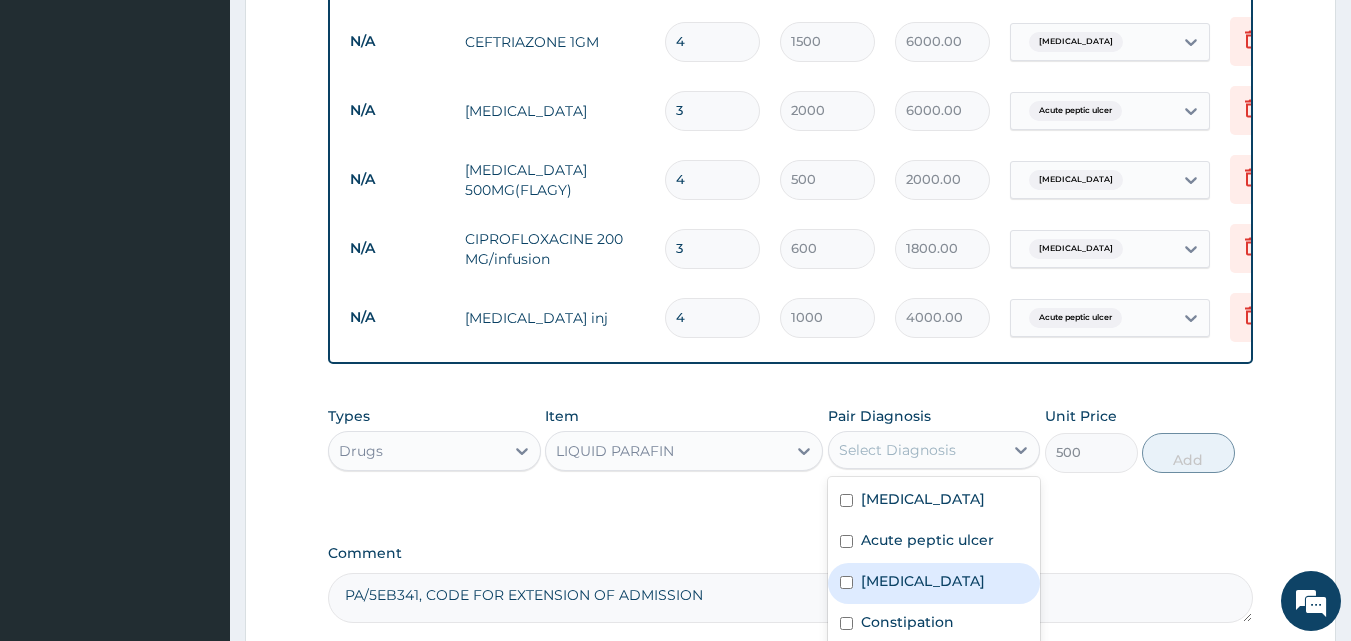 scroll, scrollTop: 36, scrollLeft: 0, axis: vertical 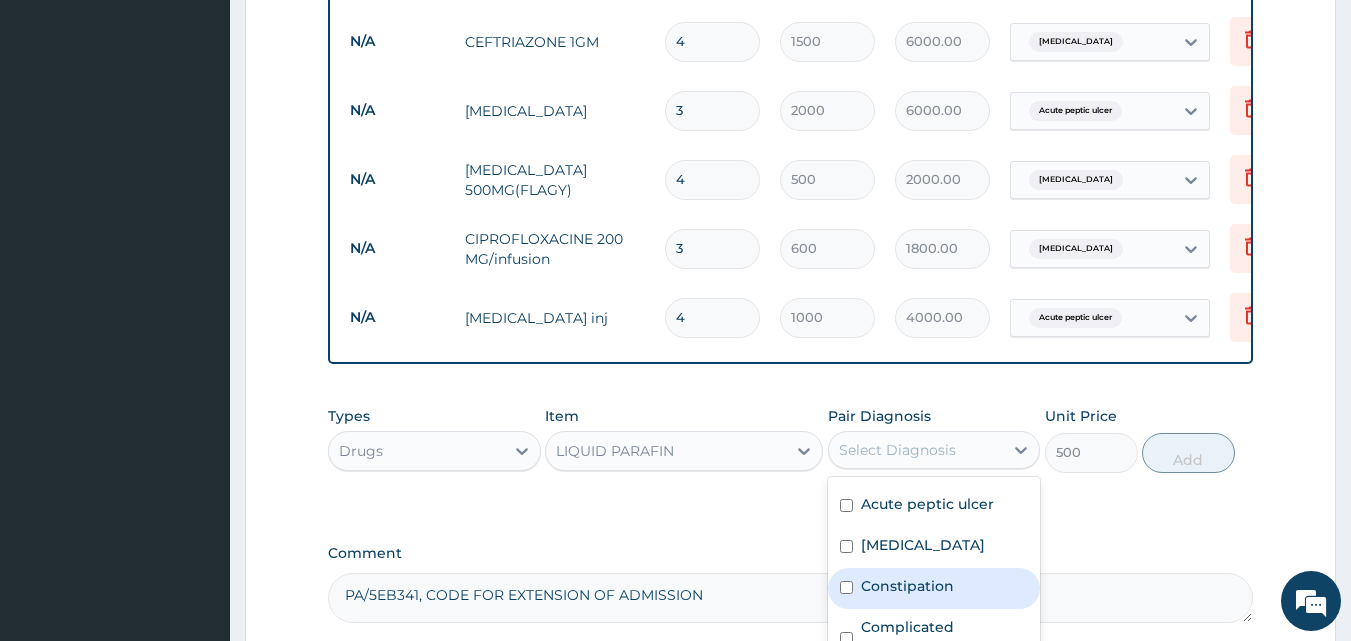 click on "Constipation" at bounding box center [907, 586] 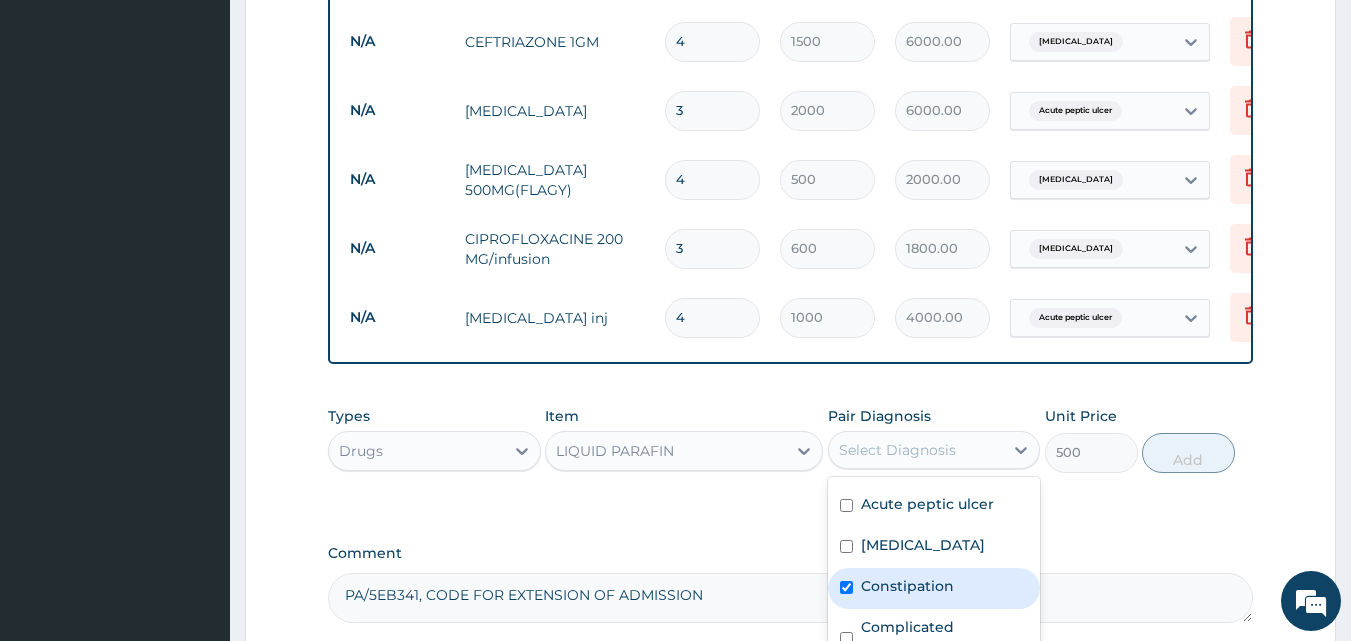 checkbox on "true" 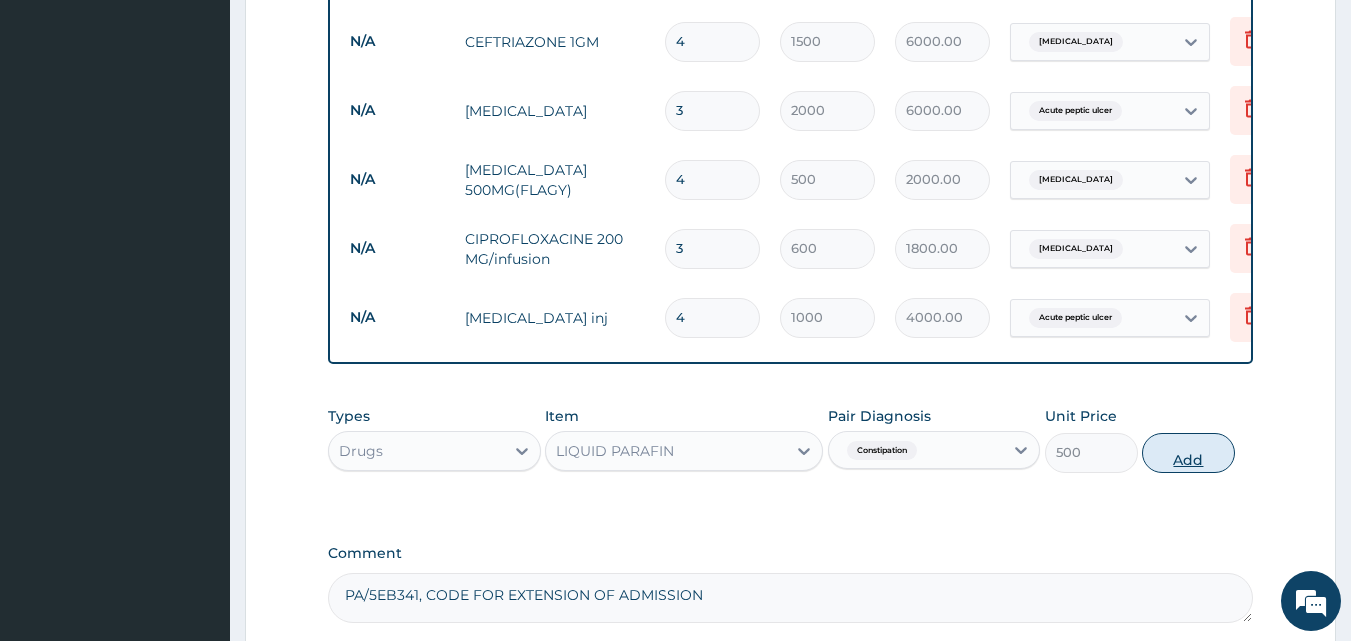 click on "Add" at bounding box center (1188, 453) 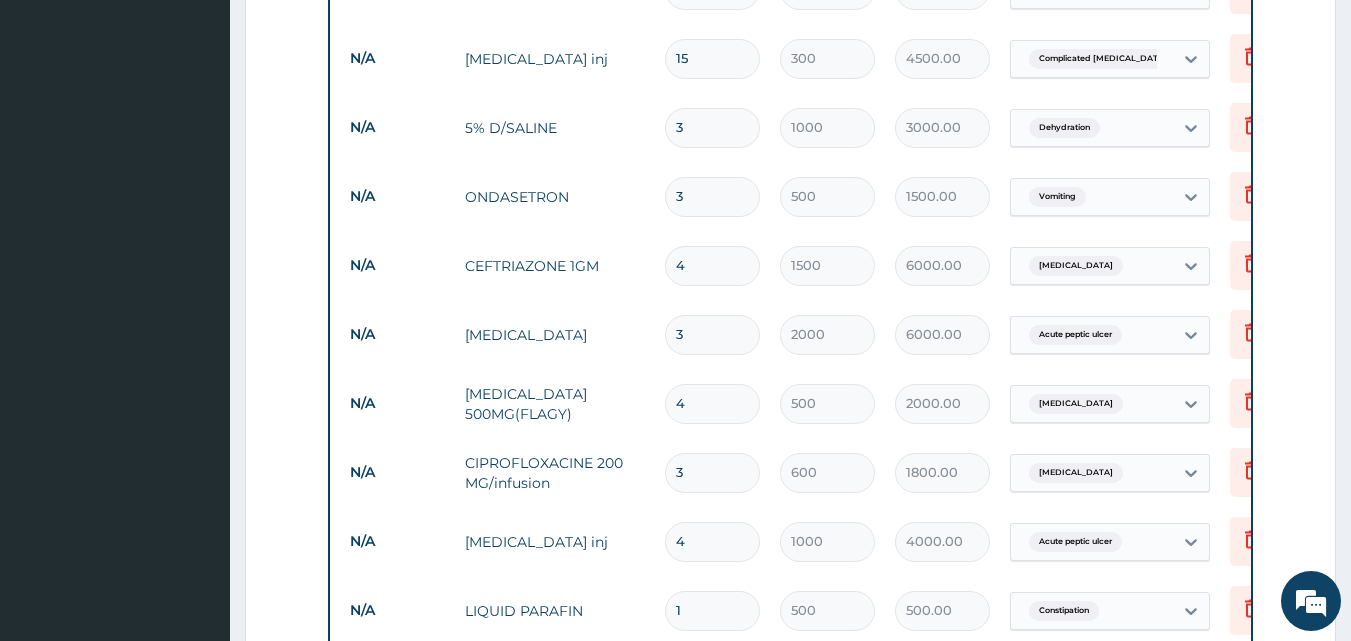 scroll, scrollTop: 1525, scrollLeft: 0, axis: vertical 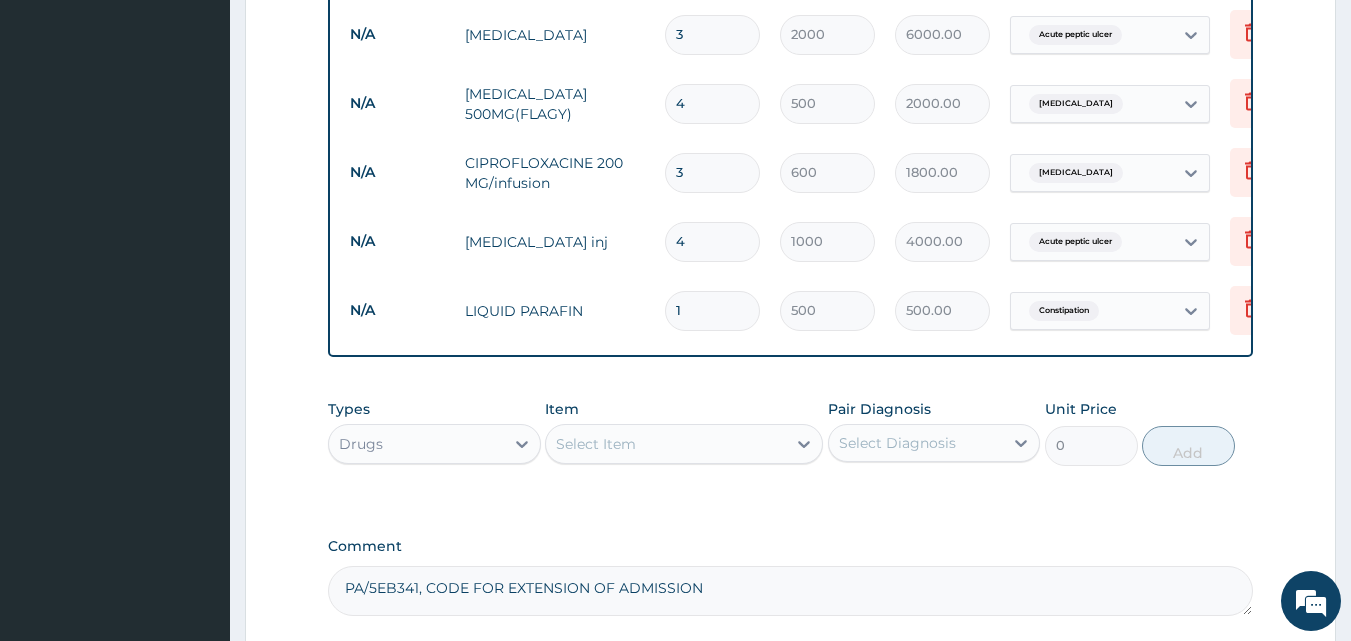 click on "Select Item" at bounding box center (596, 444) 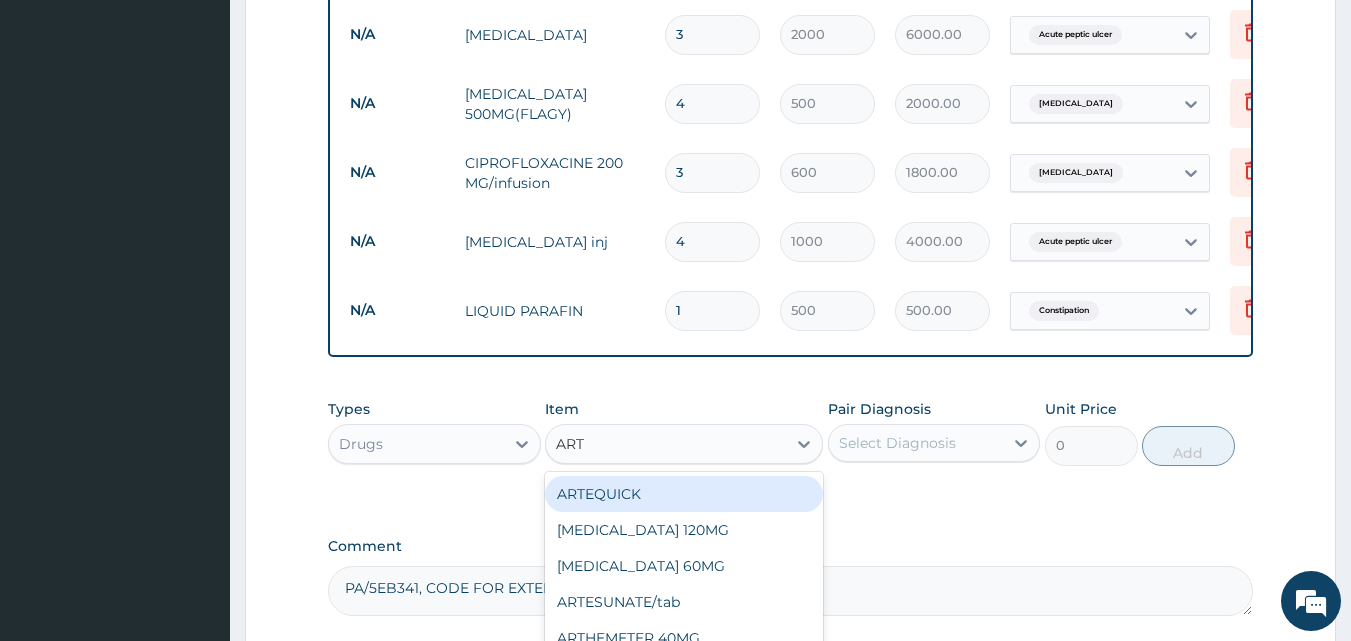 type on "ARTE" 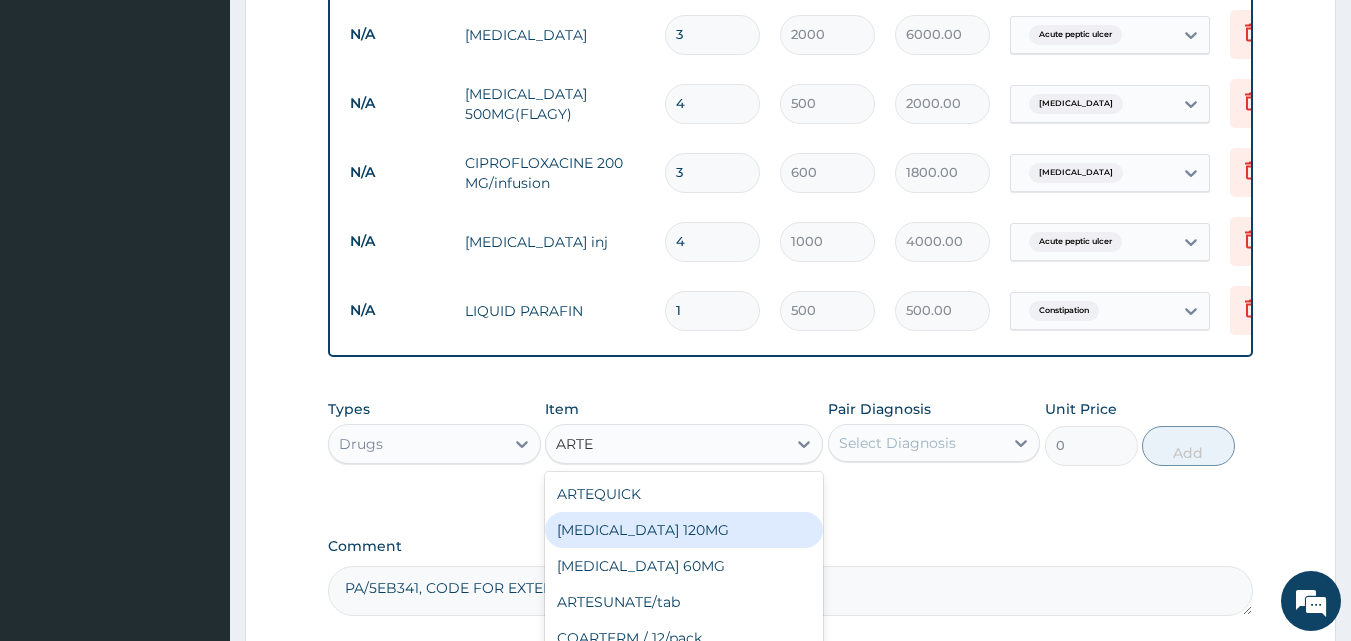drag, startPoint x: 642, startPoint y: 545, endPoint x: 920, endPoint y: 488, distance: 283.78336 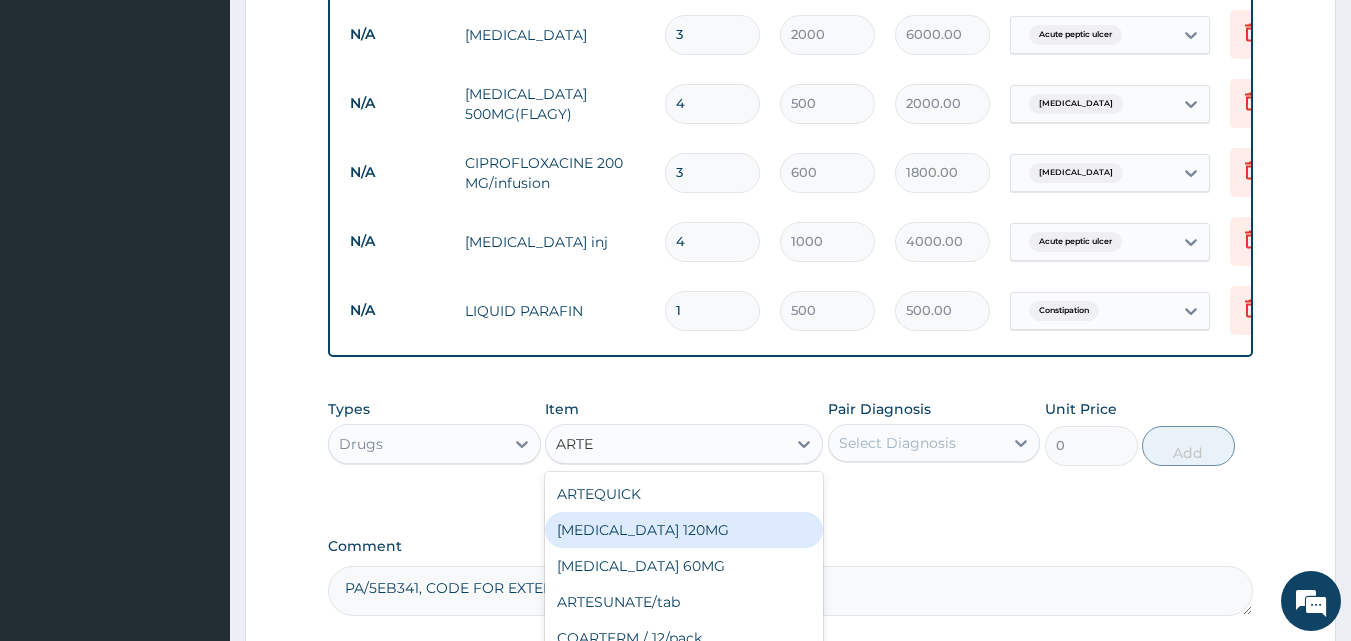 click on "[MEDICAL_DATA]  120MG" at bounding box center (684, 530) 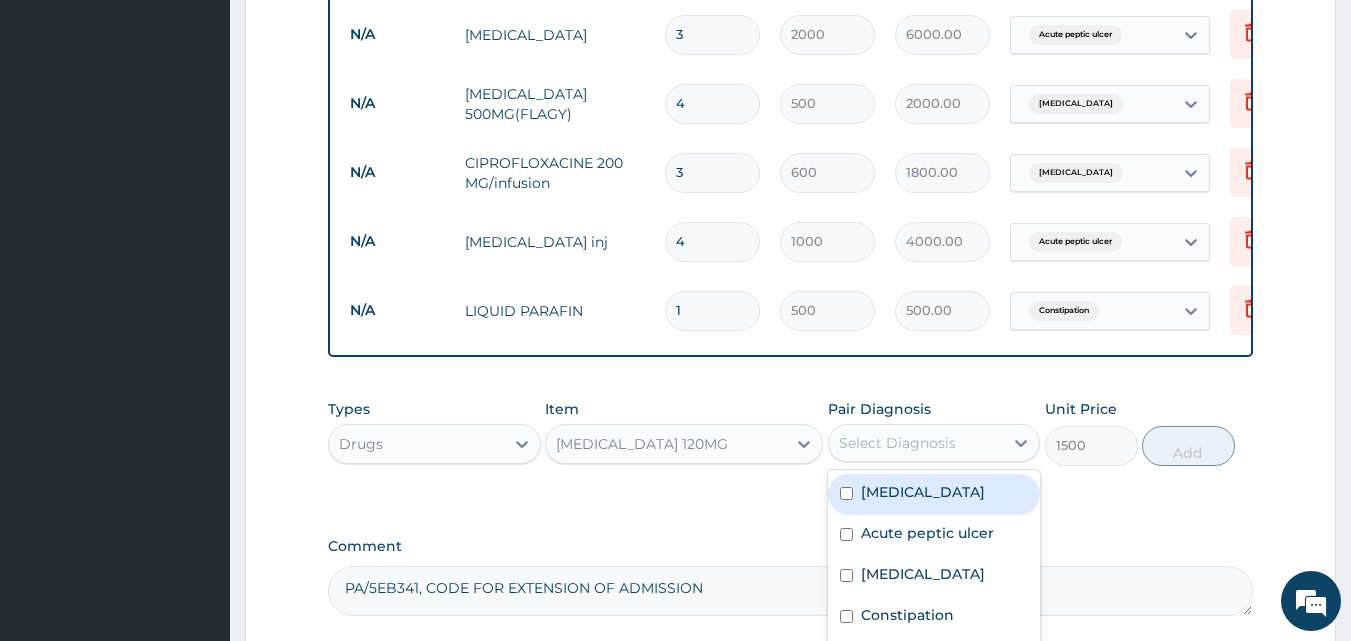 click on "Select Diagnosis" at bounding box center (897, 443) 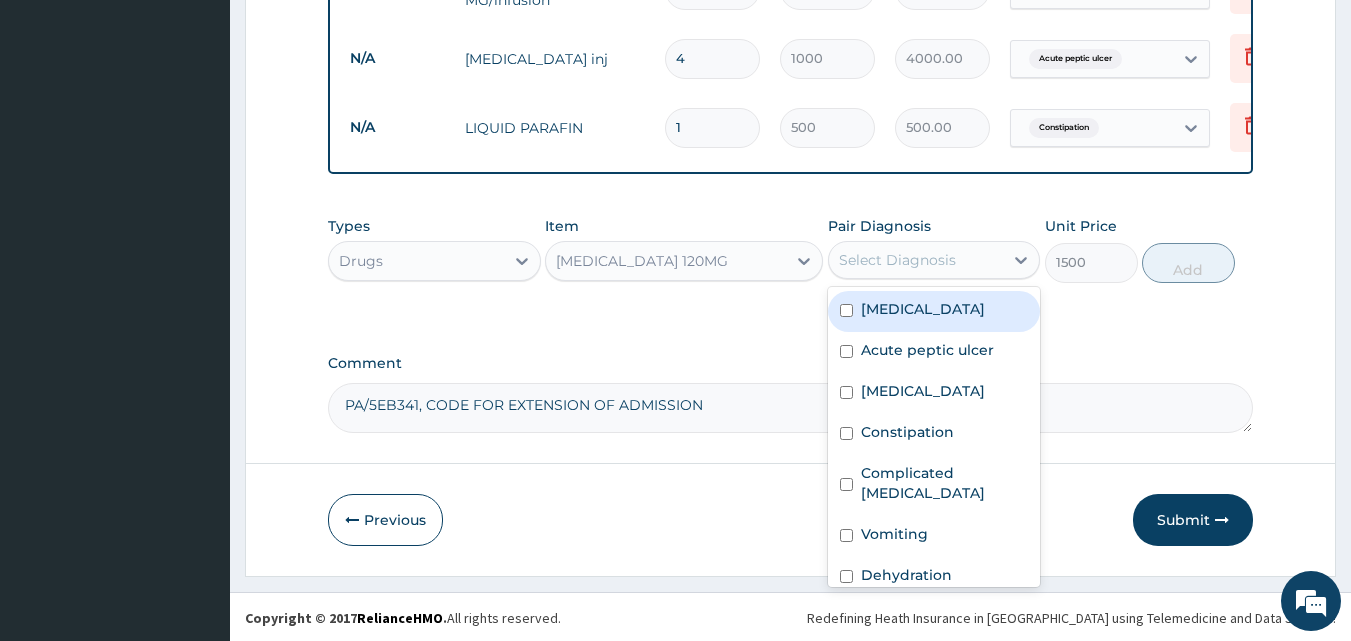 scroll, scrollTop: 1725, scrollLeft: 0, axis: vertical 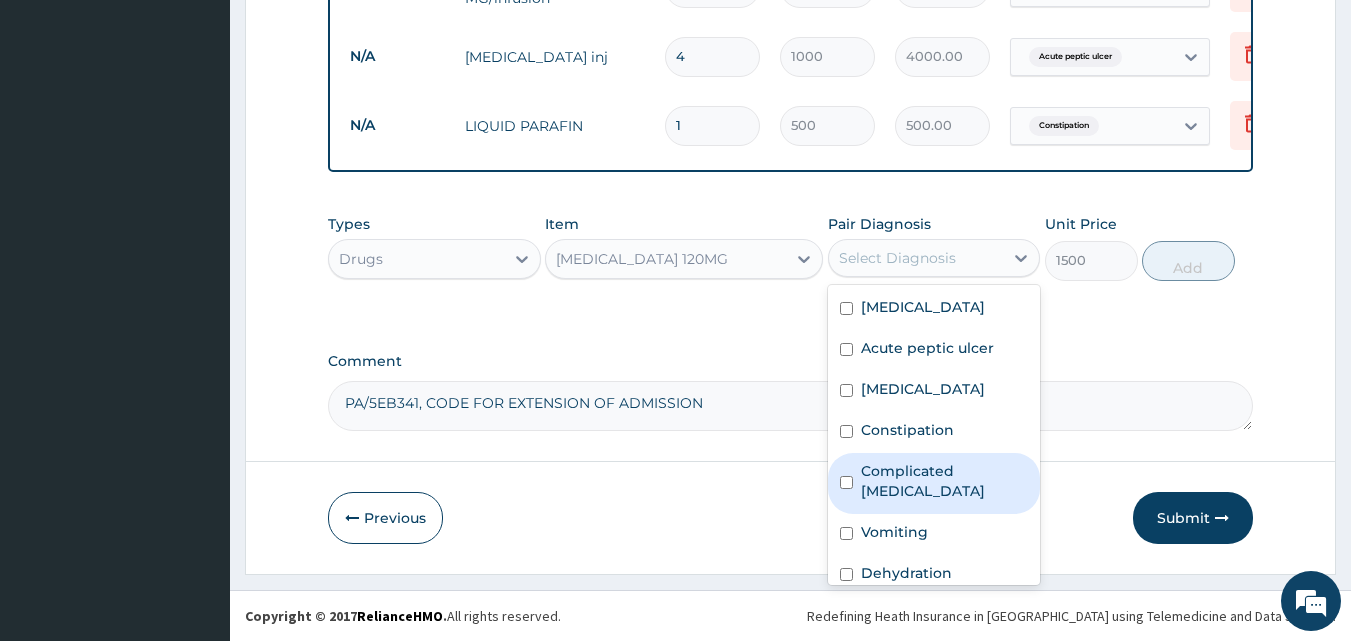 drag, startPoint x: 973, startPoint y: 475, endPoint x: 984, endPoint y: 460, distance: 18.601076 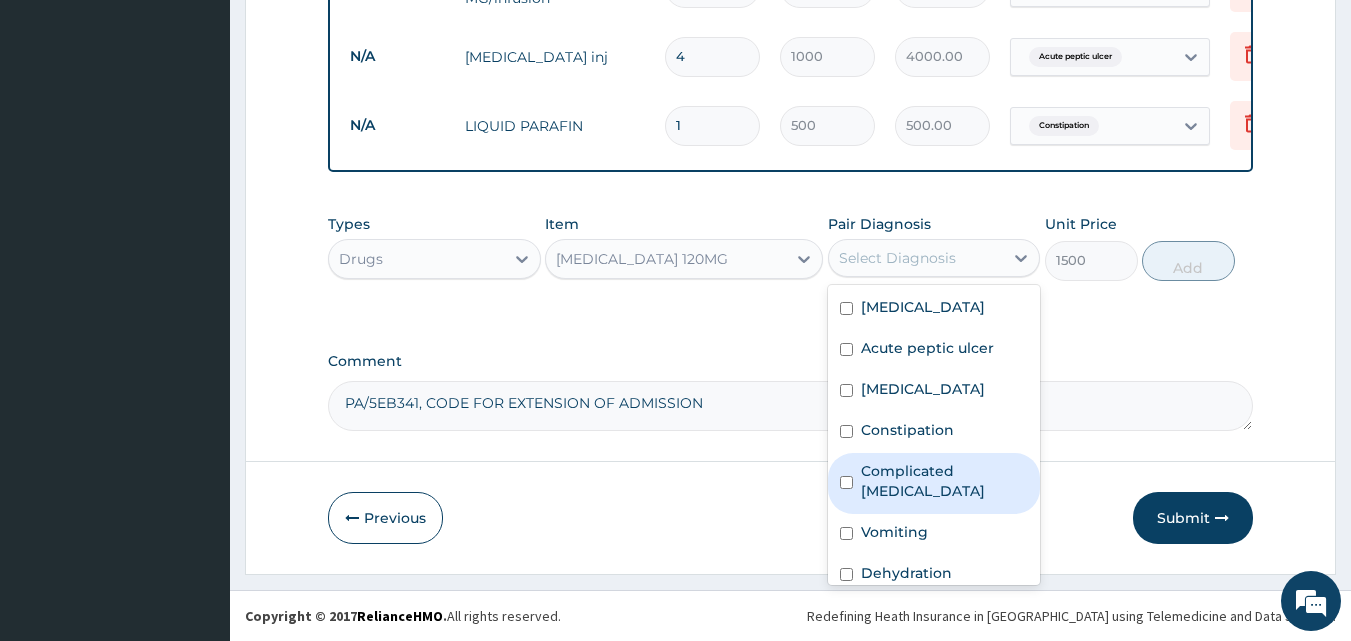 click on "Complicated [MEDICAL_DATA]" at bounding box center [945, 481] 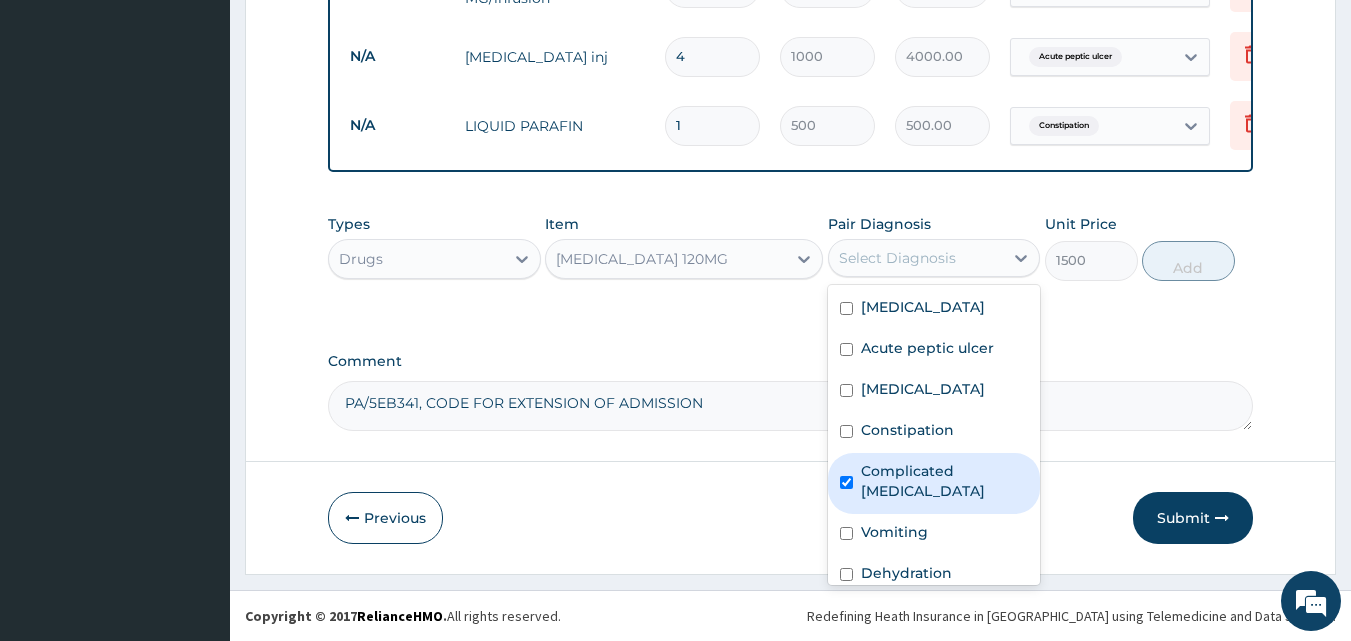 checkbox on "true" 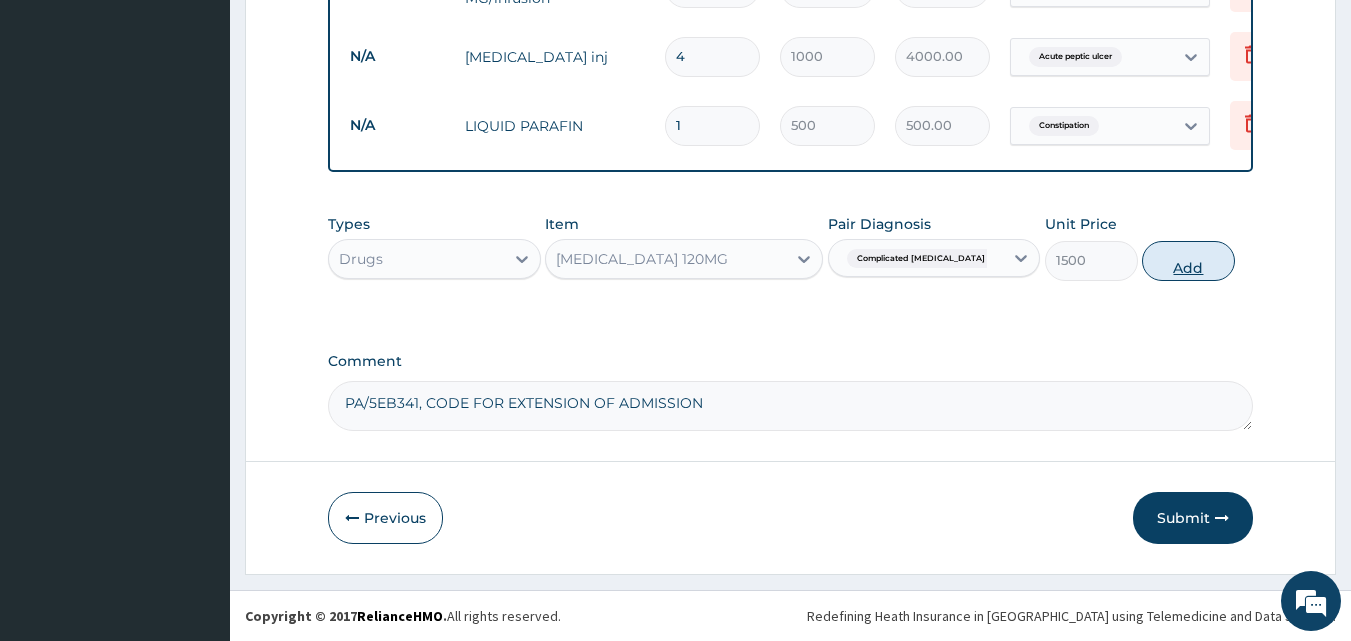 click on "Add" at bounding box center [1188, 261] 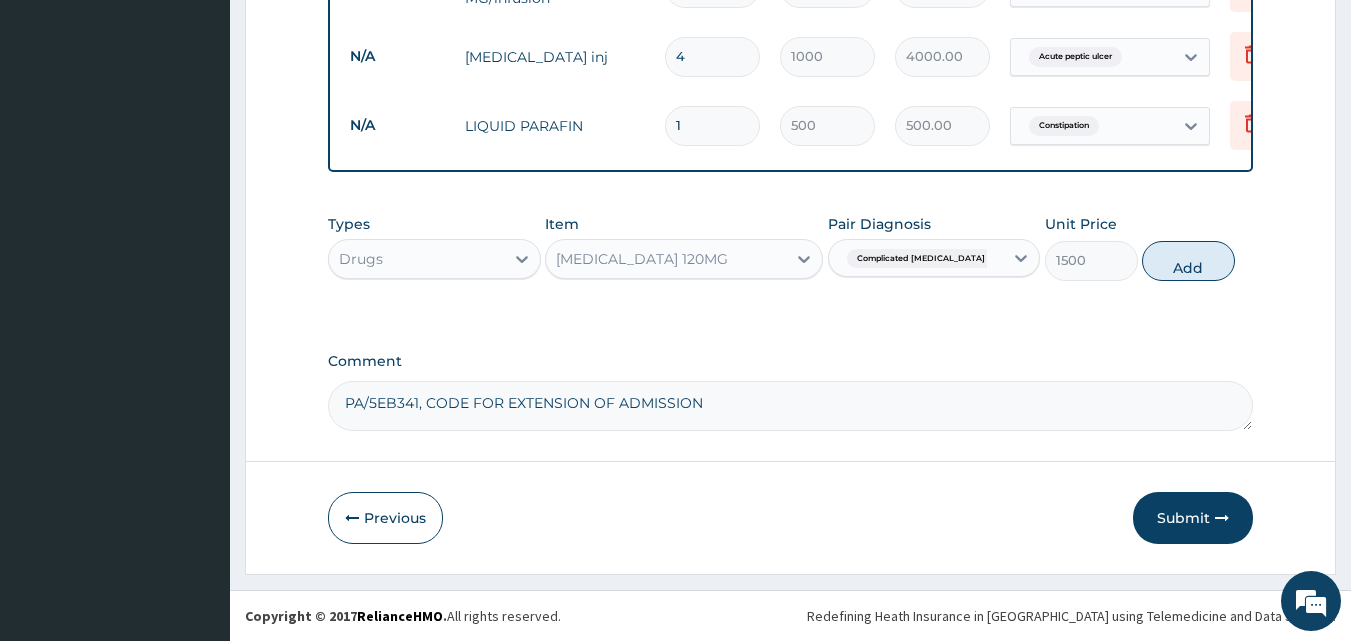type on "0" 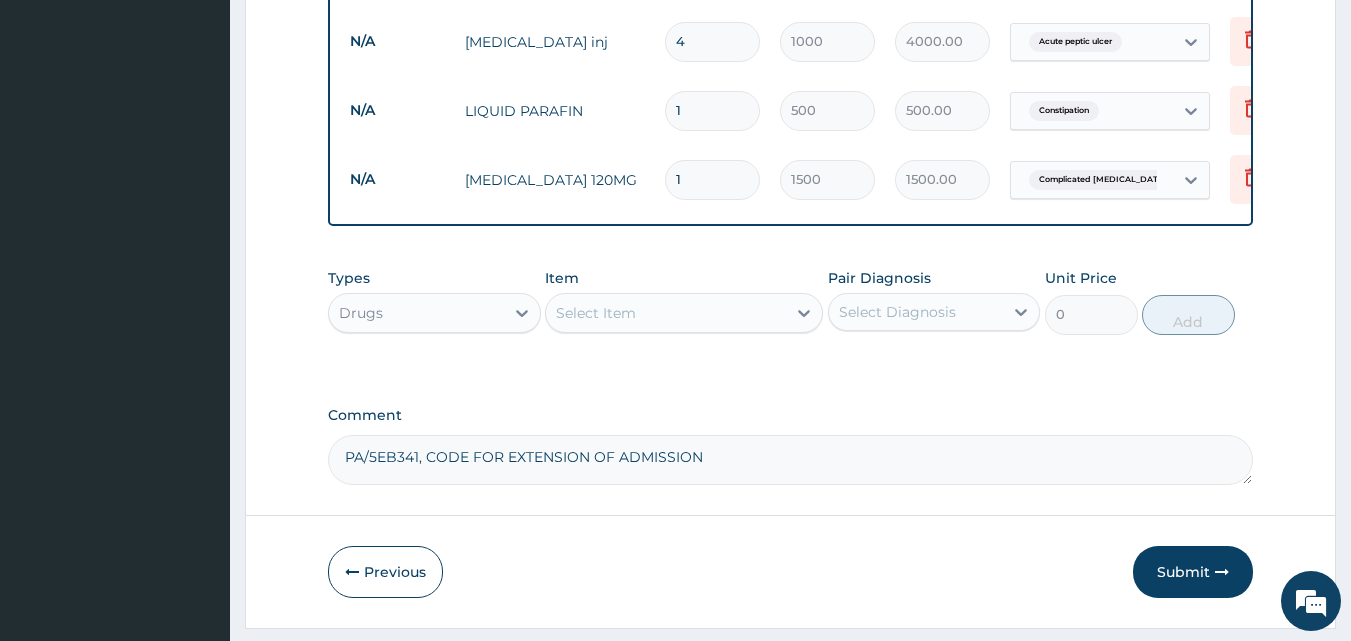 type 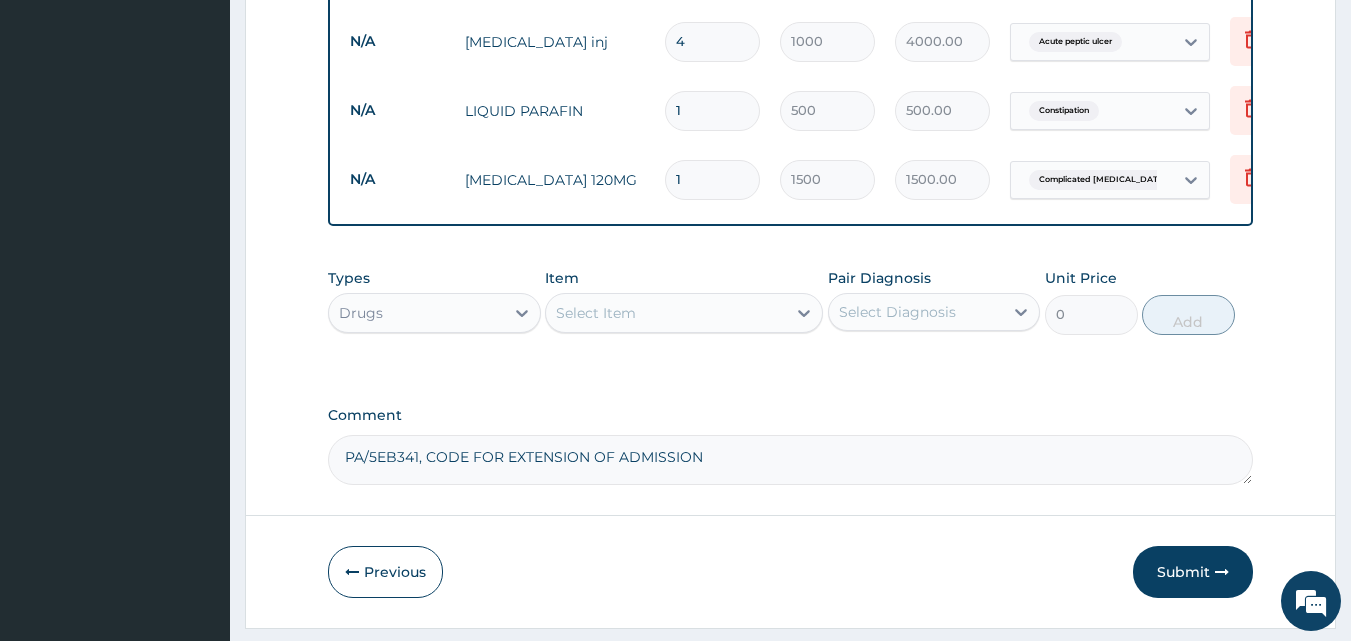 type on "0.00" 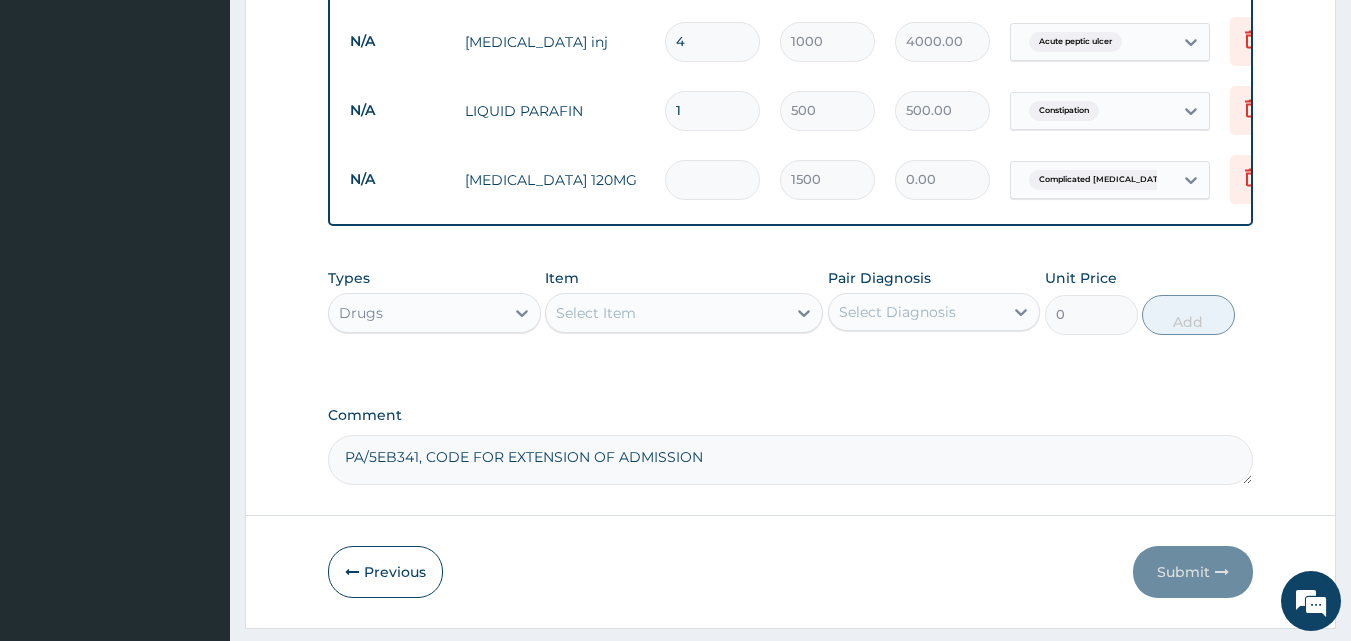 type on "3" 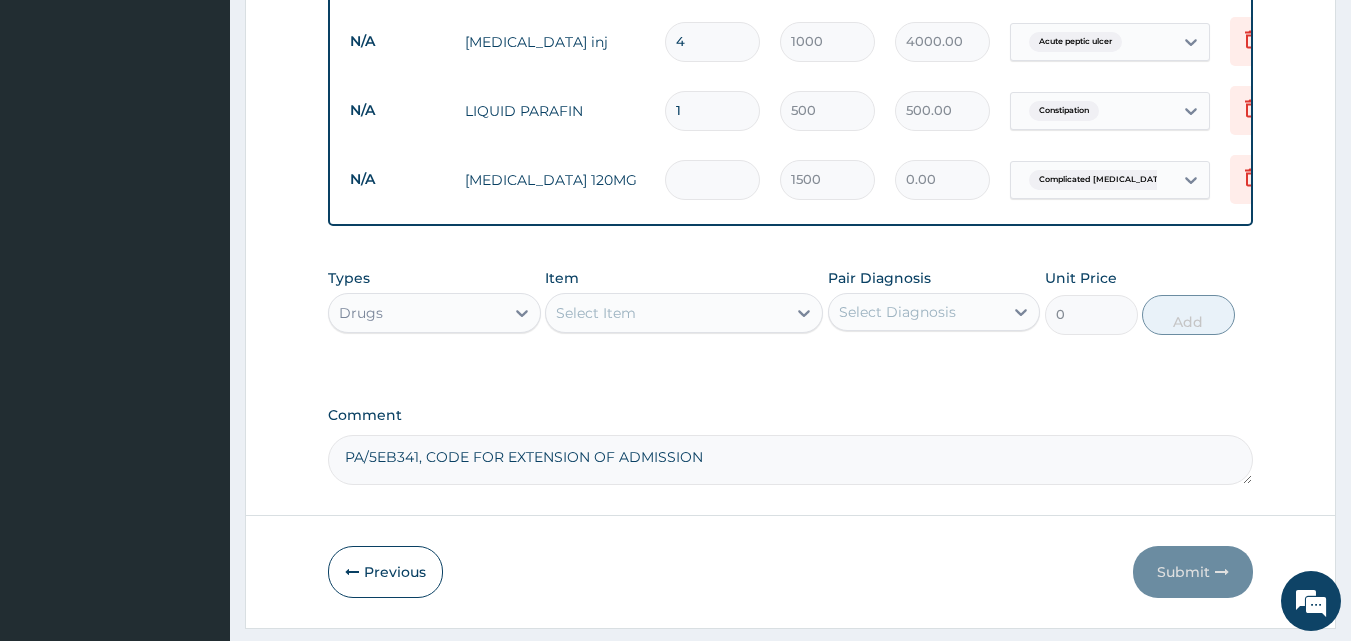type on "4500.00" 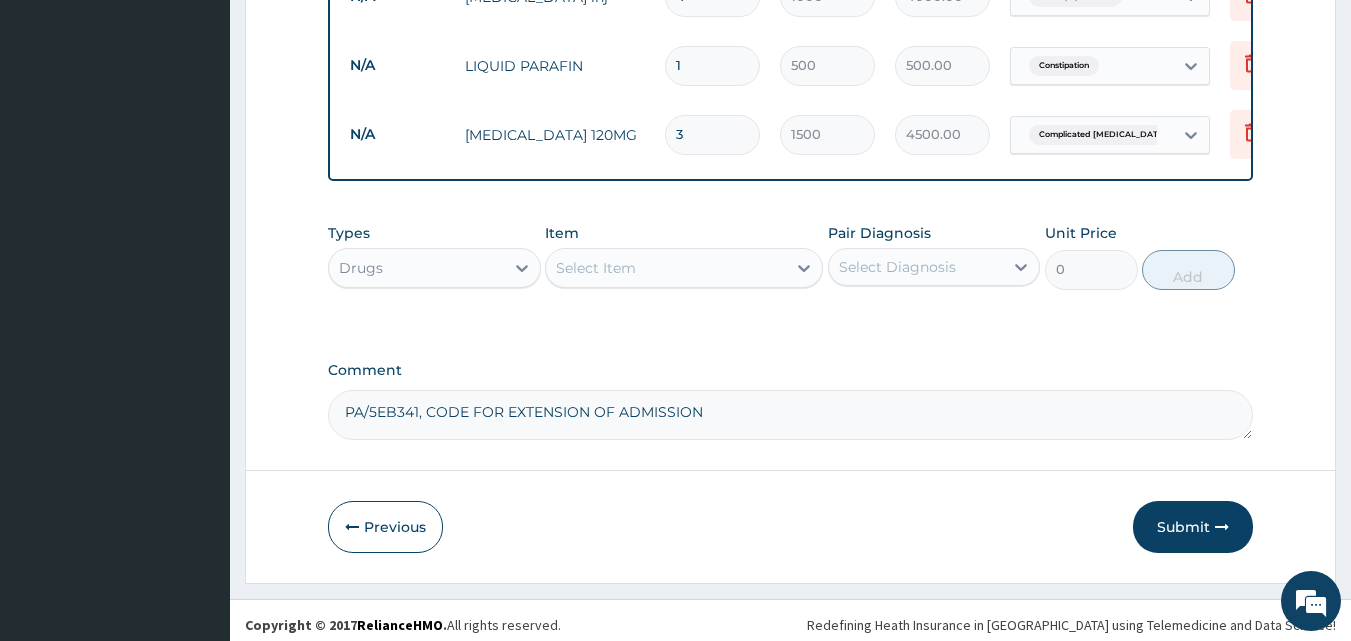 scroll, scrollTop: 1794, scrollLeft: 0, axis: vertical 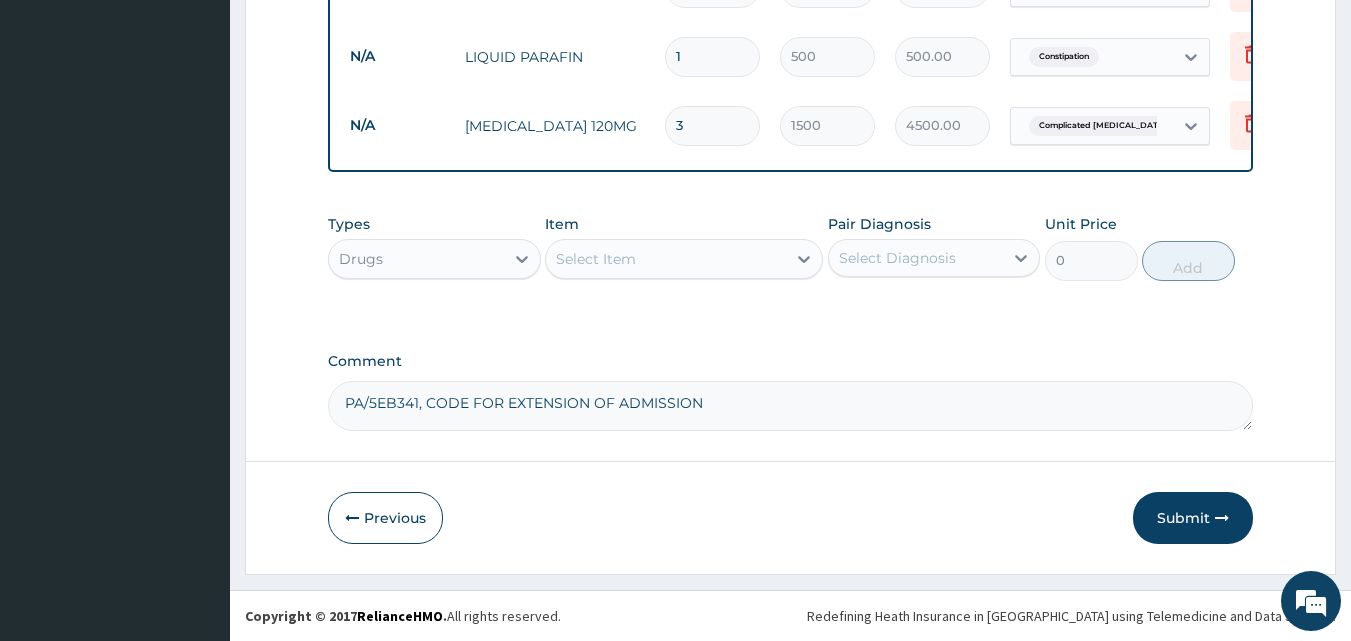 type on "3" 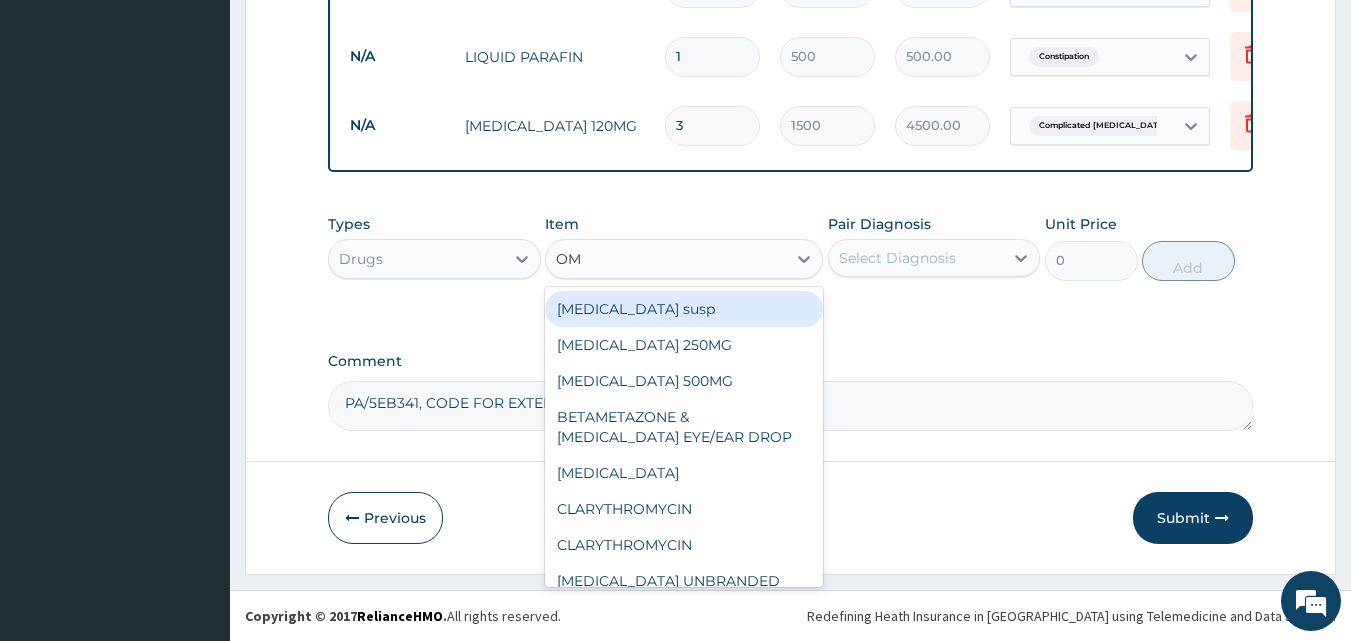 type on "OME" 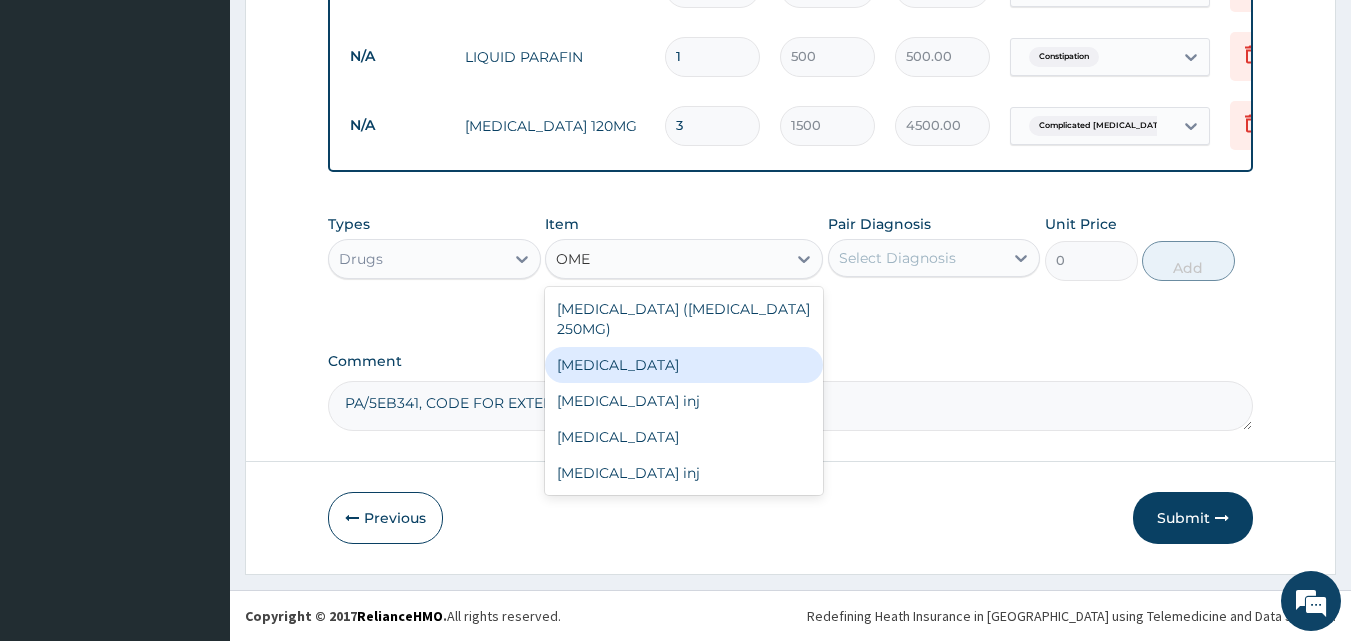 click on "[MEDICAL_DATA]" at bounding box center (684, 365) 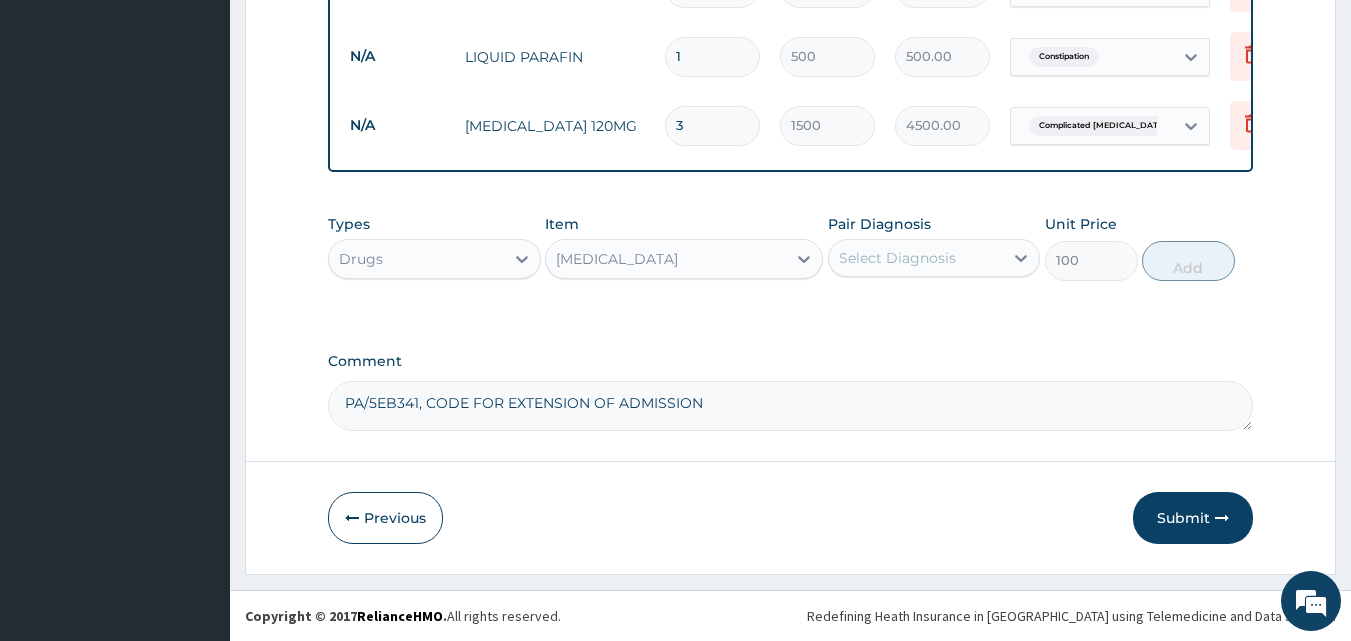 click on "Types Drugs Item [MEDICAL_DATA]      Pair Diagnosis Select Diagnosis Unit Price 100 Add" at bounding box center (791, 247) 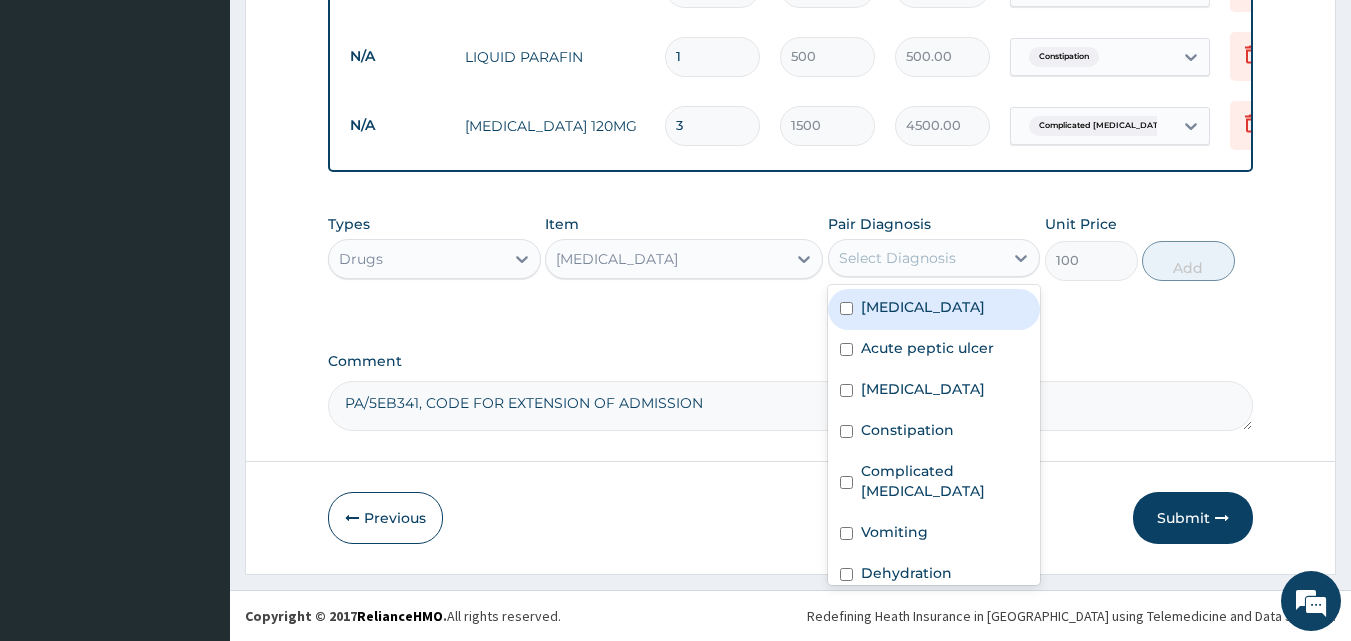 click on "Select Diagnosis" at bounding box center [916, 258] 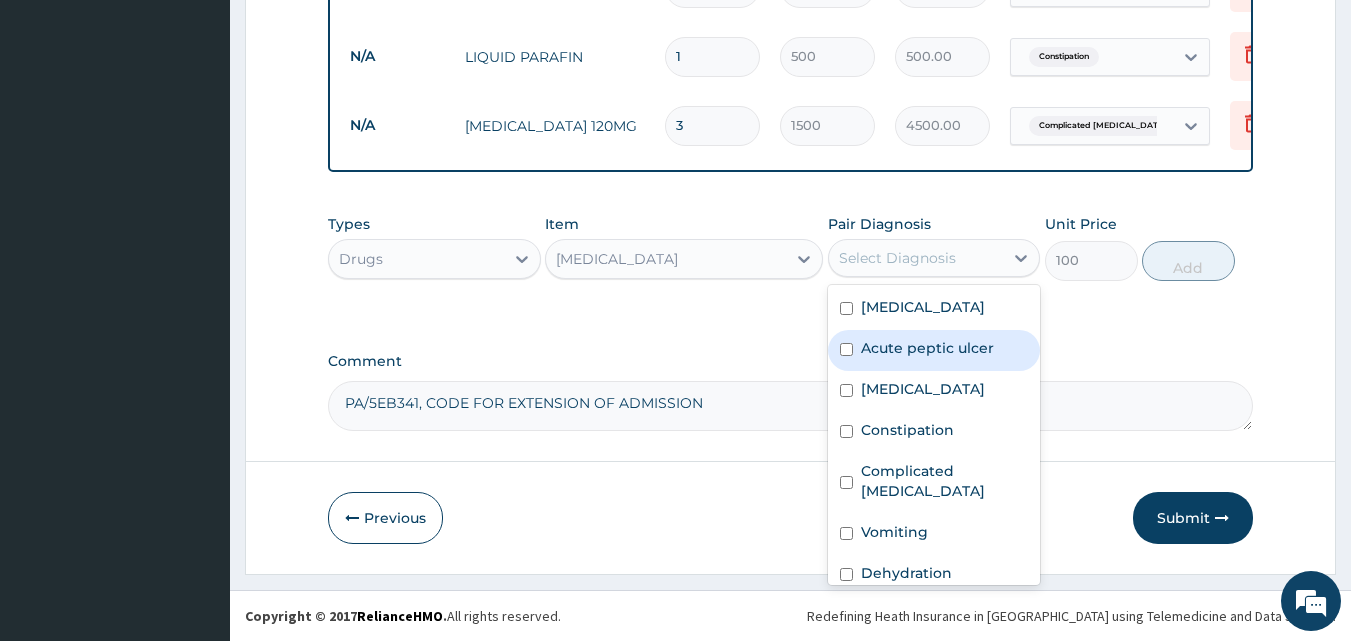 click on "Acute peptic ulcer" at bounding box center [927, 348] 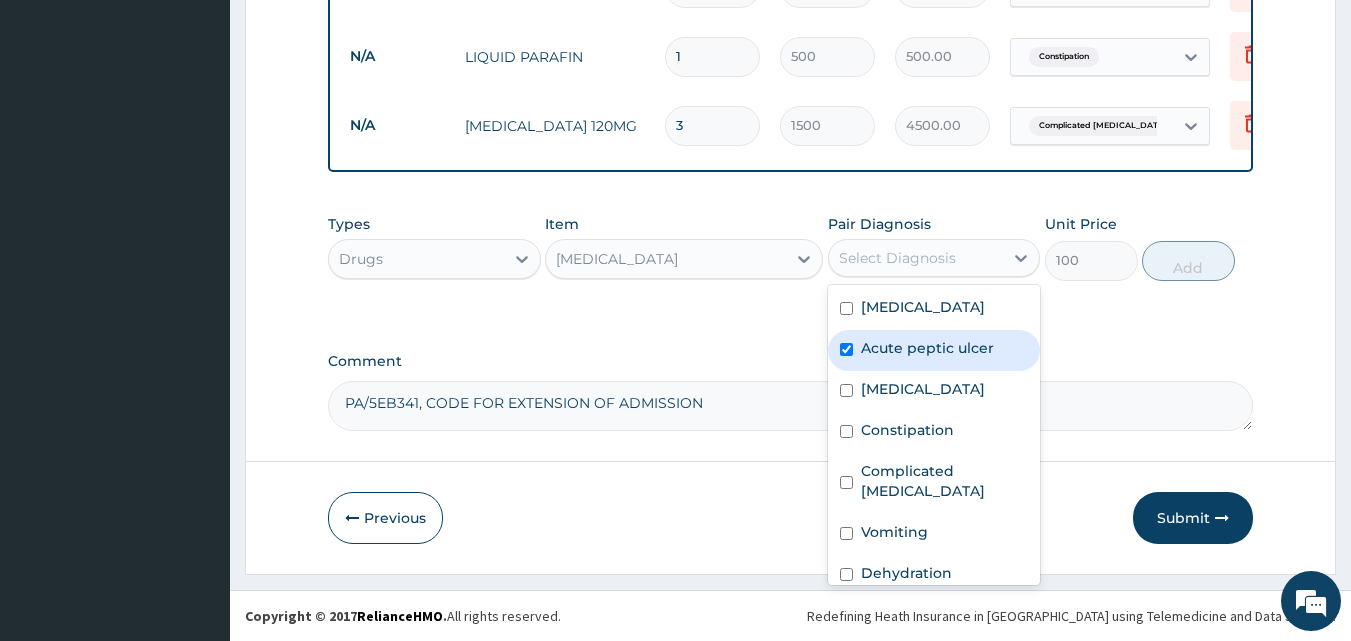 checkbox on "true" 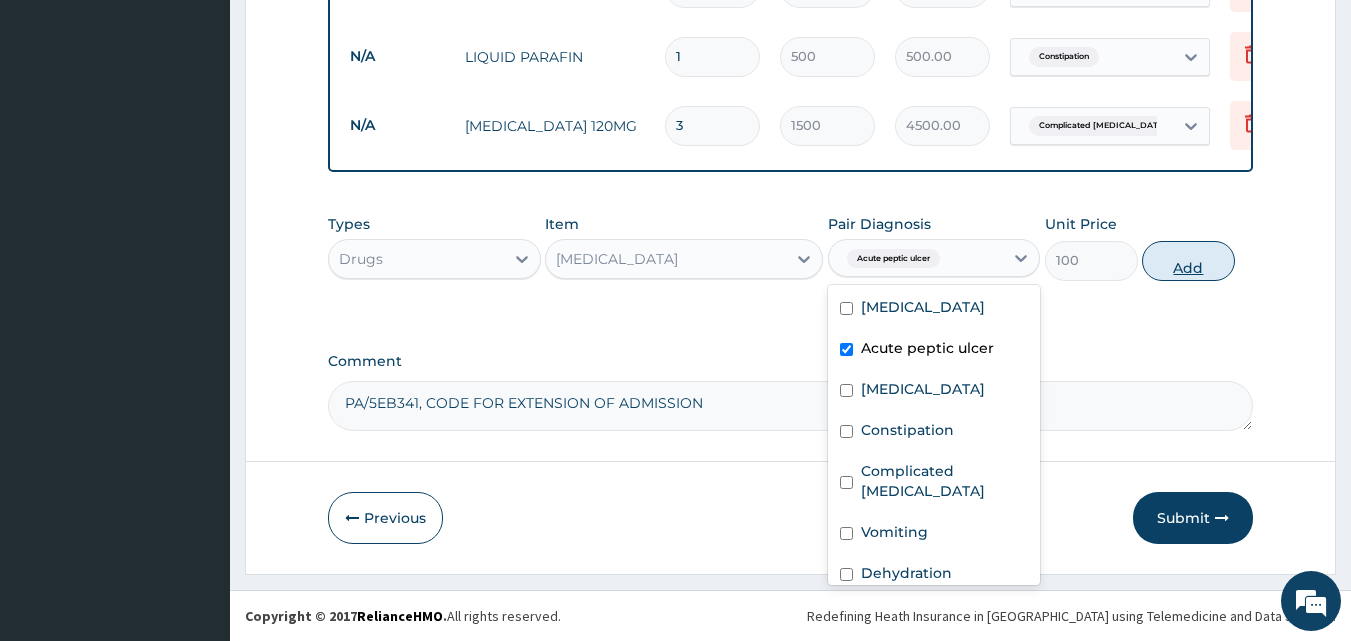 click on "Add" at bounding box center (1188, 261) 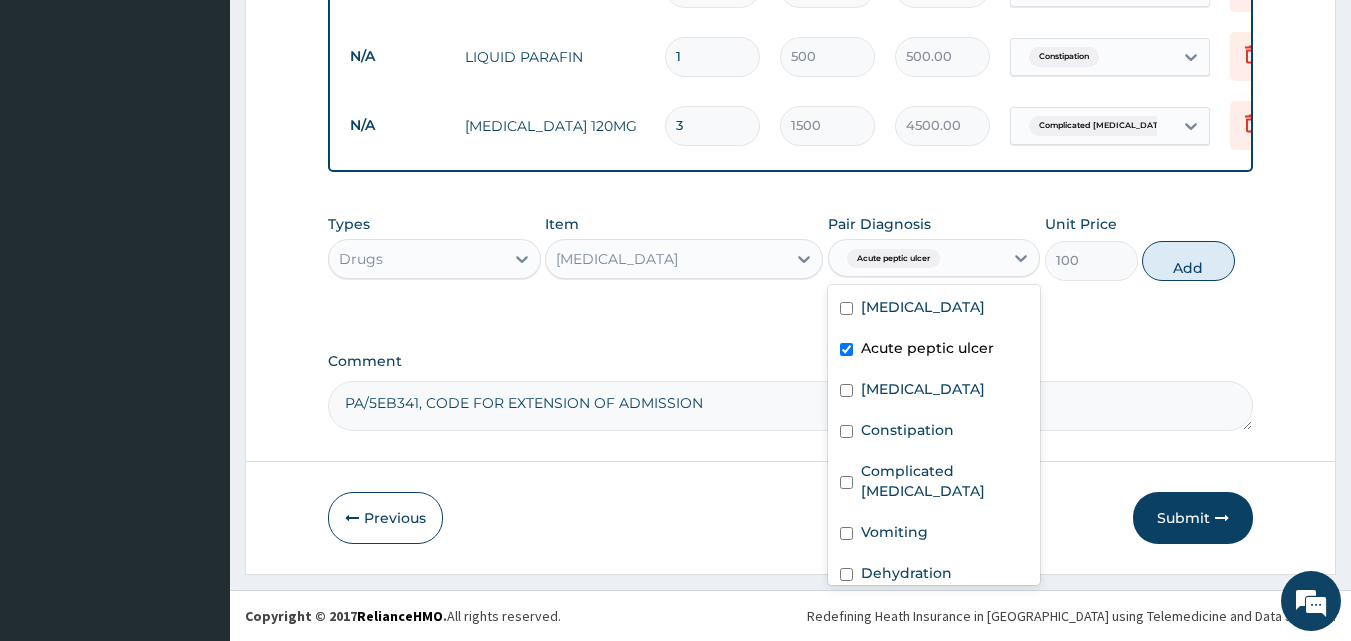 type on "0" 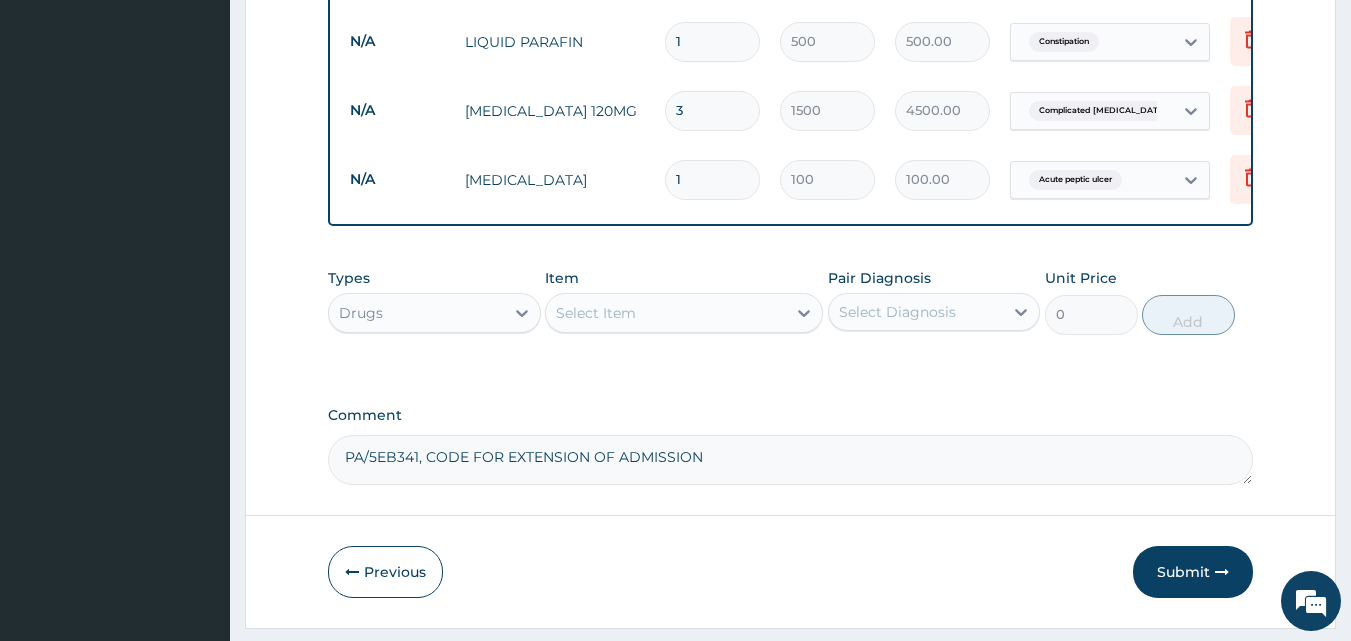 type on "14" 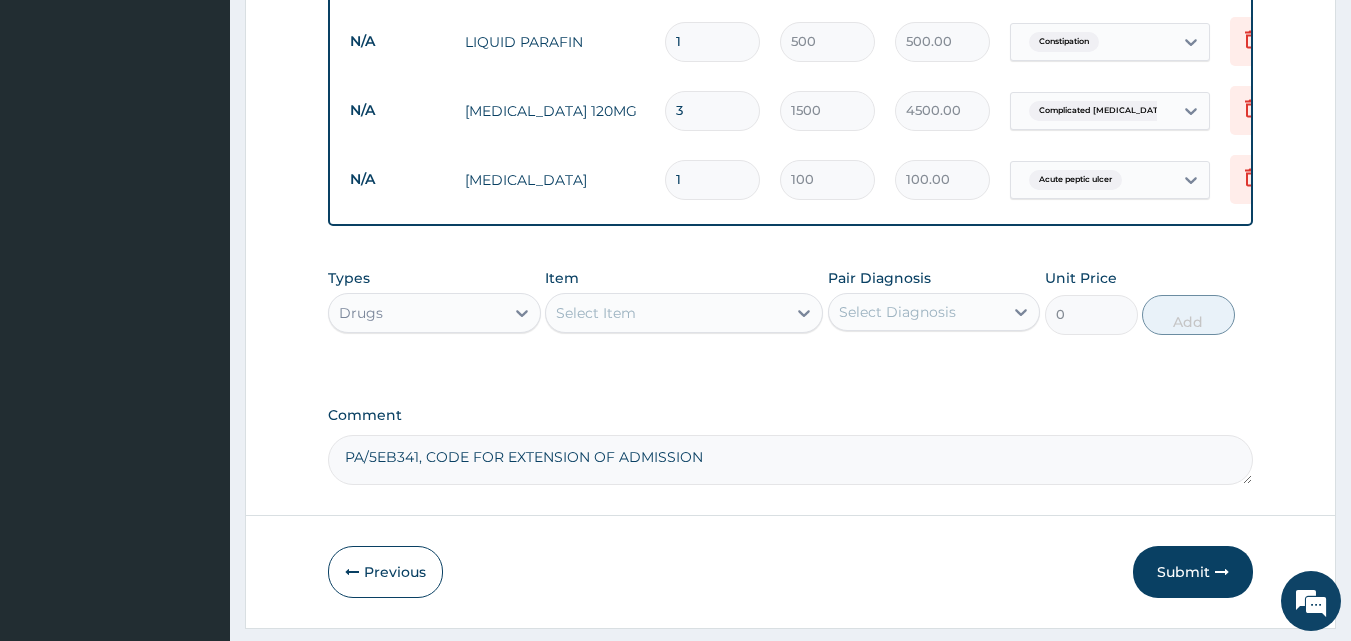 type on "1400.00" 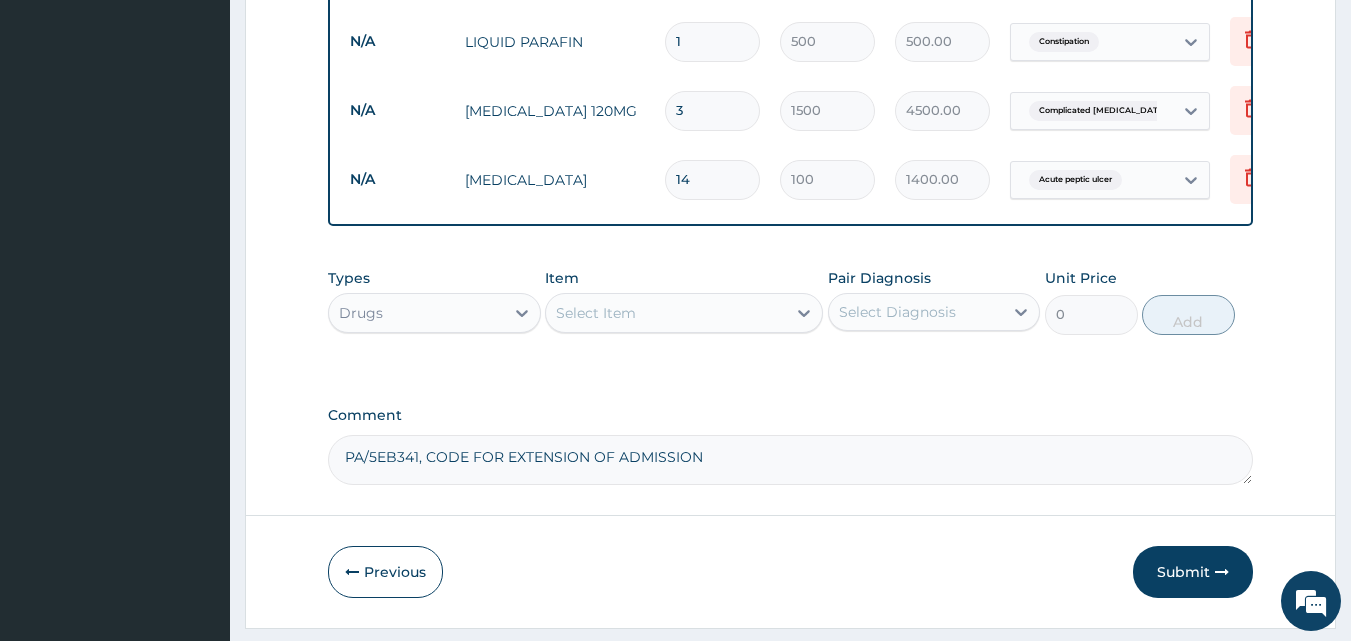 type on "14" 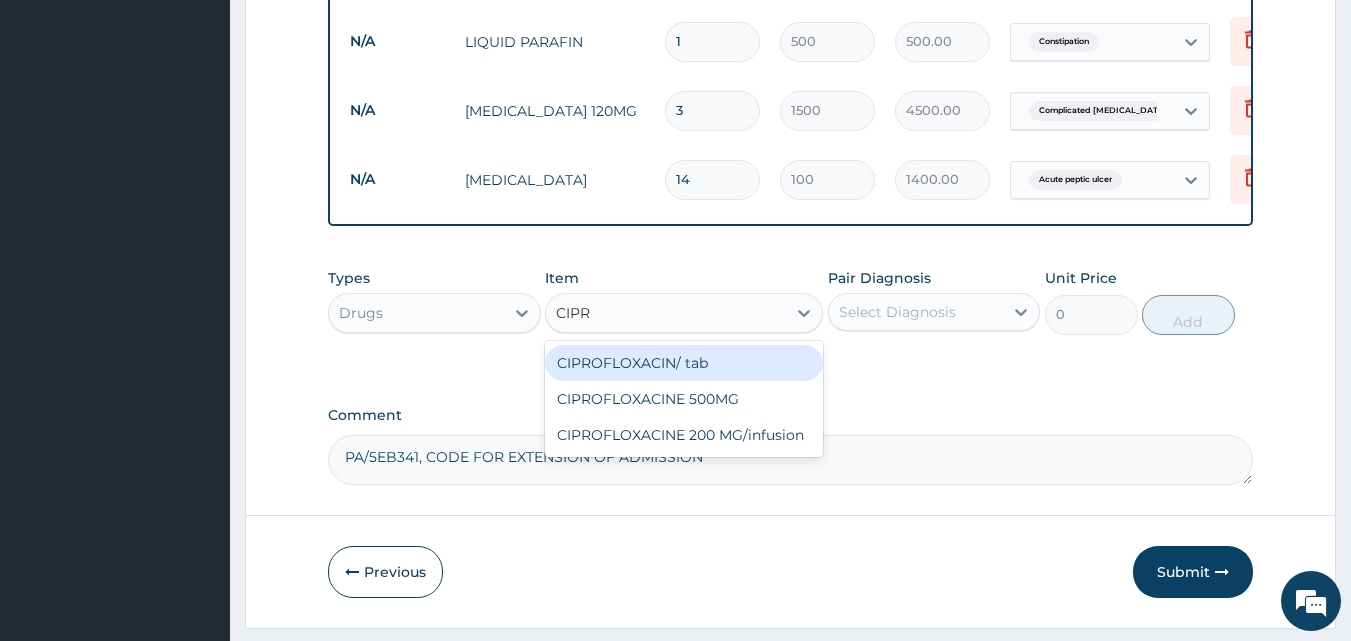 type on "[MEDICAL_DATA]" 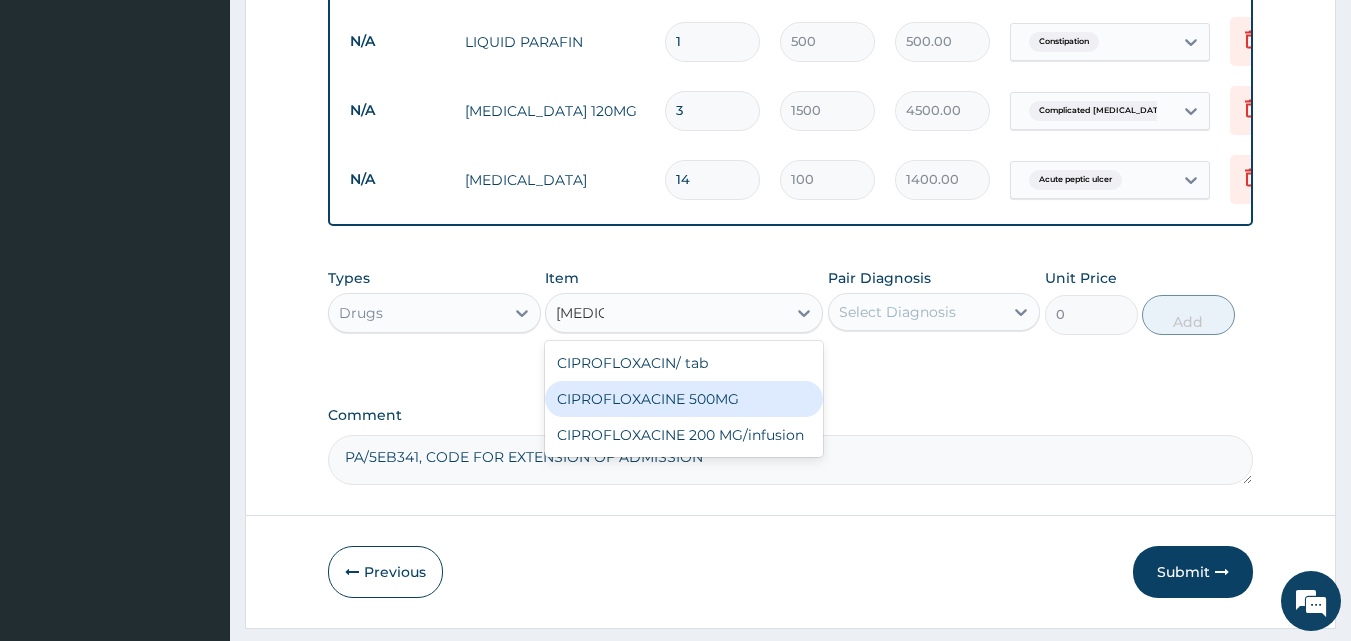 click on "CIPROFLOXACINE  500MG" at bounding box center (684, 399) 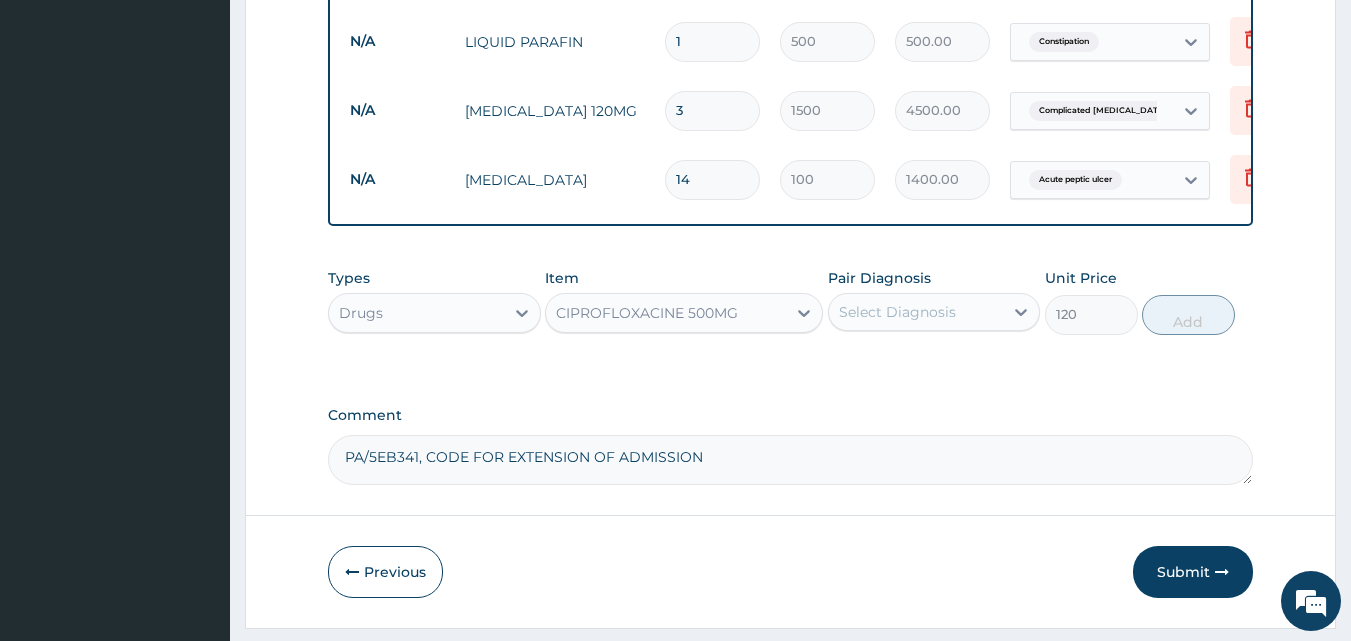 click on "Select Diagnosis" at bounding box center (916, 312) 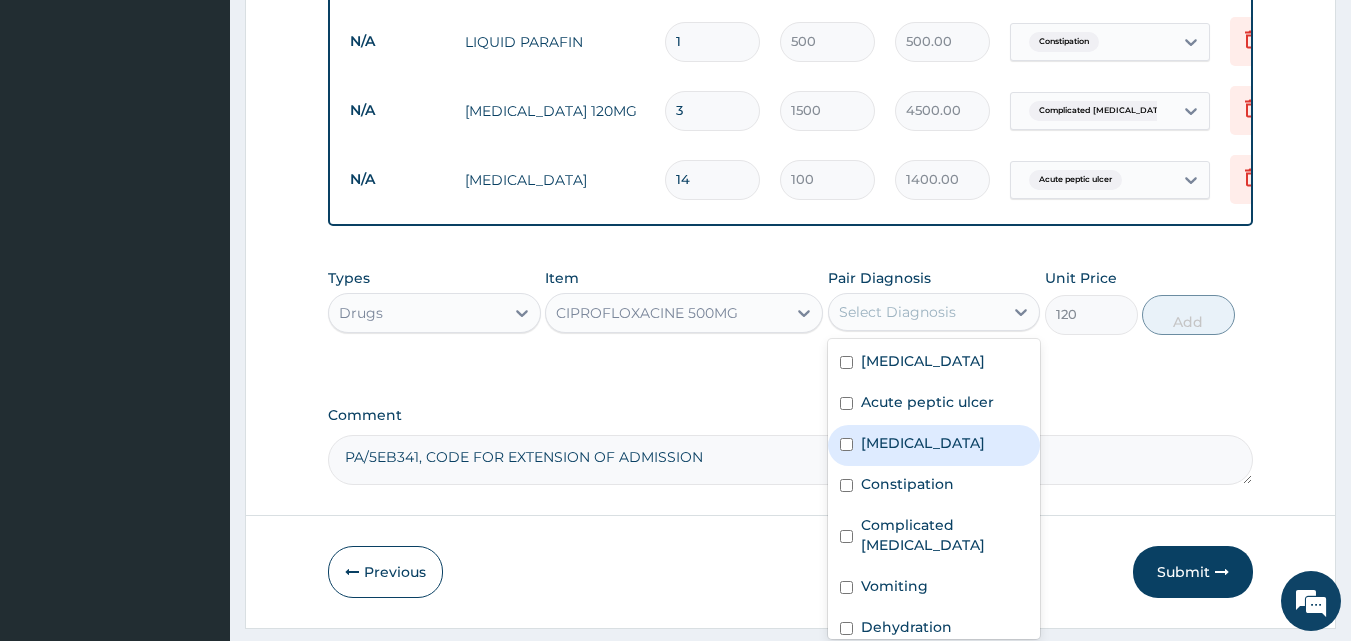 scroll, scrollTop: 36, scrollLeft: 0, axis: vertical 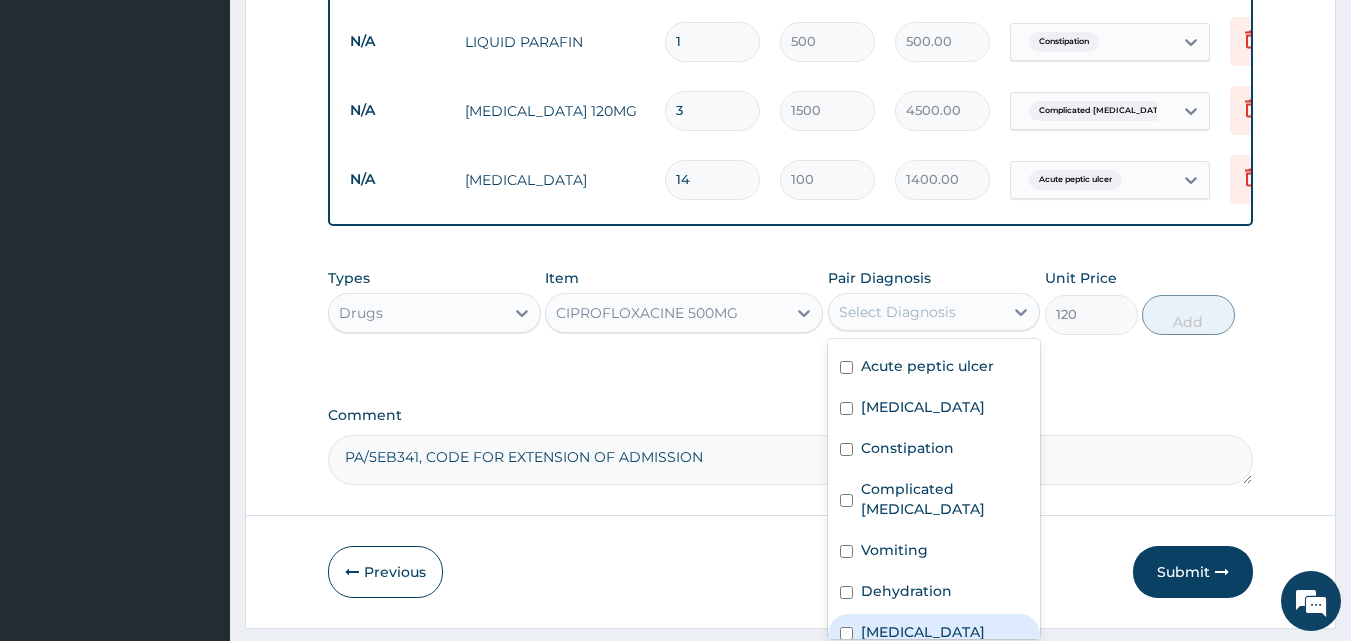 click on "[MEDICAL_DATA]" at bounding box center [923, 632] 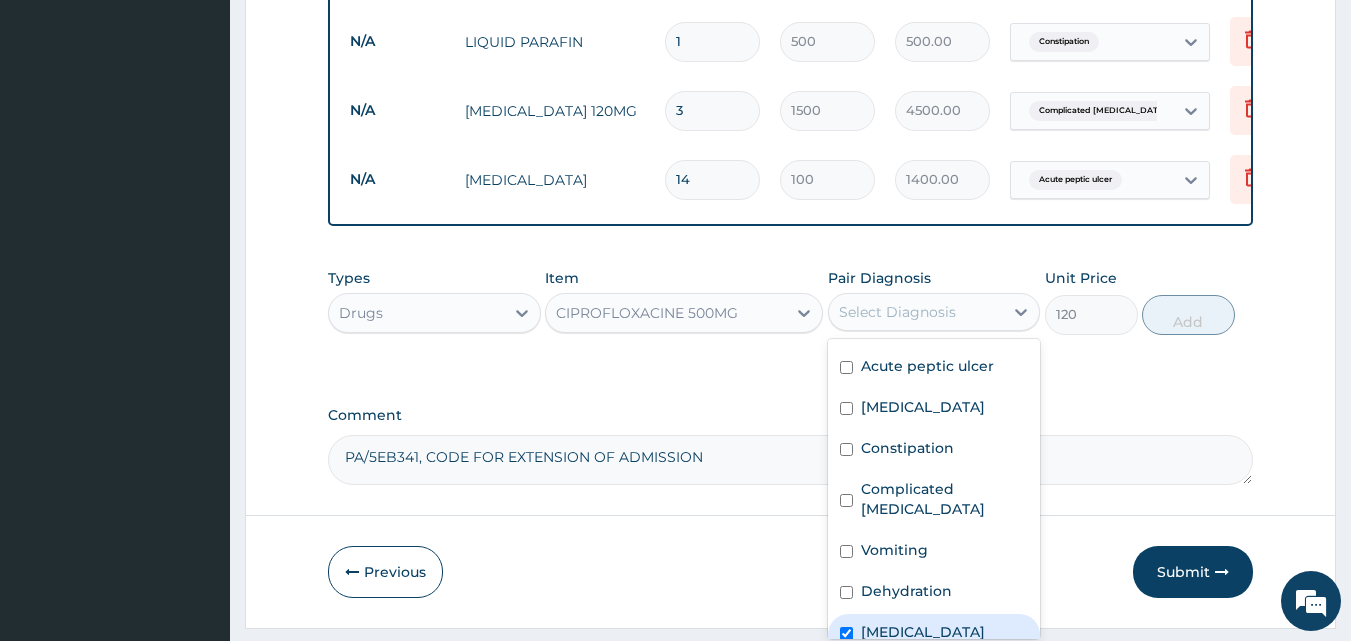 checkbox on "true" 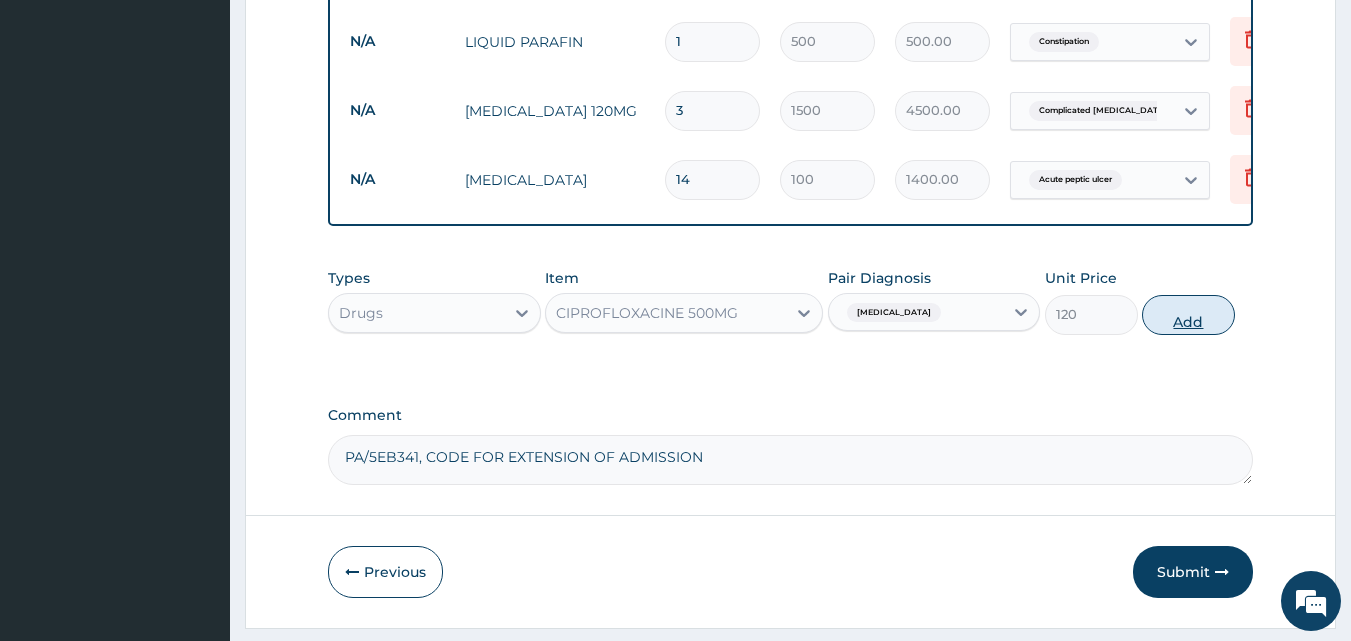 click on "Add" at bounding box center (1188, 315) 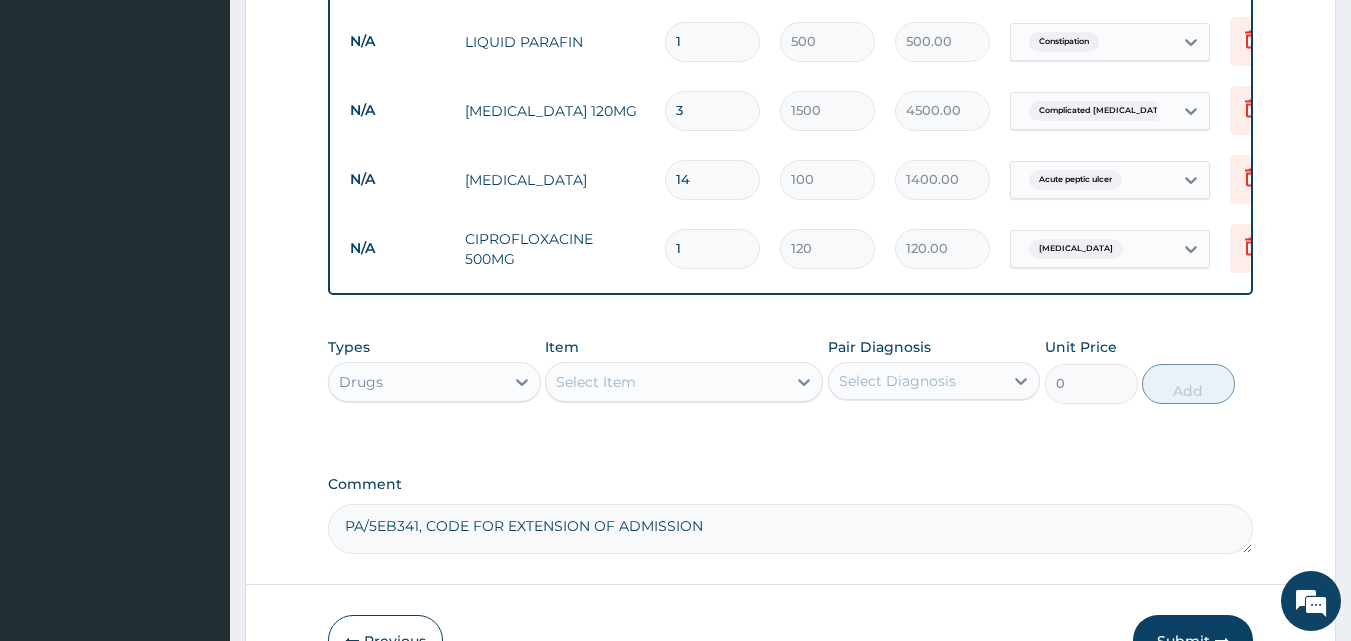 click on "1" at bounding box center [712, 248] 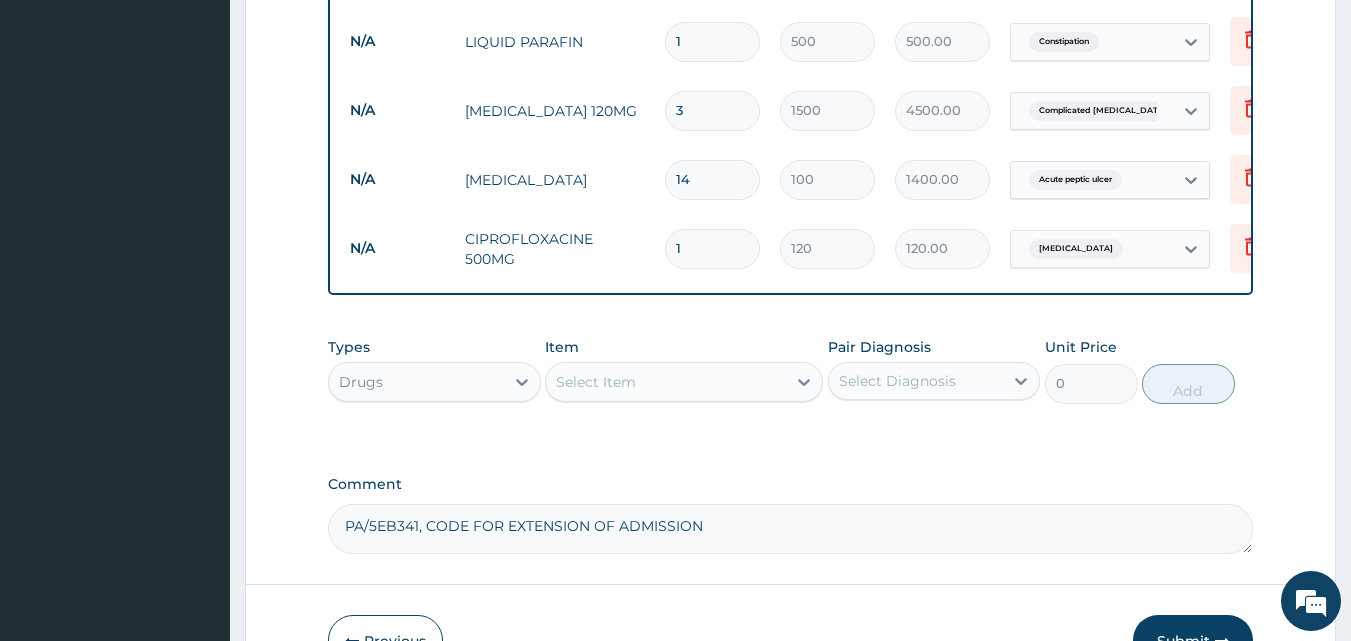 type on "10" 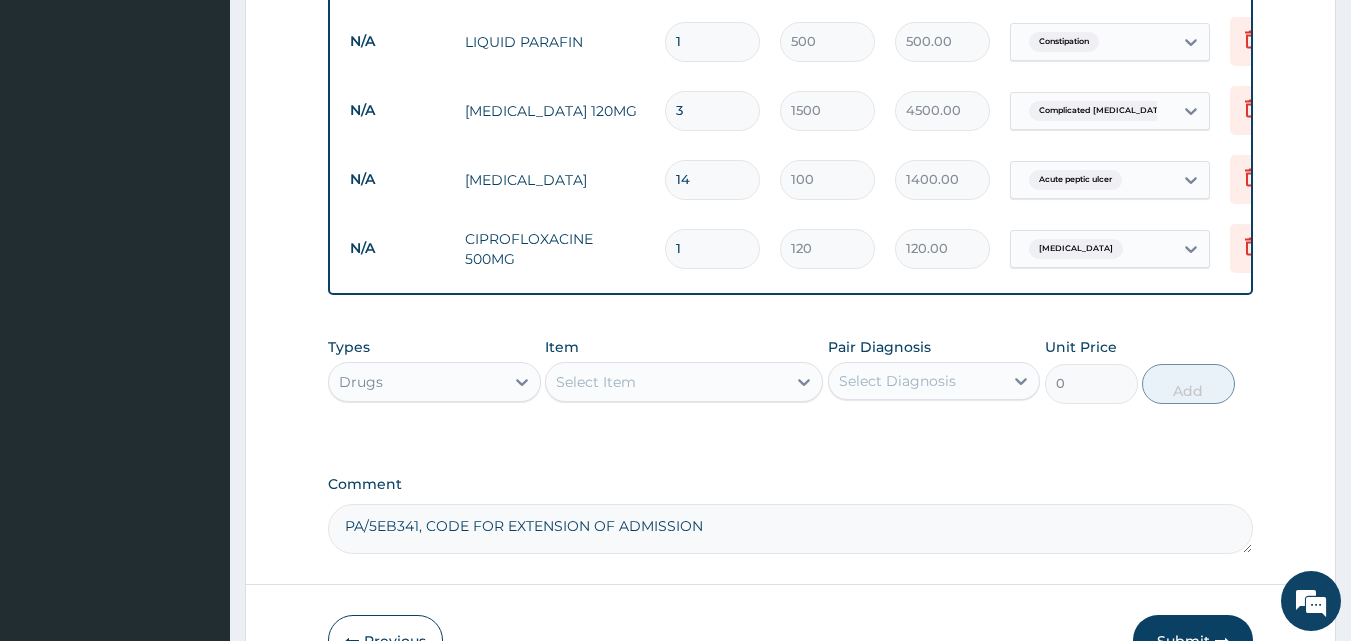 type on "1200.00" 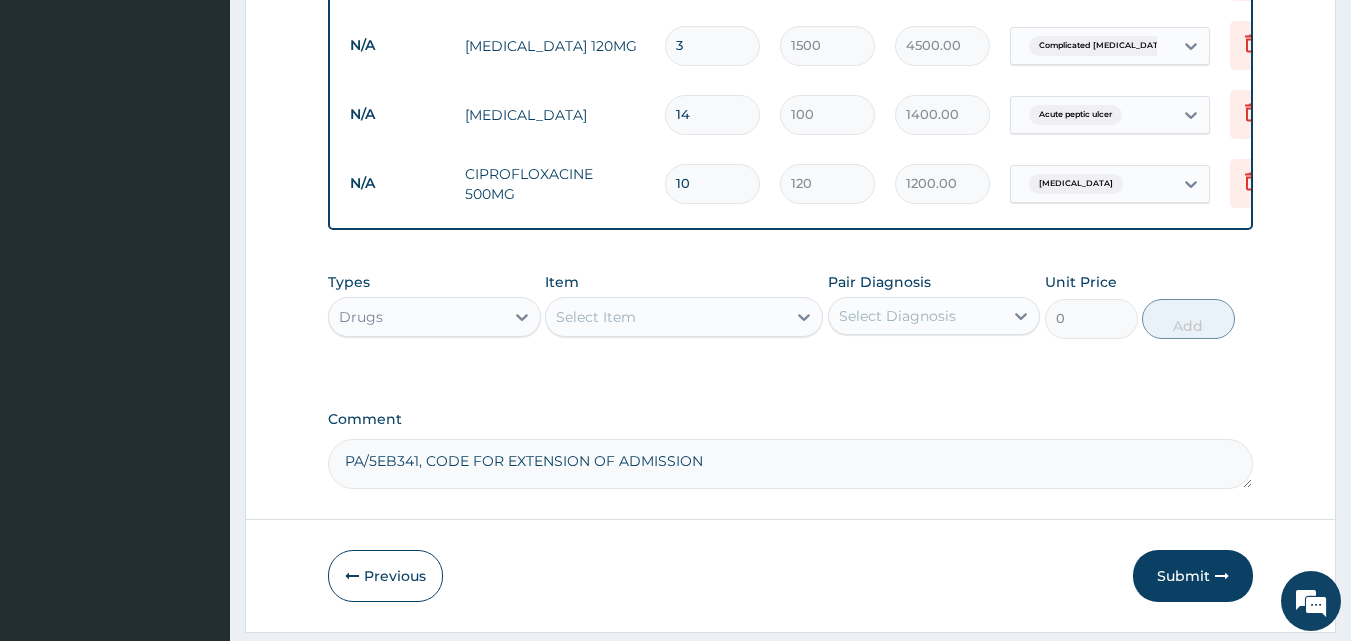 scroll, scrollTop: 1932, scrollLeft: 0, axis: vertical 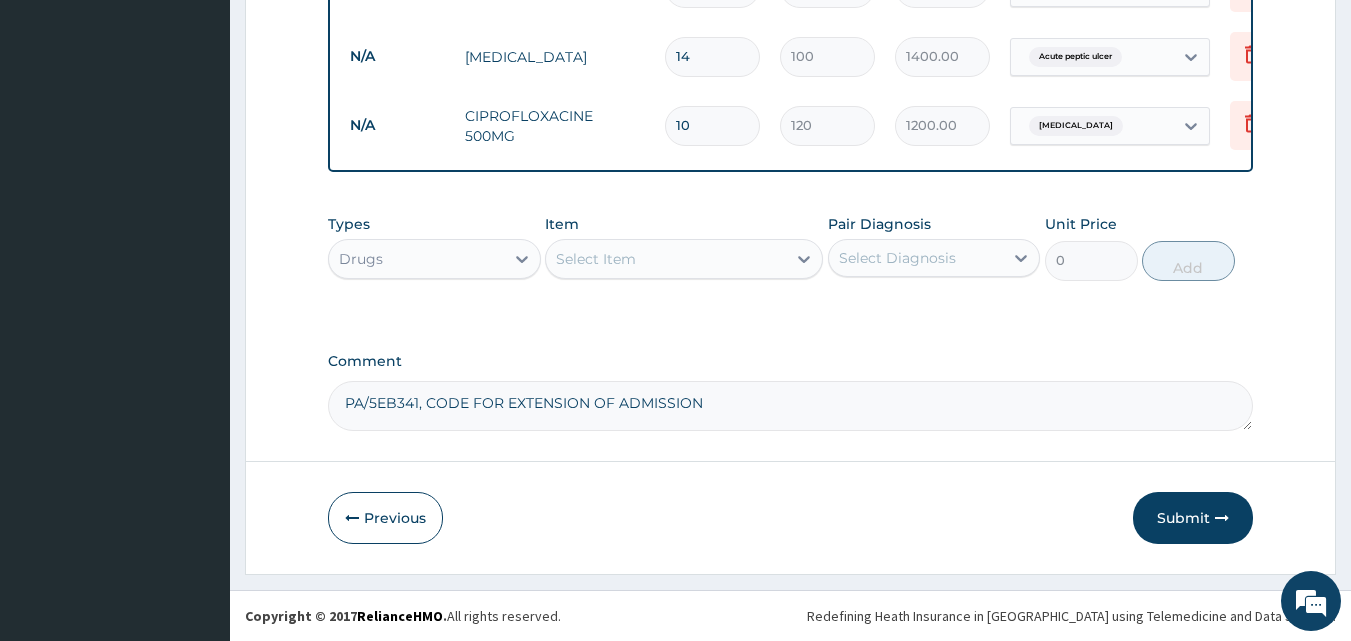 type on "10" 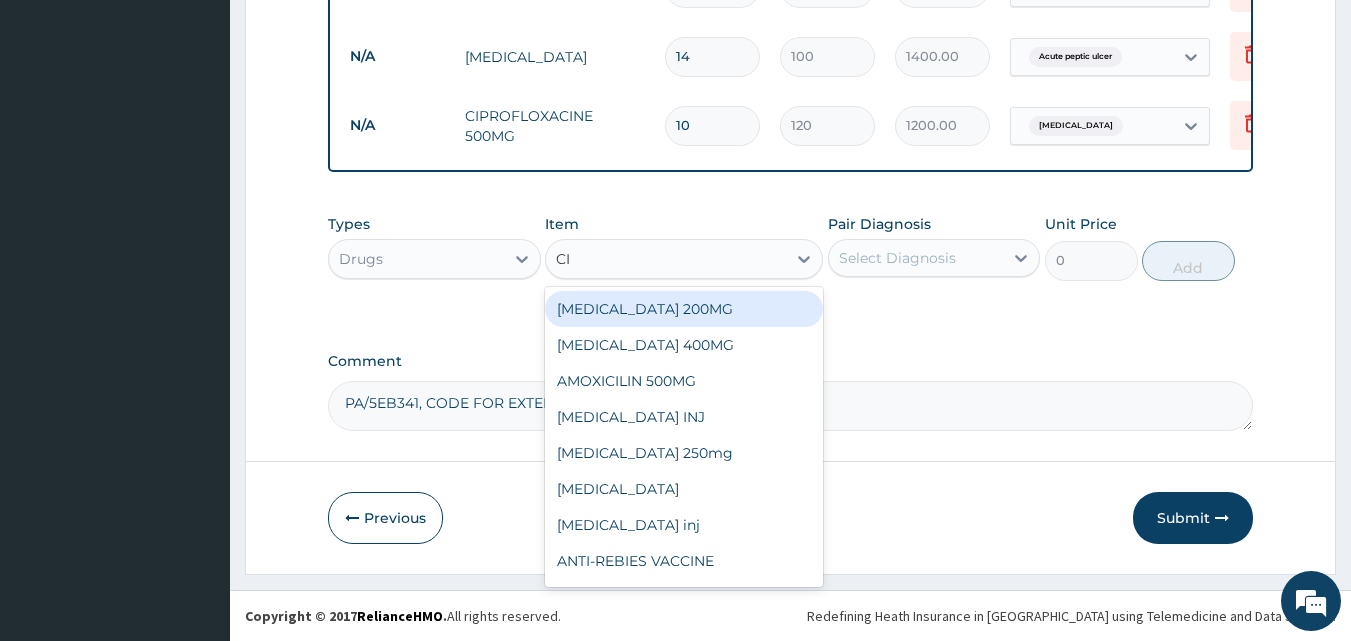 type on "CIM" 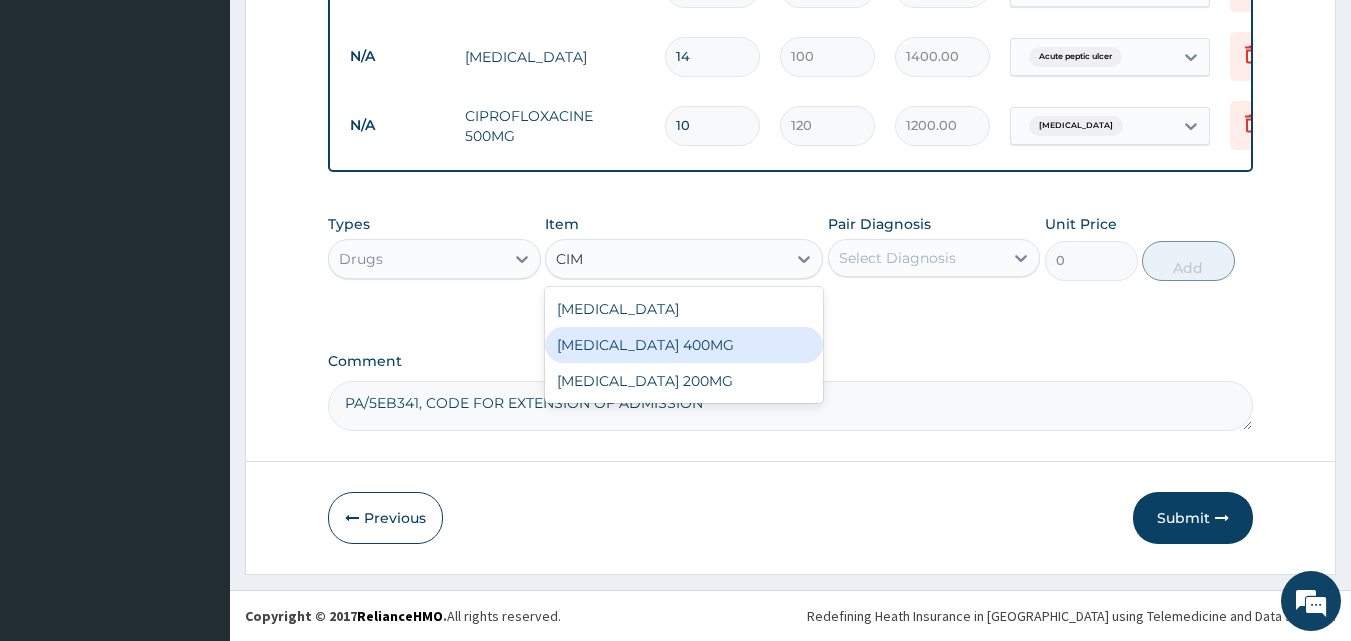 click on "[MEDICAL_DATA]  400MG" at bounding box center [684, 345] 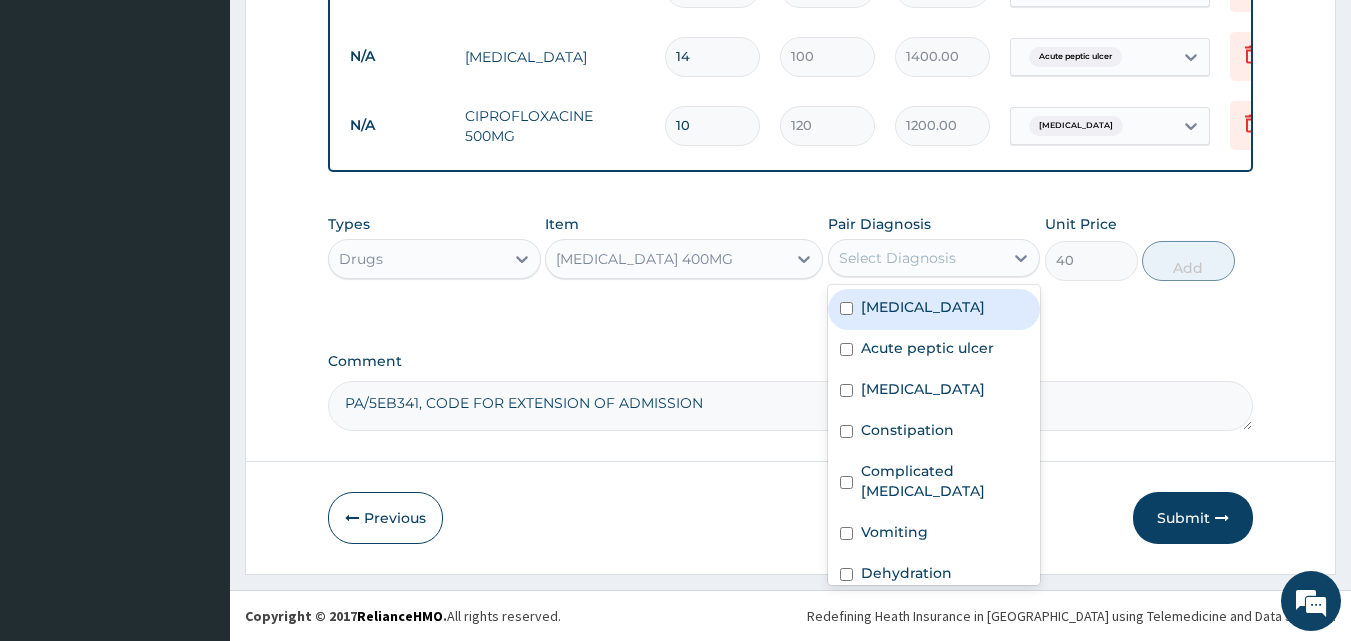 click on "Select Diagnosis" at bounding box center (897, 258) 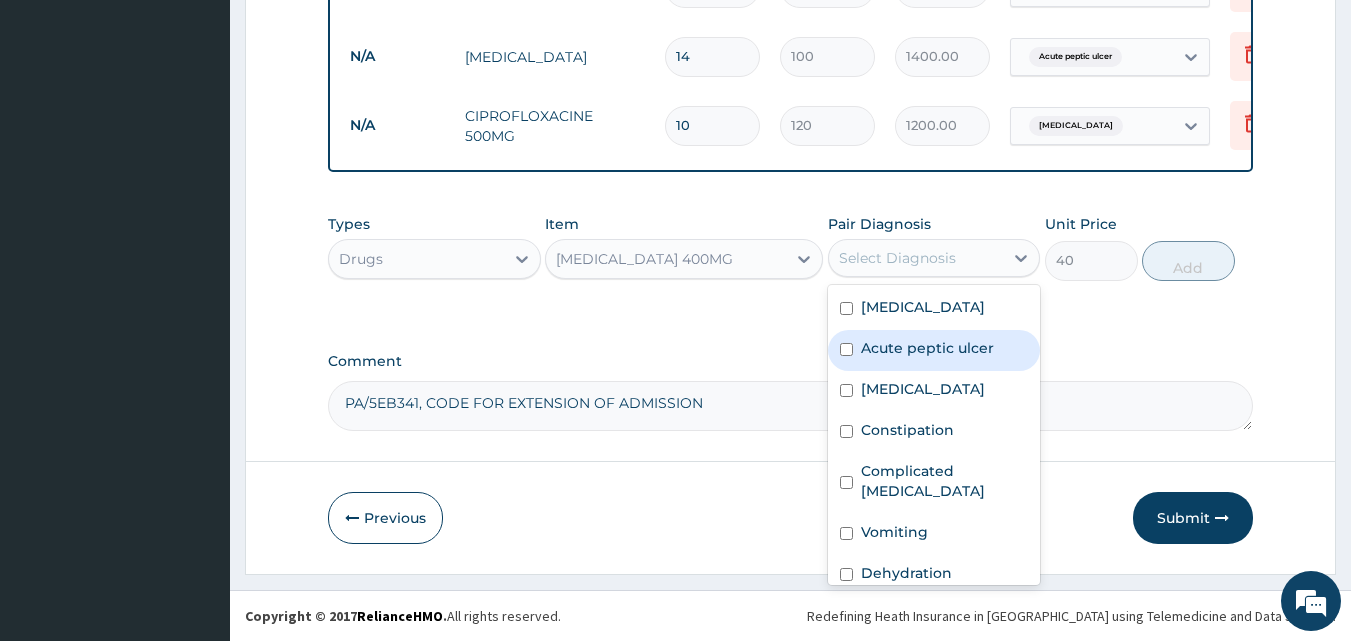 click on "Acute peptic ulcer" at bounding box center [927, 348] 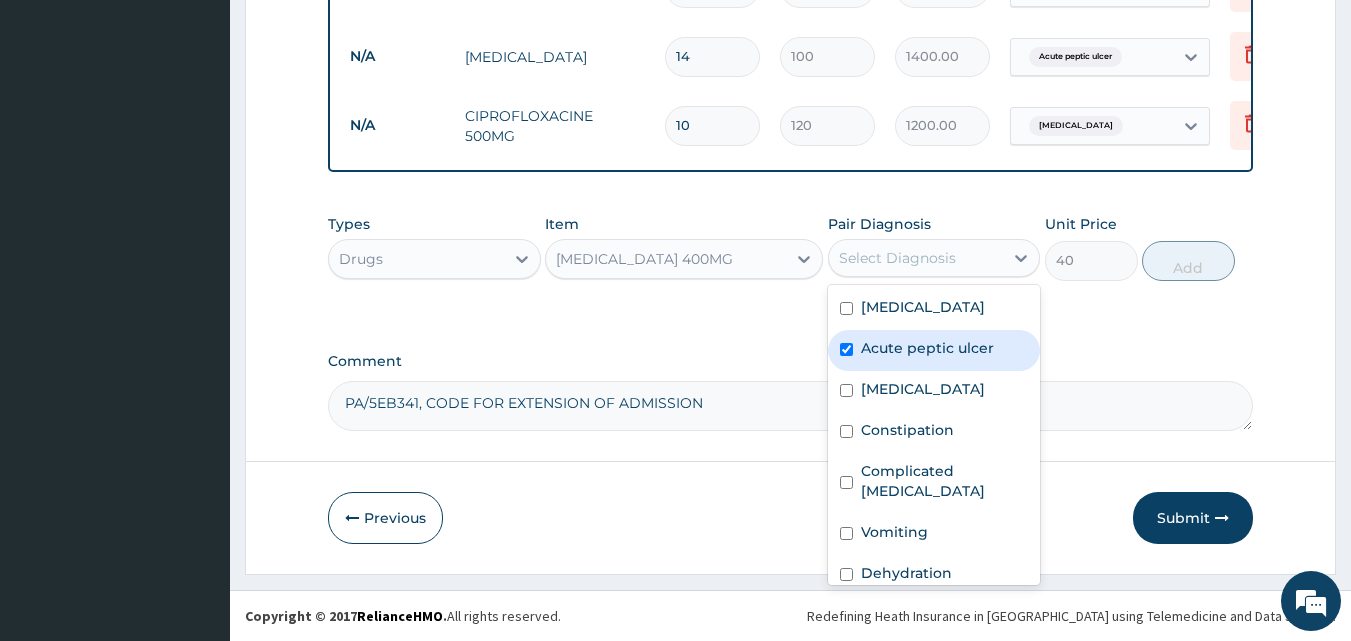 checkbox on "true" 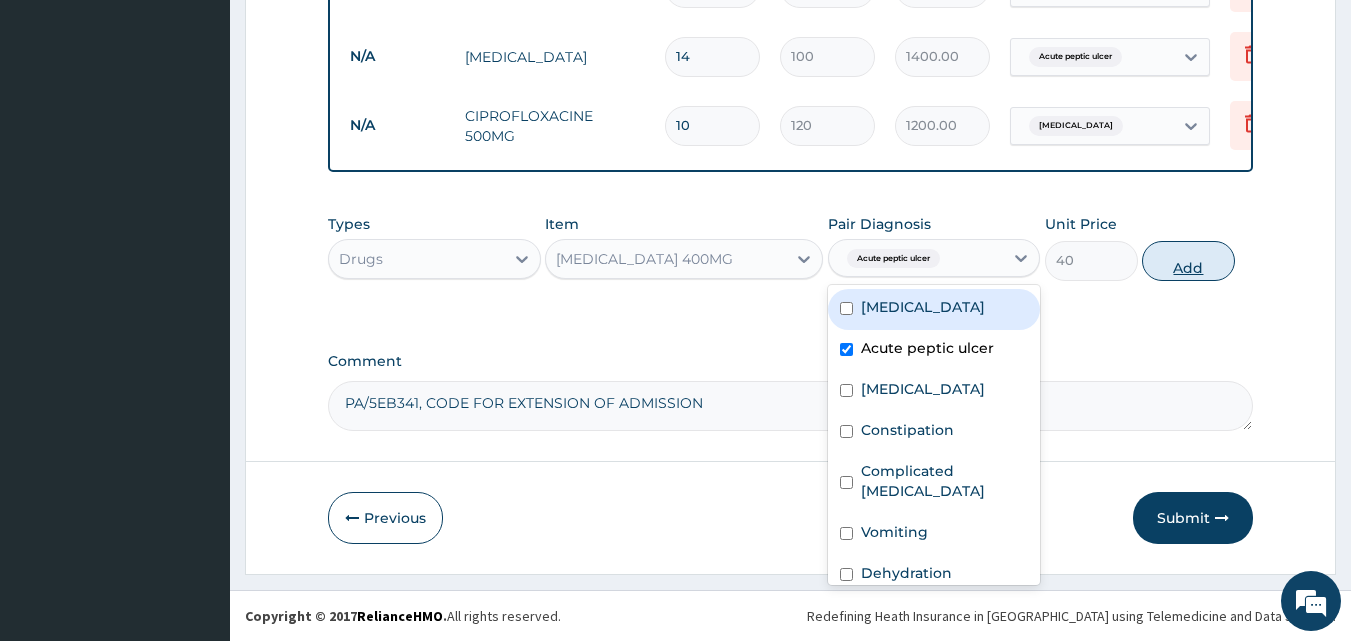click on "Add" at bounding box center (1188, 261) 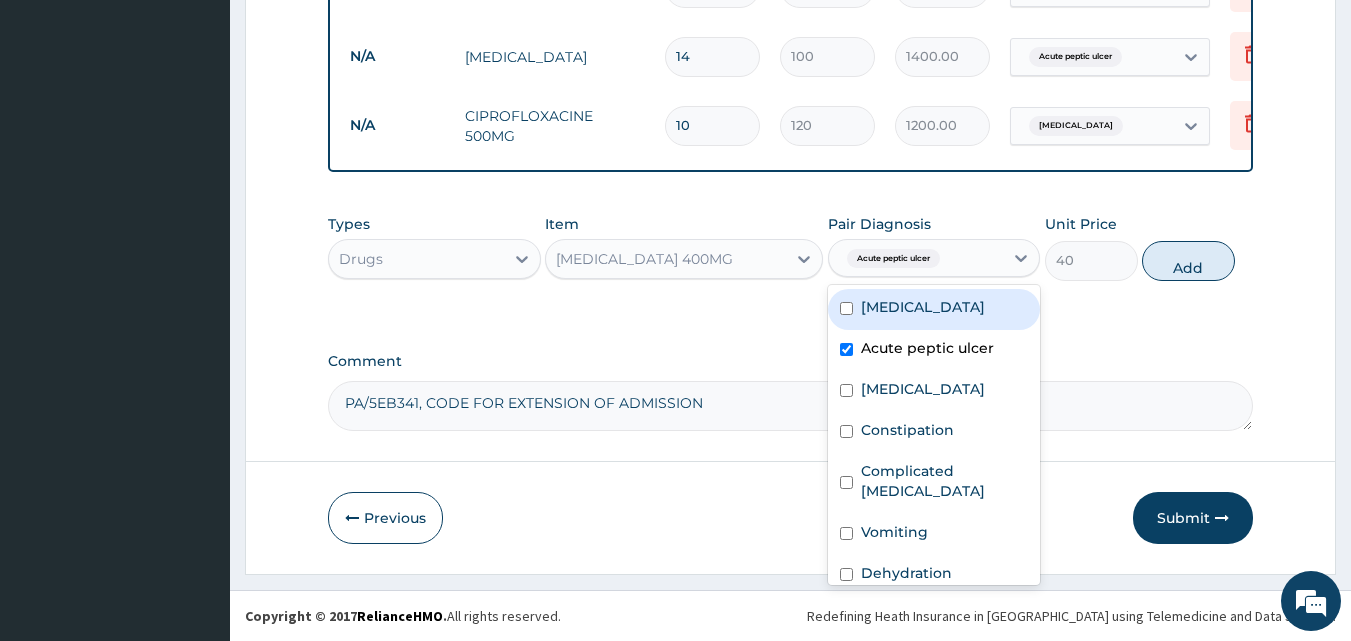type on "0" 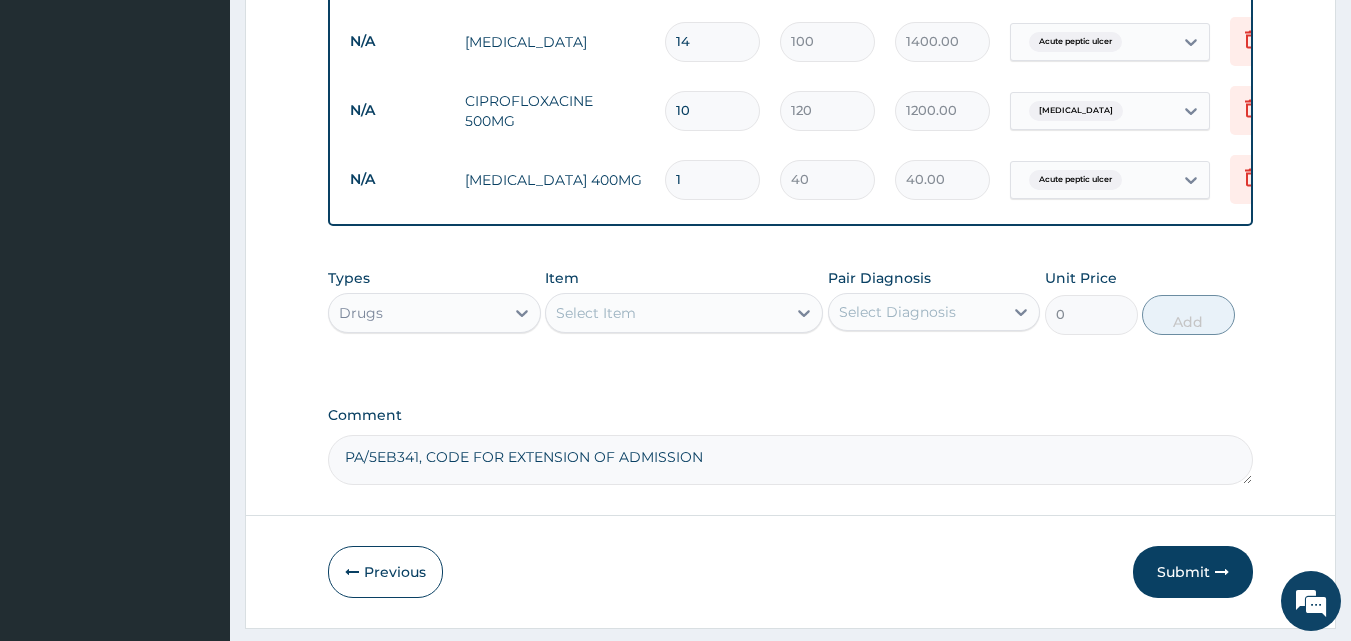 type 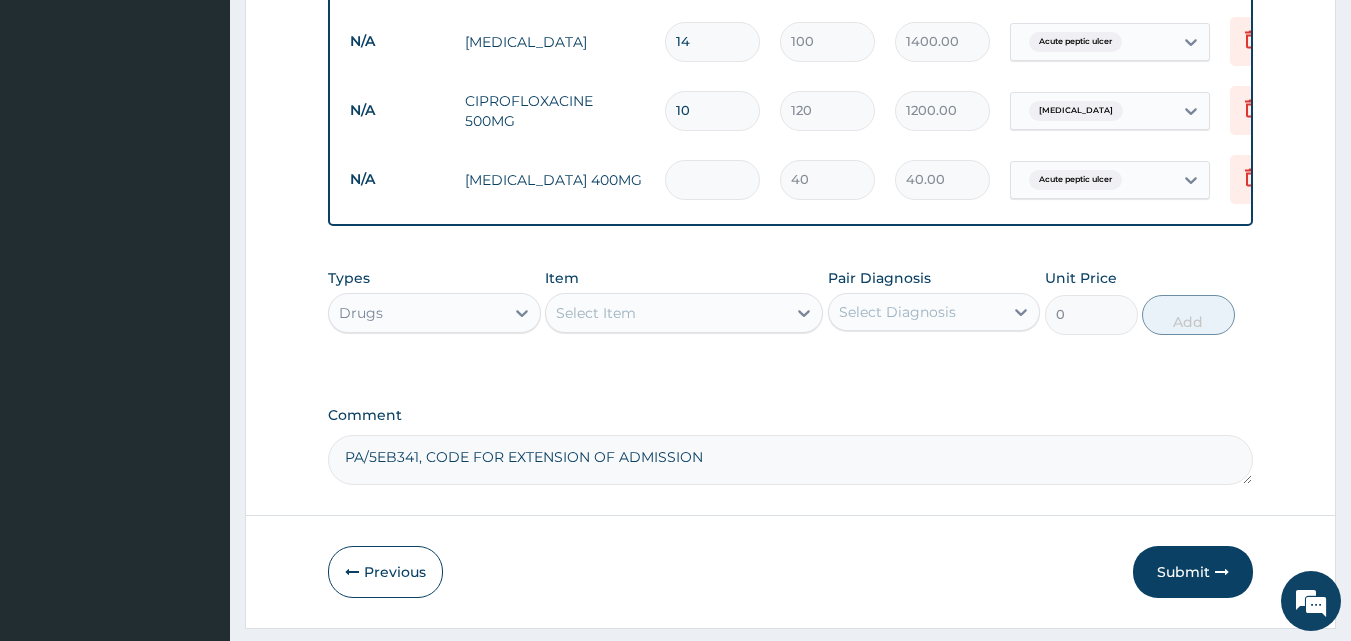 type on "0.00" 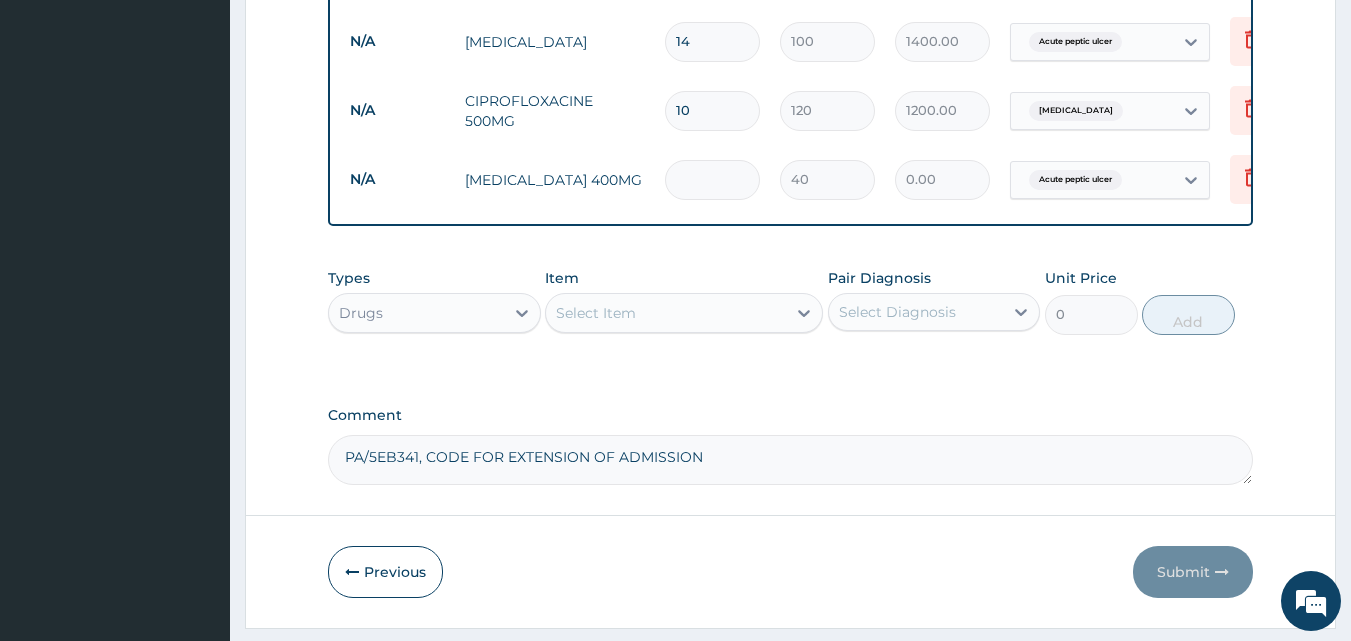 type on "7" 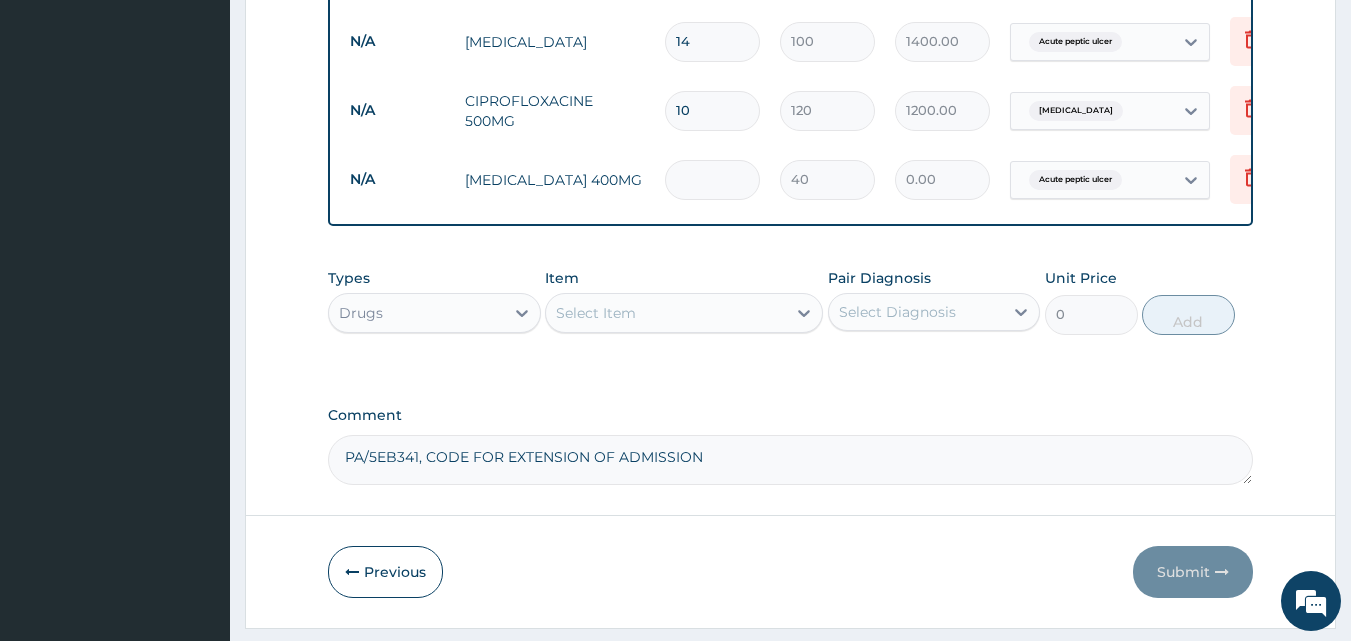 type on "280.00" 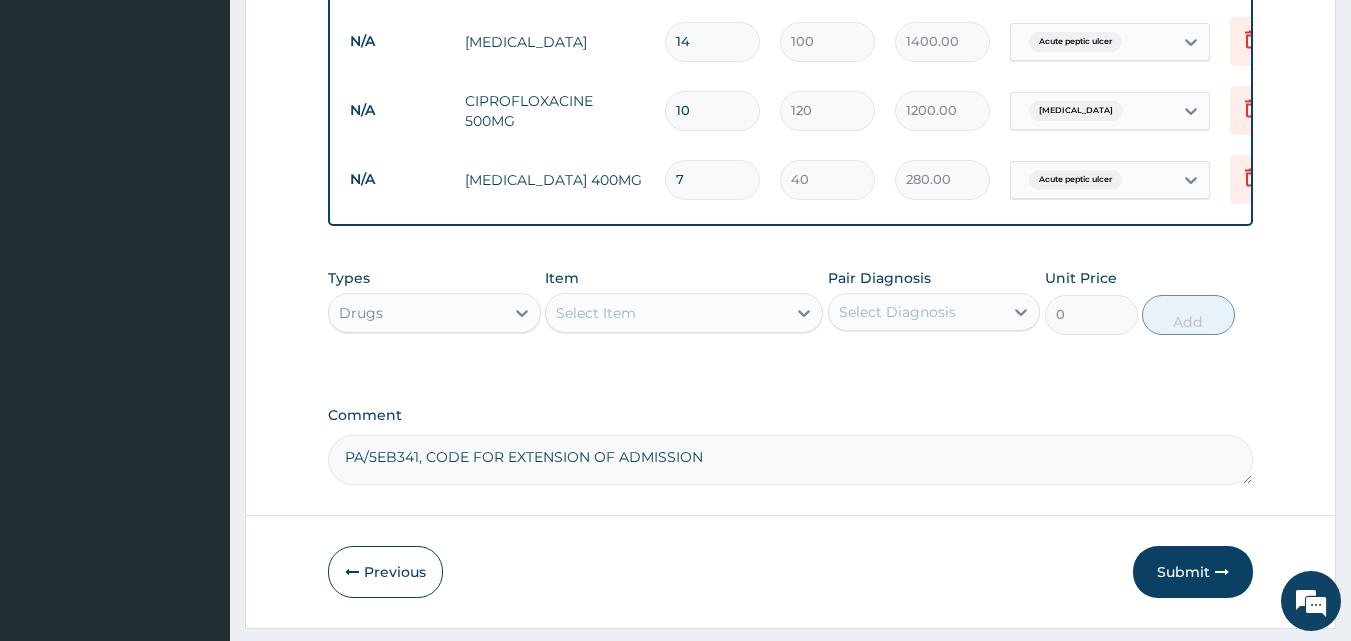 type on "7" 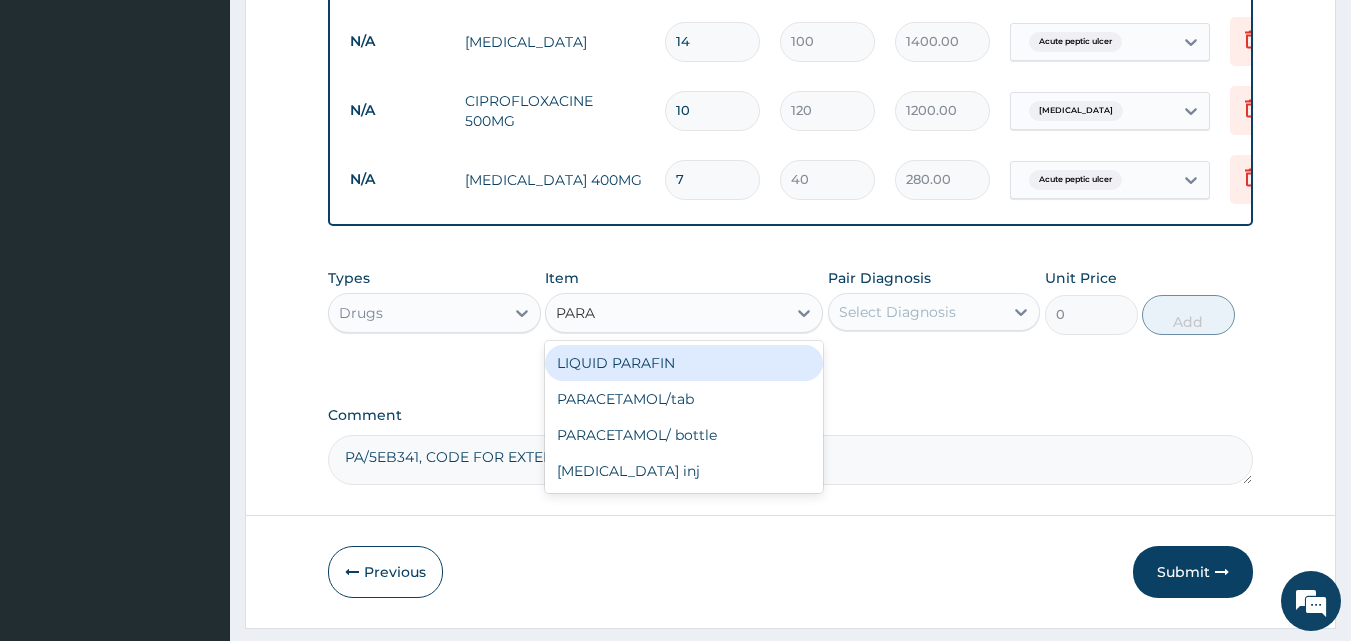 type on "PARAC" 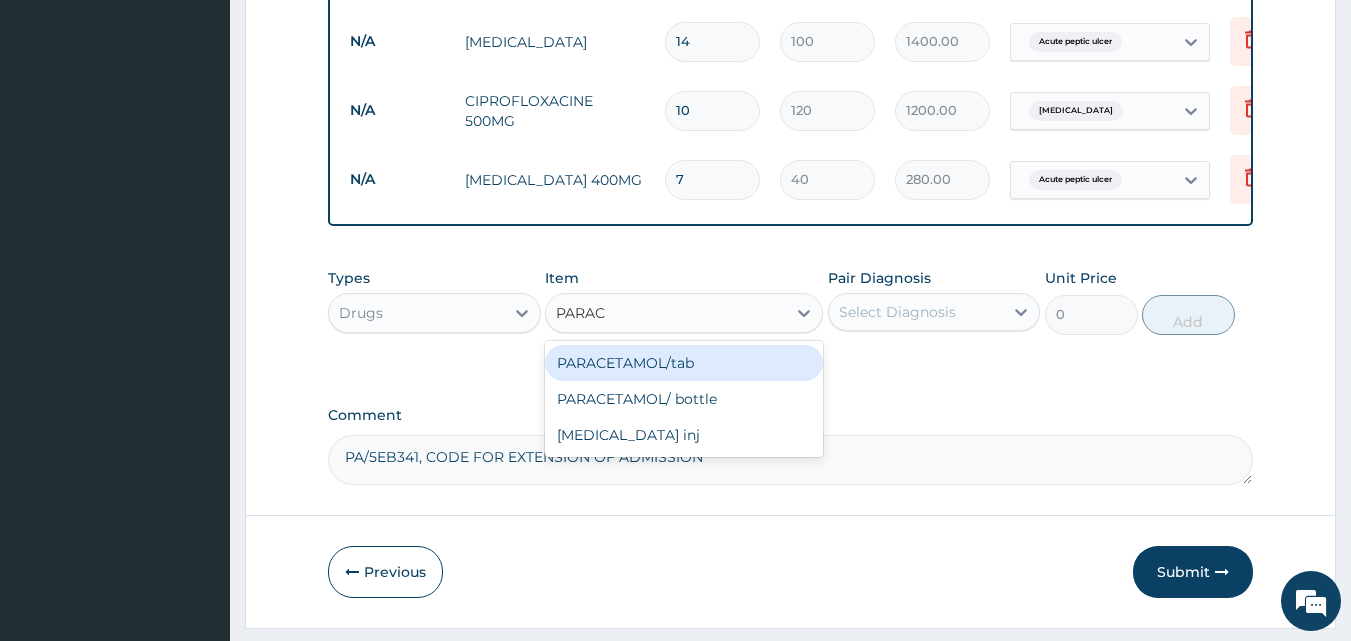 click on "PARACETAMOL/tab" at bounding box center (684, 363) 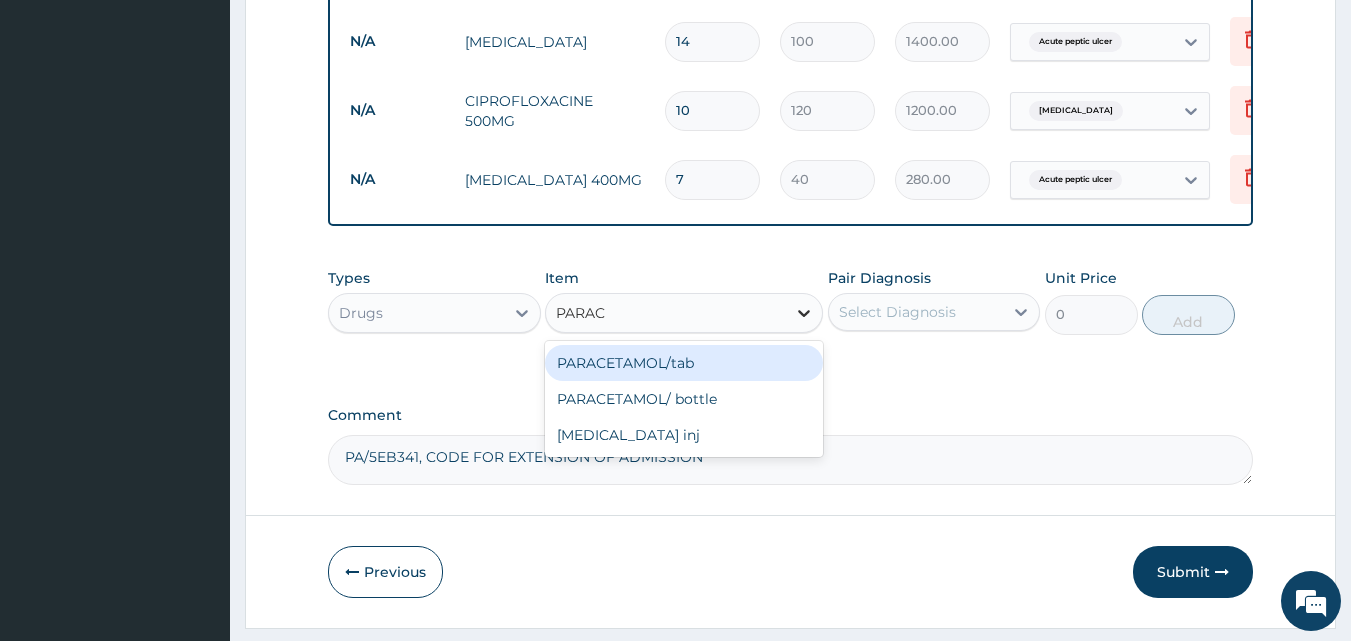 type 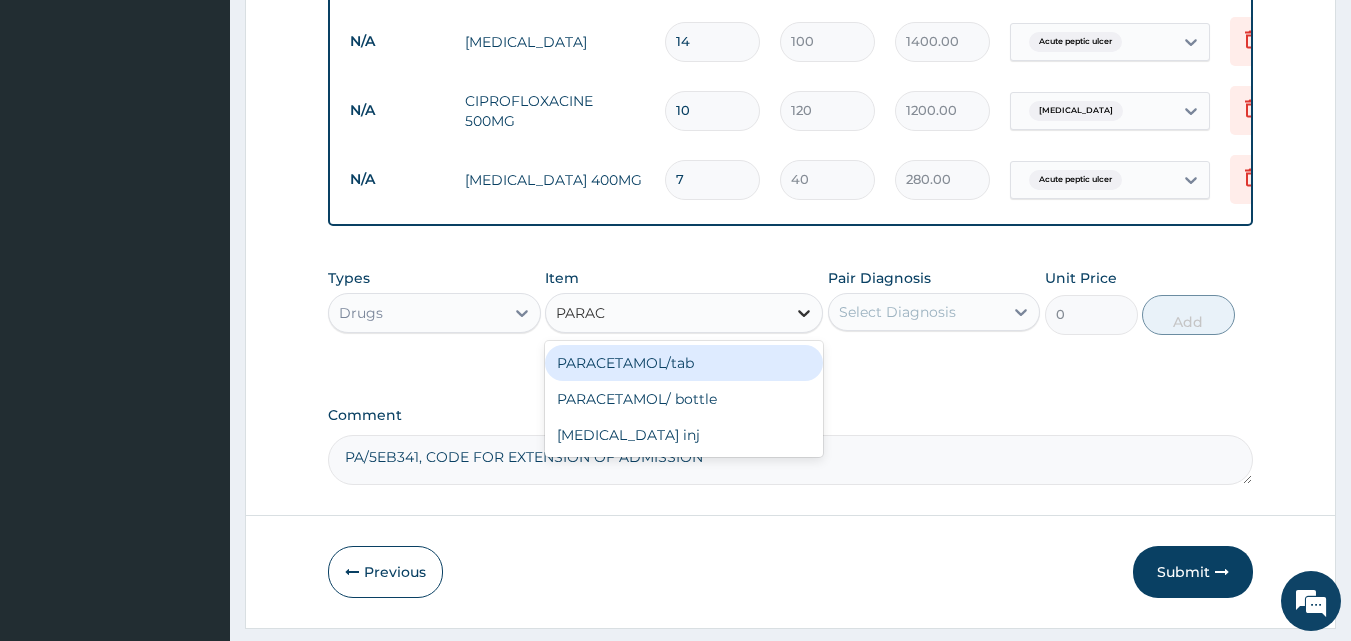 type on "20" 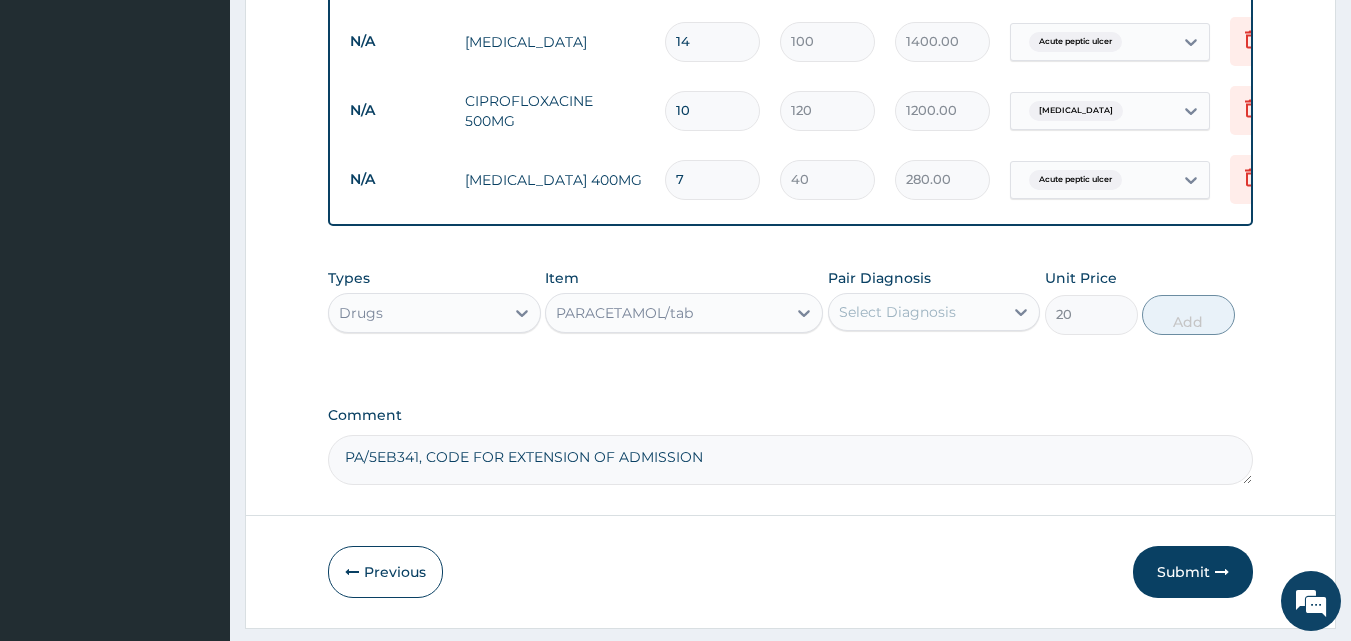 click on "Select Diagnosis" at bounding box center [916, 312] 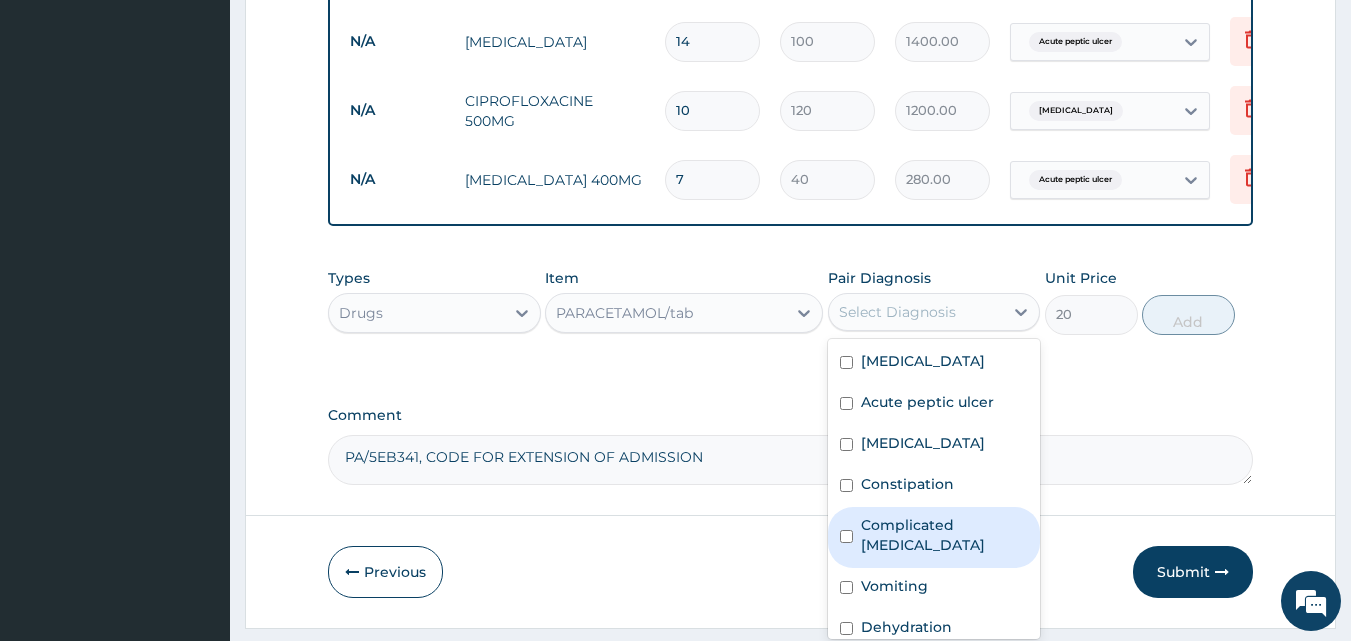 scroll, scrollTop: 36, scrollLeft: 0, axis: vertical 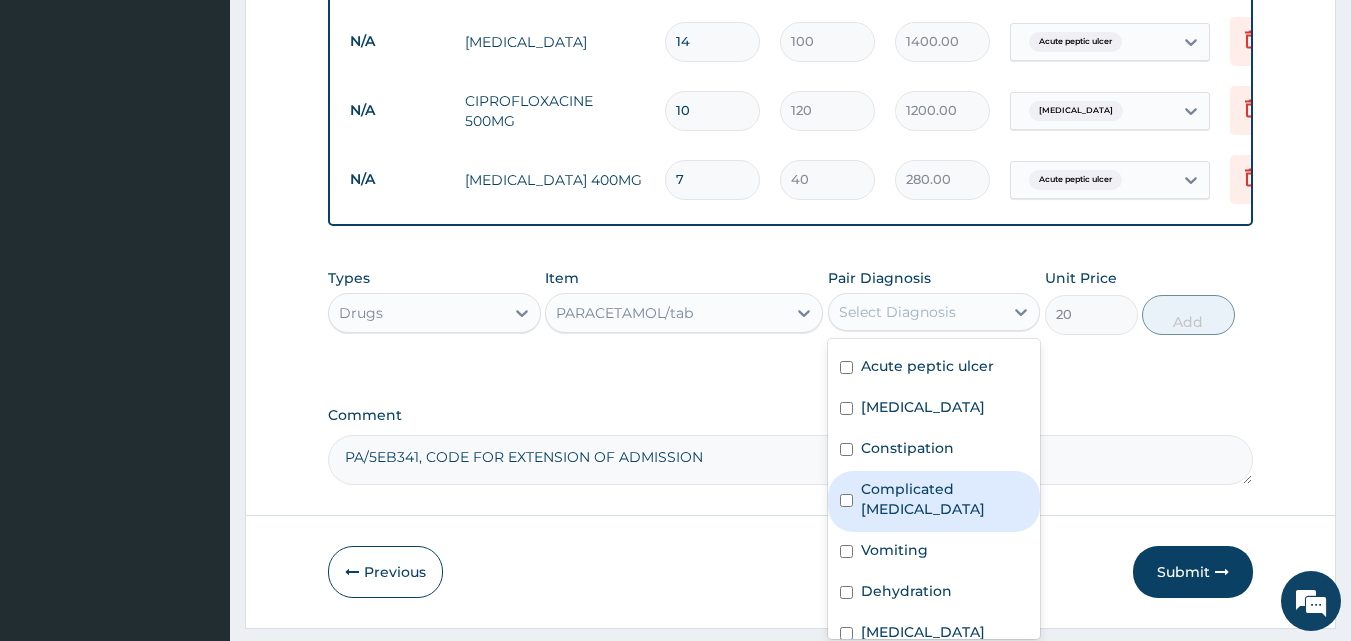 click on "Complicated [MEDICAL_DATA]" at bounding box center [934, 501] 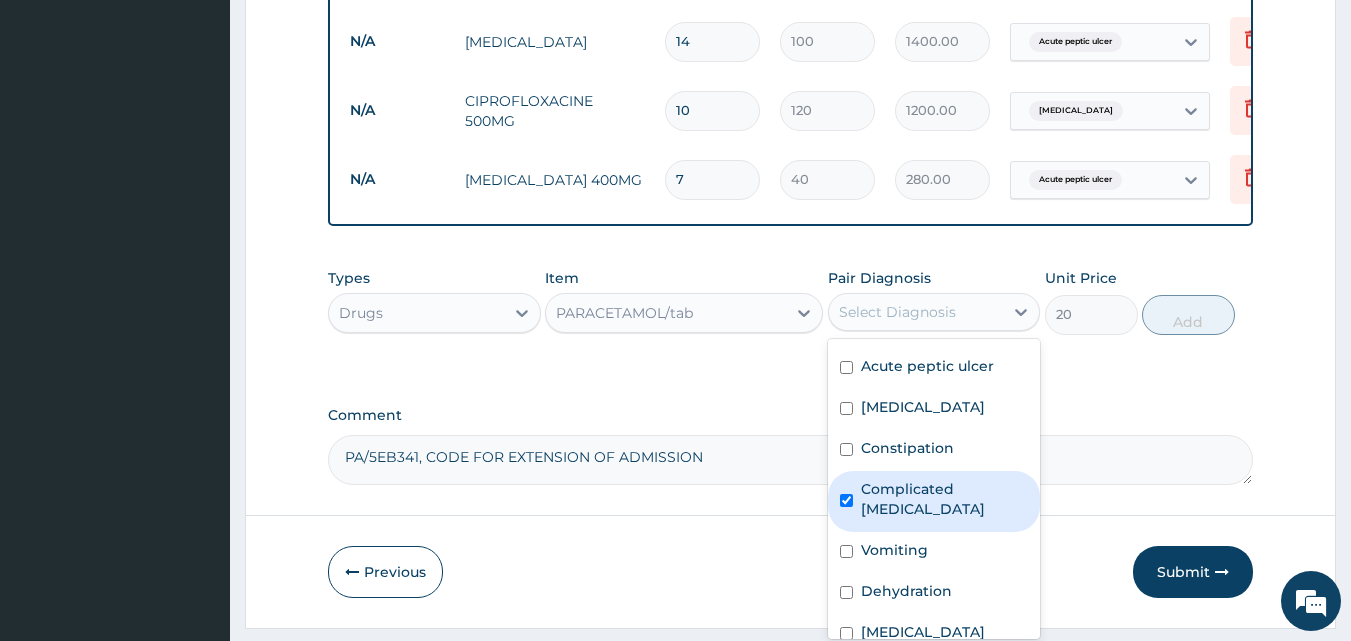 checkbox on "true" 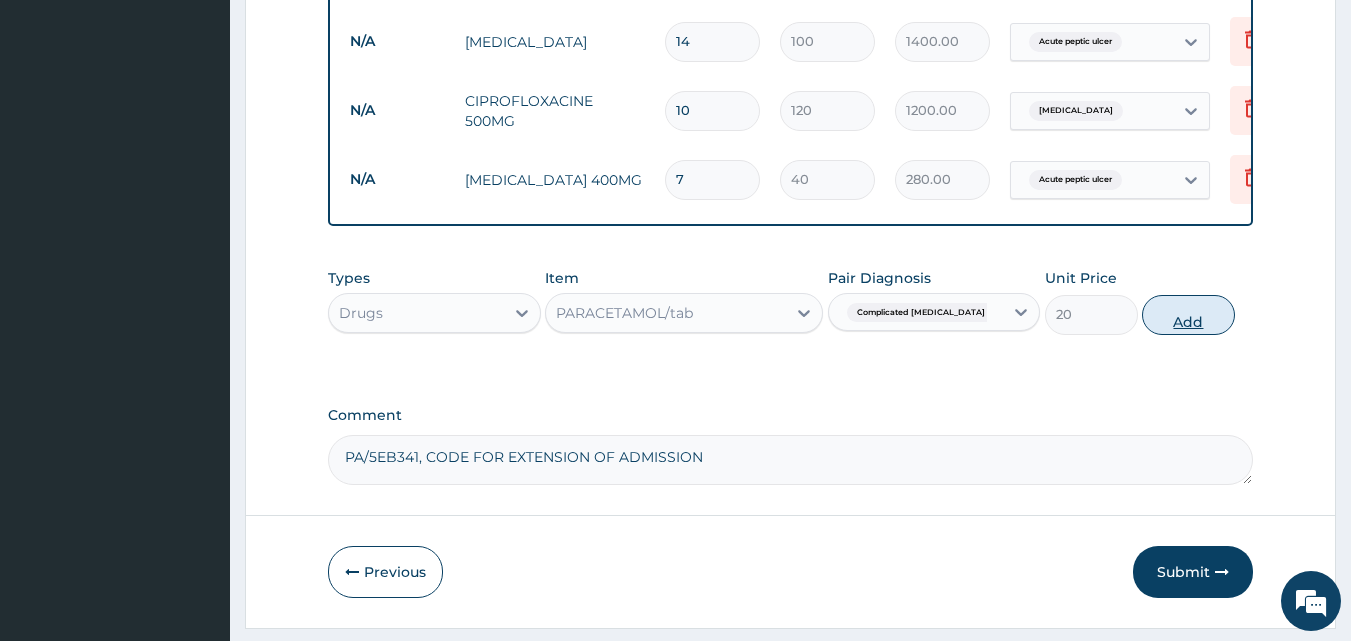 click on "Add" at bounding box center (1188, 315) 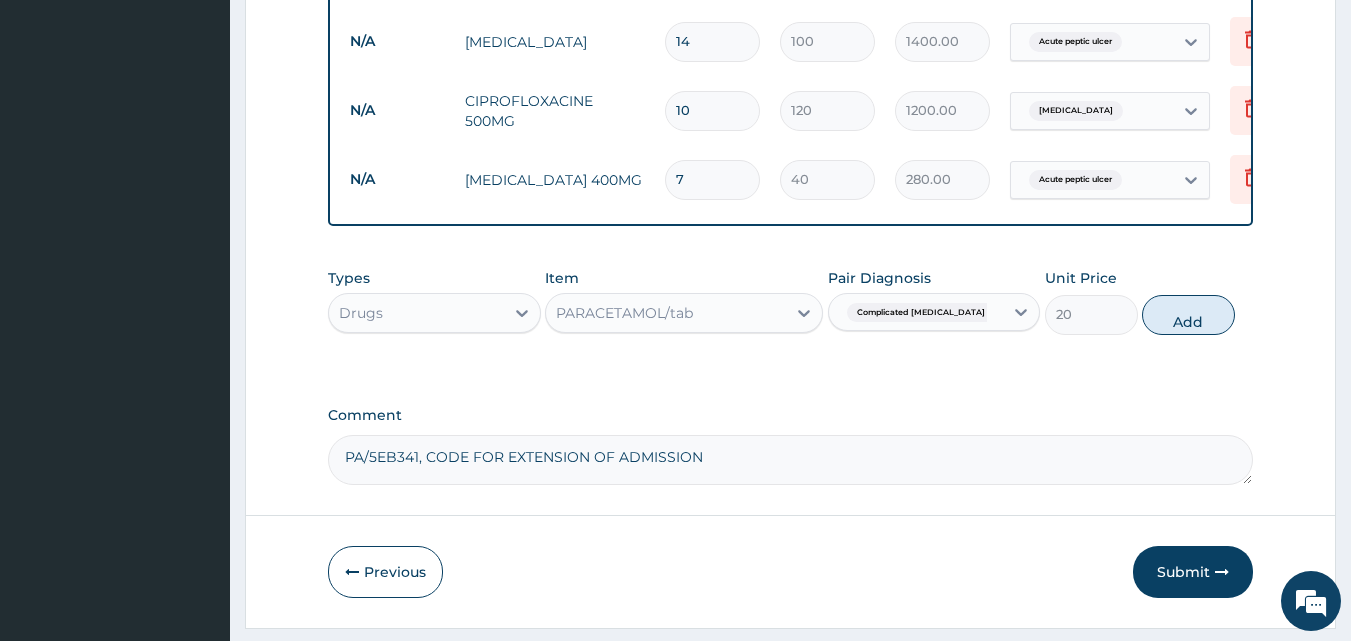 type on "0" 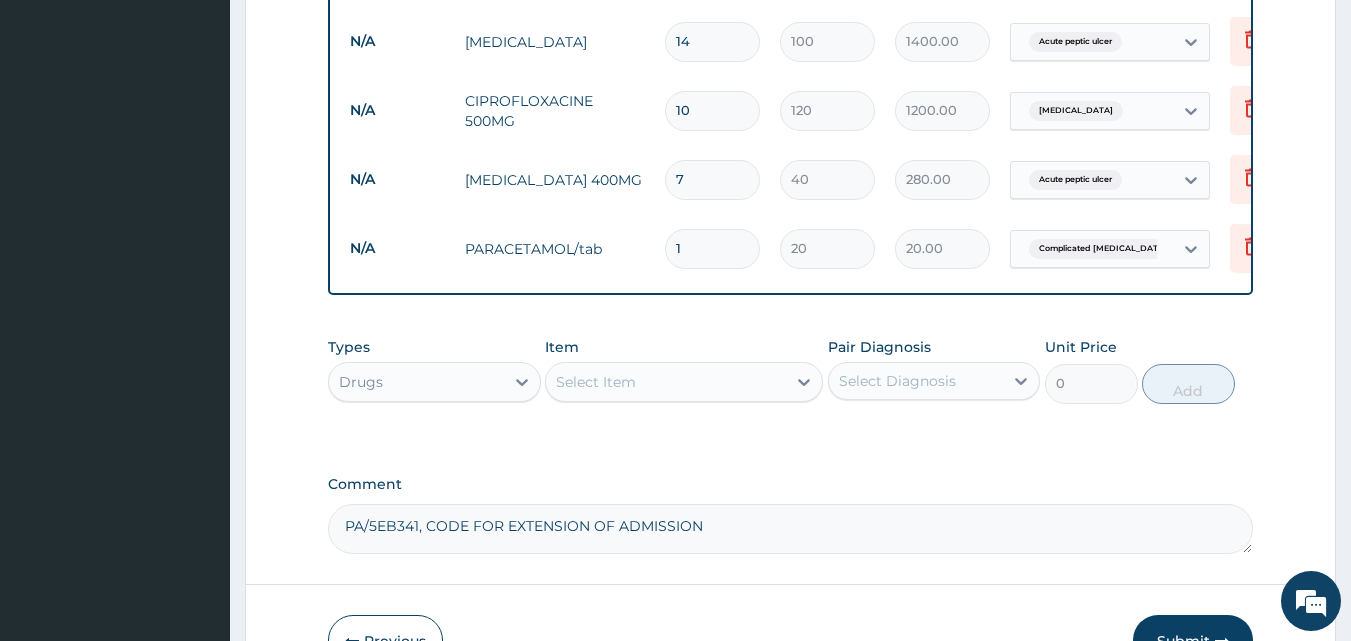 type on "18" 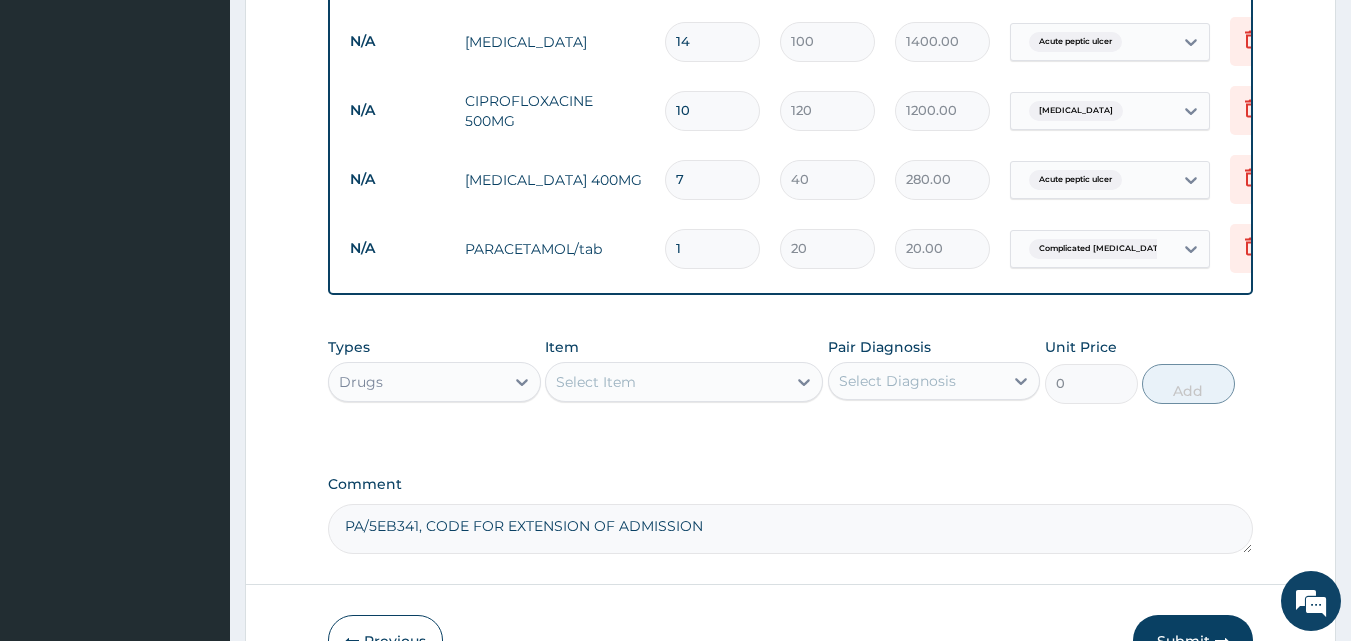 type on "360.00" 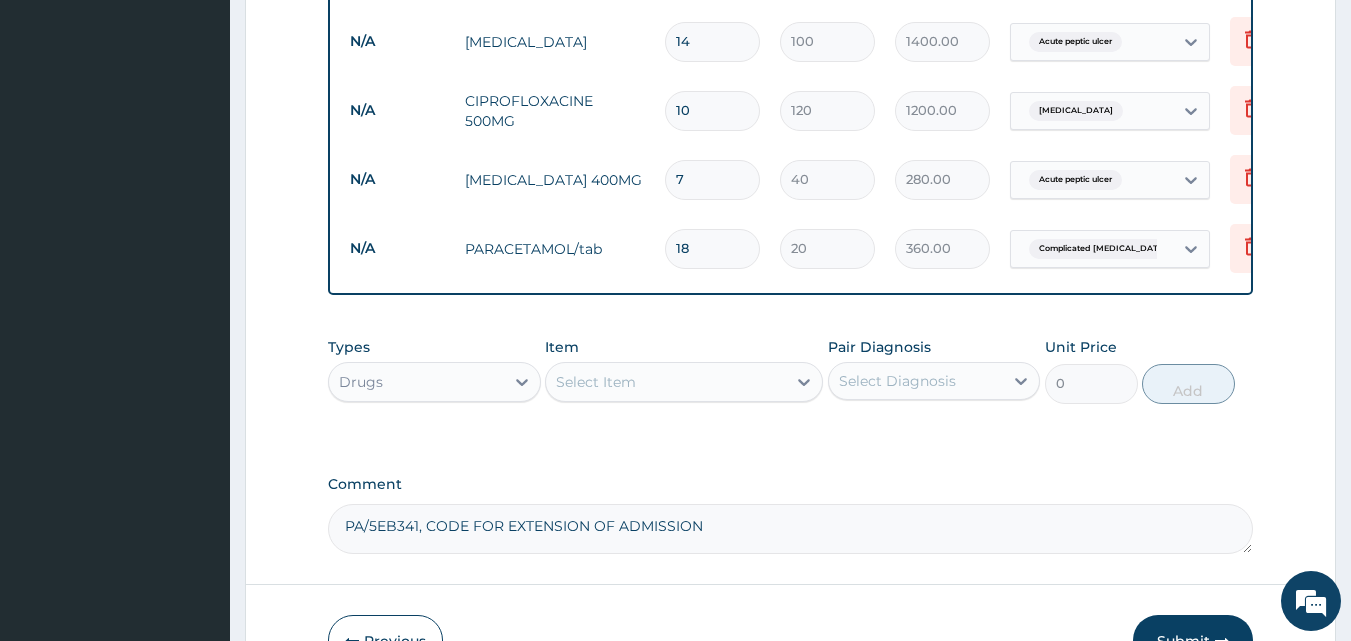 type 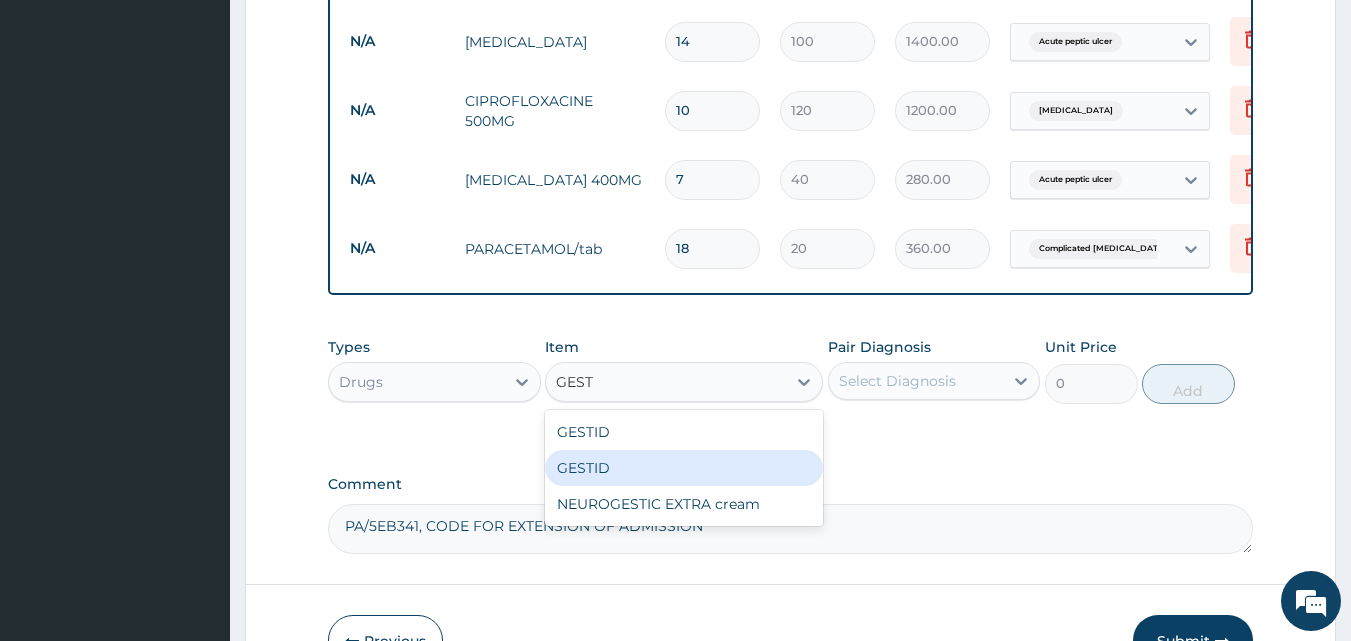 click on "GESTID" at bounding box center (684, 468) 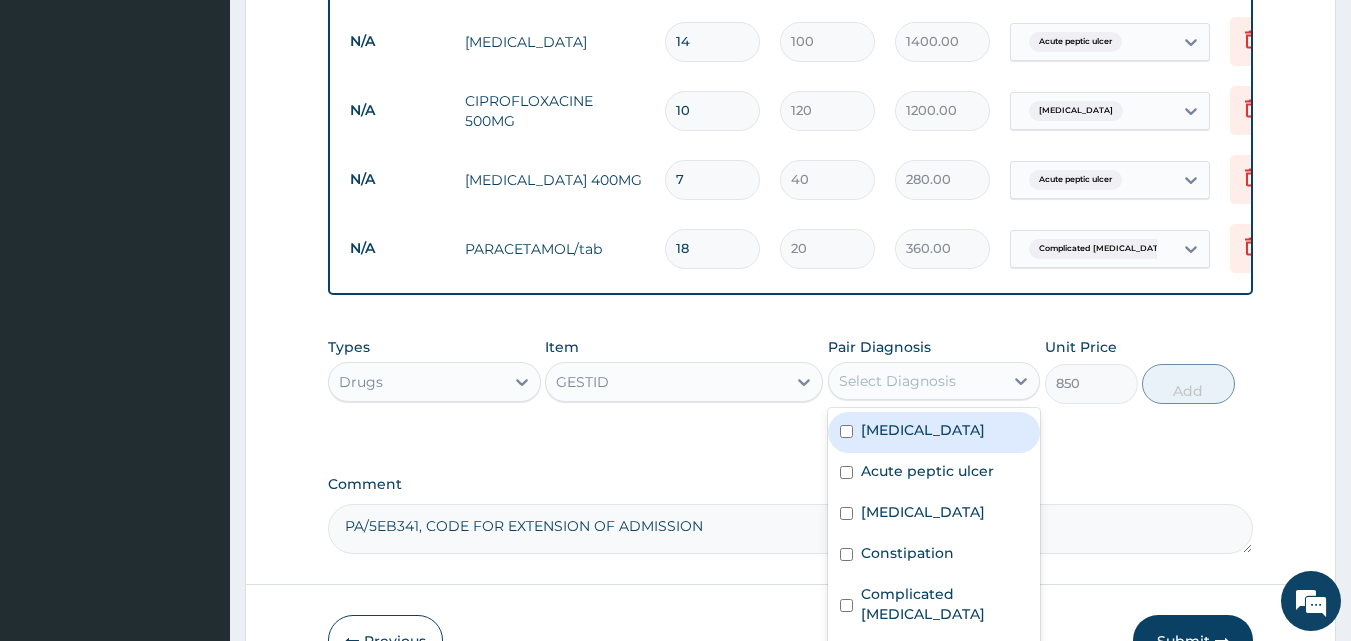 click on "Select Diagnosis" at bounding box center (897, 381) 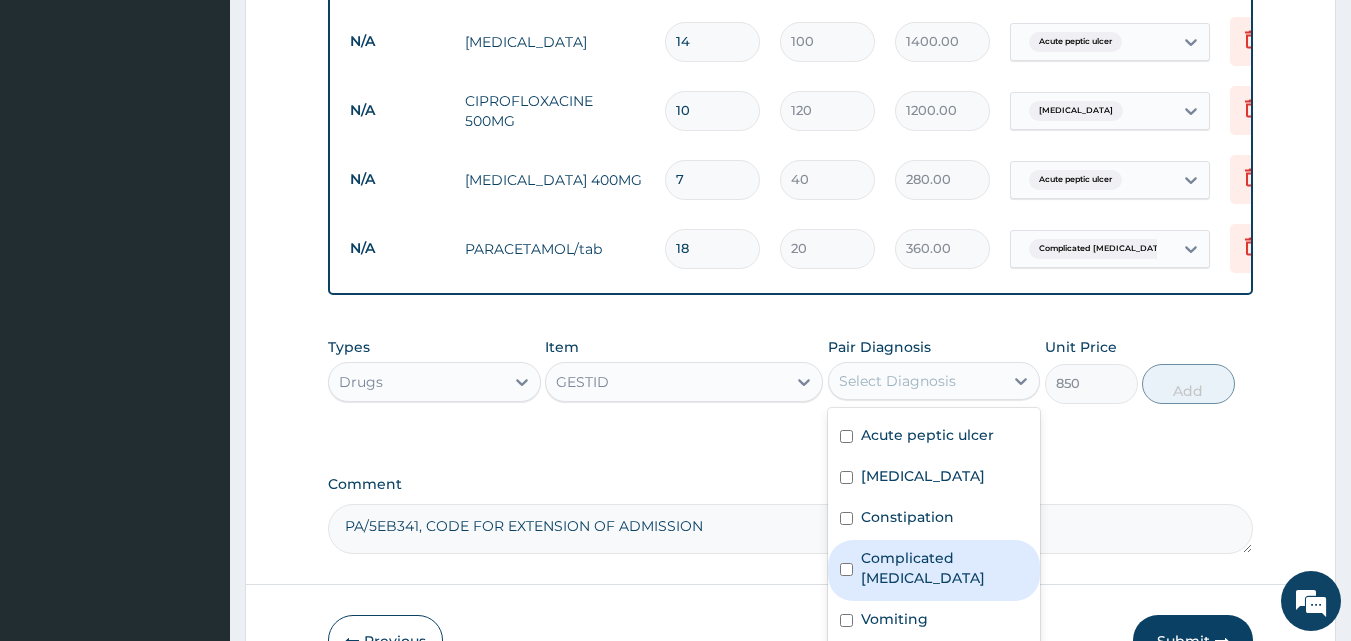 scroll, scrollTop: 0, scrollLeft: 0, axis: both 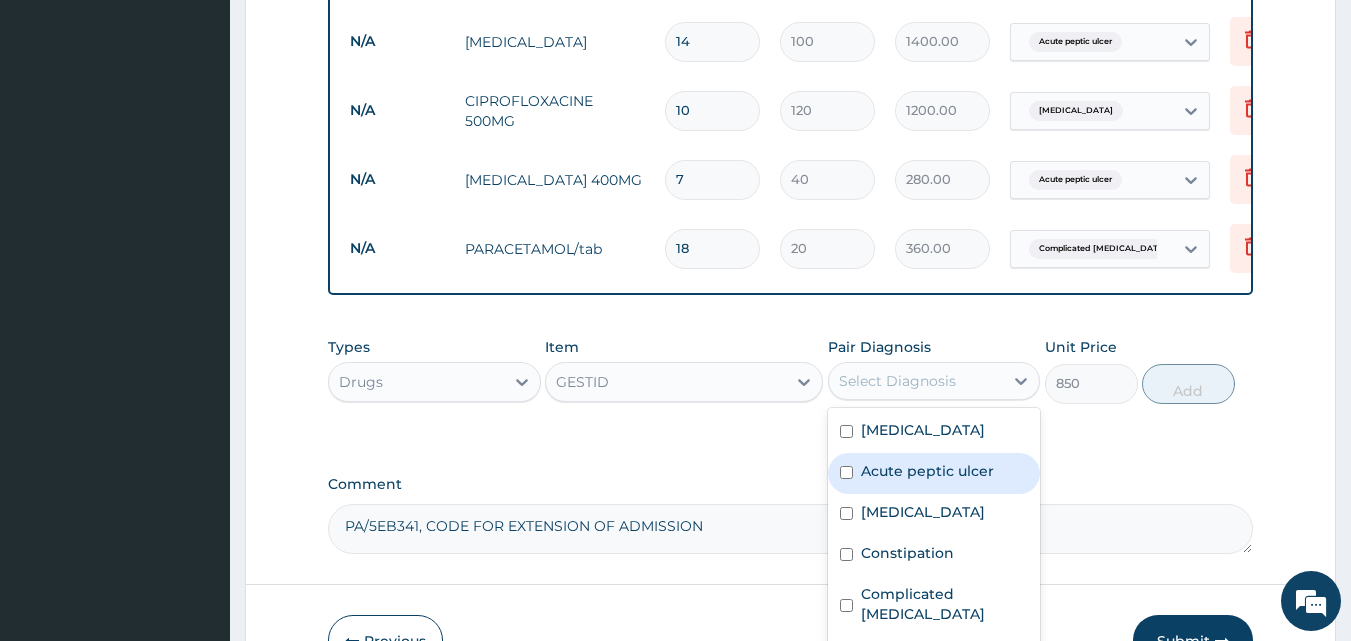 click on "Acute peptic ulcer" at bounding box center [927, 471] 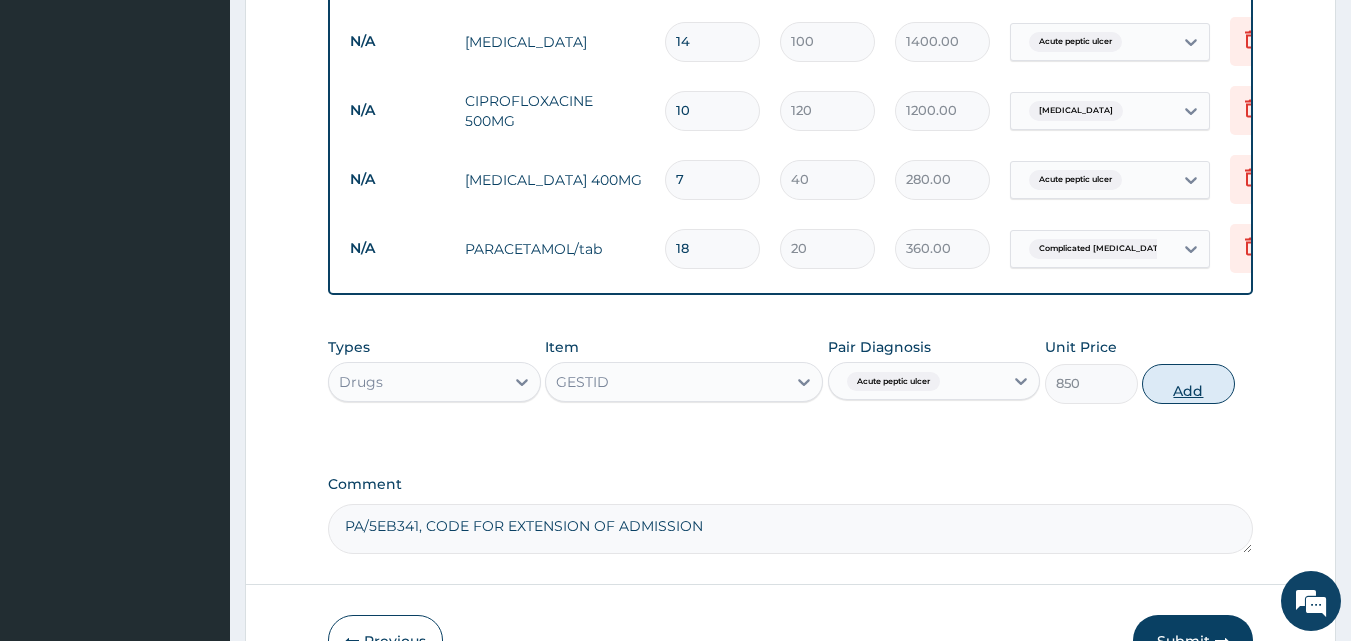 click on "Add" at bounding box center [1188, 384] 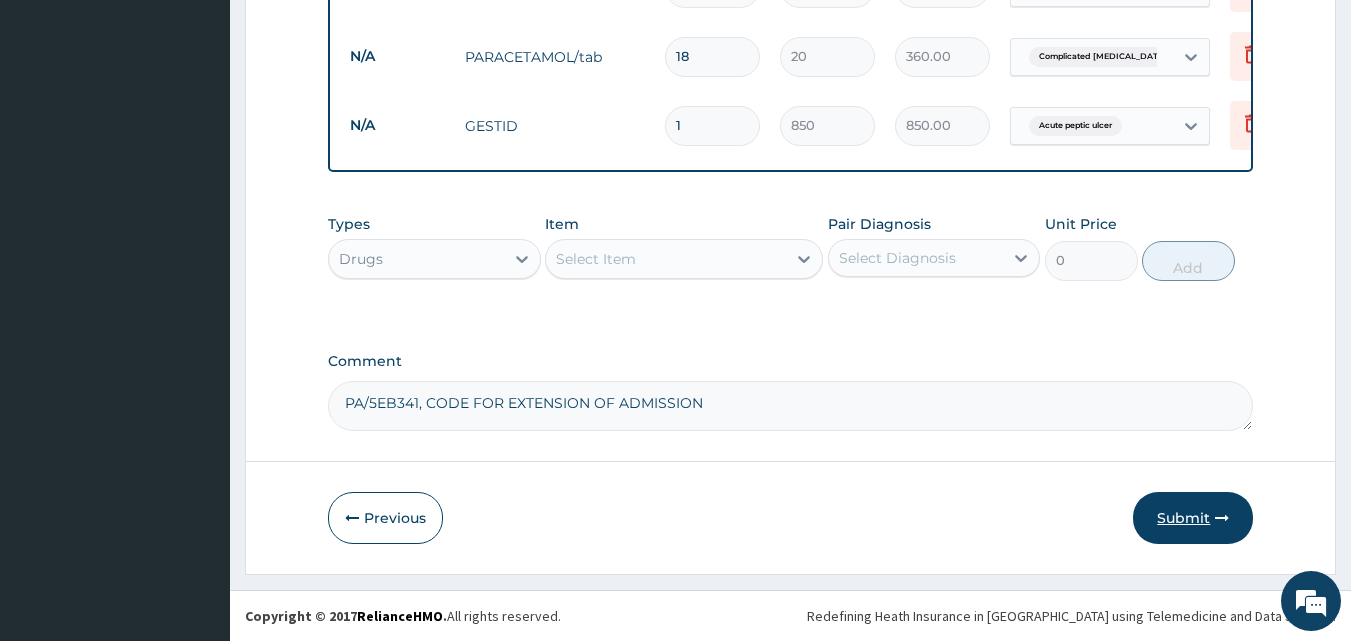 scroll, scrollTop: 2139, scrollLeft: 0, axis: vertical 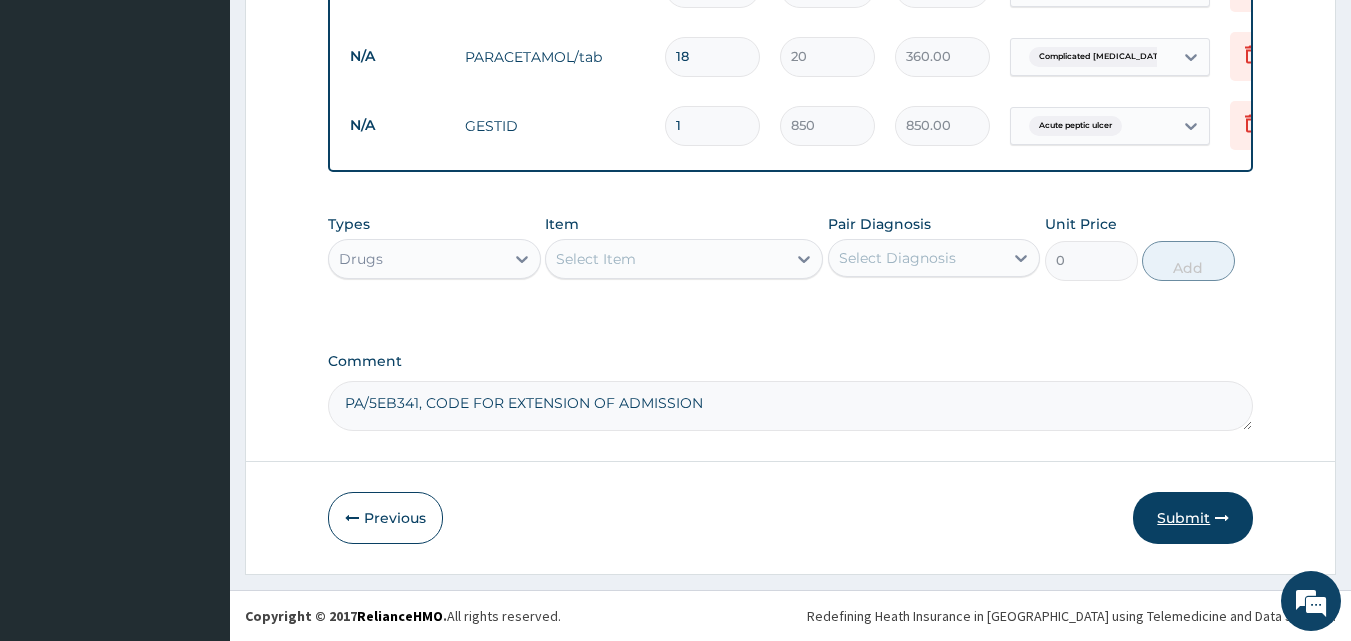 click on "Submit" at bounding box center (1193, 518) 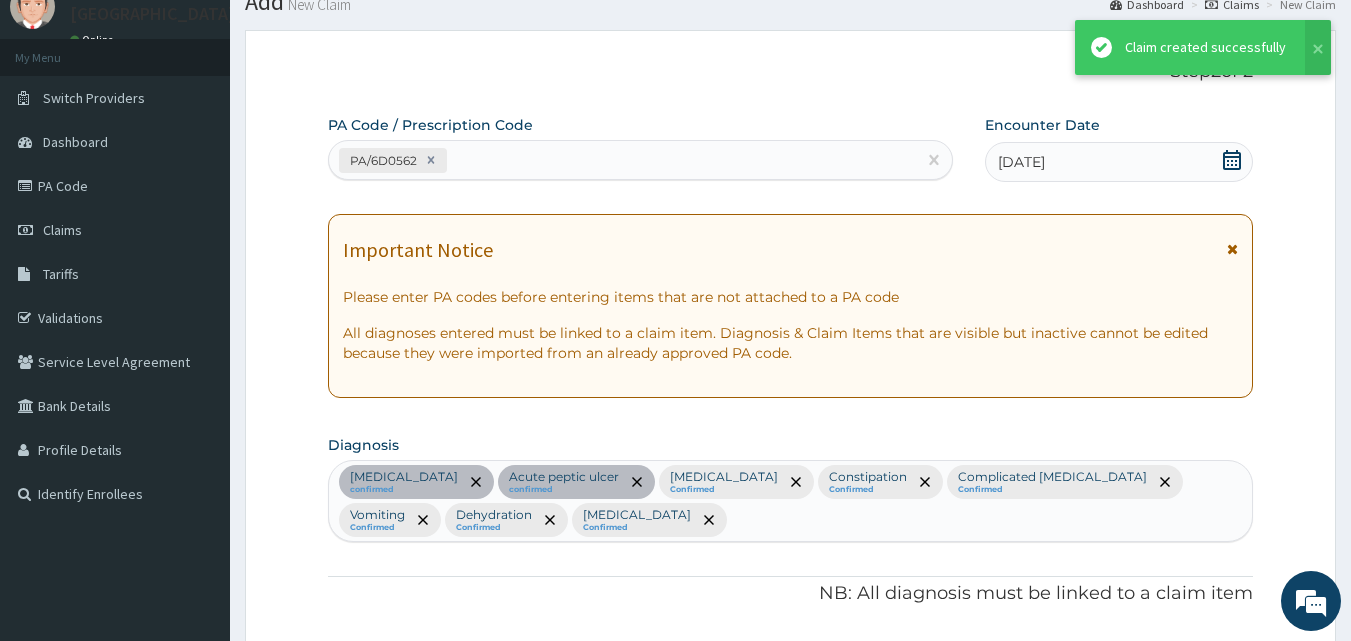 scroll, scrollTop: 2139, scrollLeft: 0, axis: vertical 